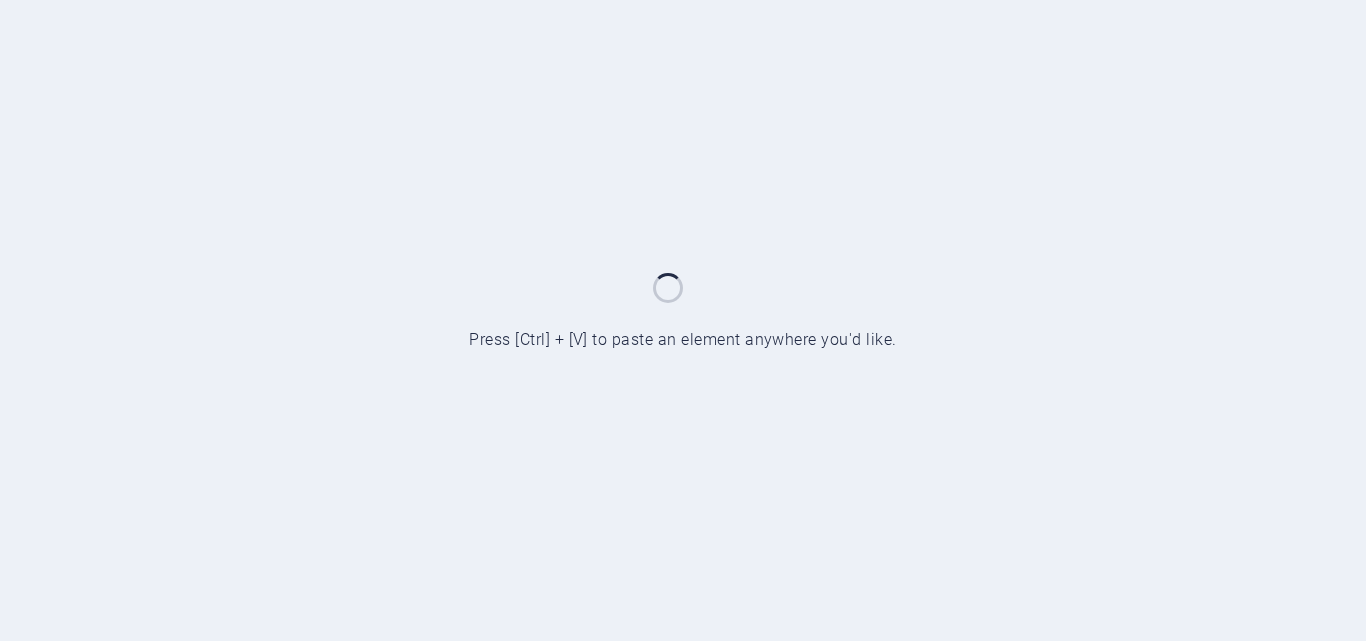 scroll, scrollTop: 0, scrollLeft: 0, axis: both 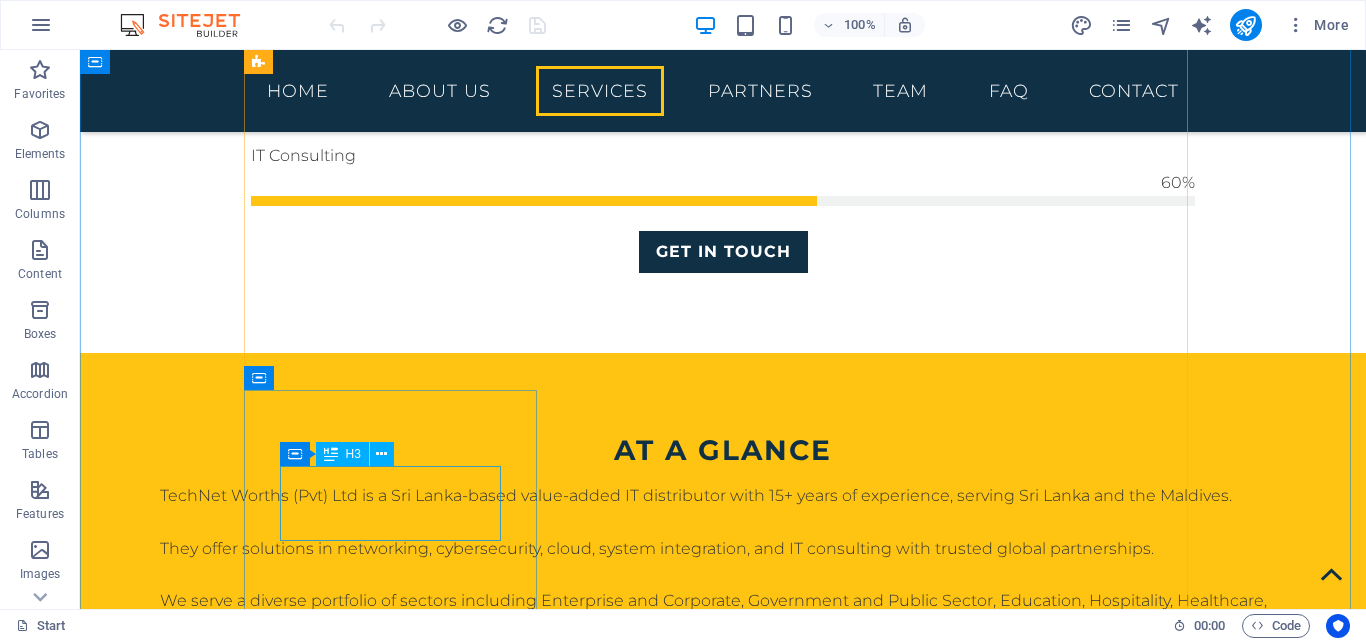 click on "Software Services" at bounding box center [723, 3207] 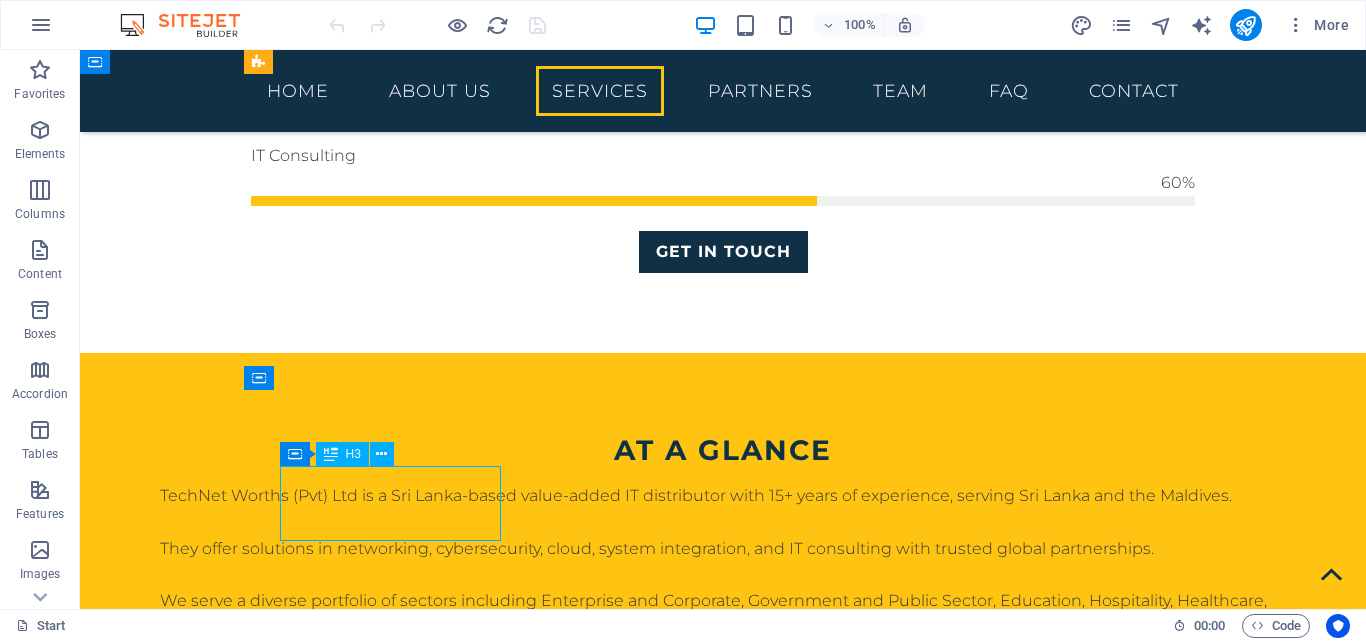 click on "Software Services" at bounding box center [723, 3207] 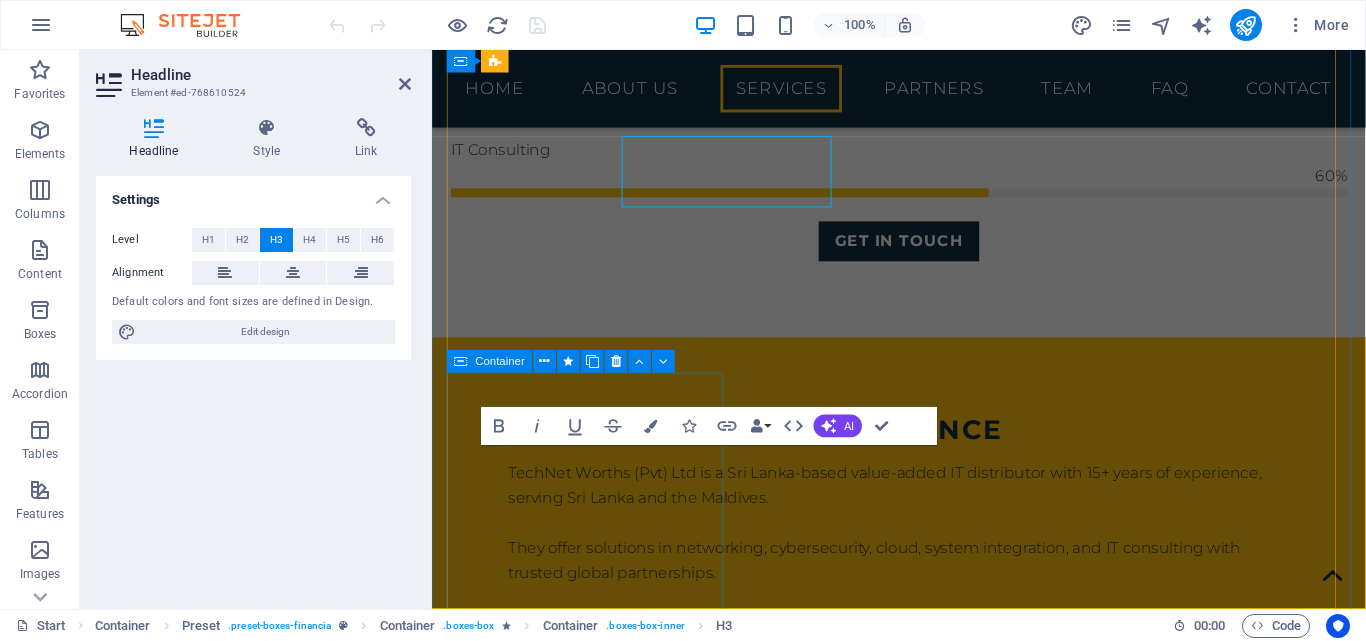 scroll, scrollTop: 2756, scrollLeft: 0, axis: vertical 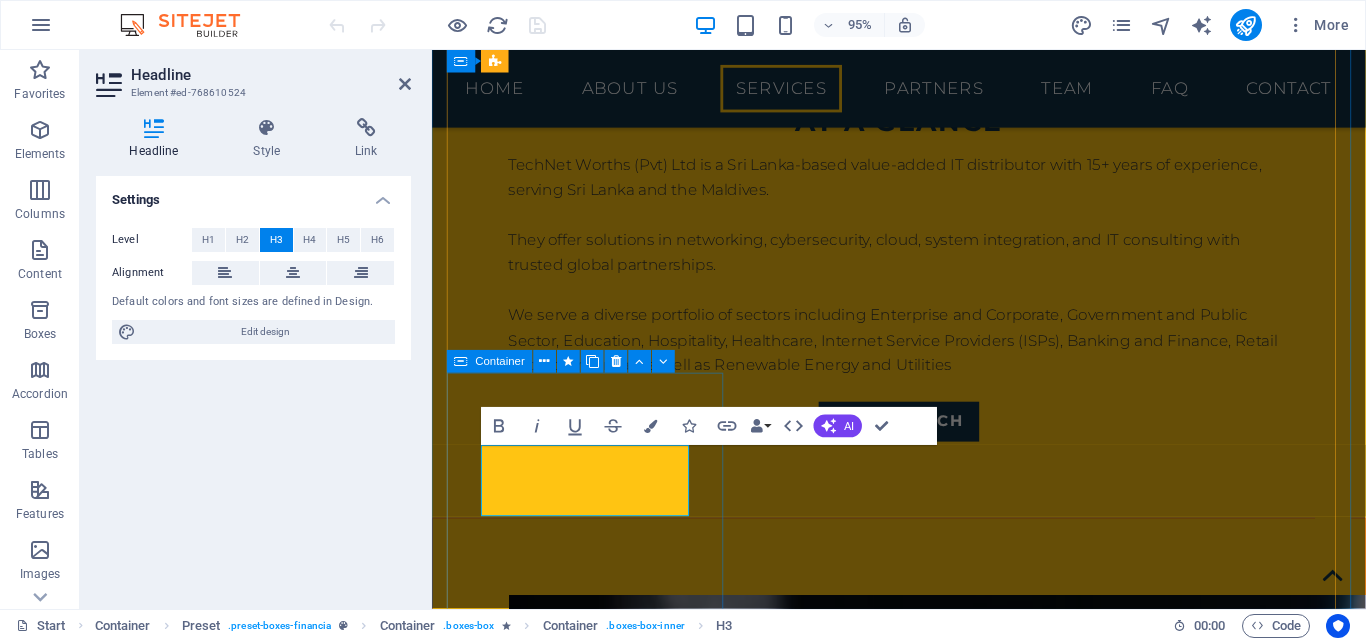 click on "Software Services" at bounding box center [924, 3114] 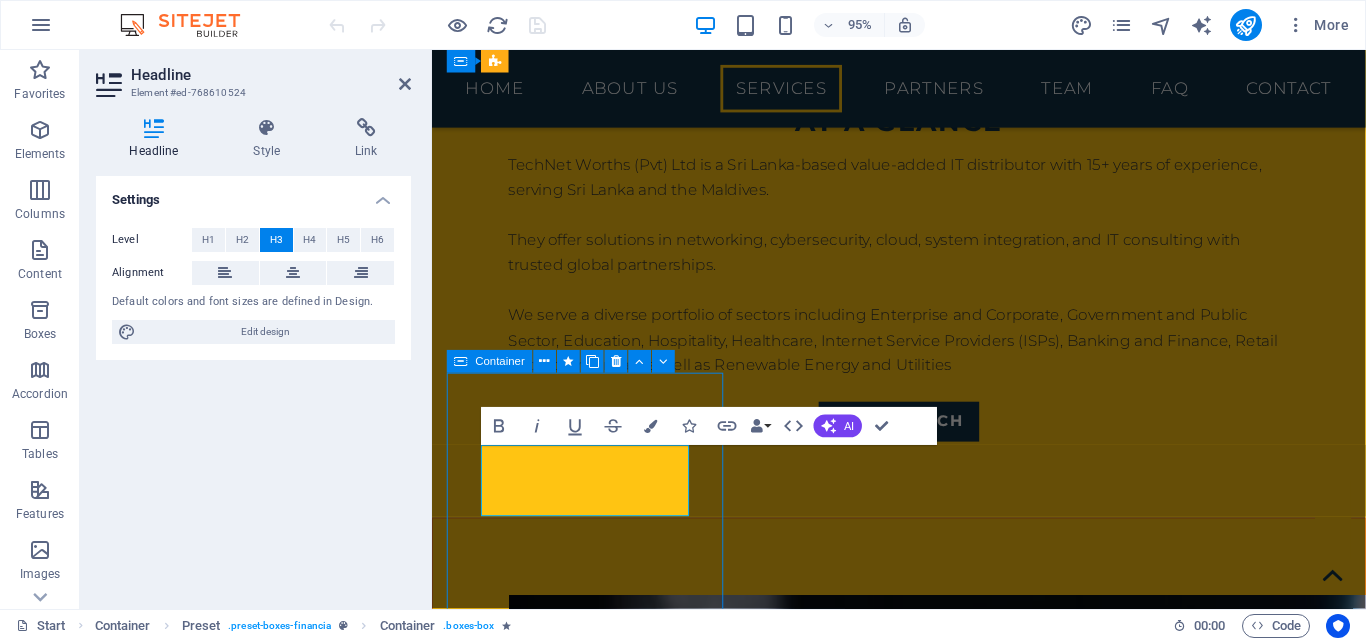 scroll, scrollTop: 2431, scrollLeft: 0, axis: vertical 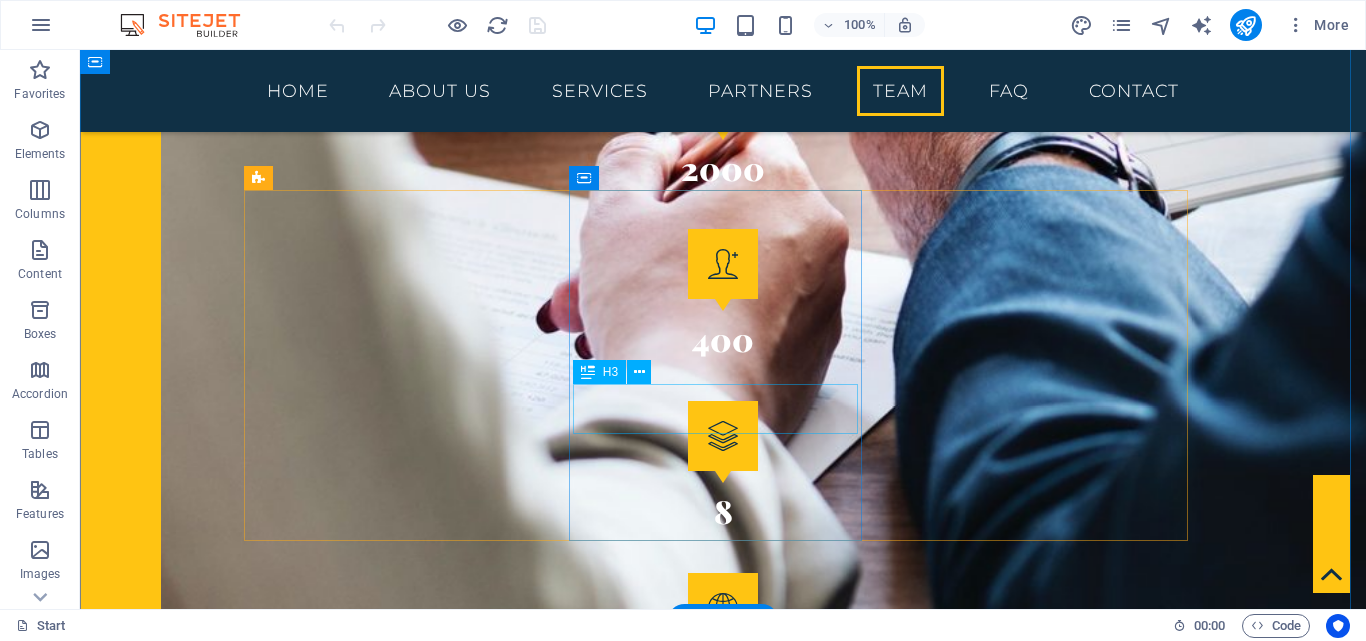 click on "JOanna.N" at bounding box center [723, 5408] 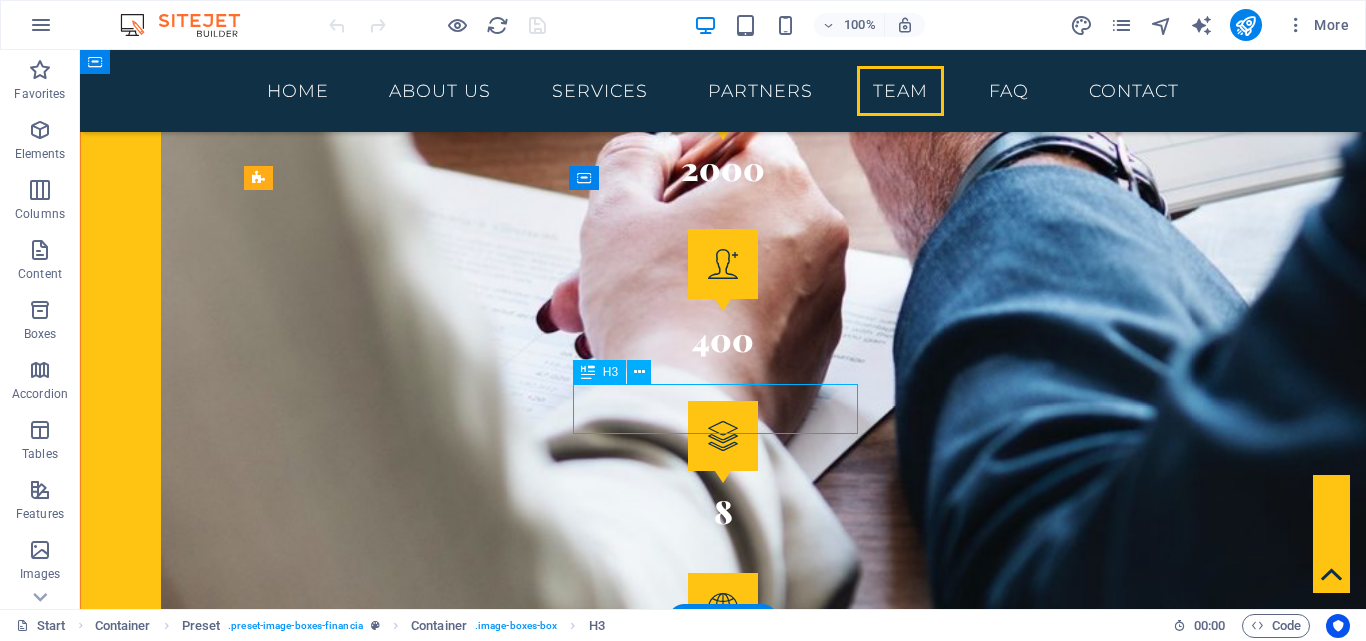 click on "JOanna.N" at bounding box center [723, 5408] 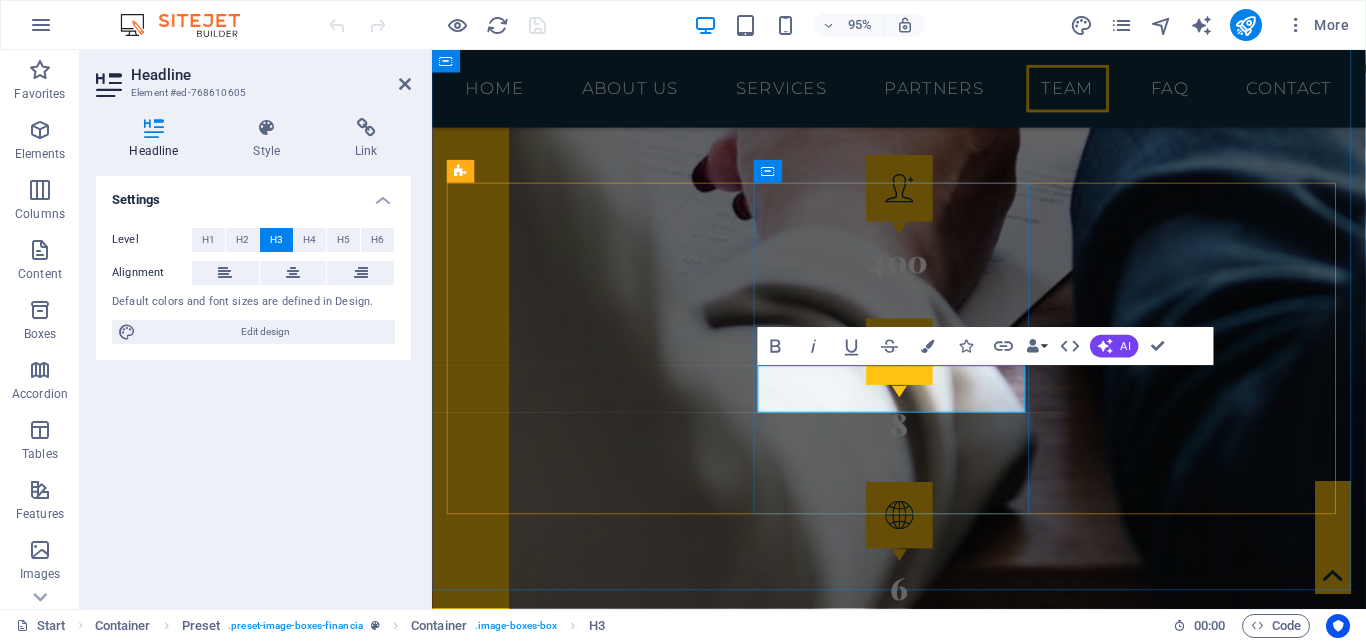 click on "JOanna.N" at bounding box center [924, 5367] 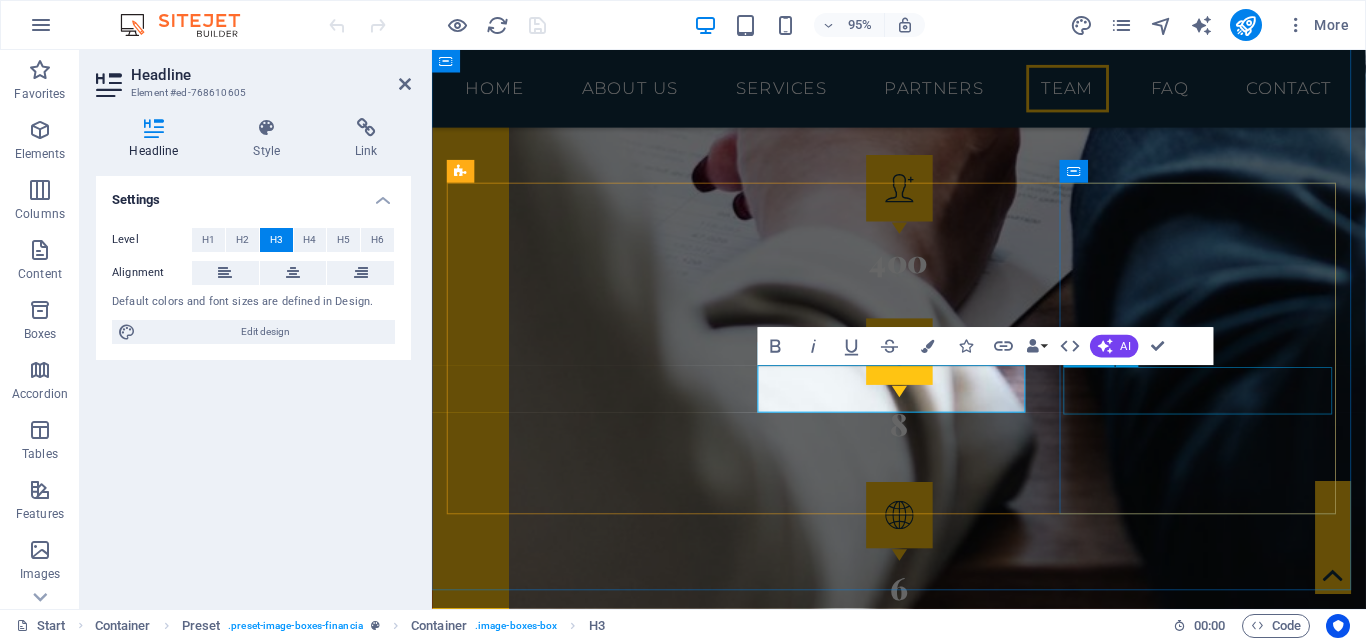 click on "Zineth.D" at bounding box center [924, 6180] 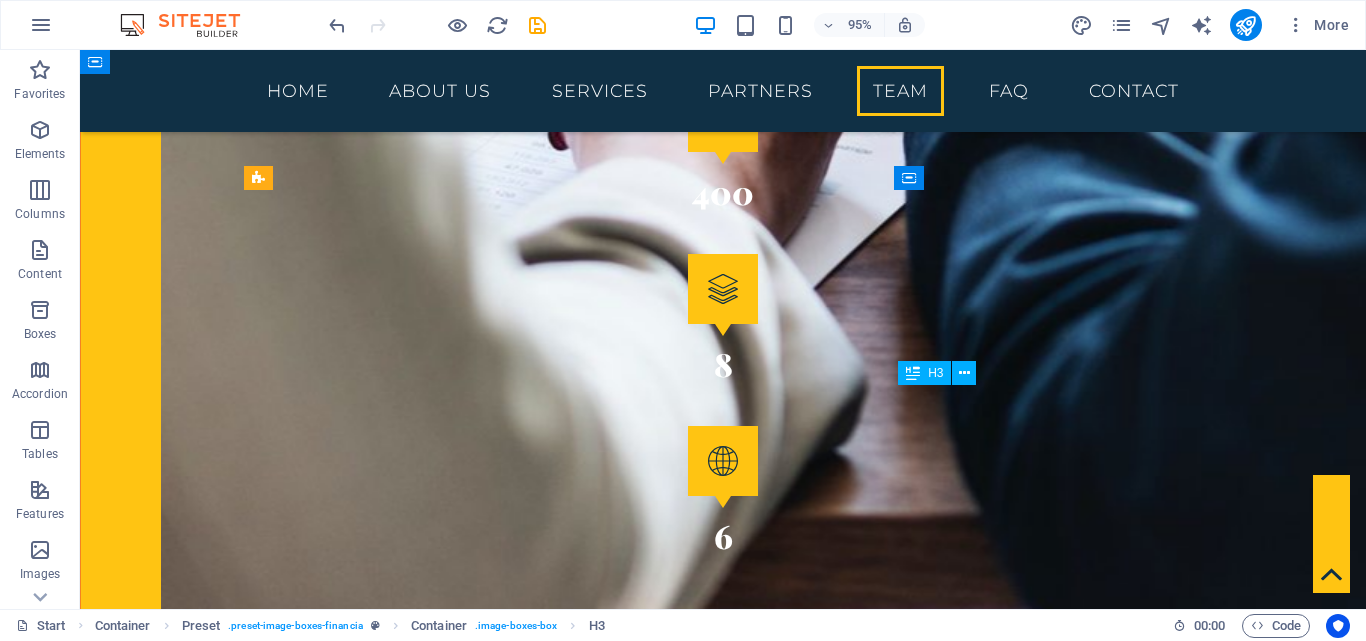 scroll, scrollTop: 3925, scrollLeft: 0, axis: vertical 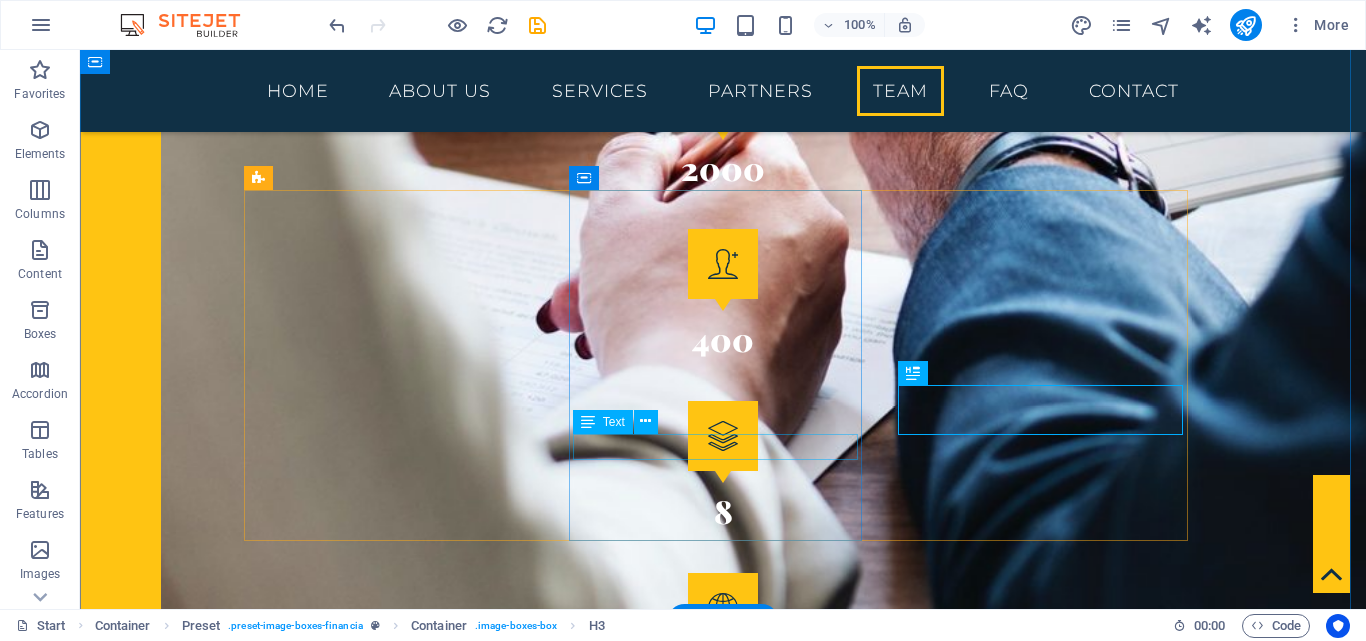 click on "Sales consultant" at bounding box center [723, 5446] 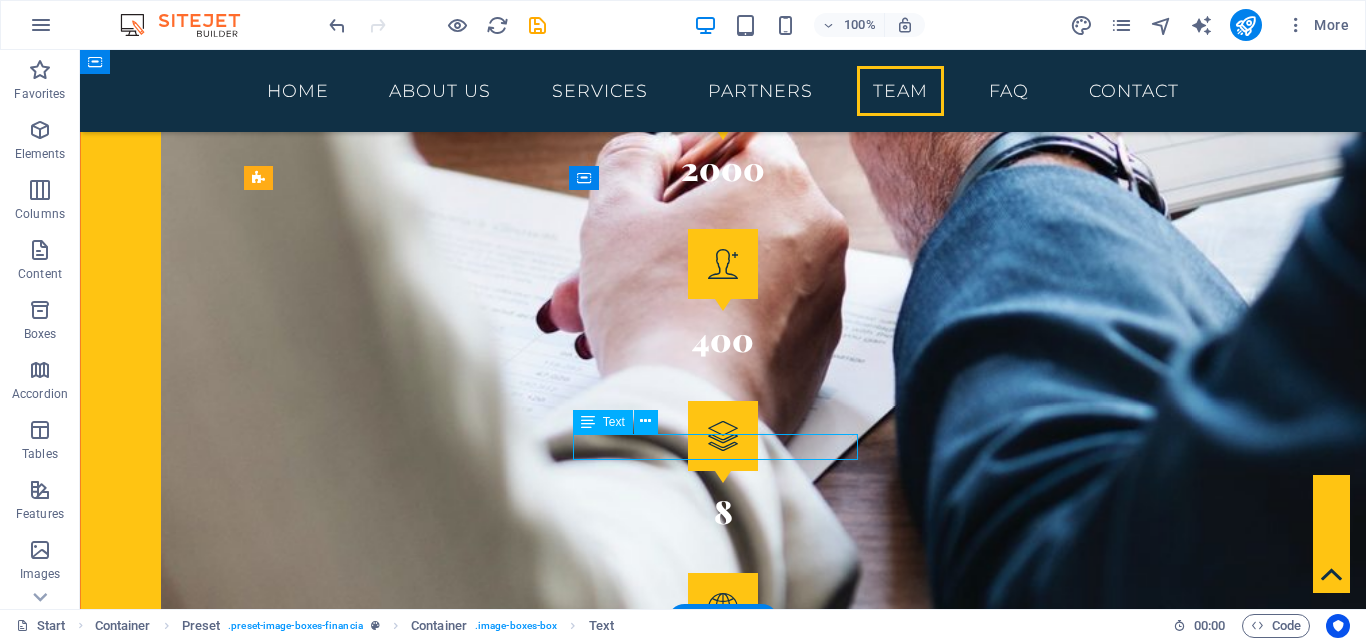 click on "Sales consultant" at bounding box center [723, 5446] 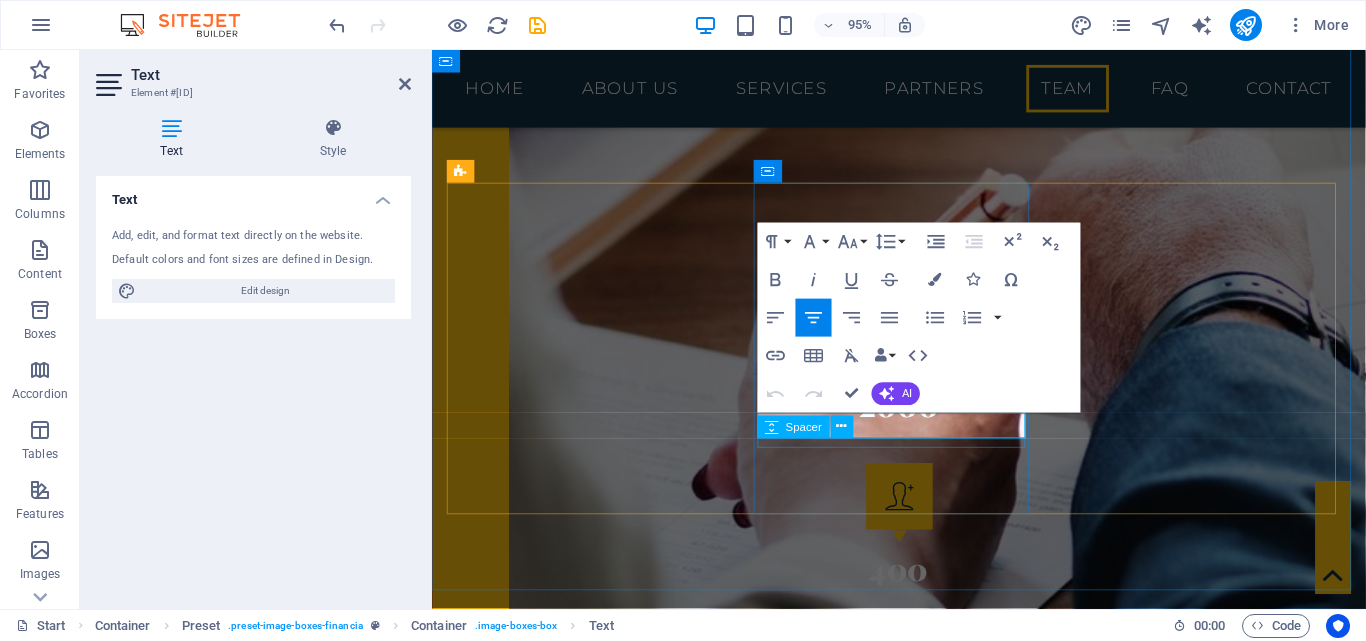 scroll, scrollTop: 4249, scrollLeft: 0, axis: vertical 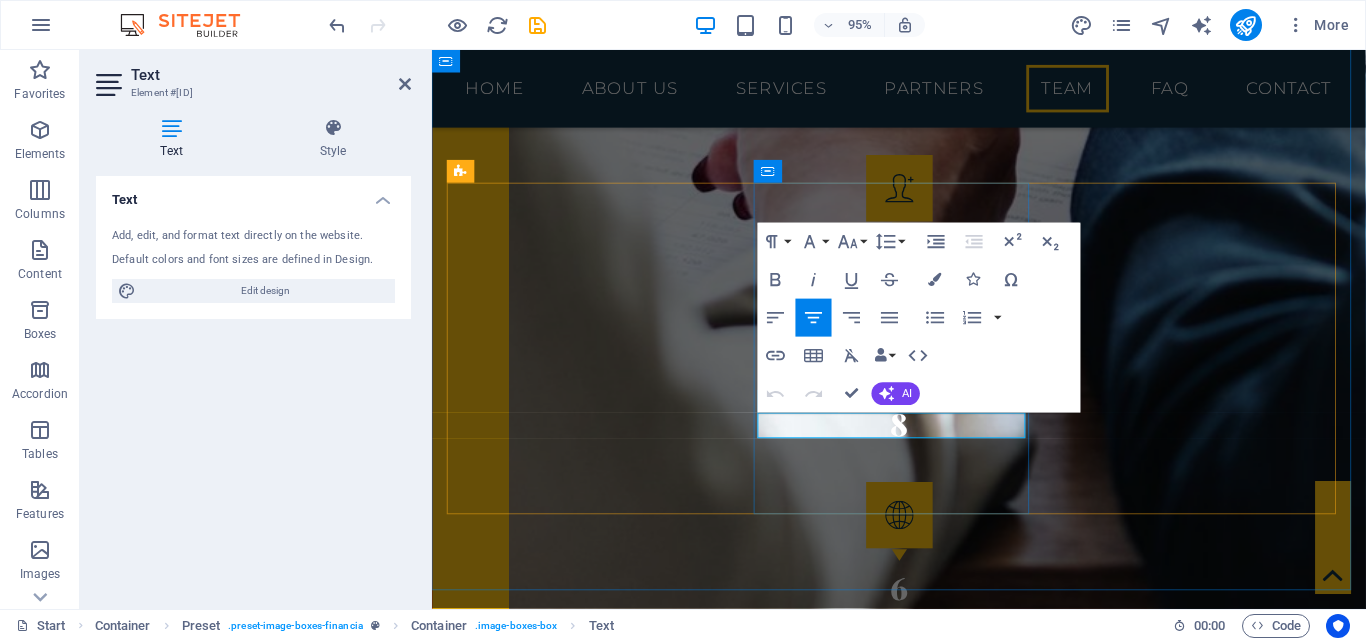 click on "Sales consultant" at bounding box center (924, 5393) 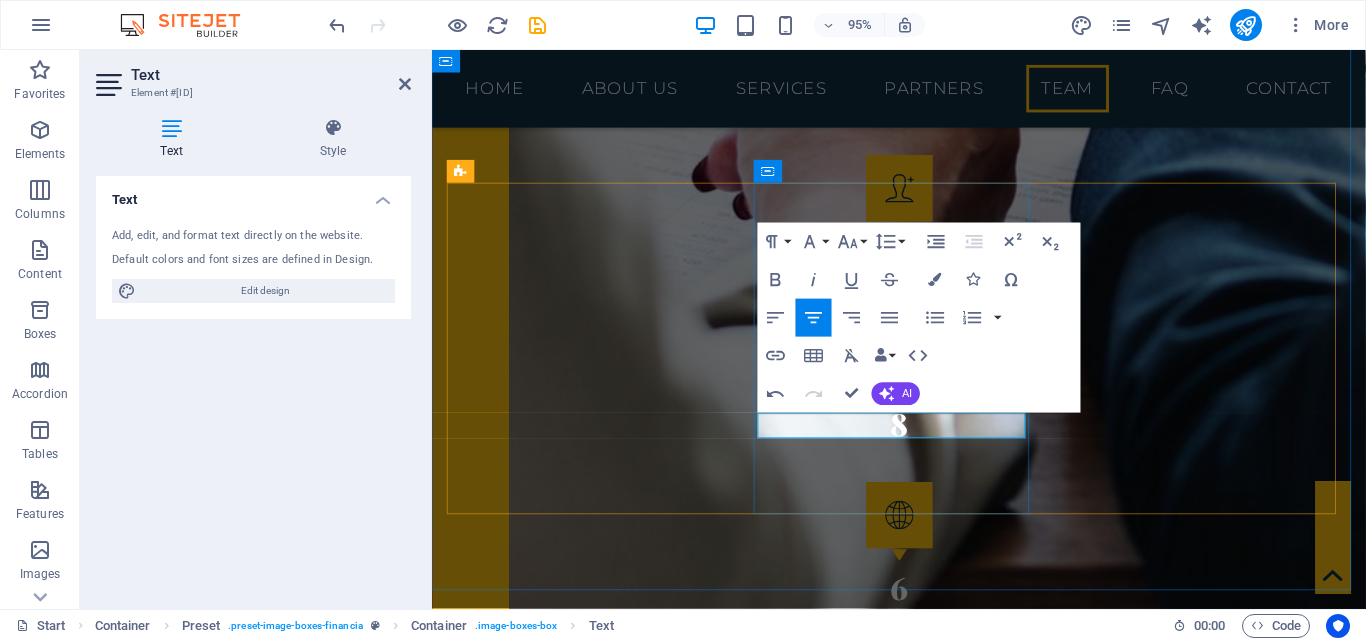 type 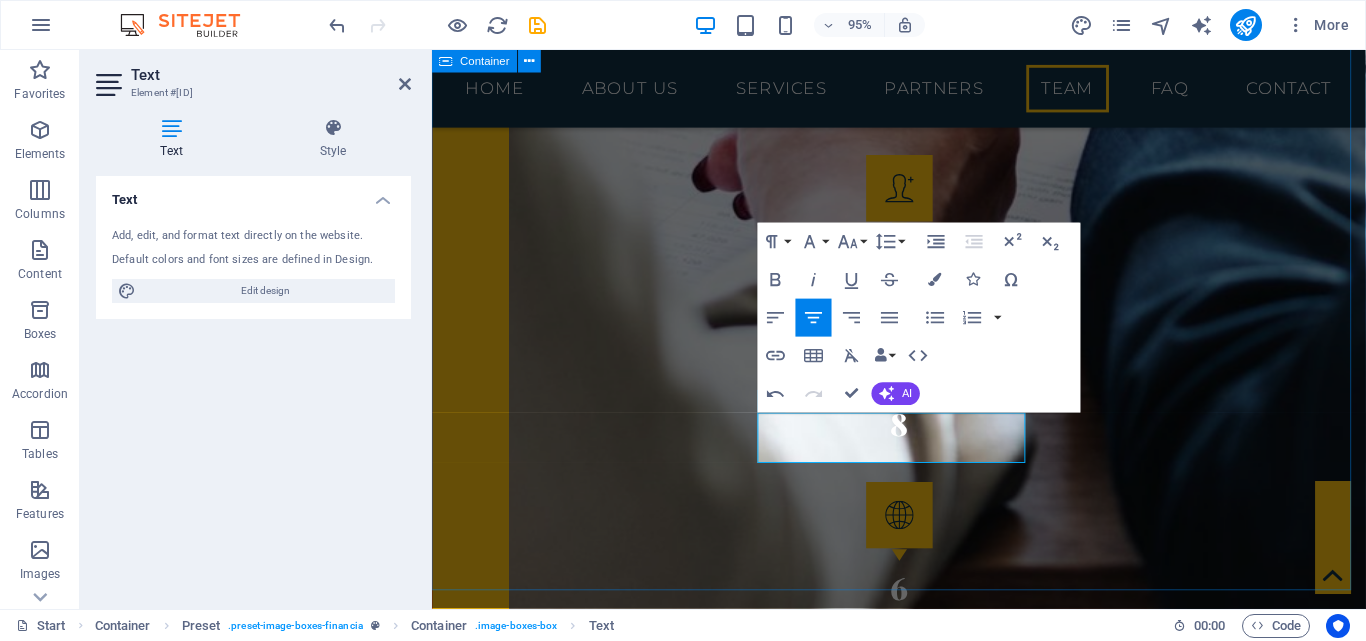 click on "TechNet Worths   Team Ramesh Idayakumar Executive Director JOanna Niruni Consultant Growth and Partnerships Zineth.D Senior Manager" at bounding box center [923, 5064] 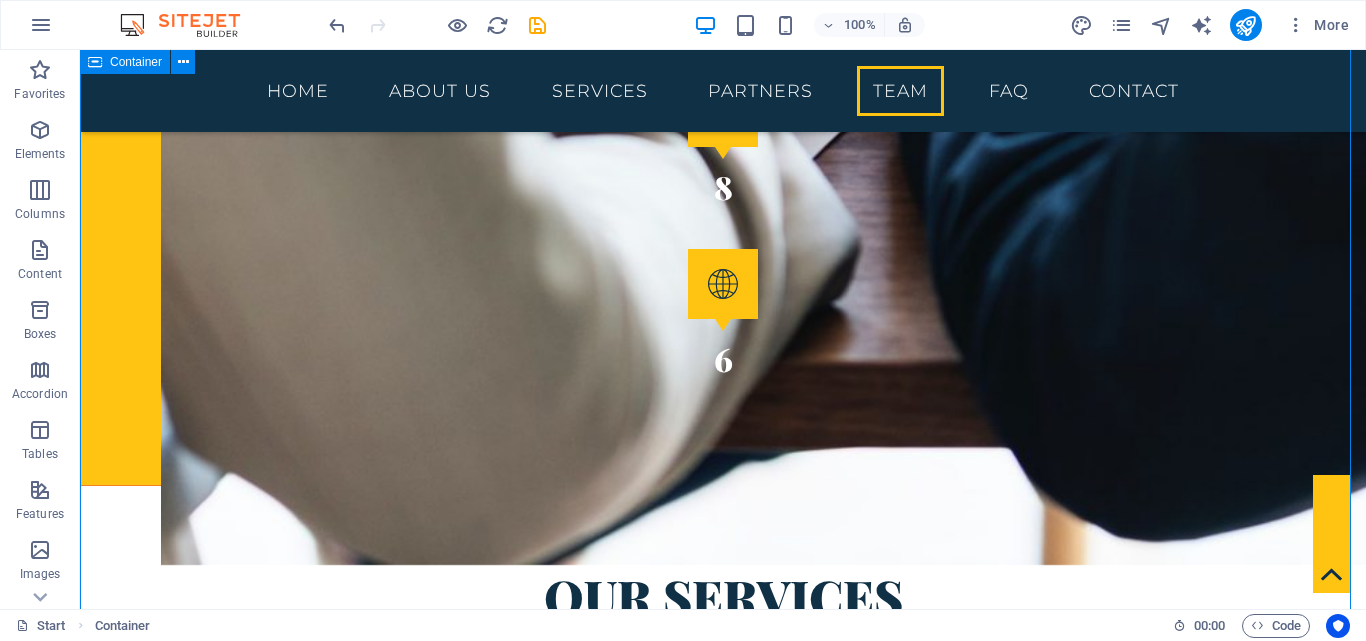 scroll, scrollTop: 3927, scrollLeft: 0, axis: vertical 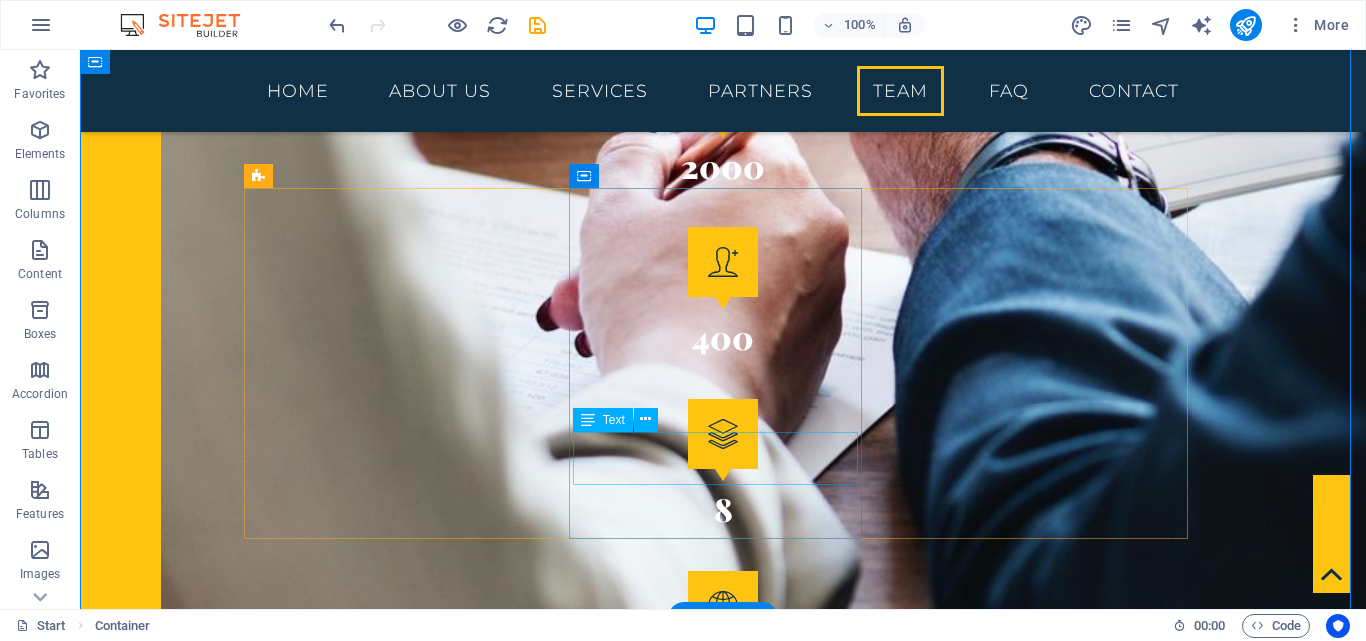 click on "Consultant Growth and Partnerships" at bounding box center (723, 5444) 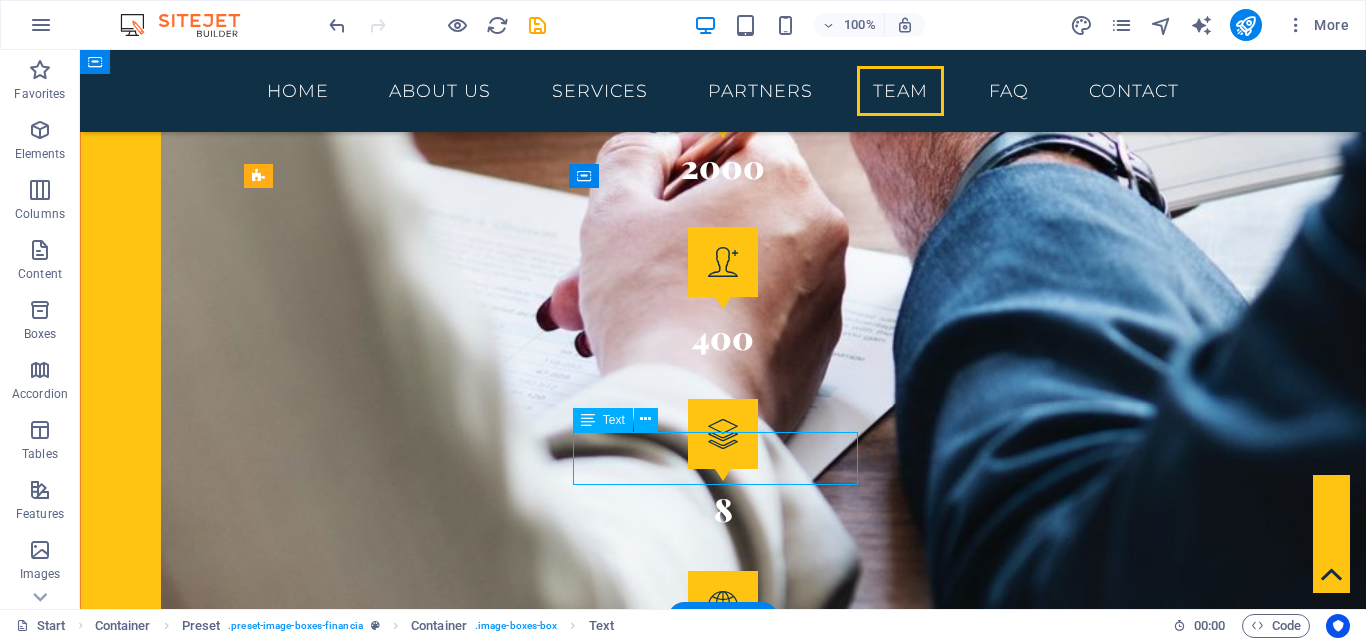 click on "Consultant Growth and Partnerships" at bounding box center (723, 5444) 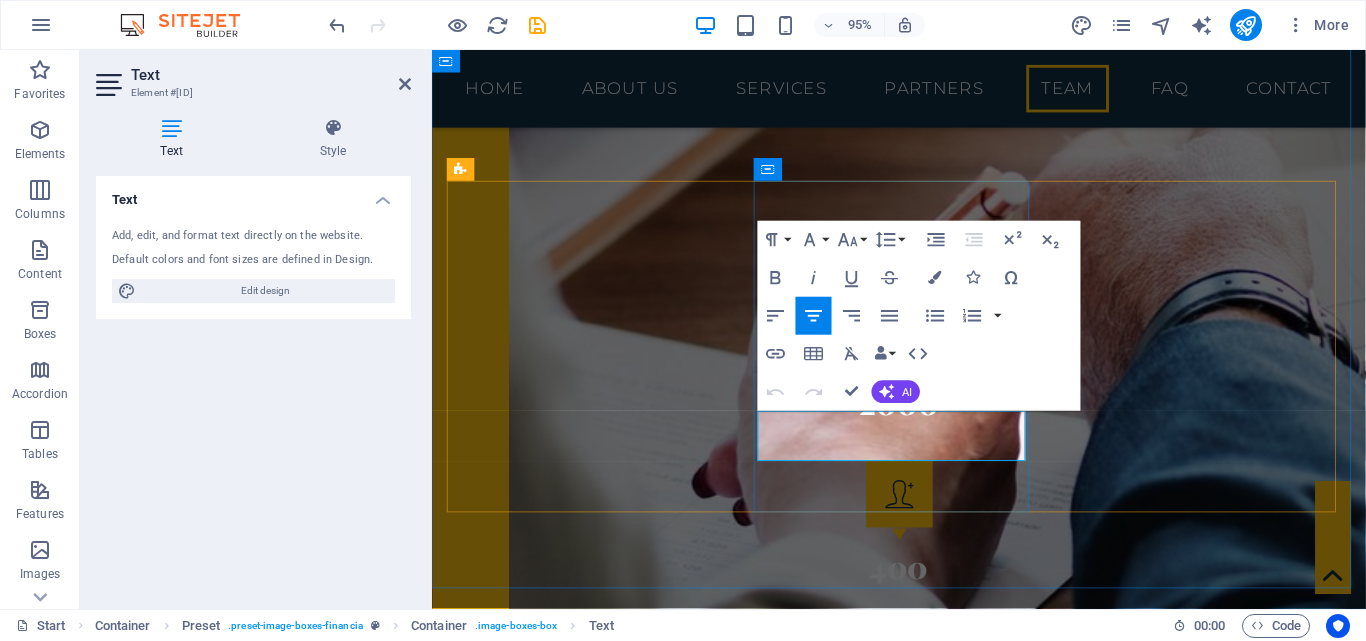 scroll, scrollTop: 4251, scrollLeft: 0, axis: vertical 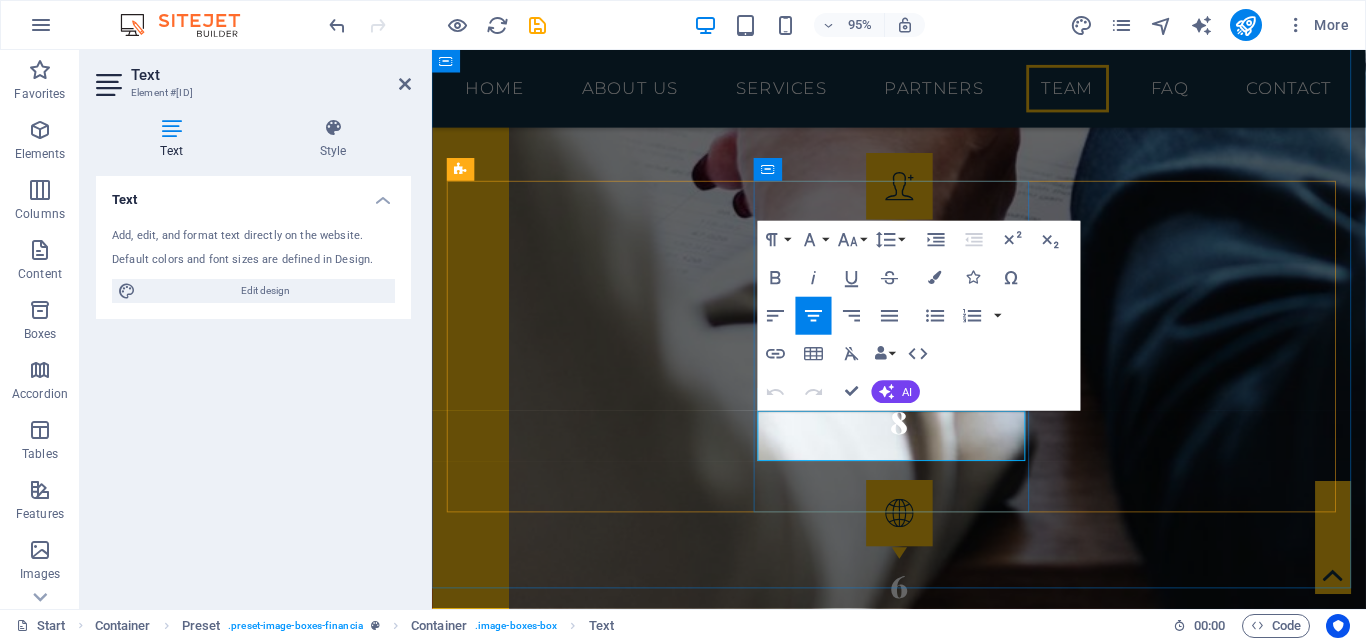 click on "Consultant Growth and Partnerships" at bounding box center [924, 5391] 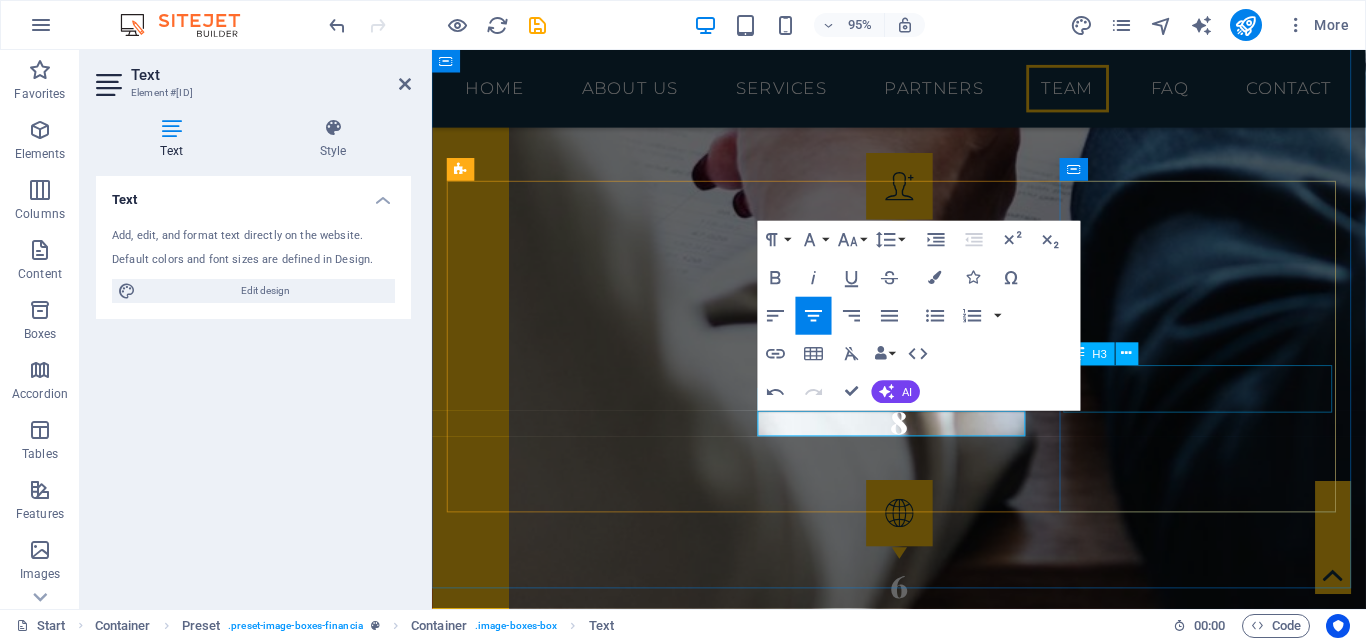 click on "Zineth.D" at bounding box center (924, 6178) 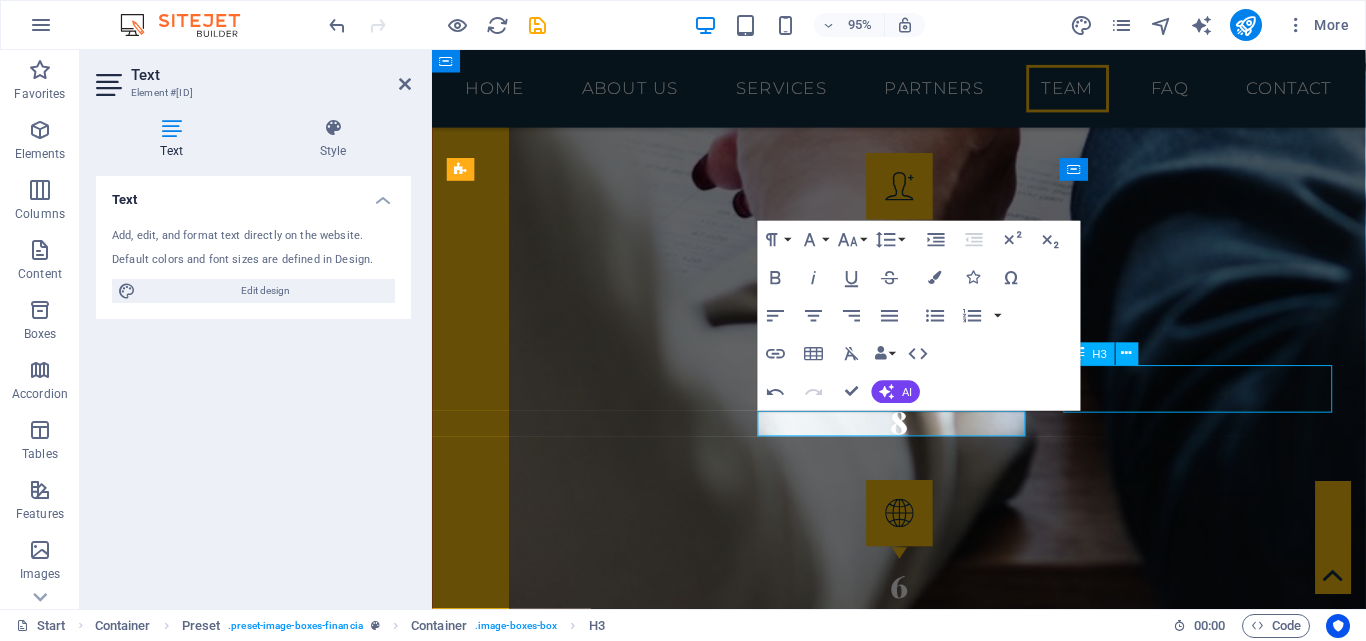 click on "Zineth.D" at bounding box center [924, 6178] 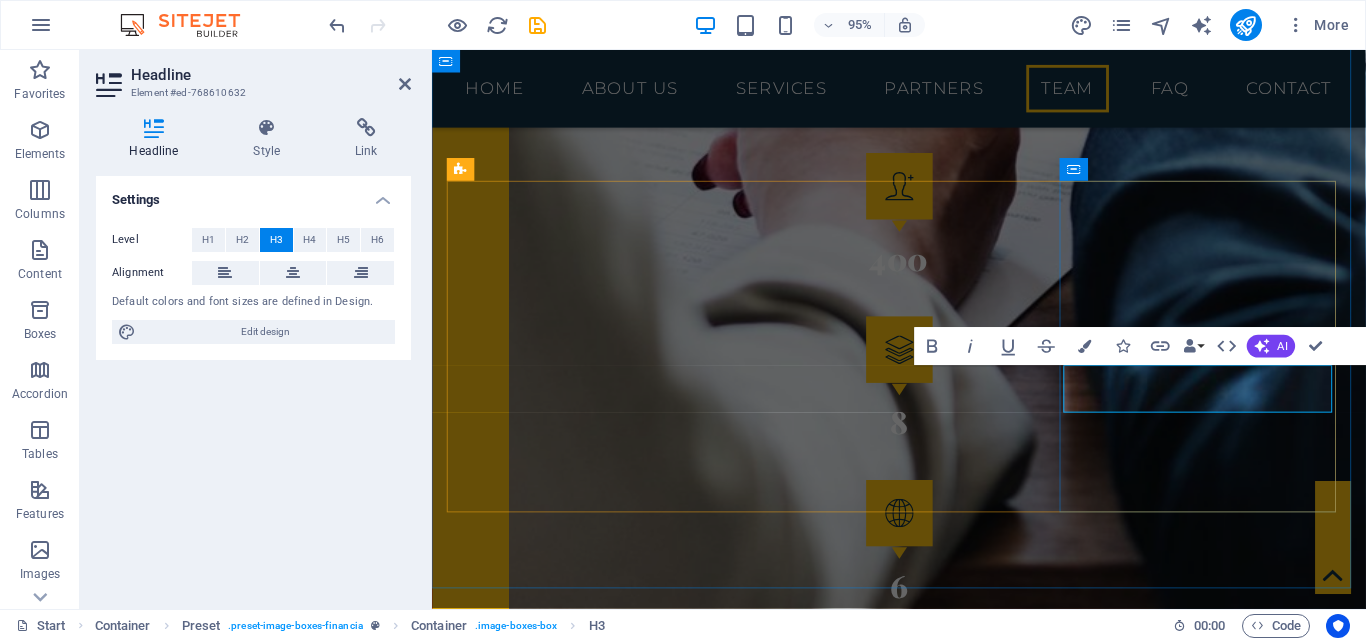 type 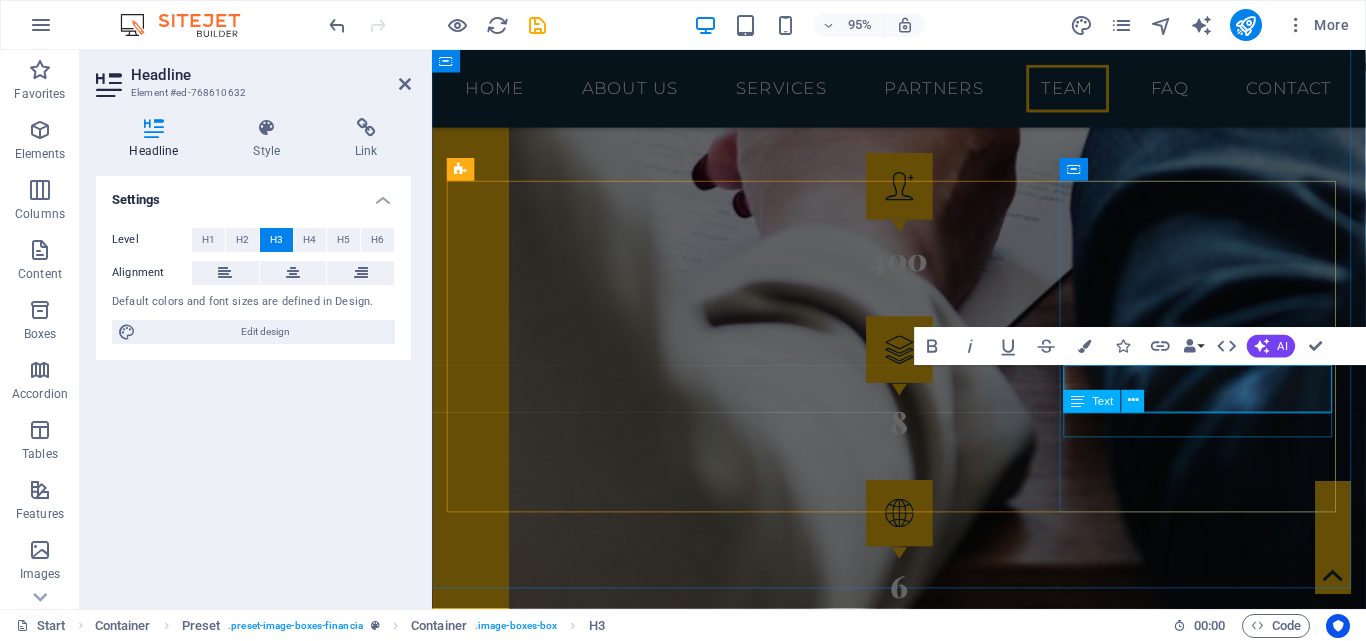 click on "Senior Manager" at bounding box center (924, 6216) 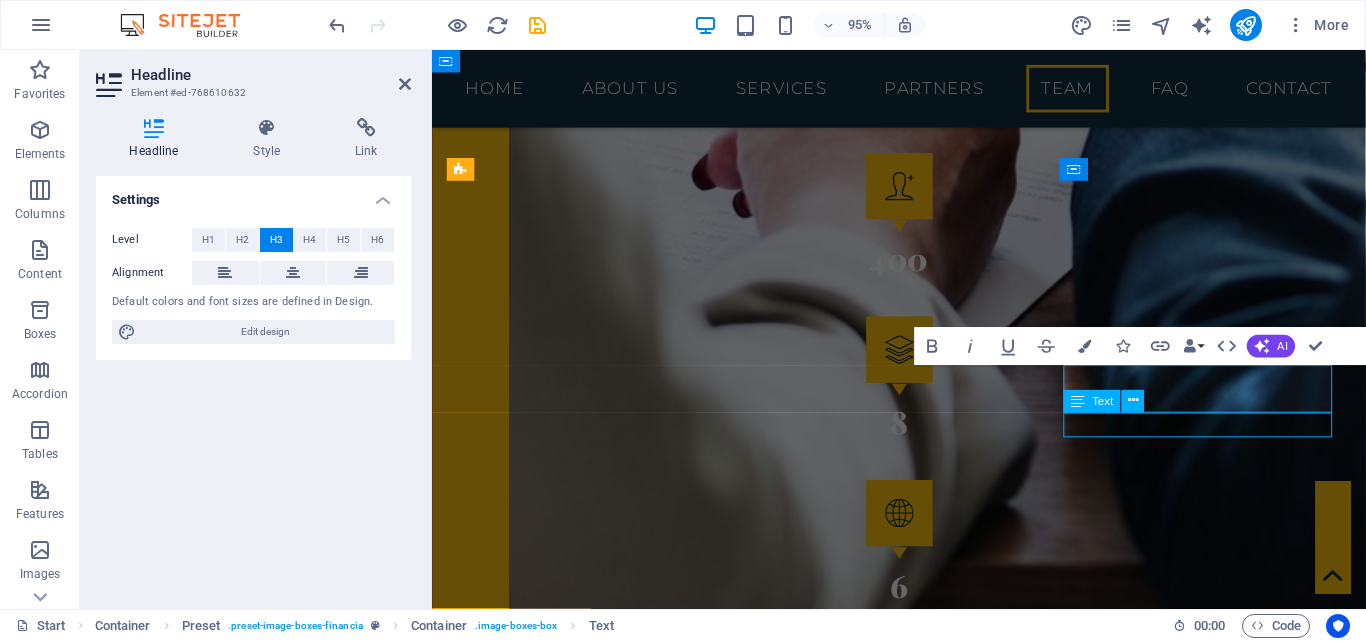 click on "Senior Manager" at bounding box center (924, 6216) 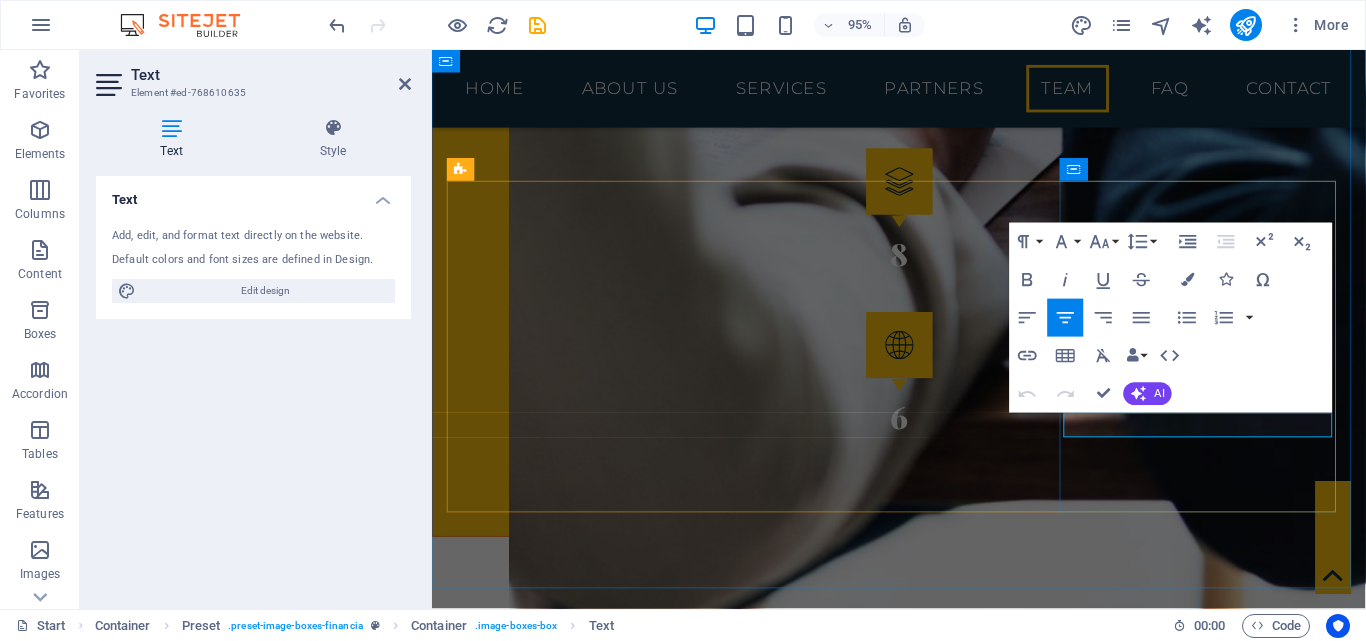 click on "Senior Manager" at bounding box center (924, 6025) 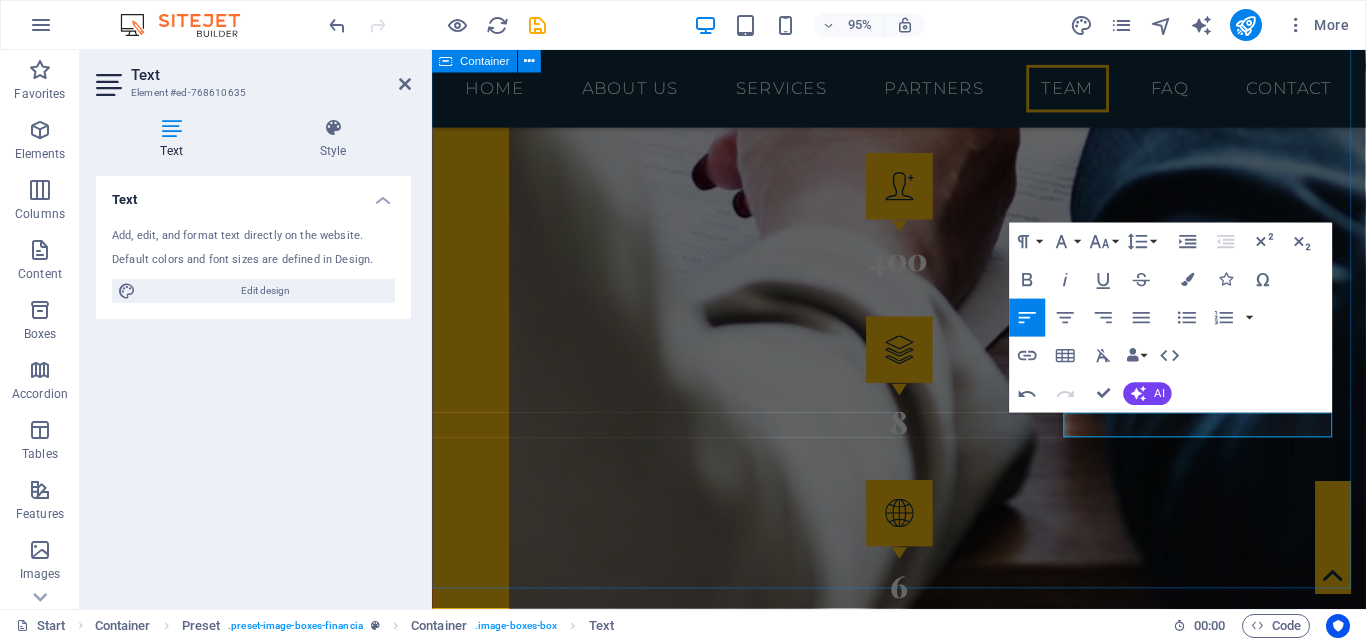 click on "TechNet Worths   Team Ramesh Idayakumar Executive Director JOanna Niruni Consultant REUBAN JEGASOTHY ​Consultant" at bounding box center [923, 5062] 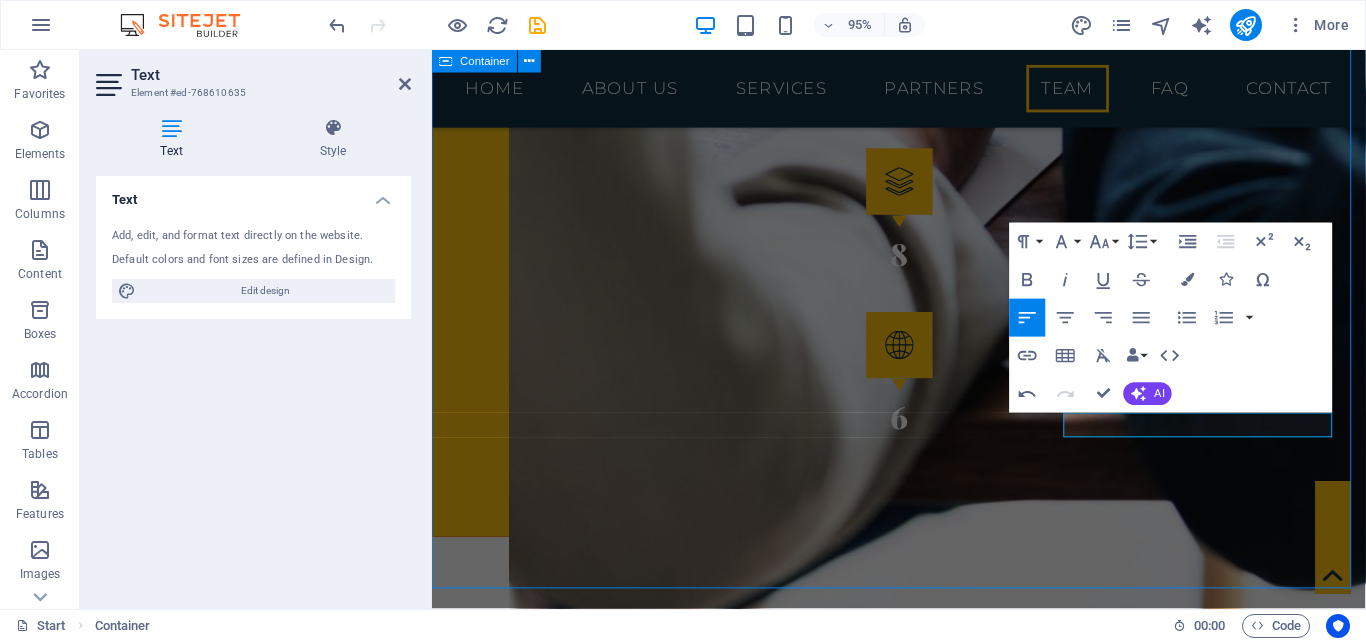 scroll, scrollTop: 3928, scrollLeft: 0, axis: vertical 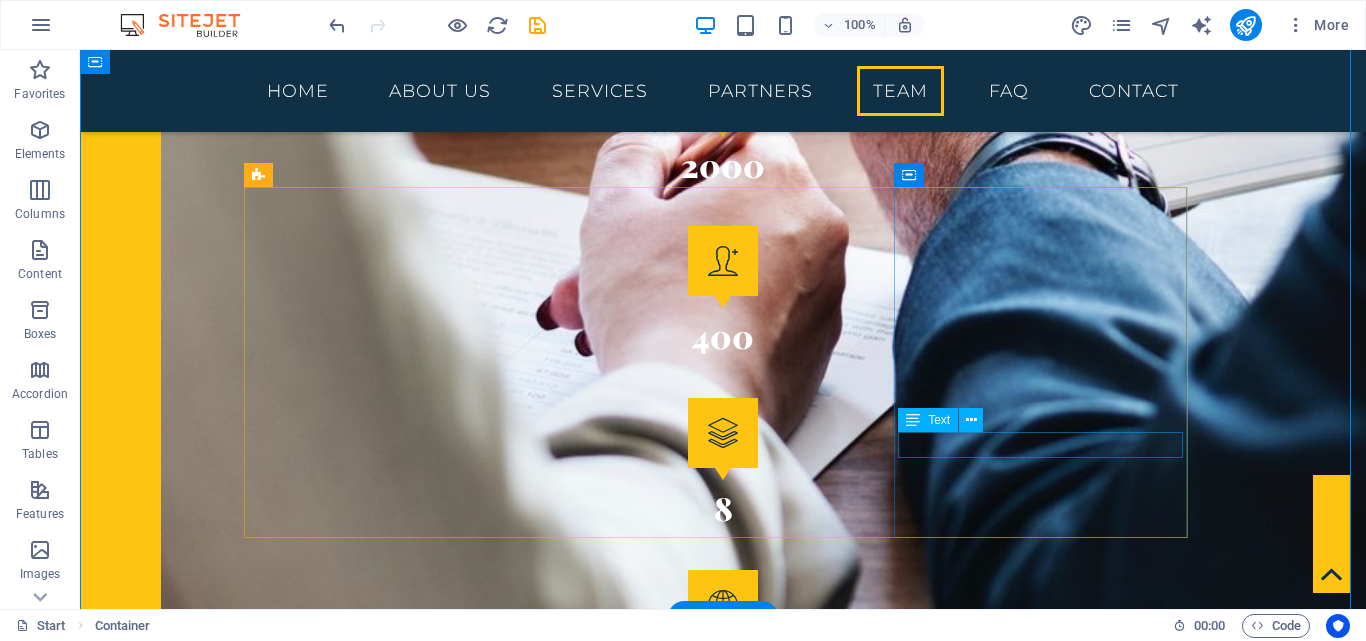 click on "Consultant" at bounding box center [723, 6269] 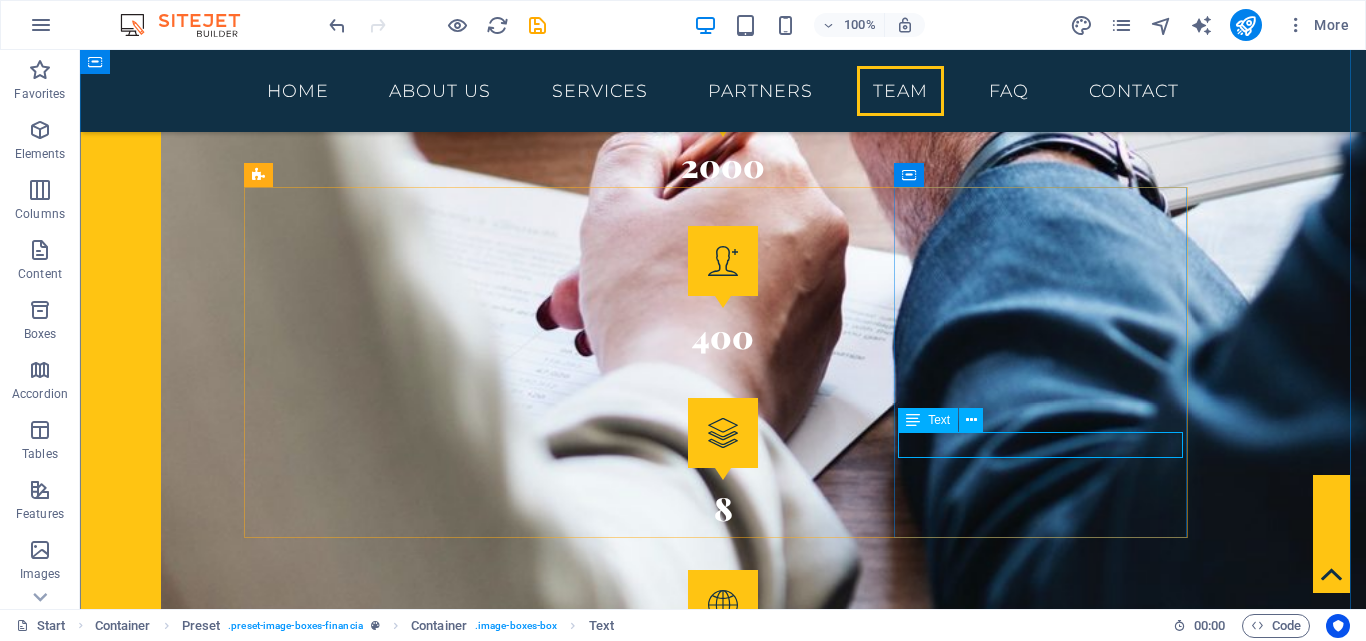 click on "Text" at bounding box center (928, 420) 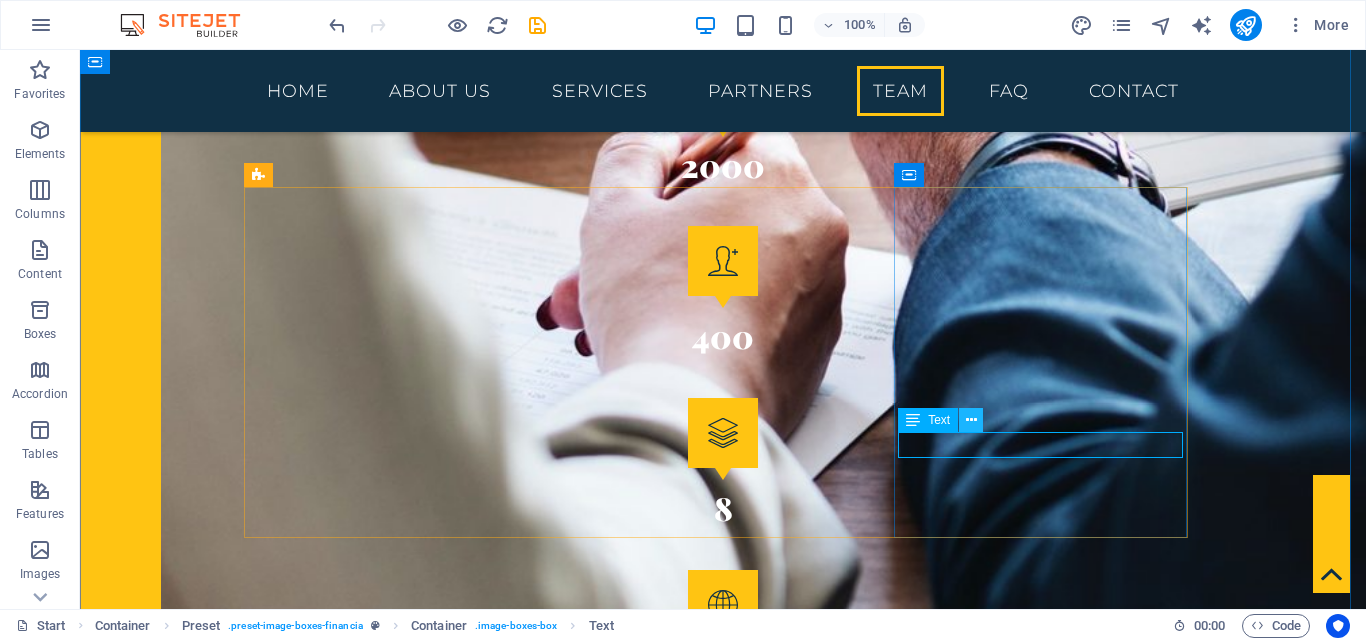 click at bounding box center (971, 420) 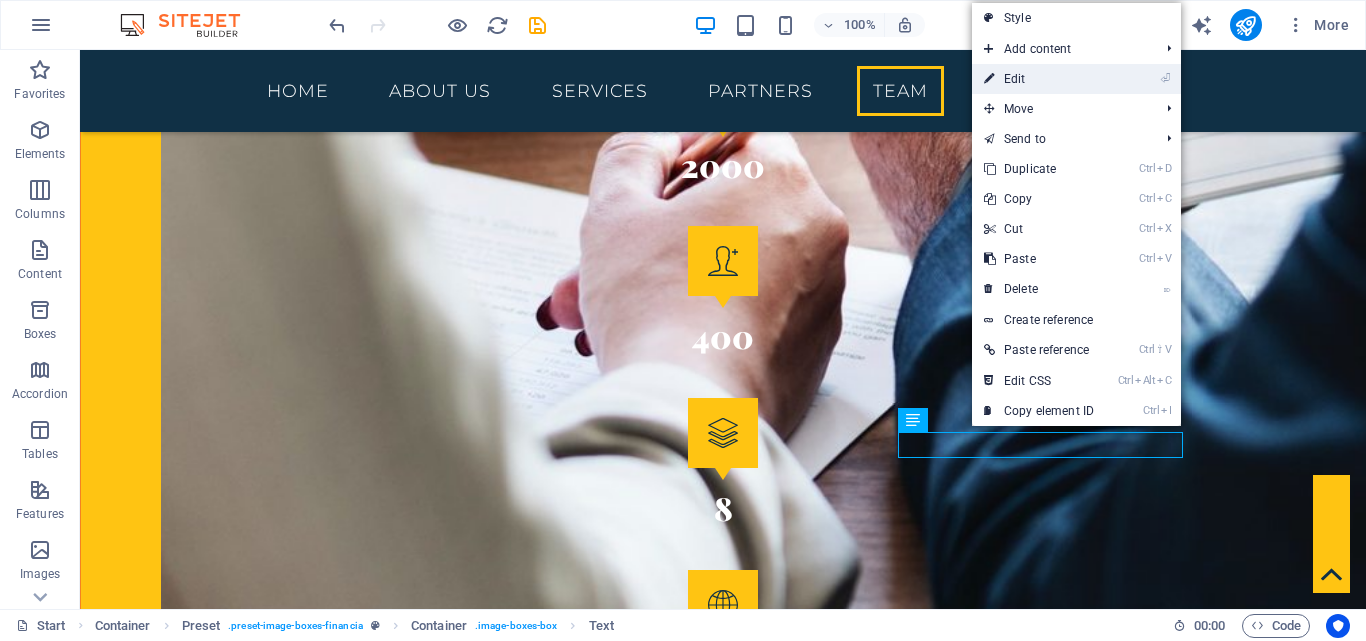 click on "⏎  Edit" at bounding box center [1039, 79] 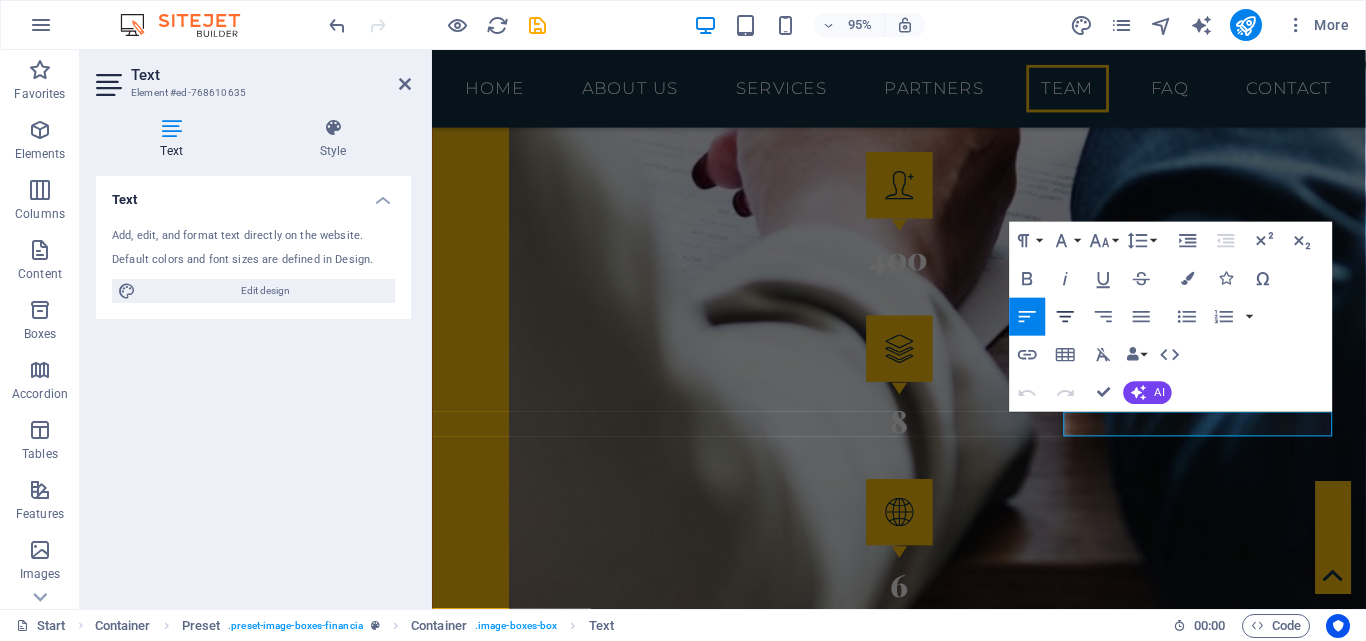click 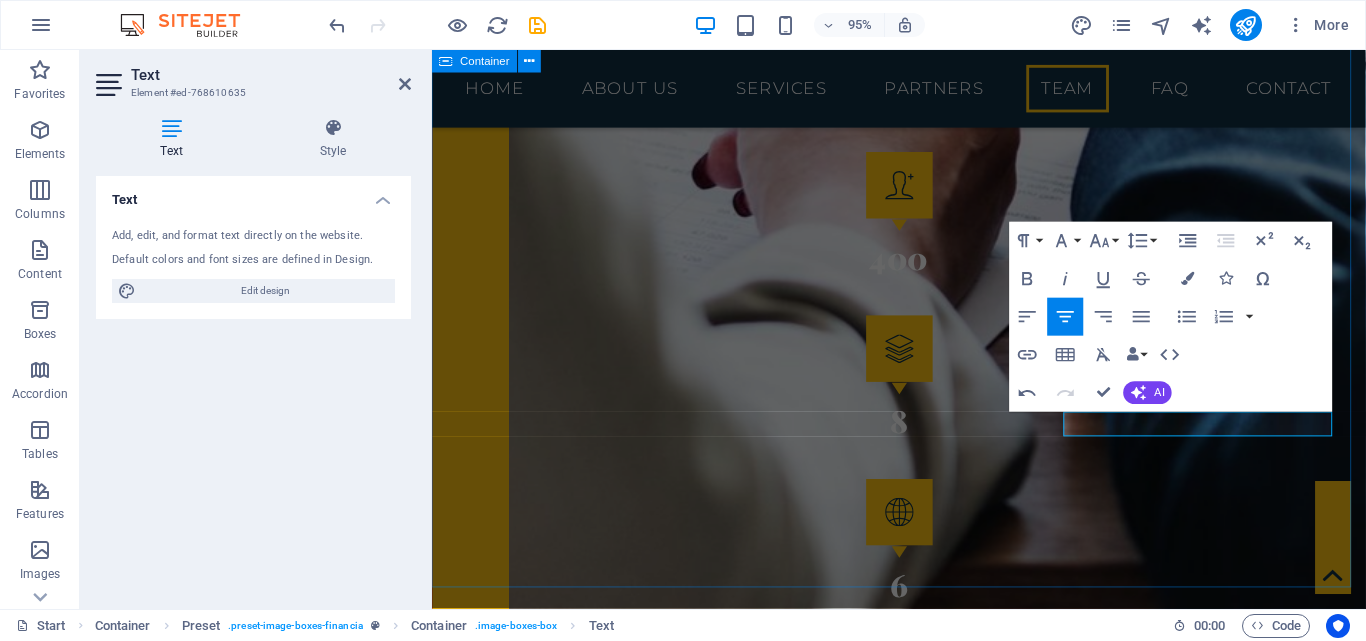 click on "TechNet Worths   Team Ramesh Idayakumar Executive Director JOanna Niruni Consultant REUBAN JEGASOTHY Consultant" at bounding box center [923, 5061] 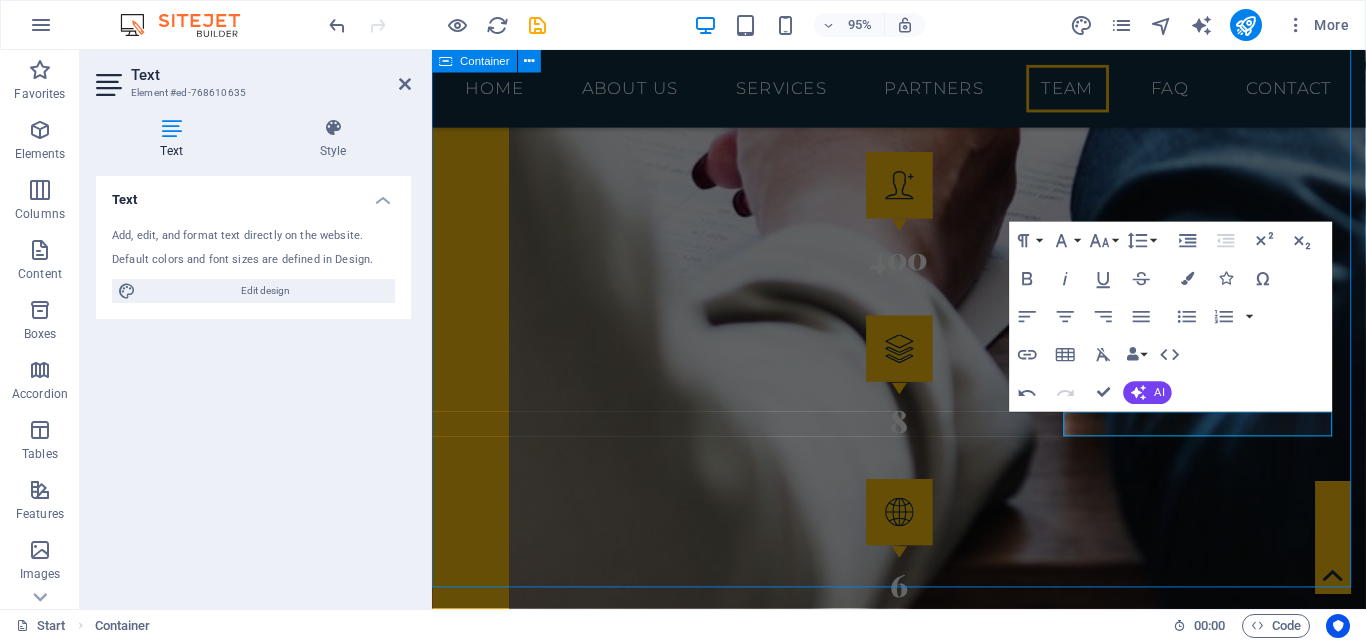 scroll, scrollTop: 3928, scrollLeft: 0, axis: vertical 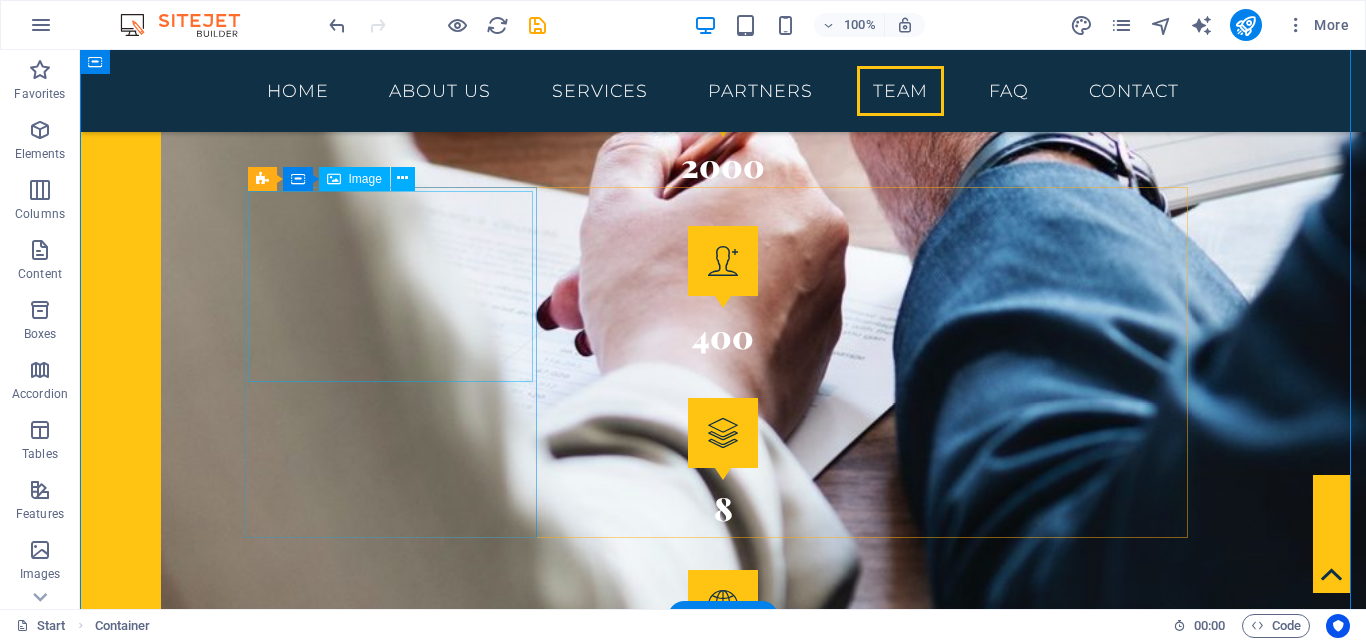 click at bounding box center [723, 4245] 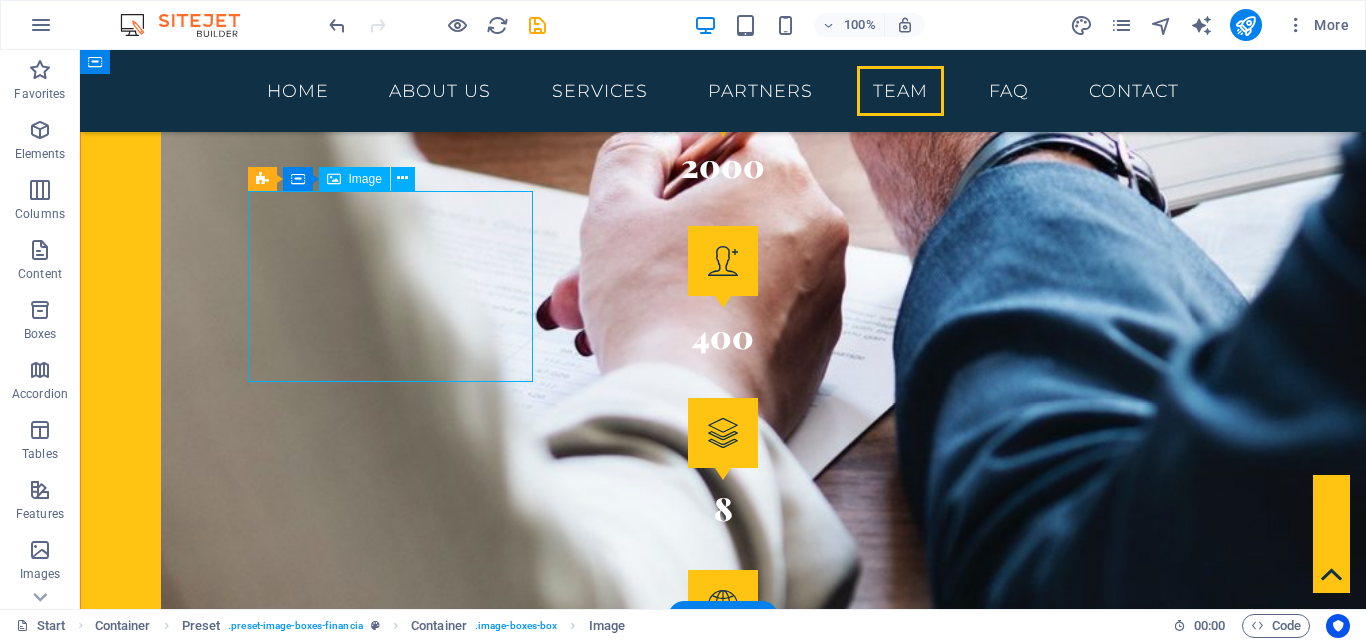 click at bounding box center [723, 4245] 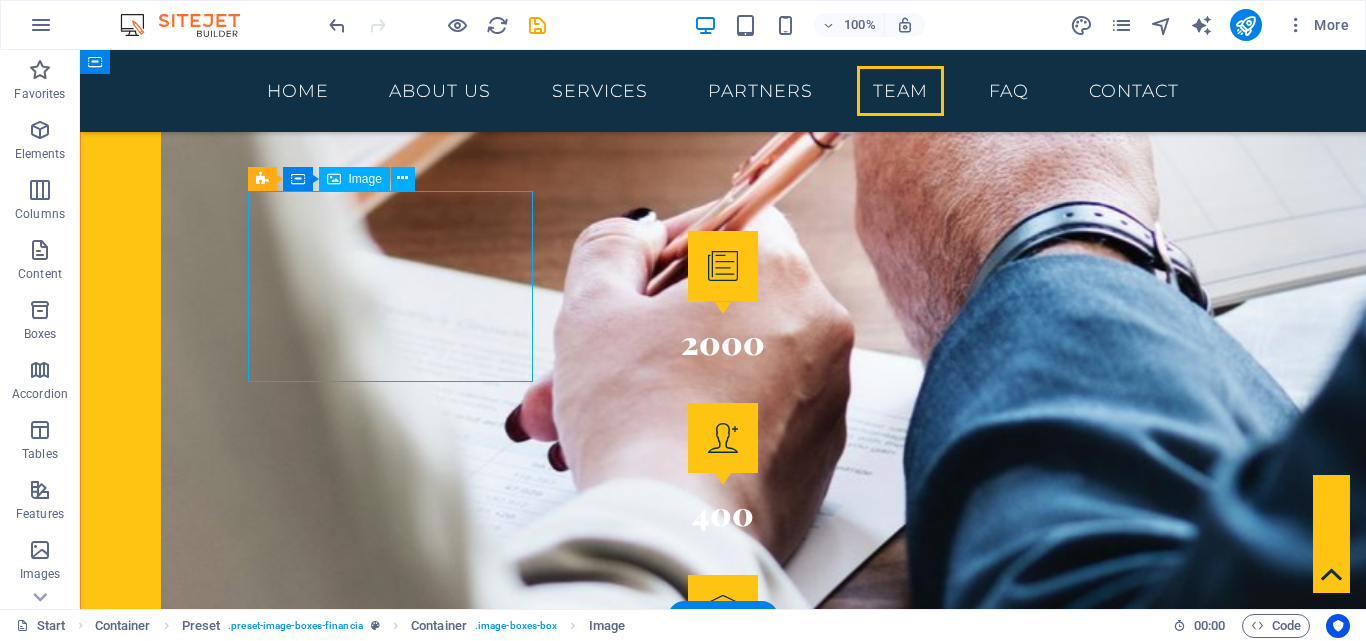select on "%" 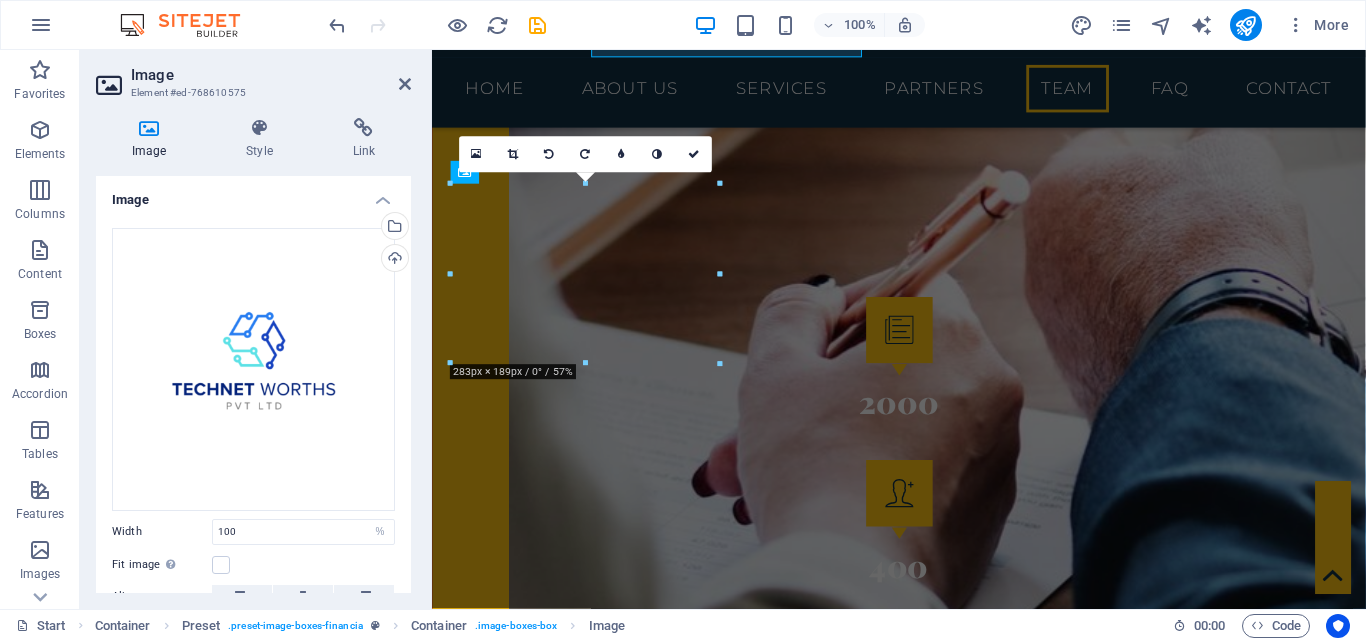 scroll, scrollTop: 4252, scrollLeft: 0, axis: vertical 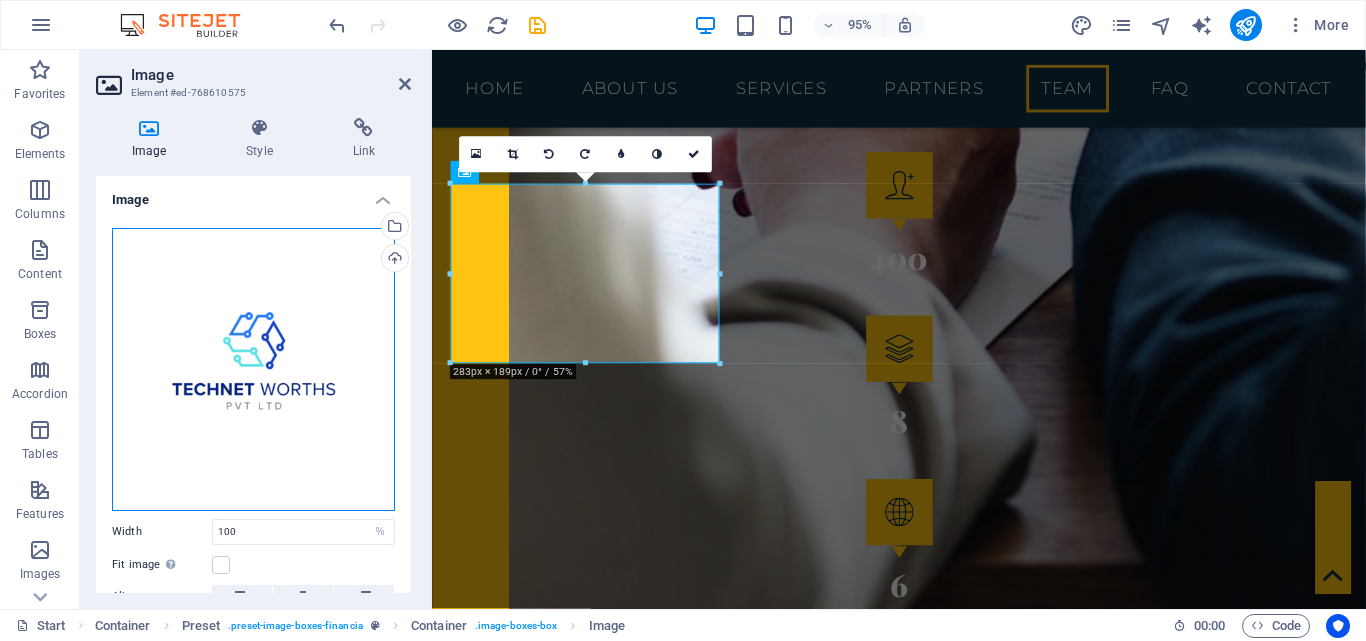 click on "Drag files here, click to choose files or select files from Files or our free stock photos & videos" at bounding box center [253, 369] 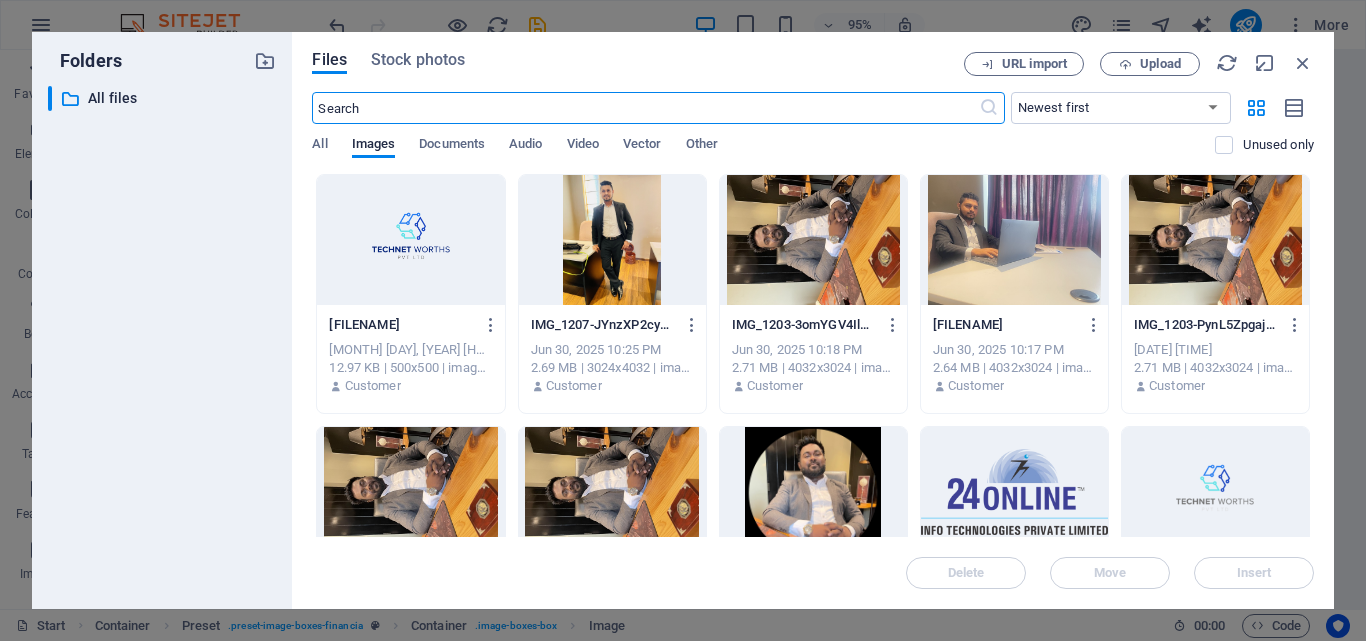 scroll, scrollTop: 4614, scrollLeft: 0, axis: vertical 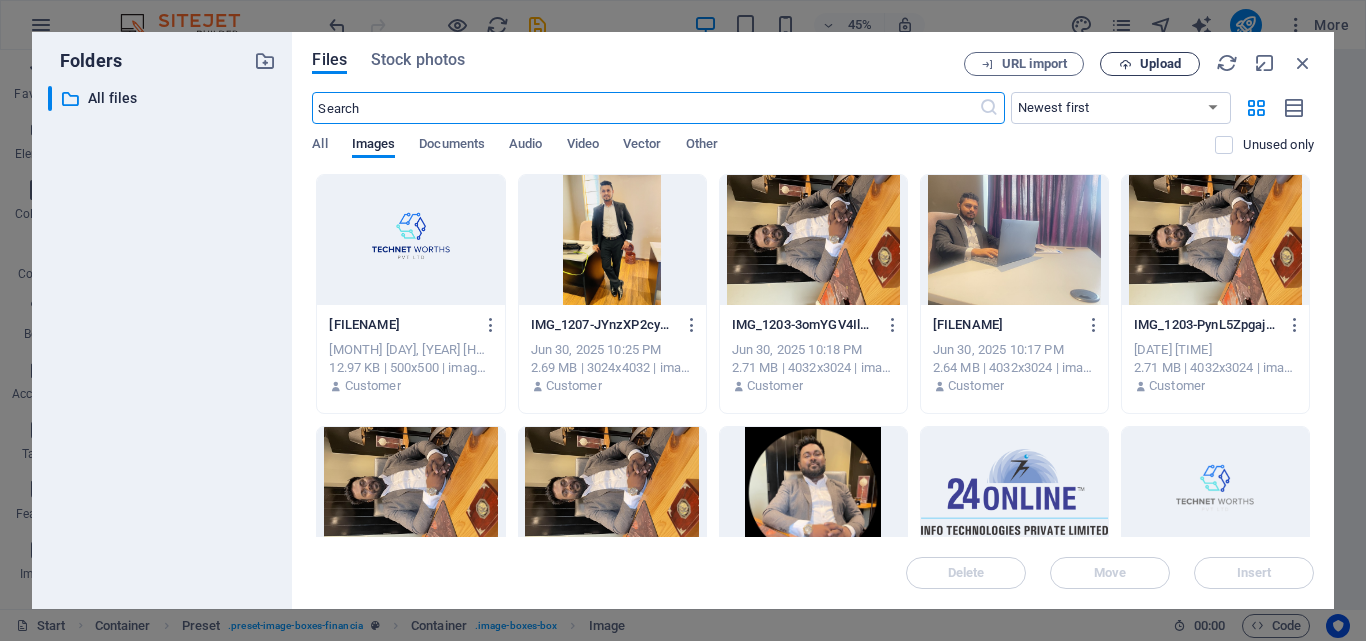 click on "Upload" at bounding box center [1160, 64] 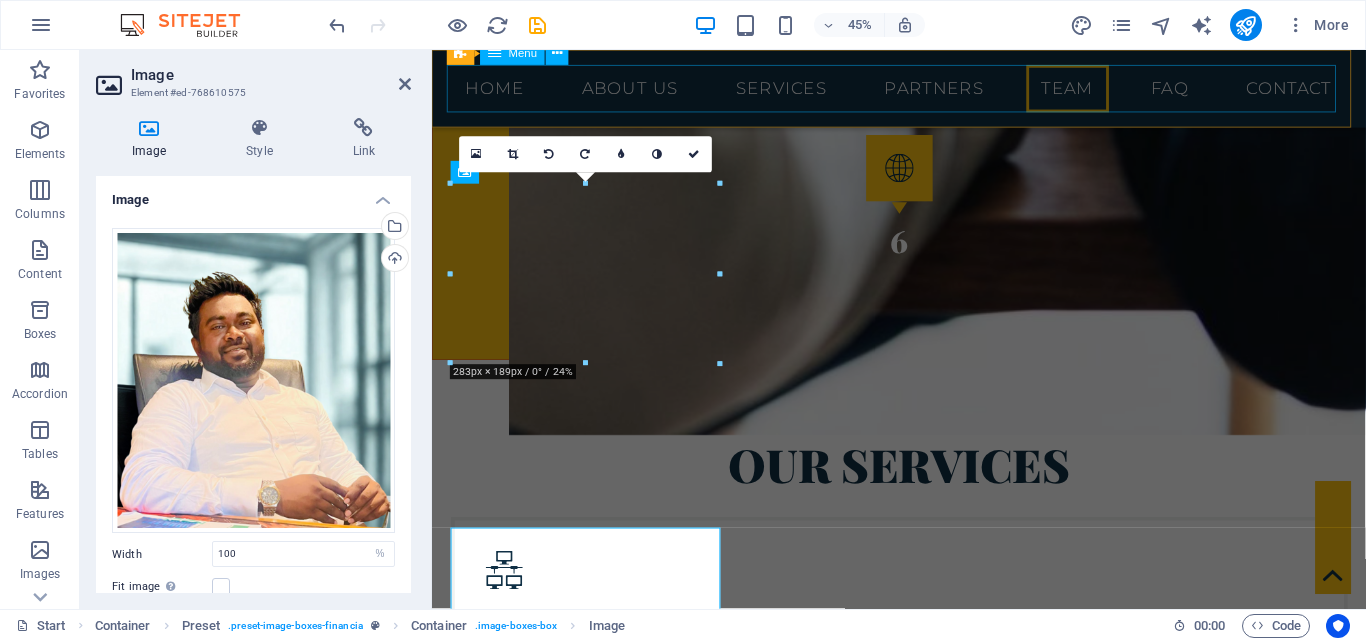 scroll, scrollTop: 4252, scrollLeft: 0, axis: vertical 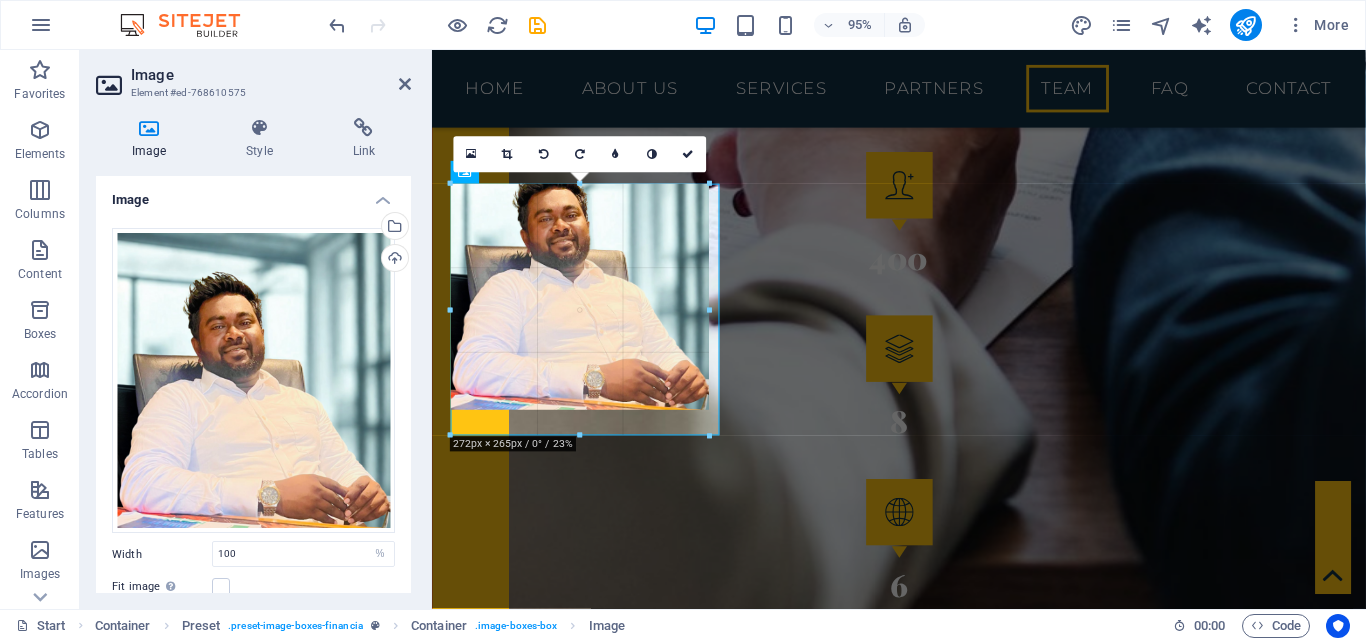 drag, startPoint x: 587, startPoint y: 363, endPoint x: 628, endPoint y: 439, distance: 86.35392 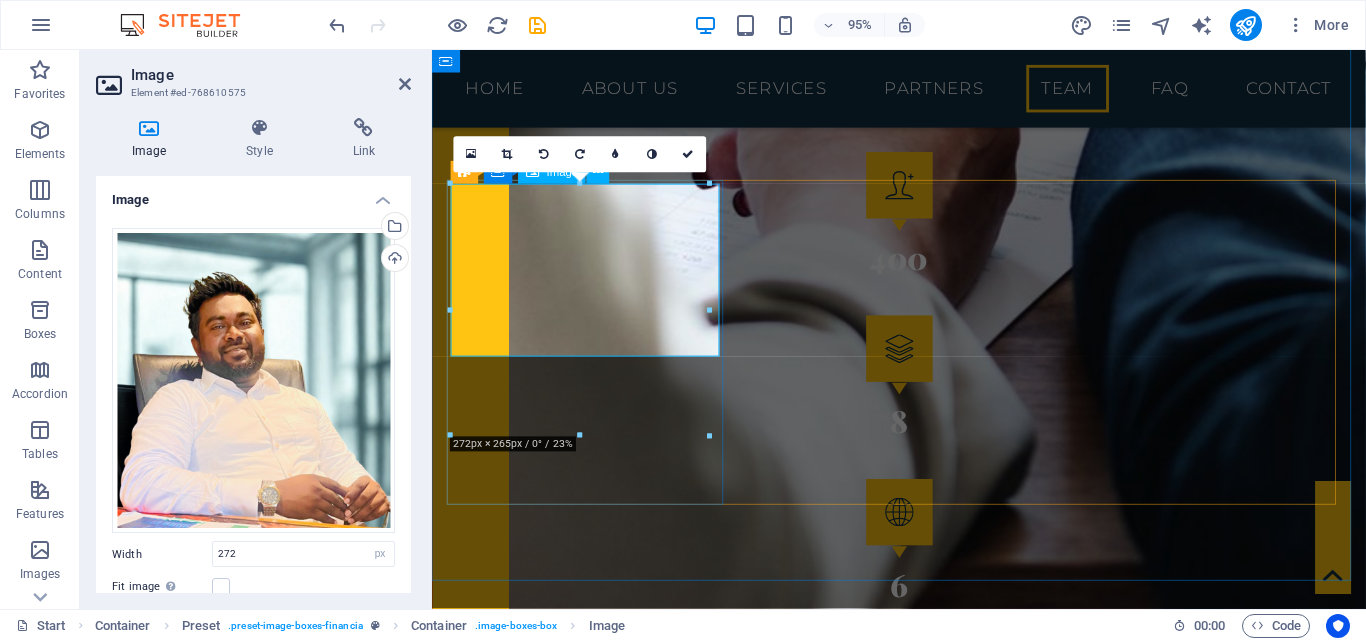 click at bounding box center (924, 3971) 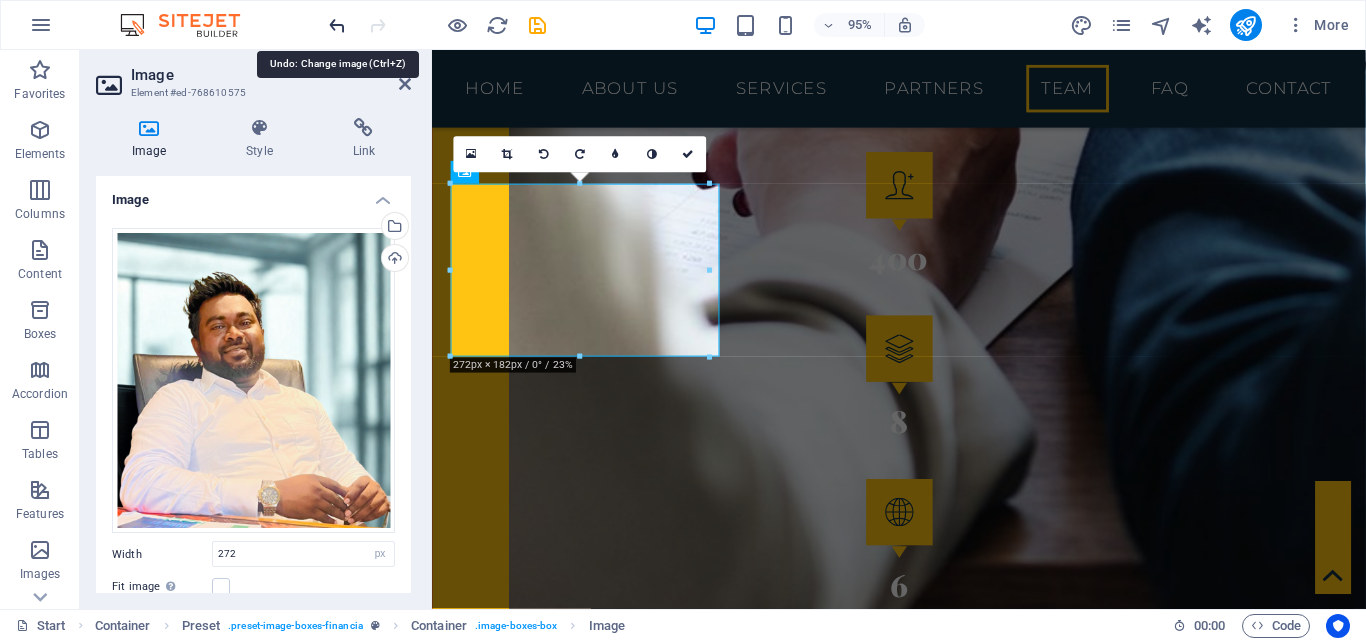 click at bounding box center (337, 25) 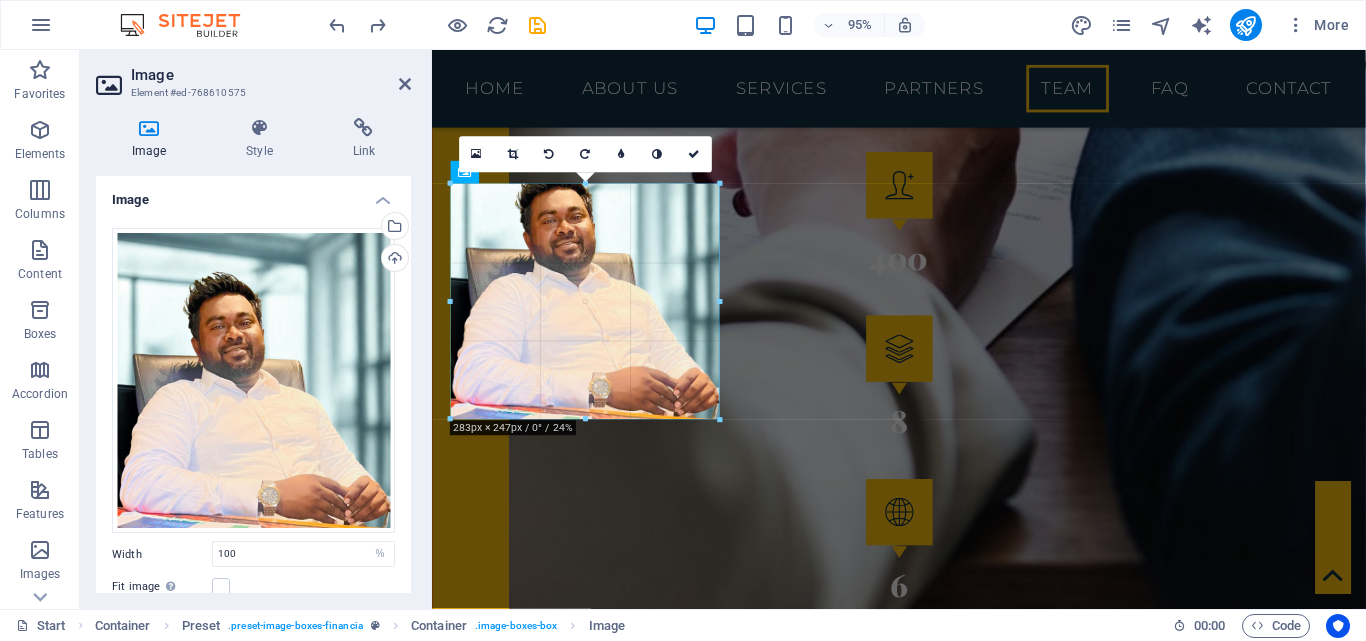 drag, startPoint x: 588, startPoint y: 363, endPoint x: 598, endPoint y: 416, distance: 53.935146 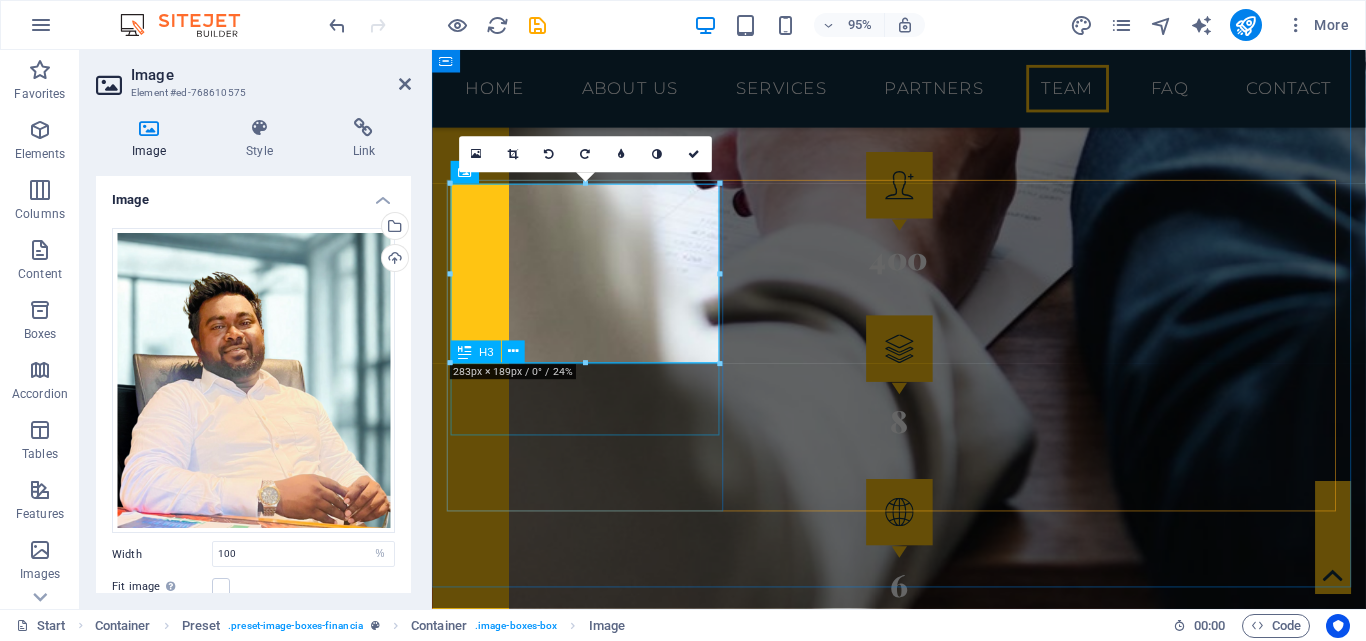 click on "Ramesh Idayakumar" at bounding box center (924, 4530) 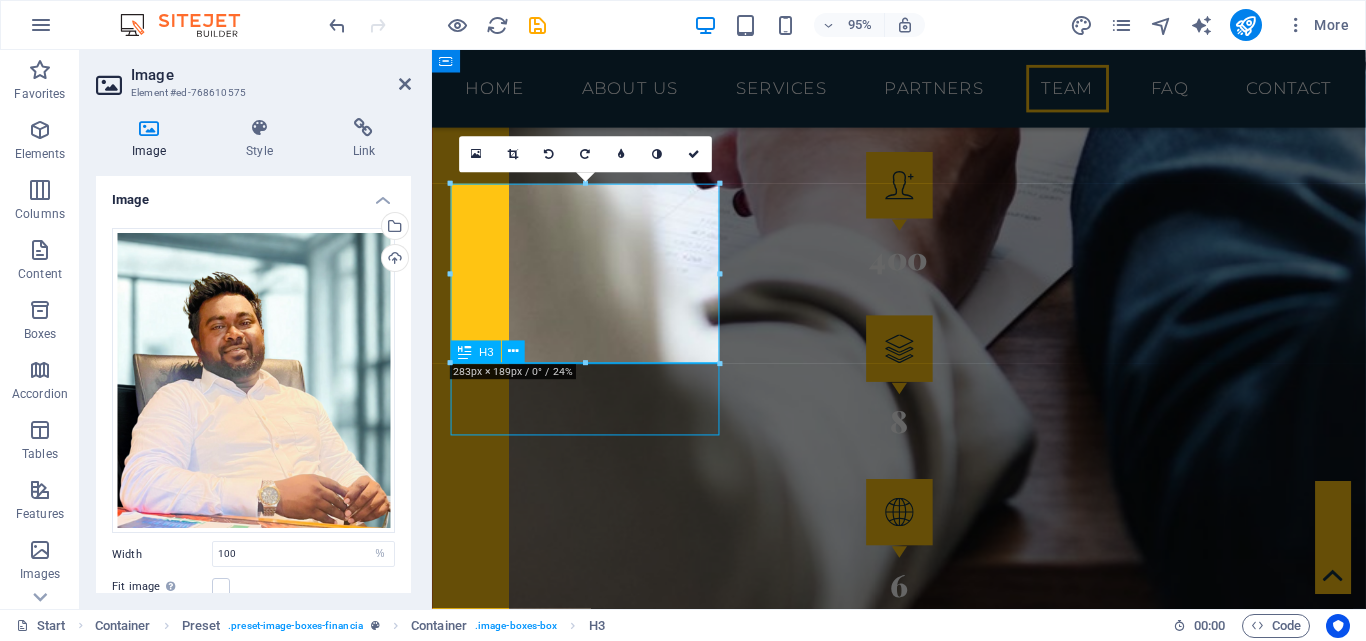 scroll, scrollTop: 3928, scrollLeft: 0, axis: vertical 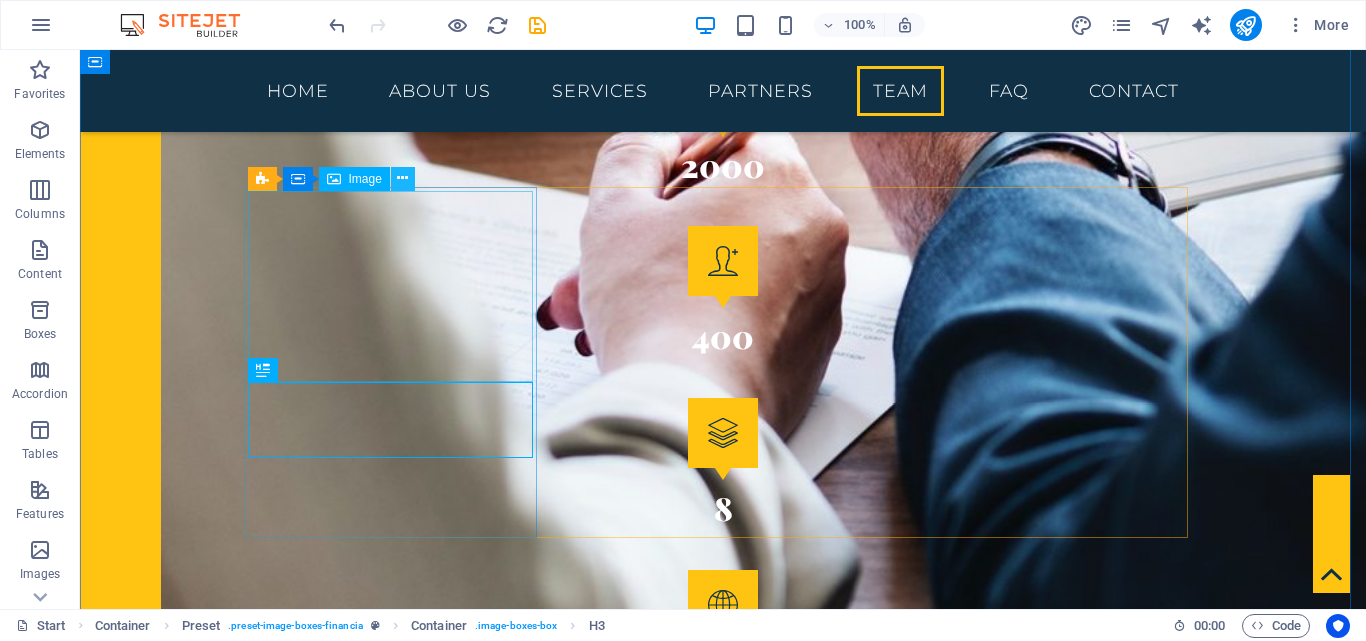 click at bounding box center (403, 179) 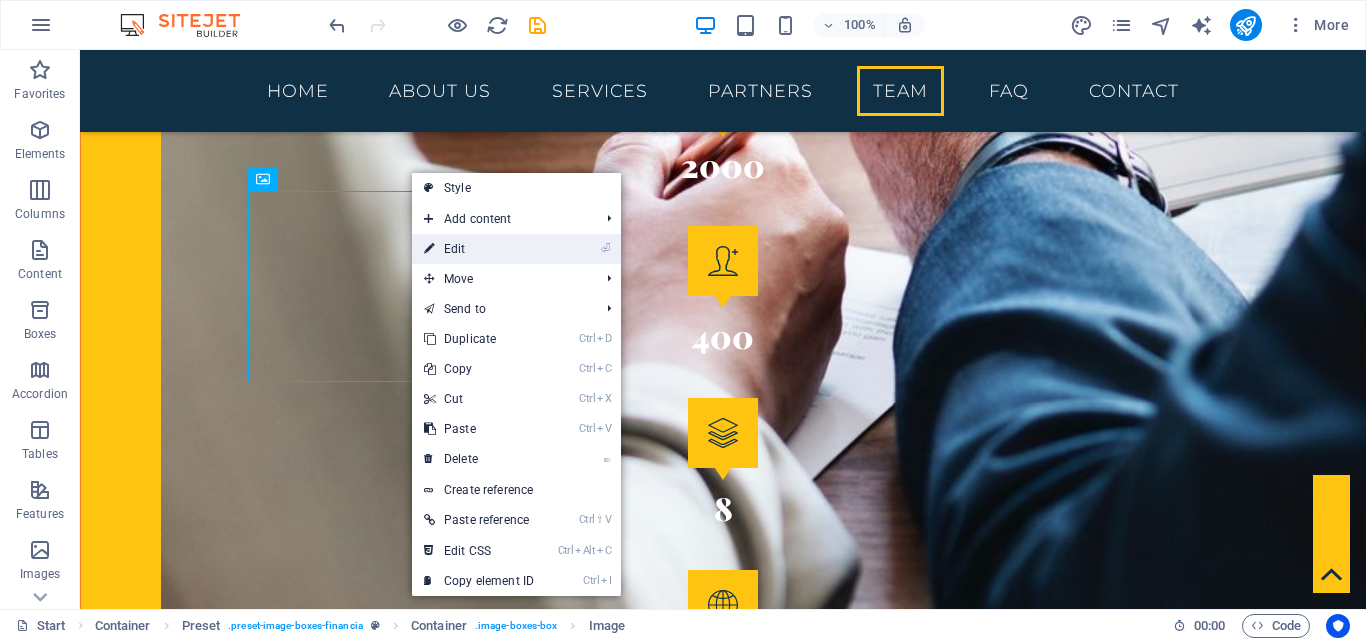 click on "⏎  Edit" at bounding box center (479, 249) 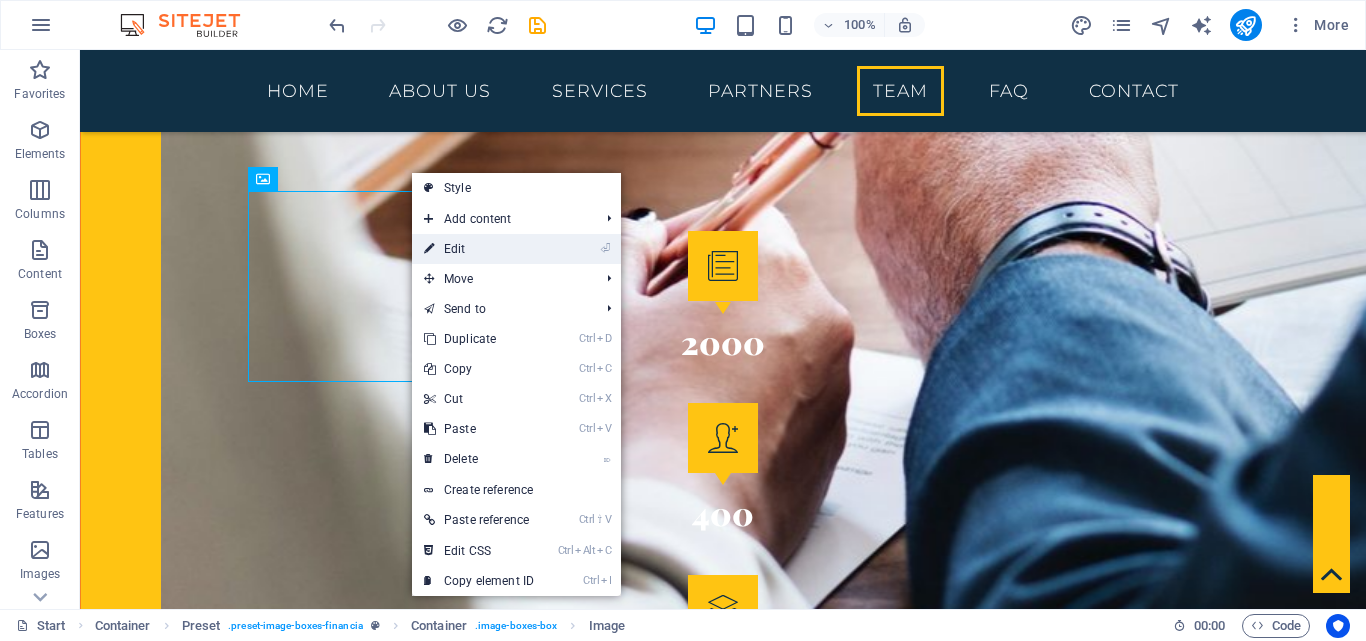 select on "%" 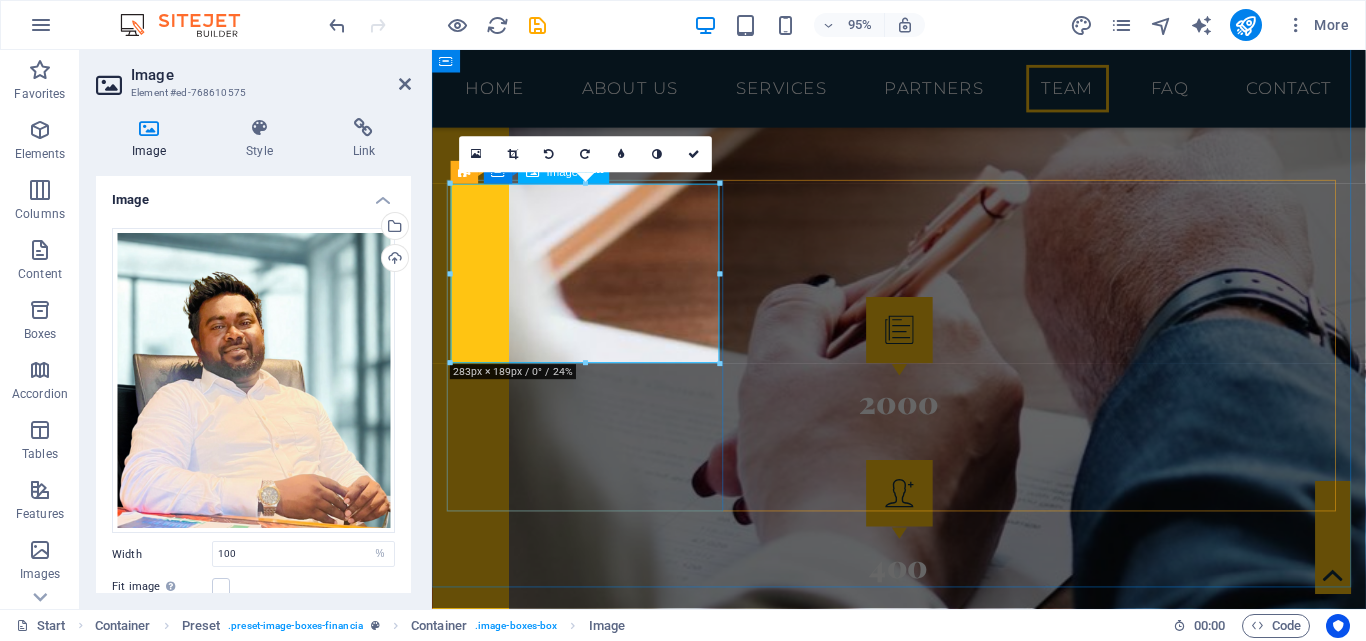 scroll, scrollTop: 4252, scrollLeft: 0, axis: vertical 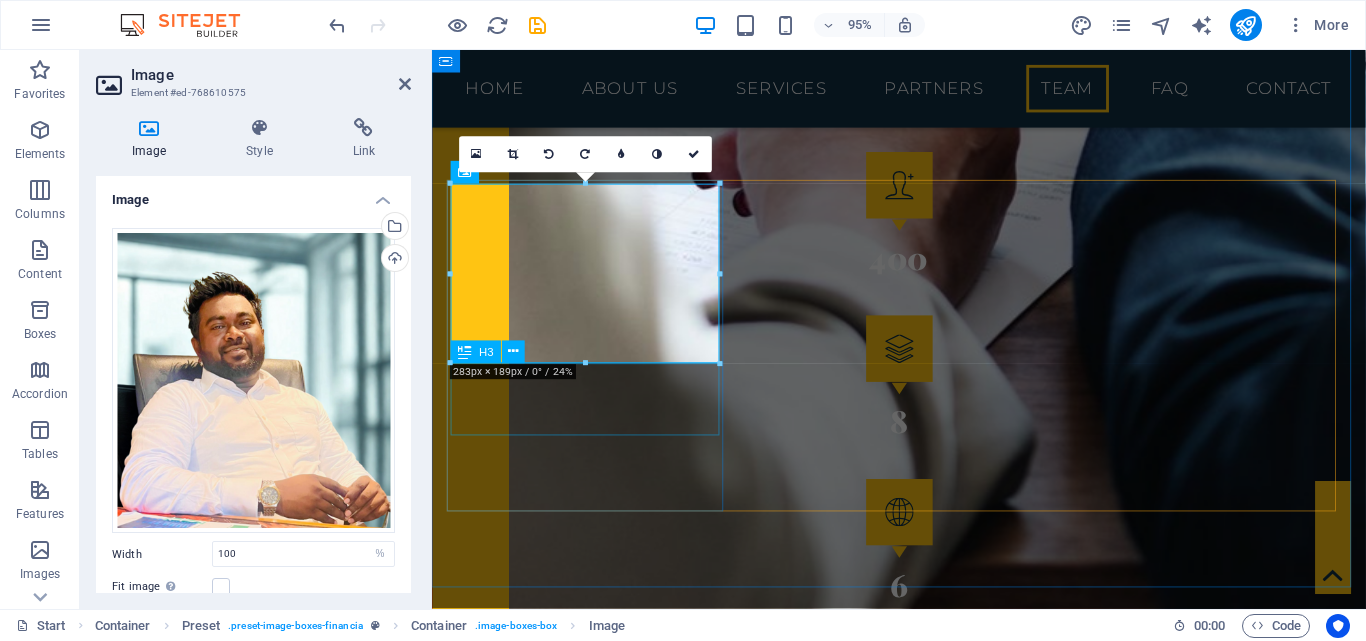 click on "Ramesh Idayakumar" at bounding box center (924, 4530) 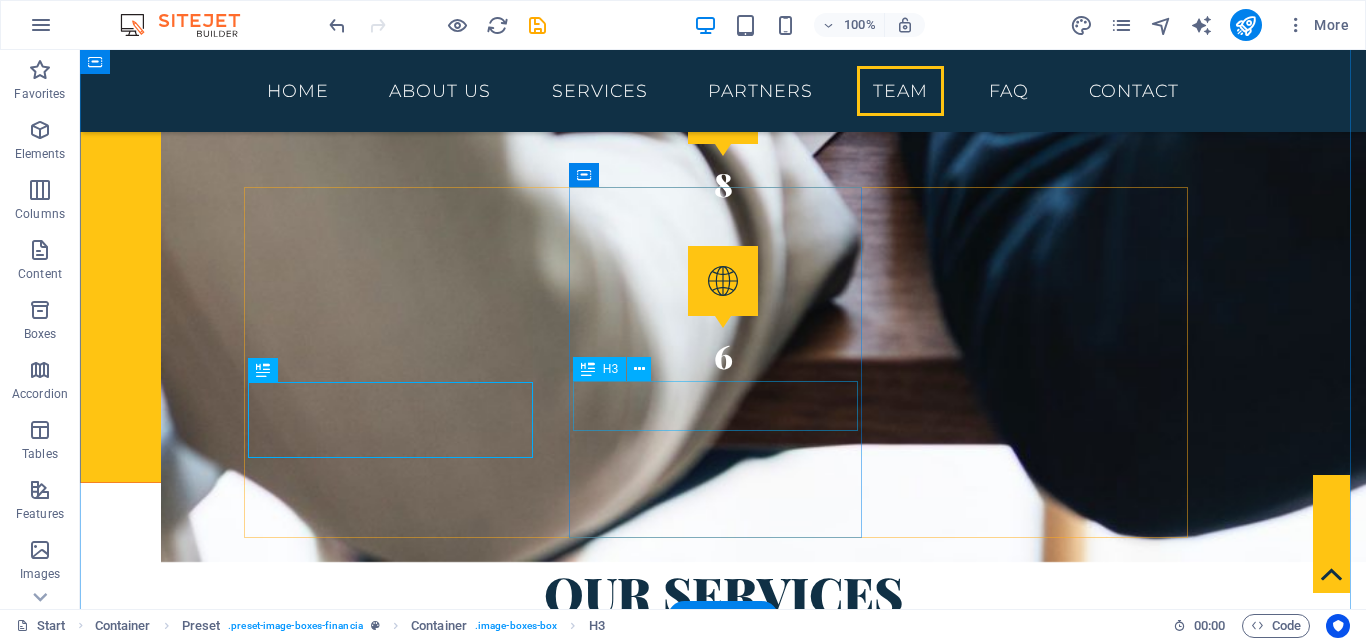scroll, scrollTop: 3928, scrollLeft: 0, axis: vertical 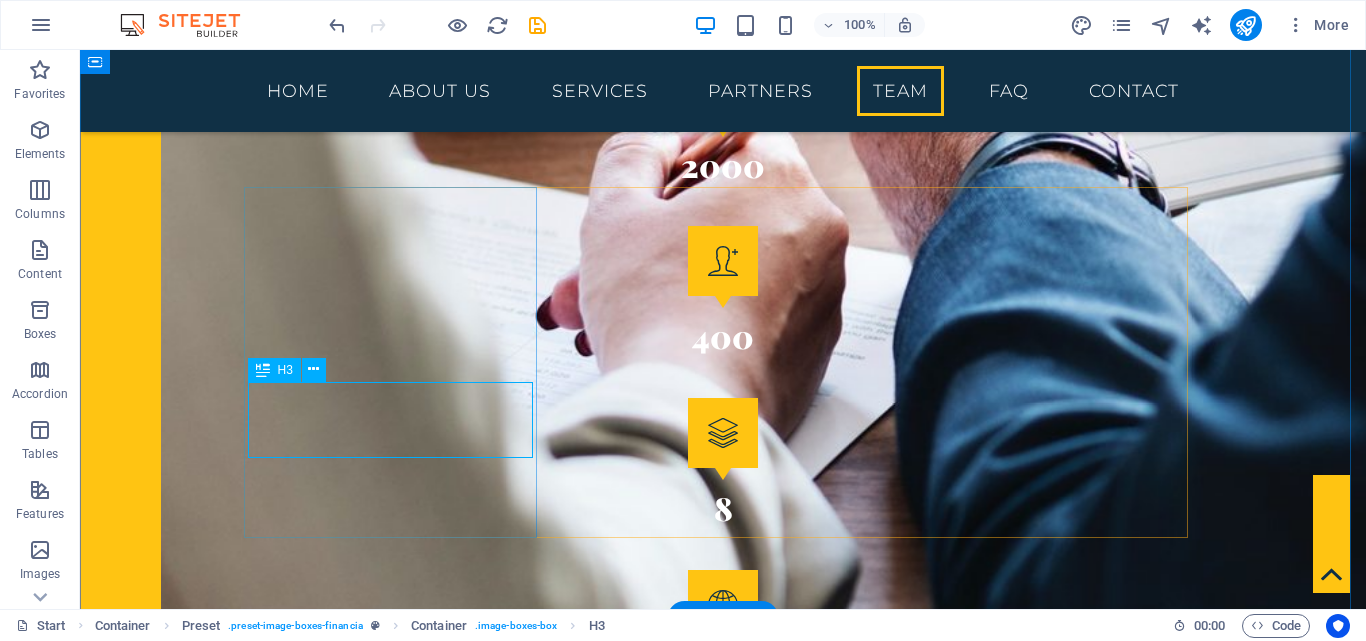 click on "Ramesh Idayakumar" at bounding box center [723, 4584] 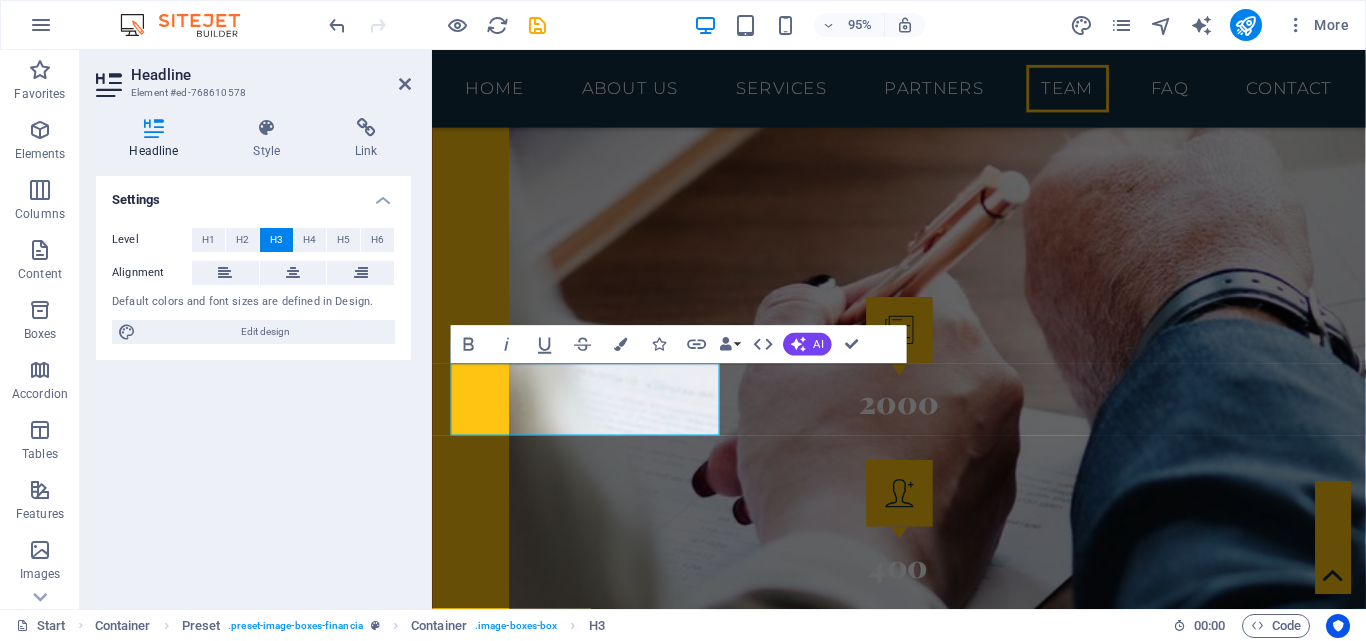 scroll, scrollTop: 4252, scrollLeft: 0, axis: vertical 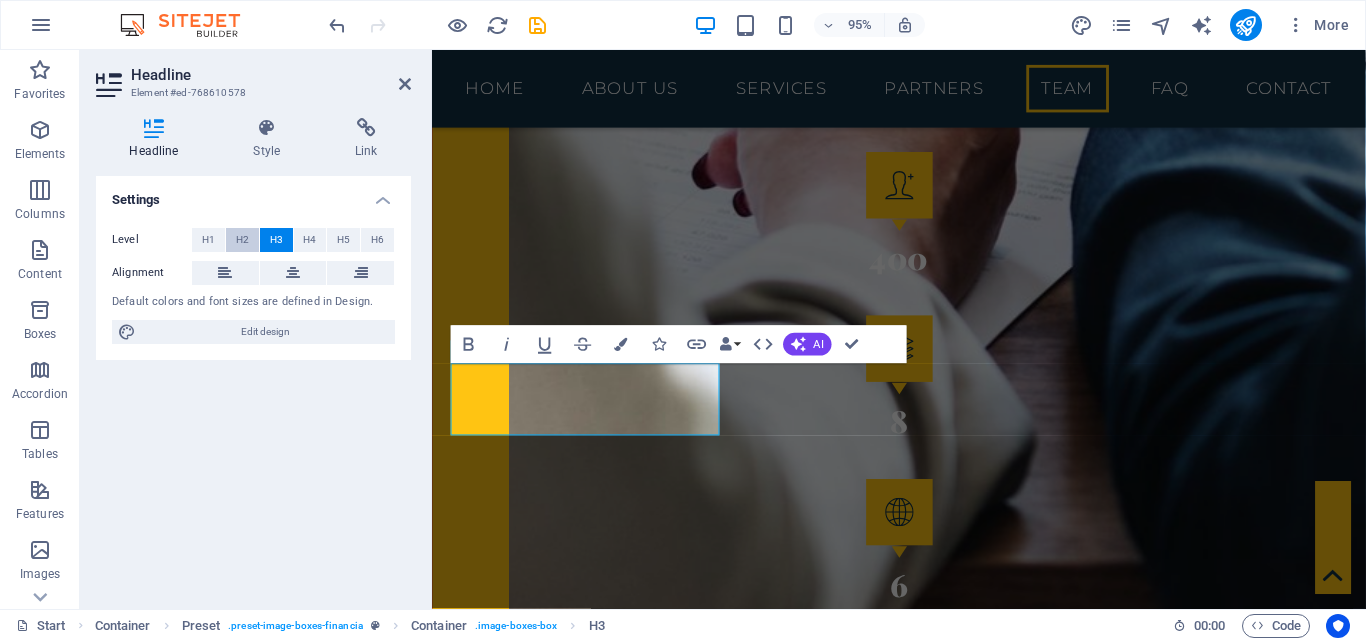 click on "H2" at bounding box center (242, 240) 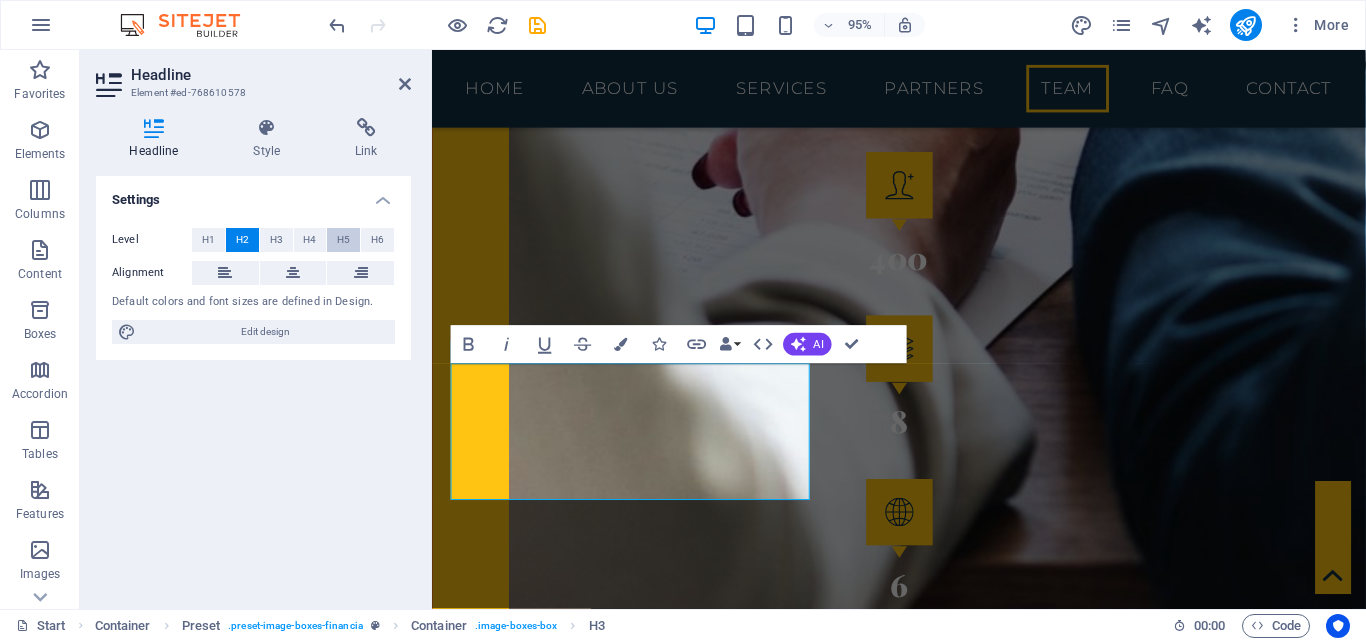 click on "H5" at bounding box center (343, 240) 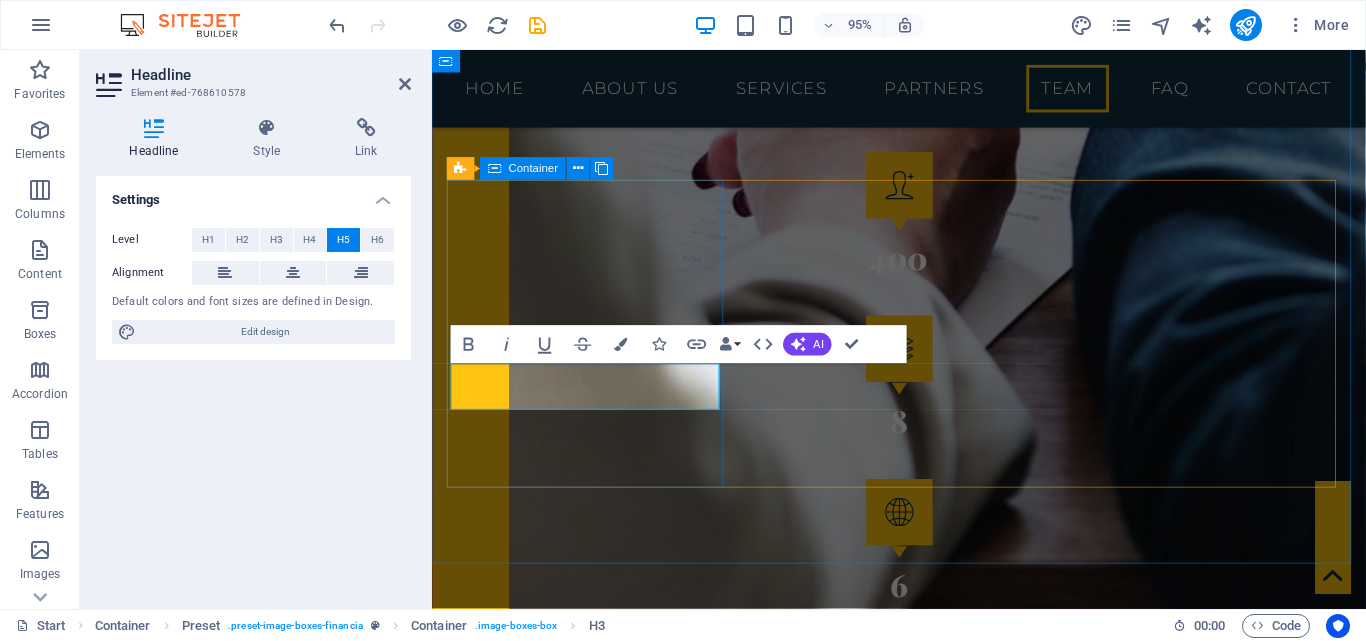 click on "Ramesh Idayakumar Executive Director" at bounding box center [924, 4279] 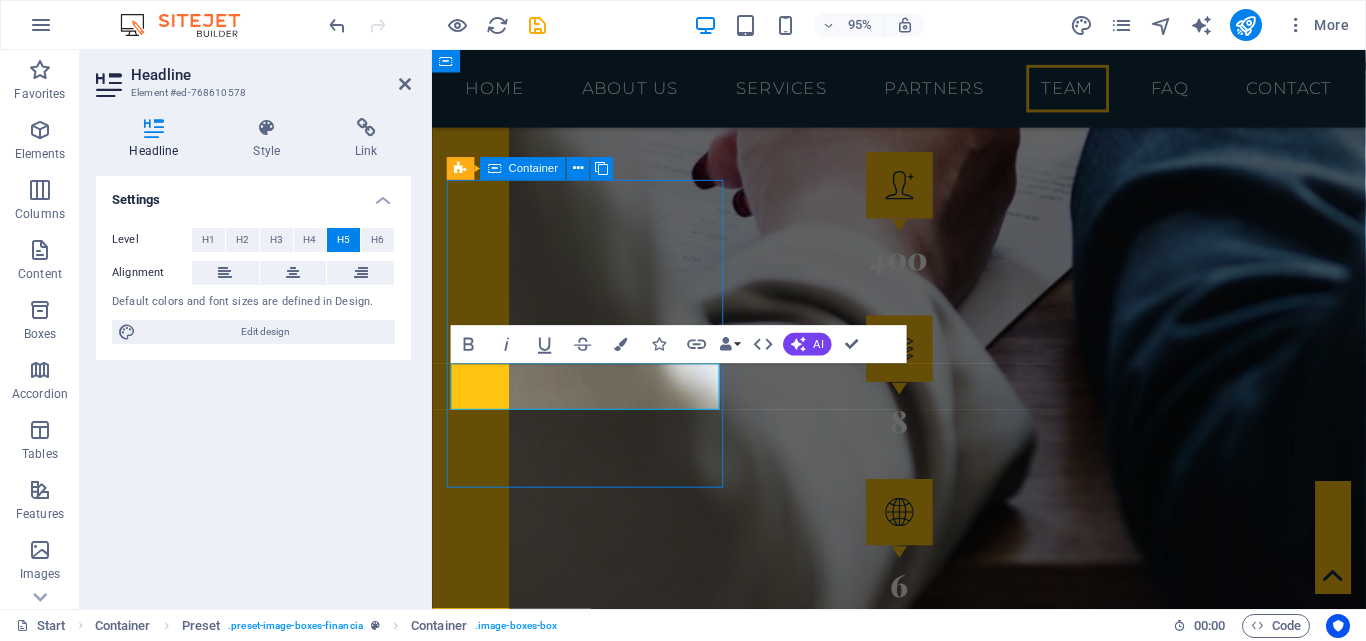 scroll, scrollTop: 3928, scrollLeft: 0, axis: vertical 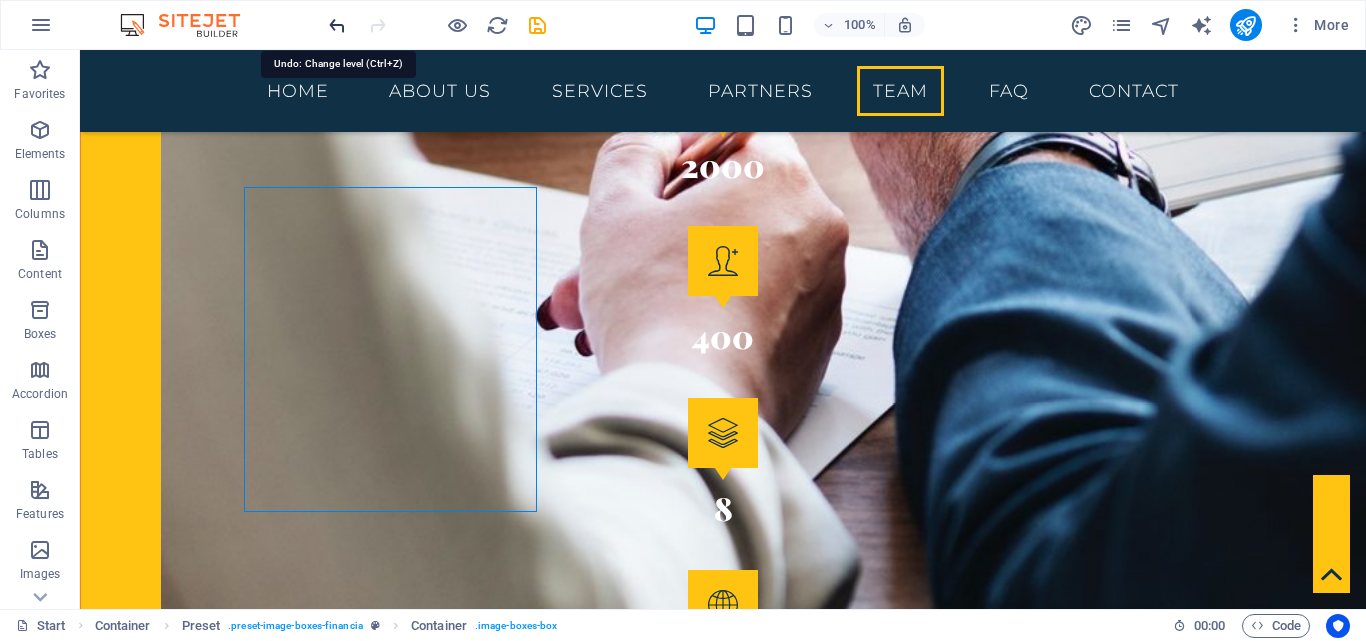 click at bounding box center (337, 25) 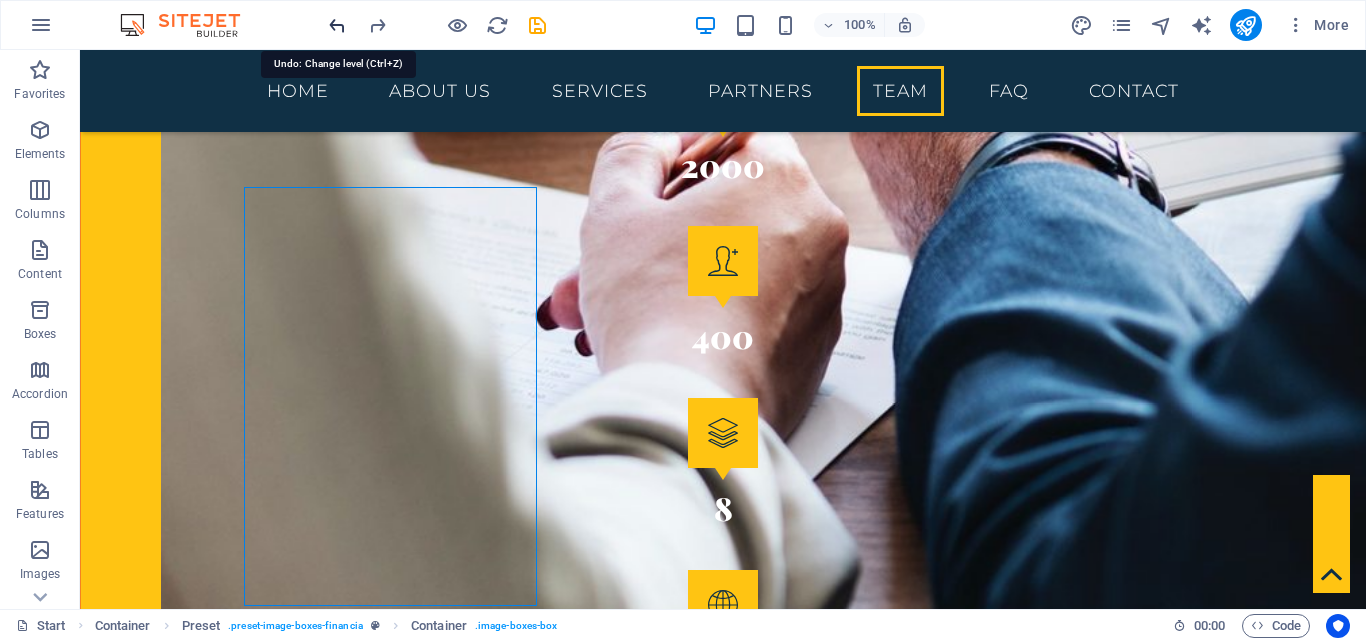 click at bounding box center [337, 25] 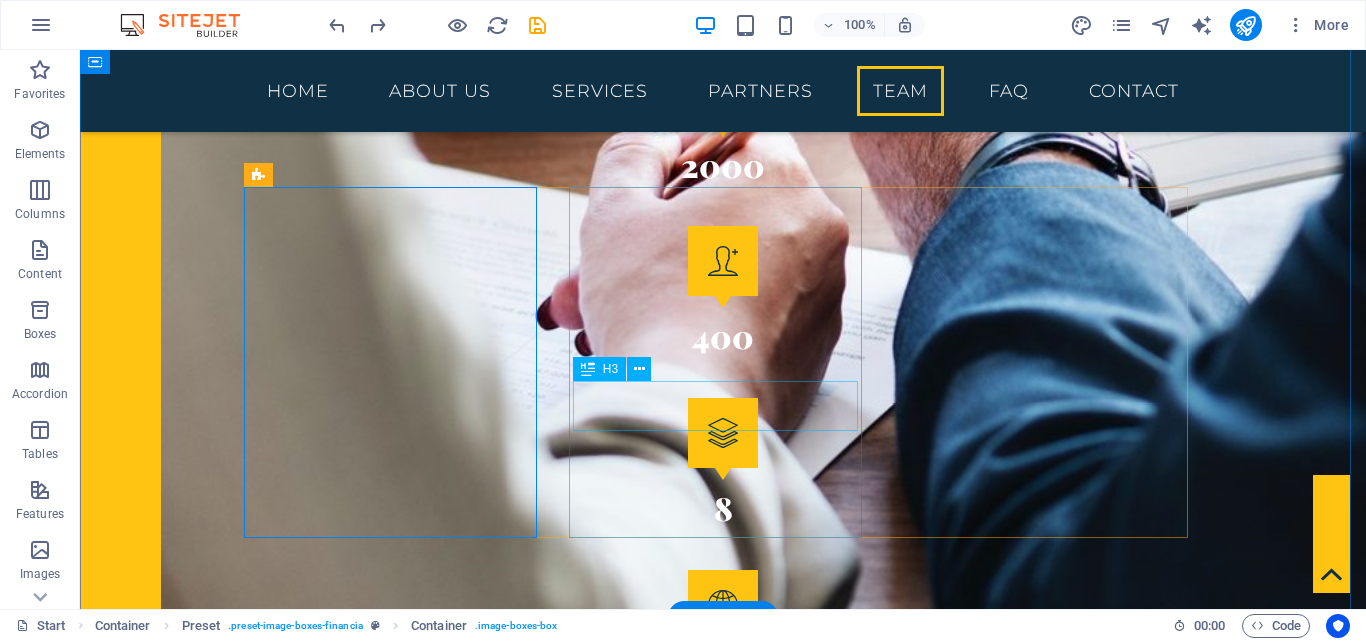 click on "JOanna Niruni" at bounding box center [723, 5405] 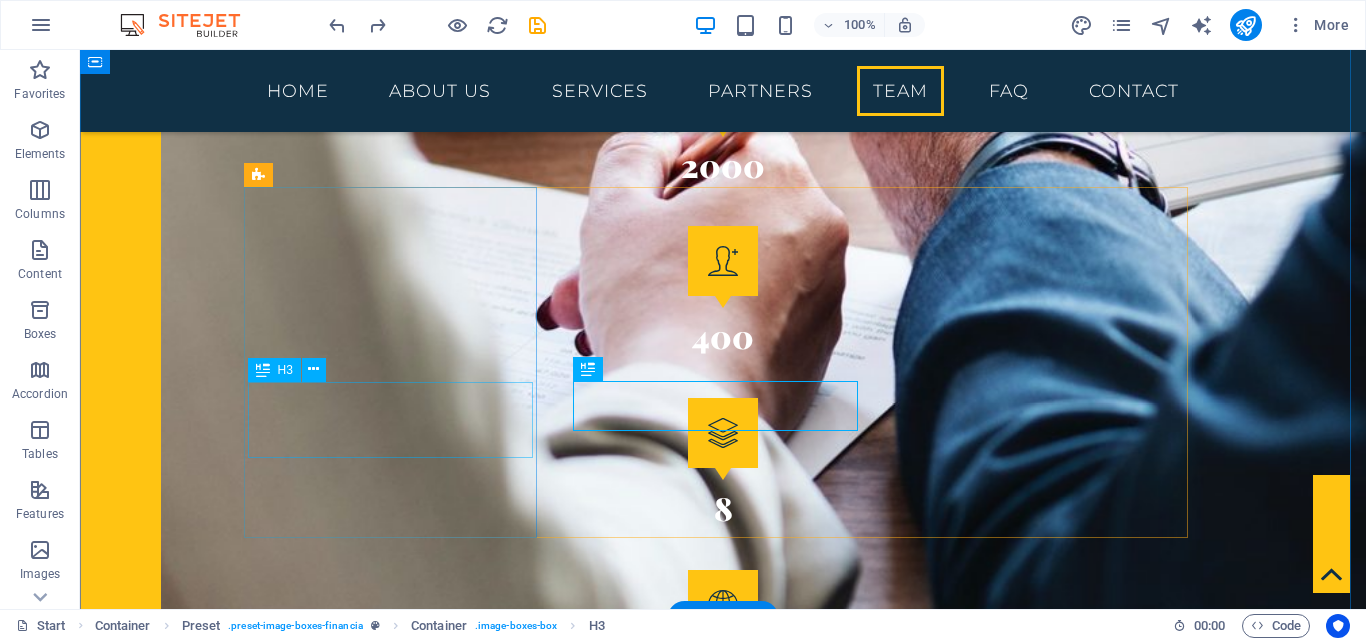 click on "Ramesh Idayakumar" at bounding box center [723, 4584] 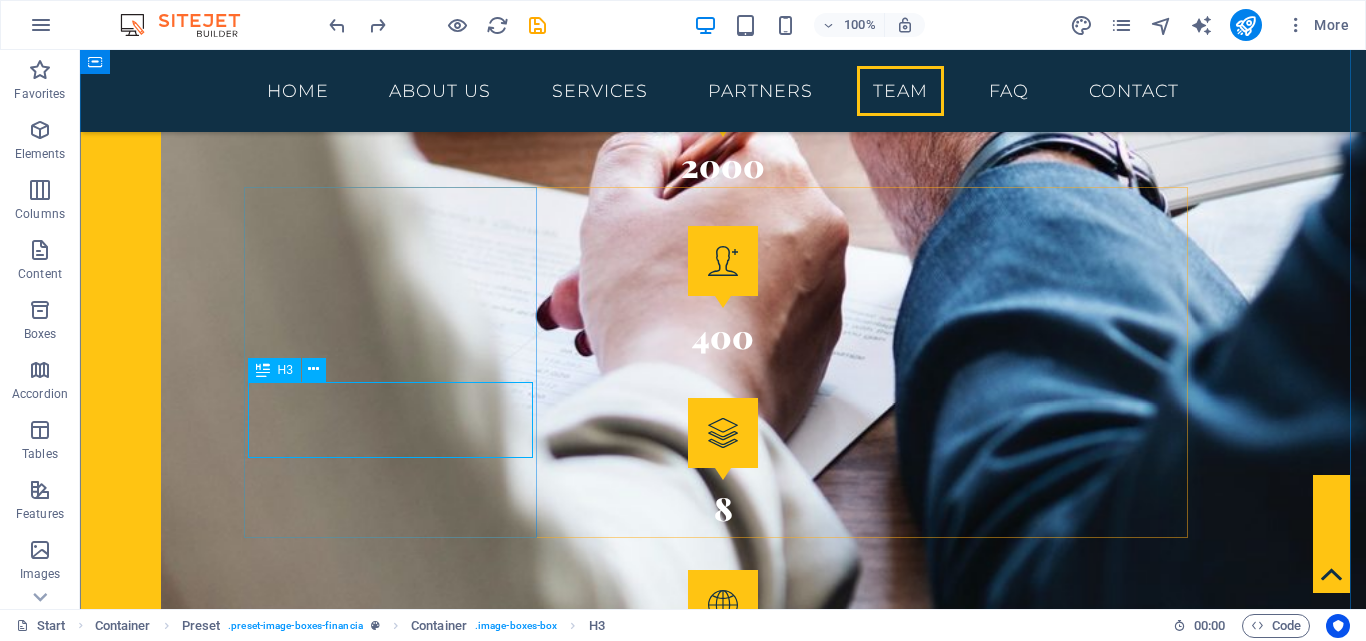 click on "H3" at bounding box center (274, 370) 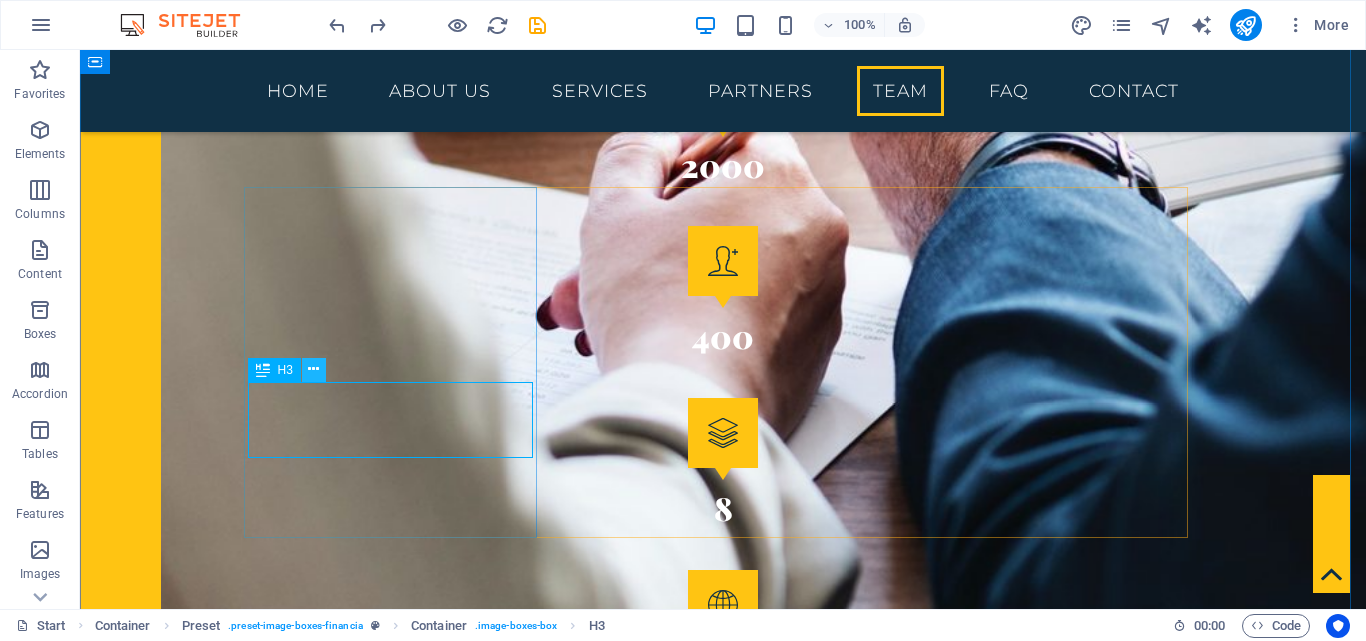 click at bounding box center [313, 369] 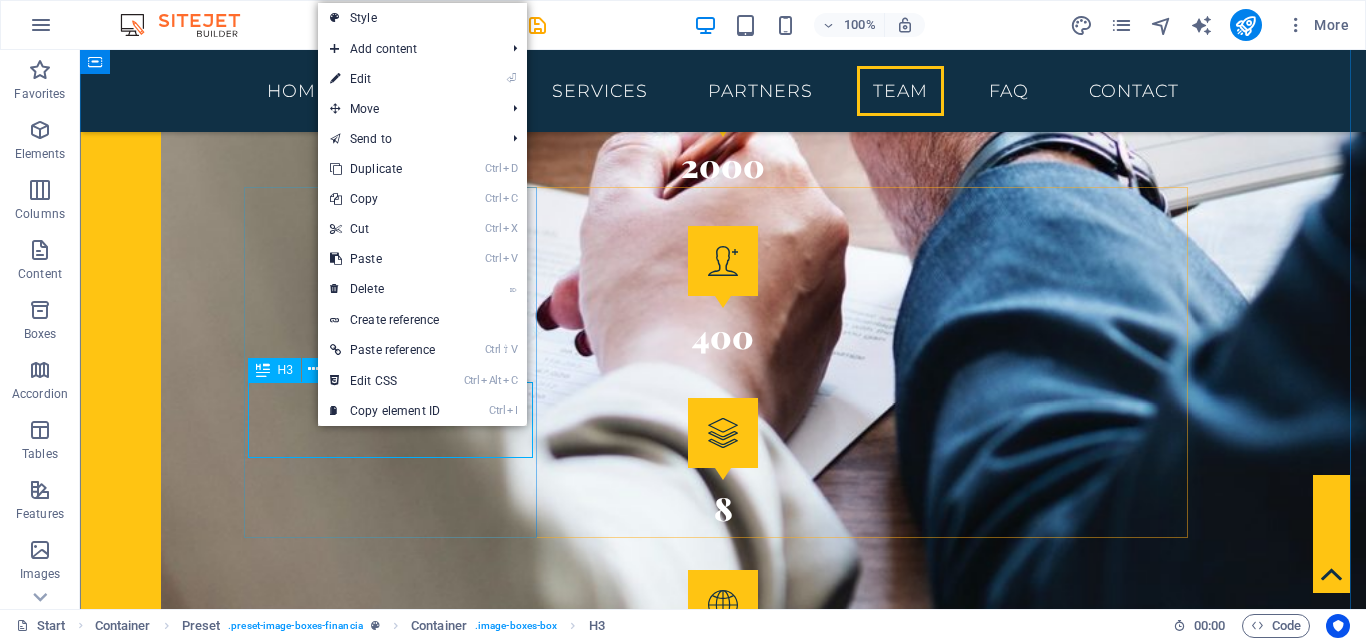 click on "H3" at bounding box center [285, 370] 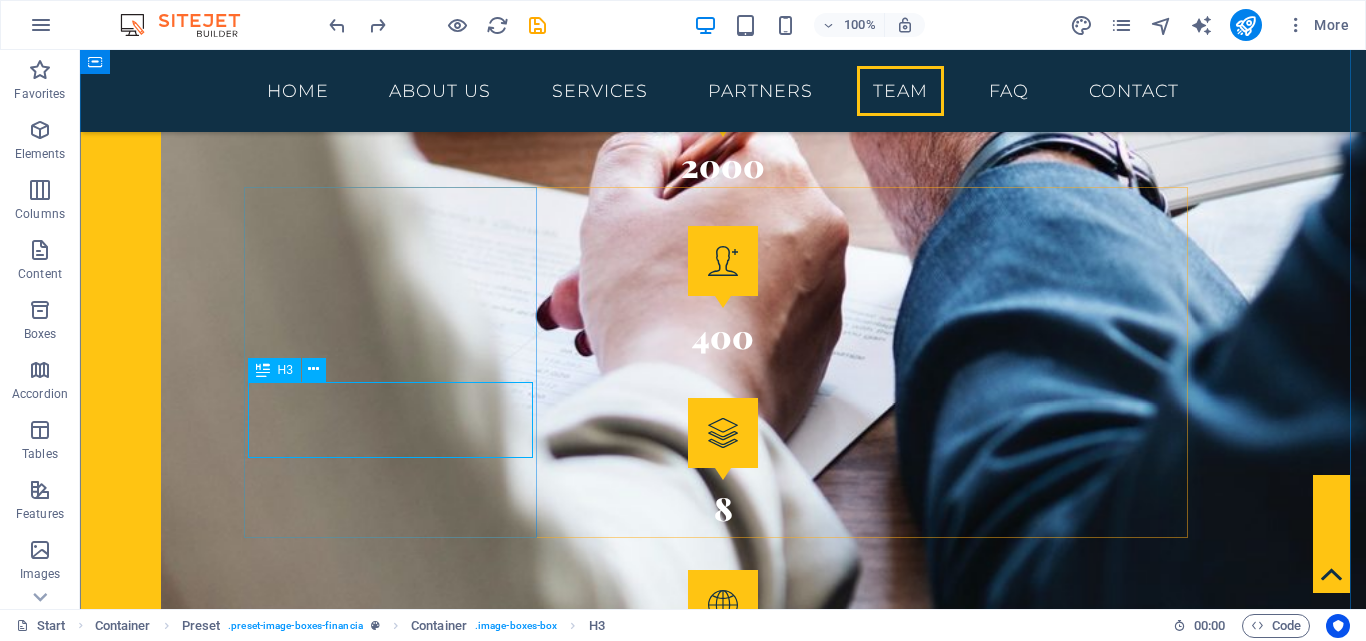 click on "H3" at bounding box center (285, 370) 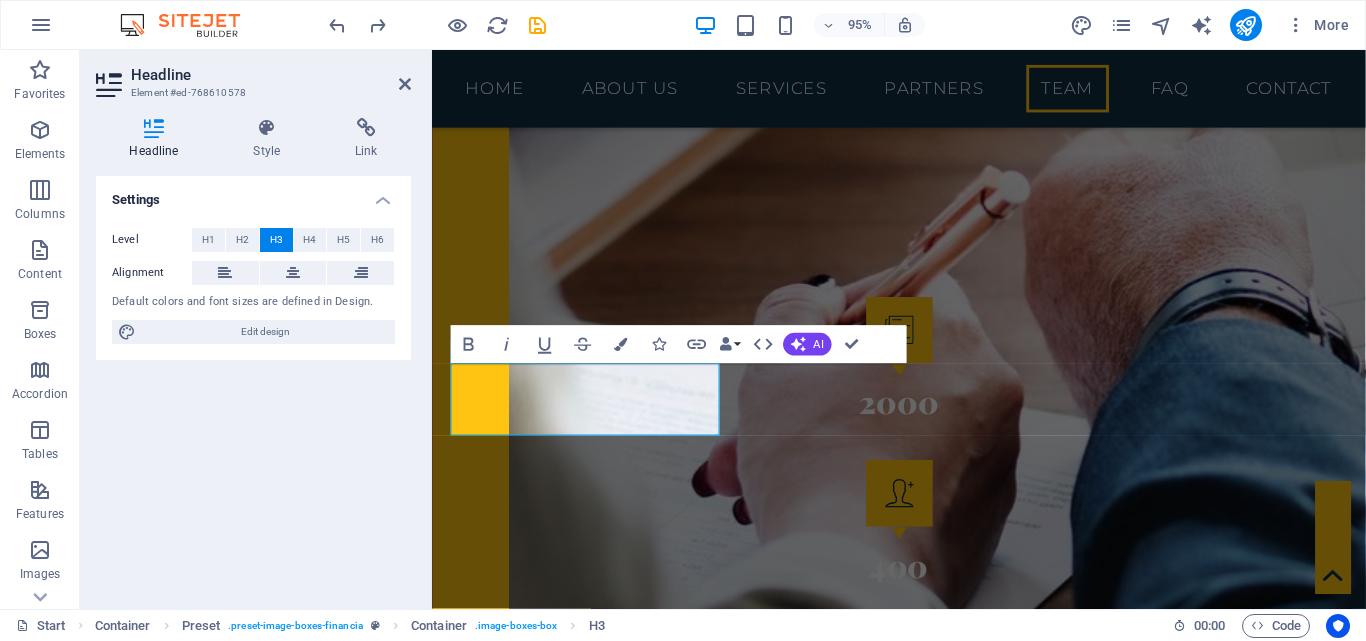 scroll, scrollTop: 4252, scrollLeft: 0, axis: vertical 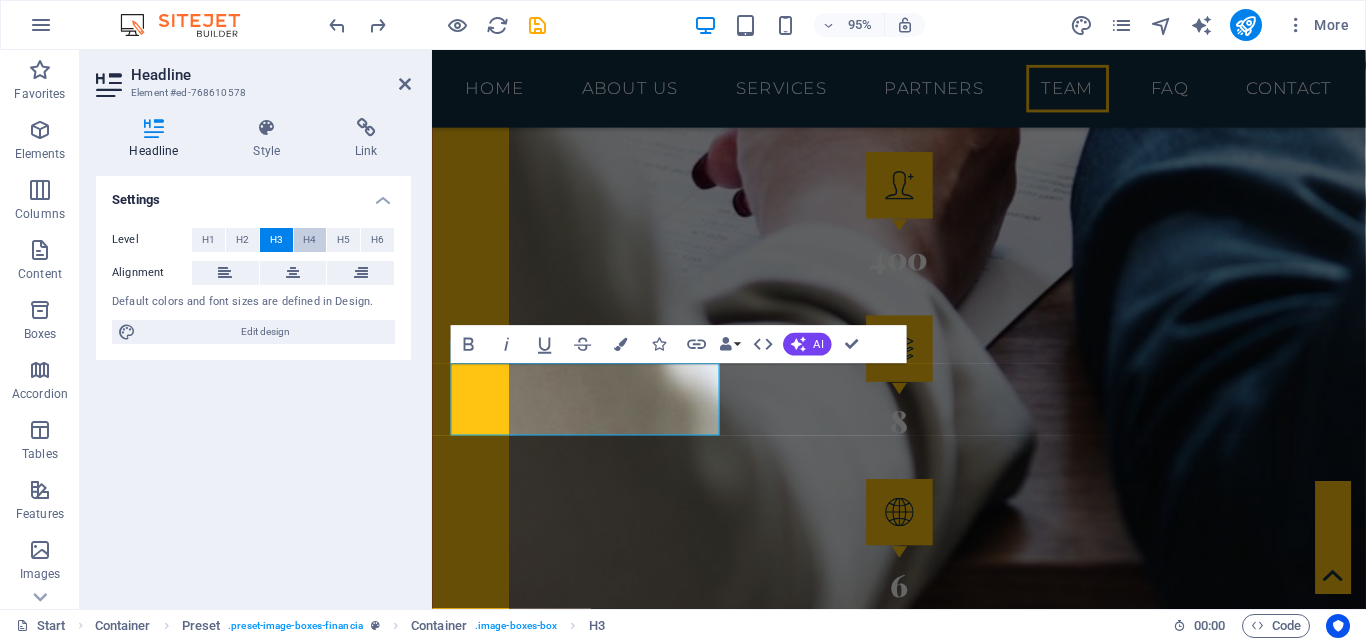 click on "H4" at bounding box center (309, 240) 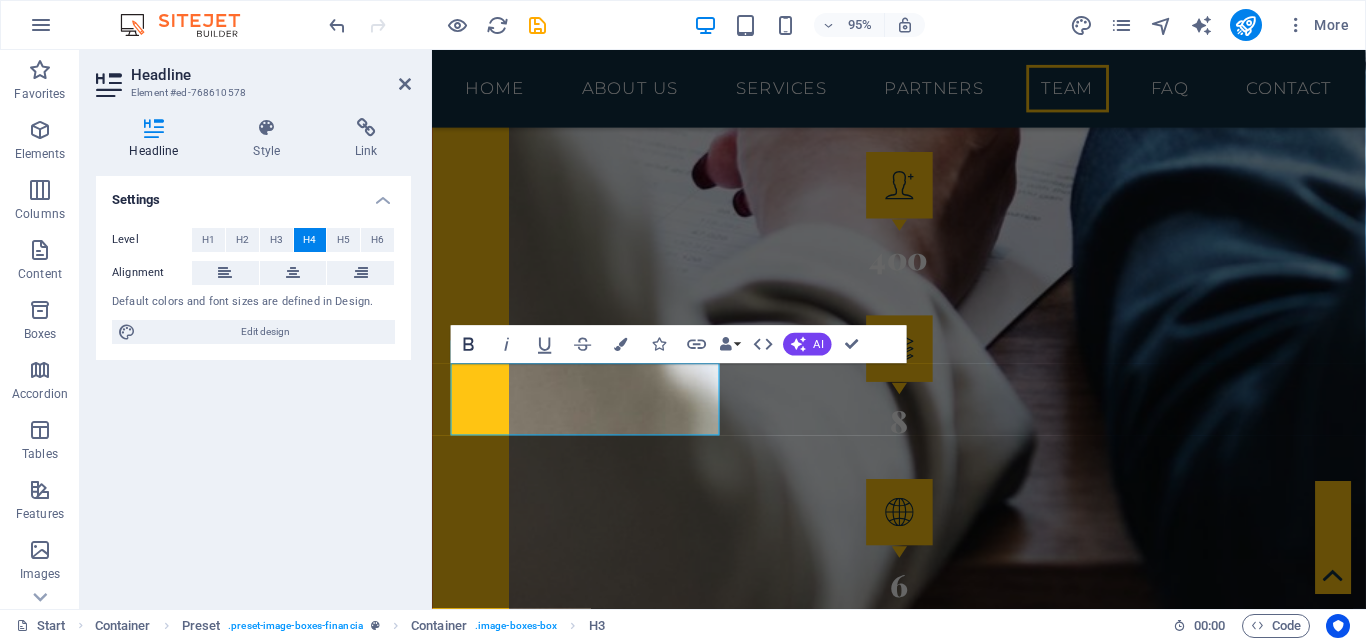 click 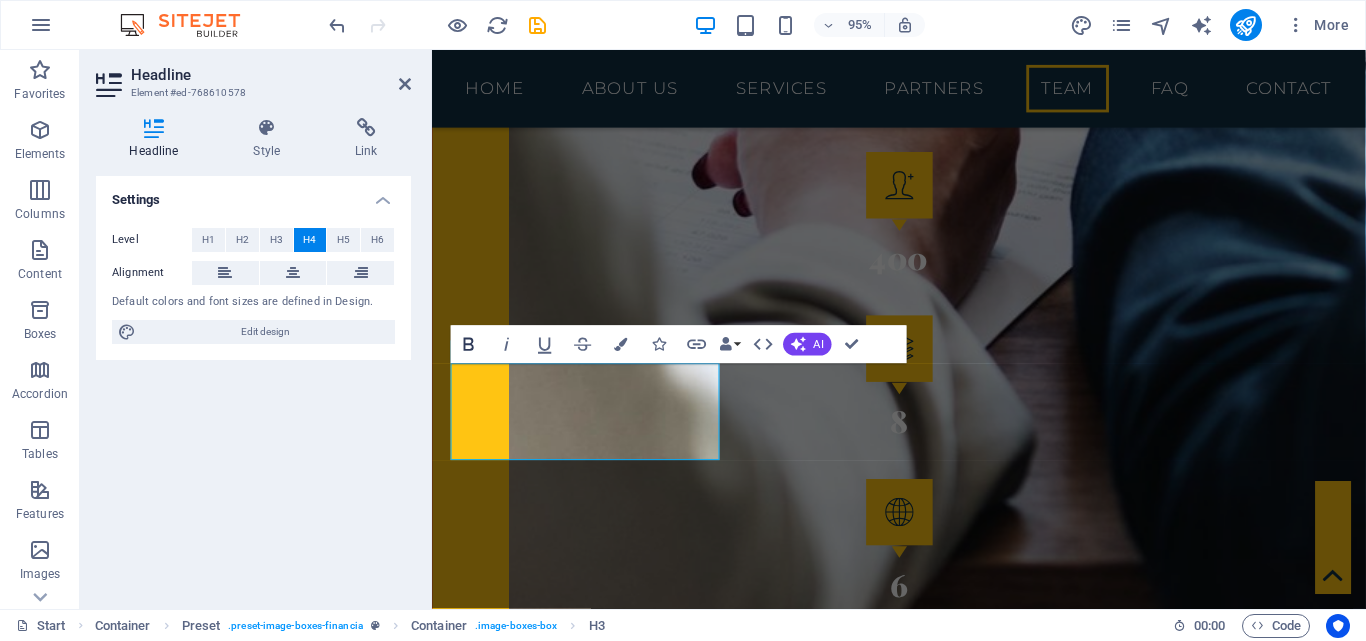 click 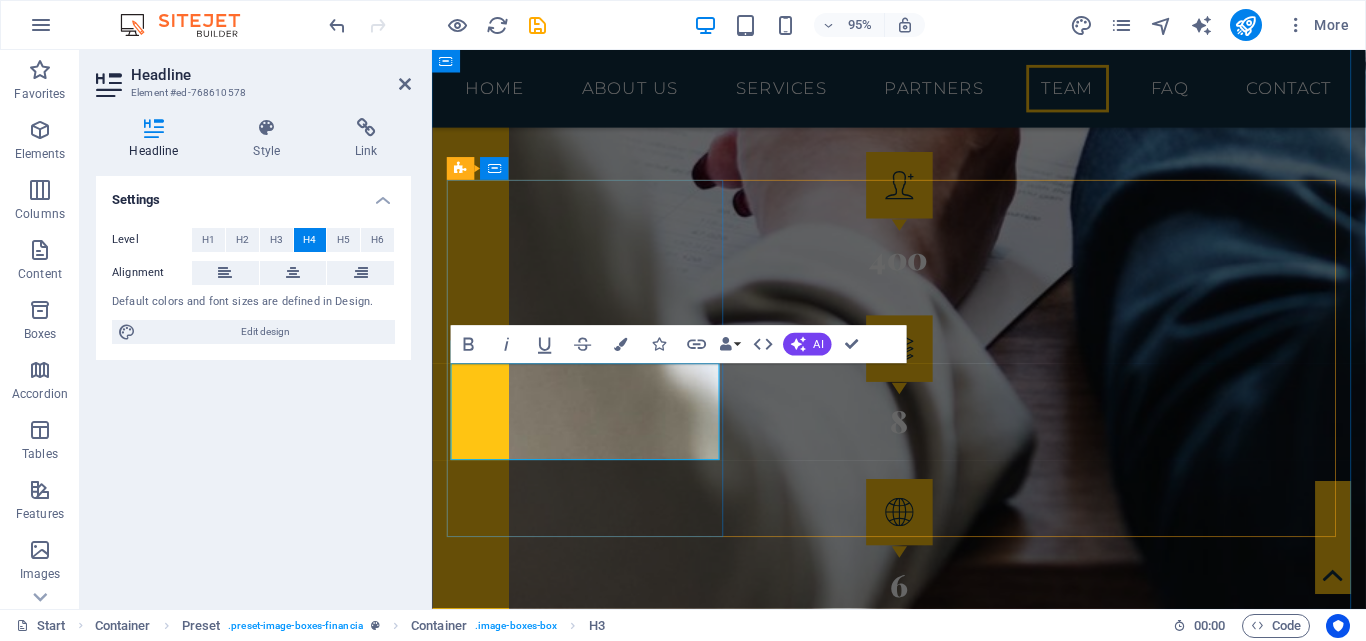 click on "Ramesh Idayakumar" at bounding box center [924, 4568] 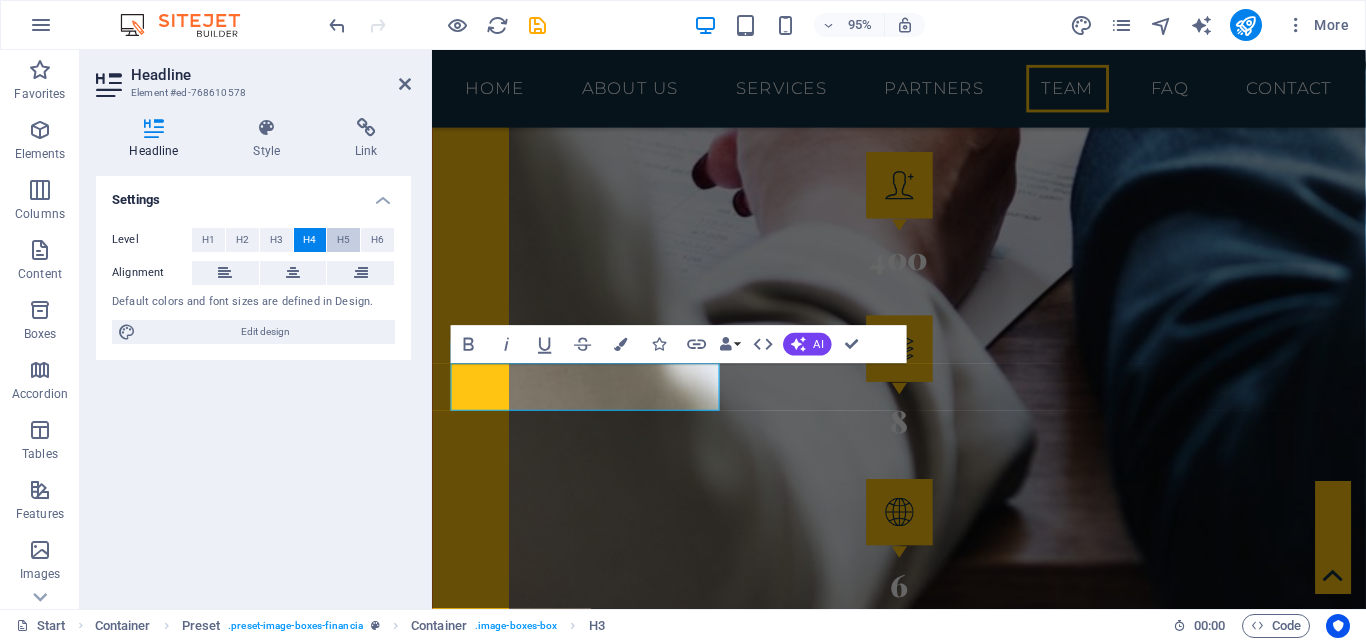 click on "H5" at bounding box center (343, 240) 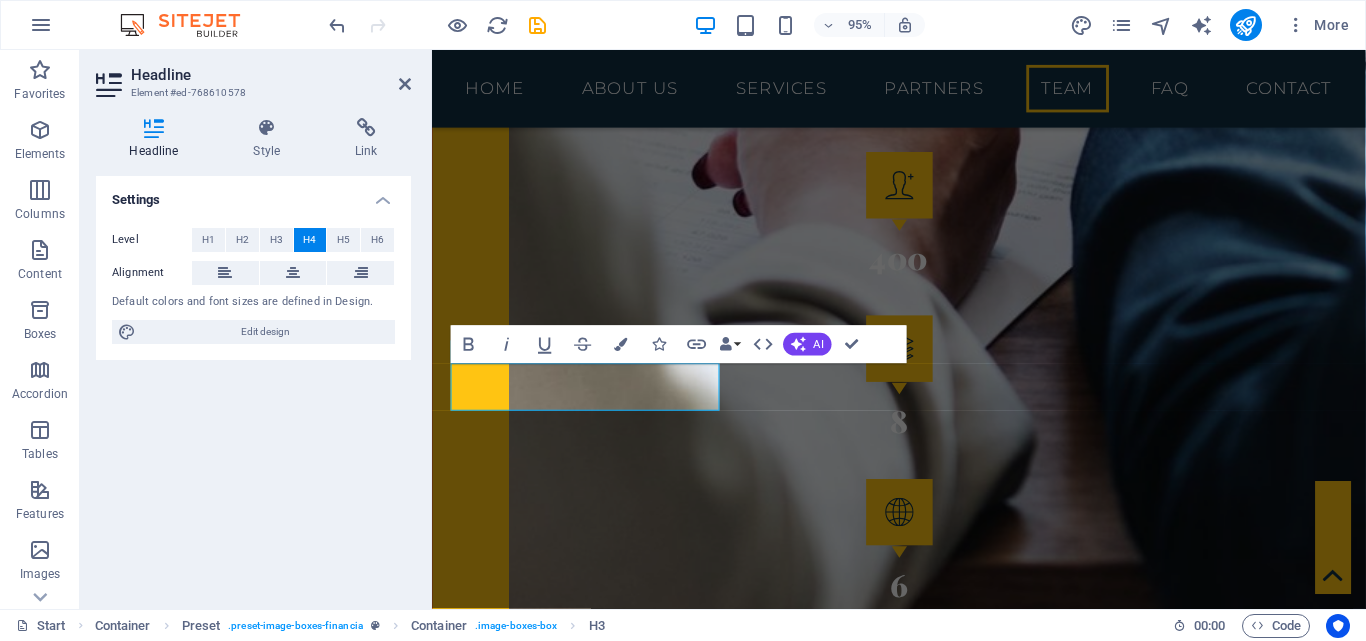 click on "H4" at bounding box center [309, 240] 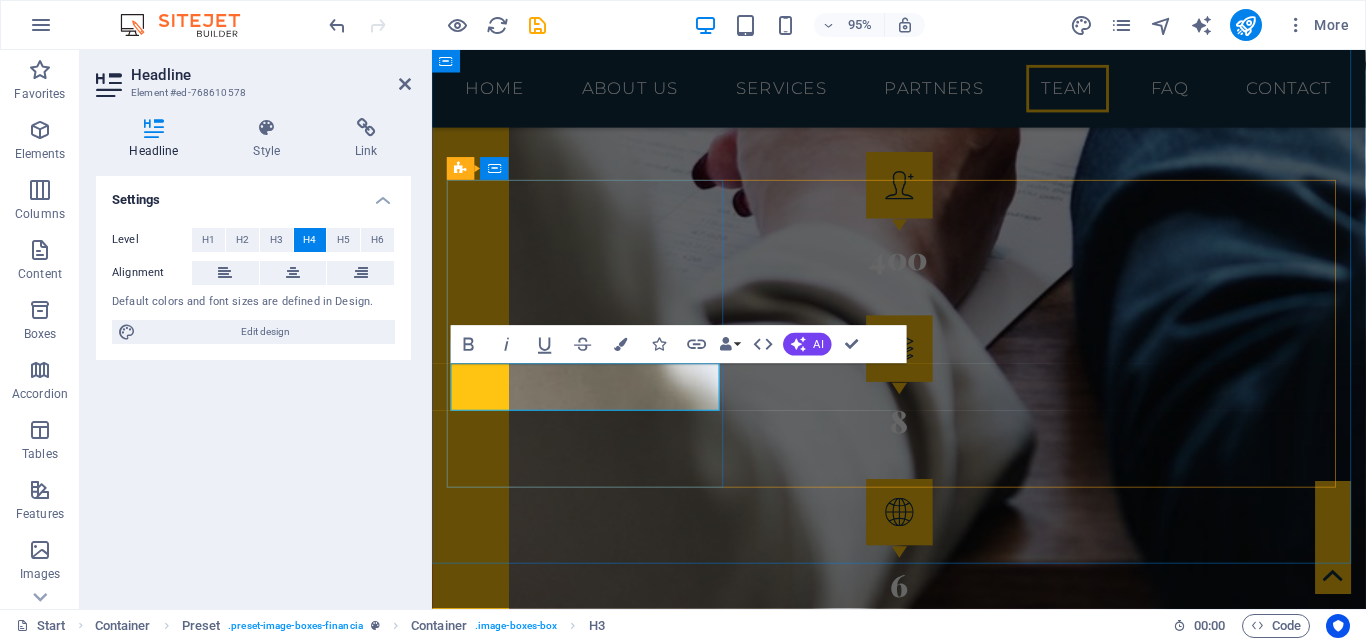 drag, startPoint x: 740, startPoint y: 288, endPoint x: 456, endPoint y: 408, distance: 308.31152 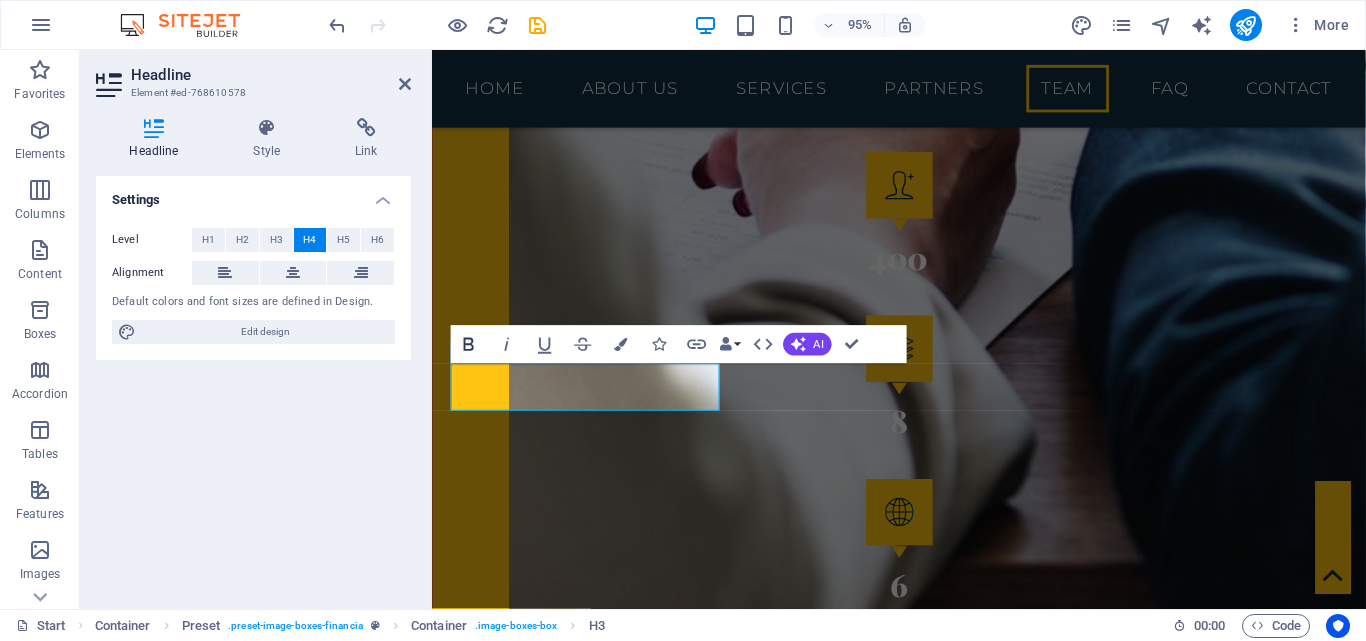 click on "Bold" at bounding box center [469, 344] 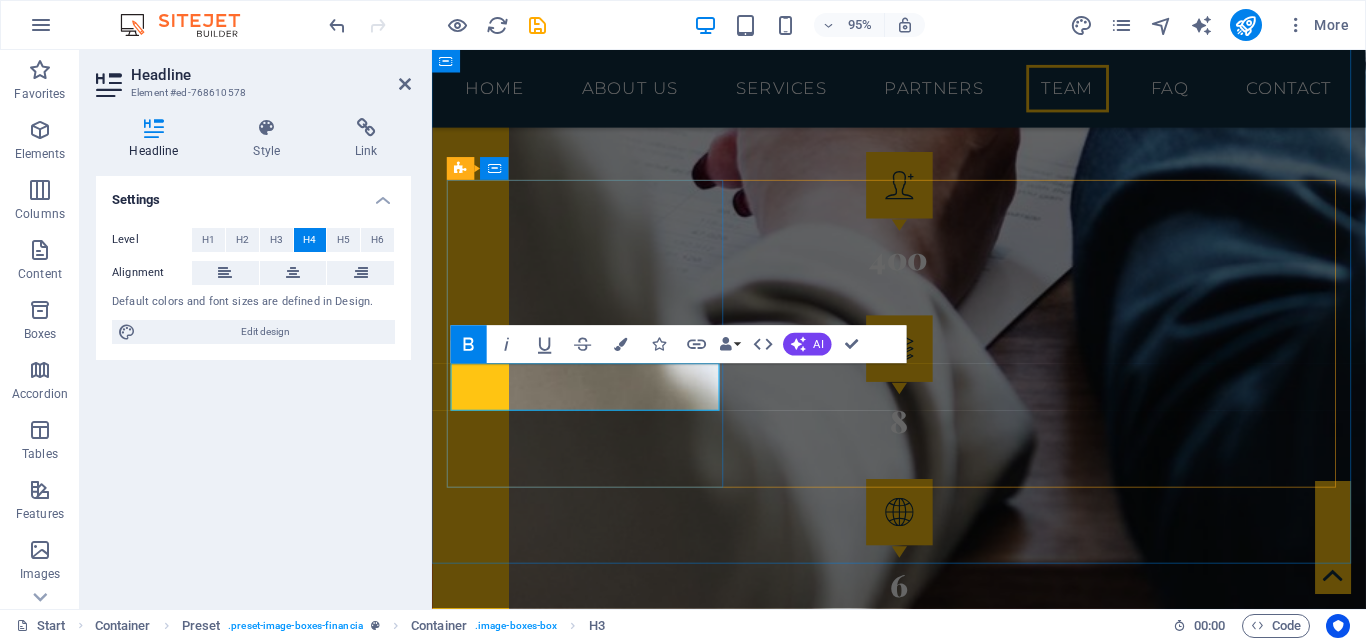 type 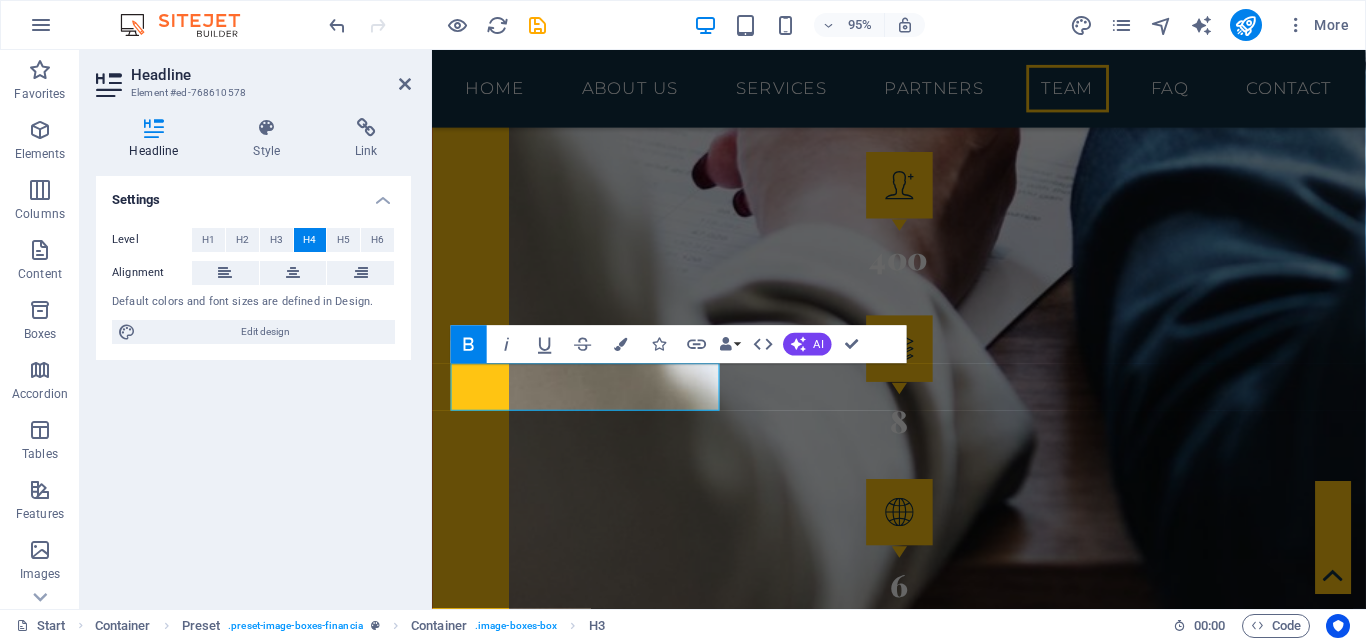 click on "Settings Level H1 H2 H3 H4 H5 H6 Alignment Default colors and font sizes are defined in Design. Edit design" at bounding box center (253, 384) 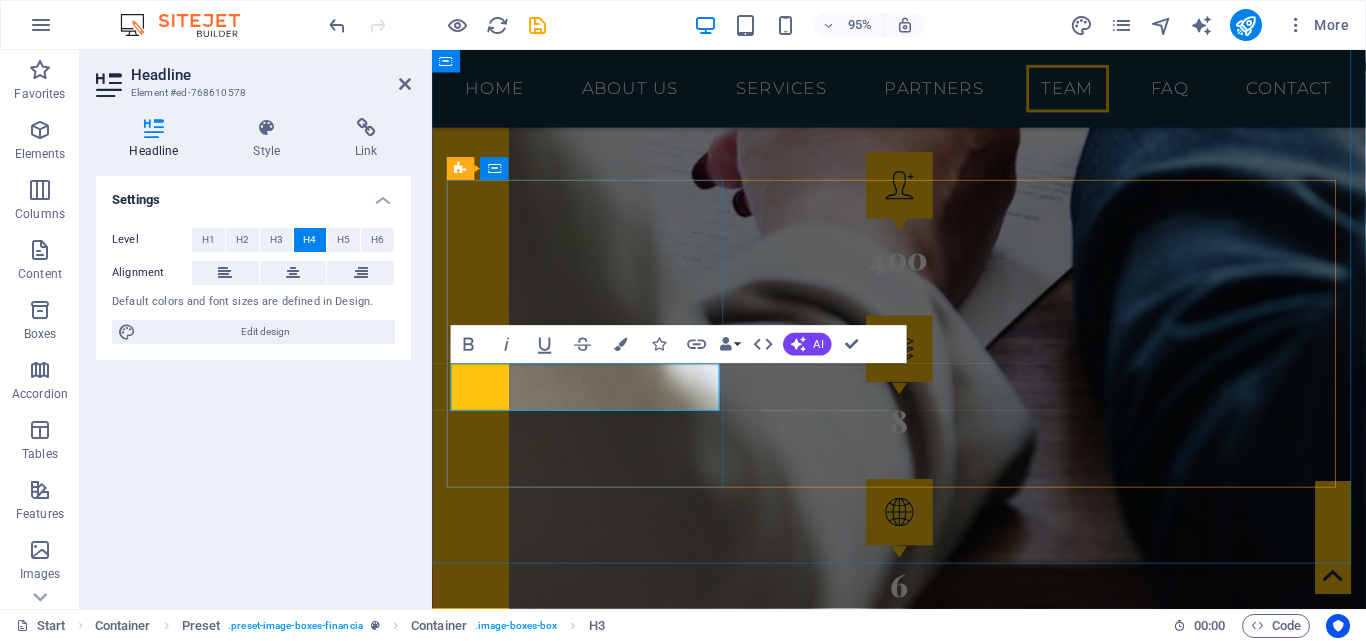 click on "[FIRST] [LAST]" at bounding box center [924, 4530] 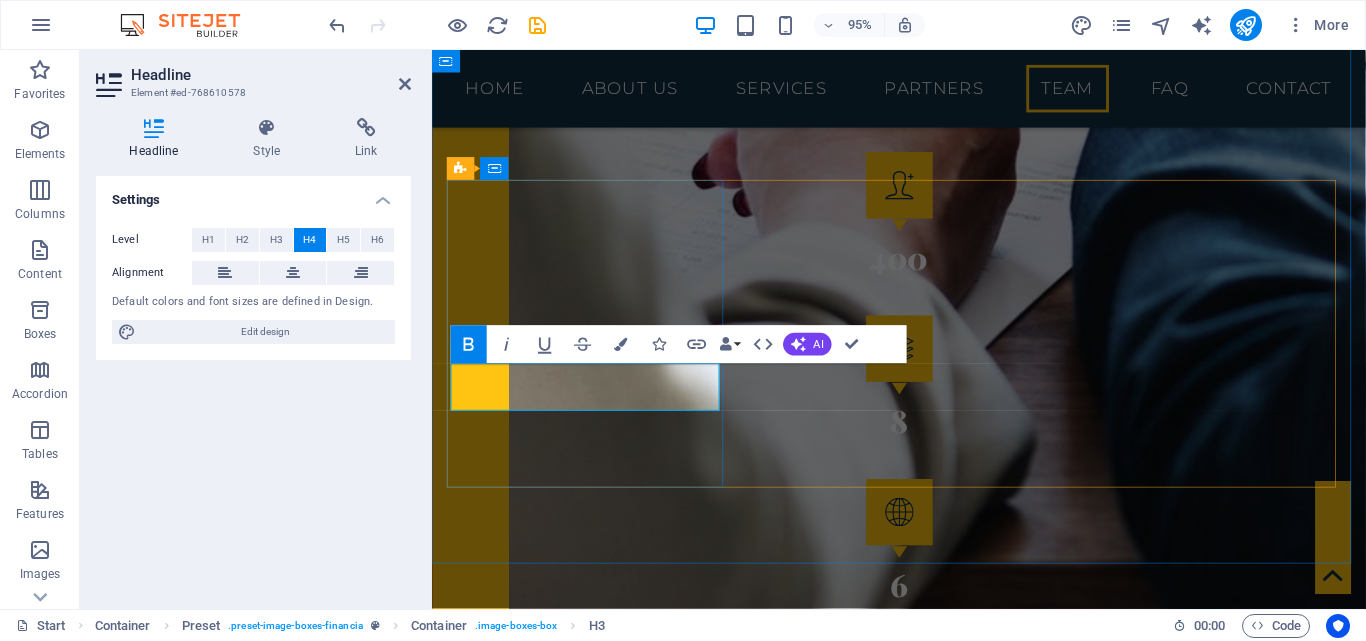 click on "[FIRST] [LAST]" at bounding box center (539, 4541) 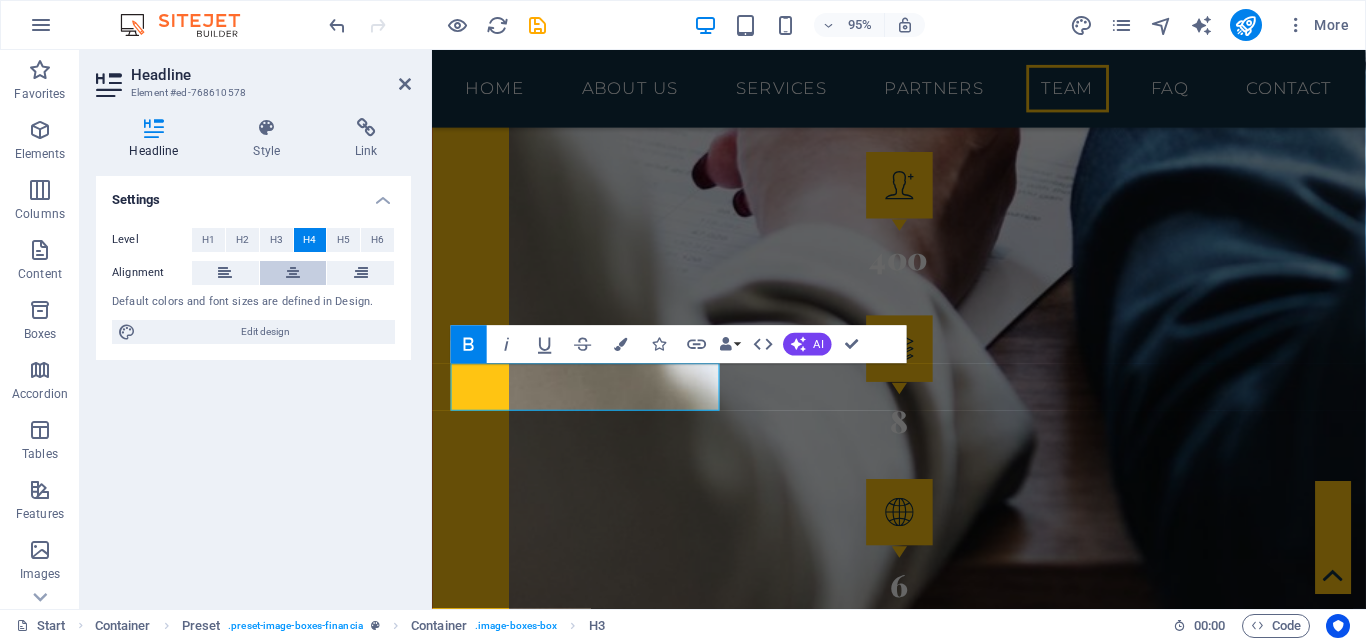 click at bounding box center (293, 273) 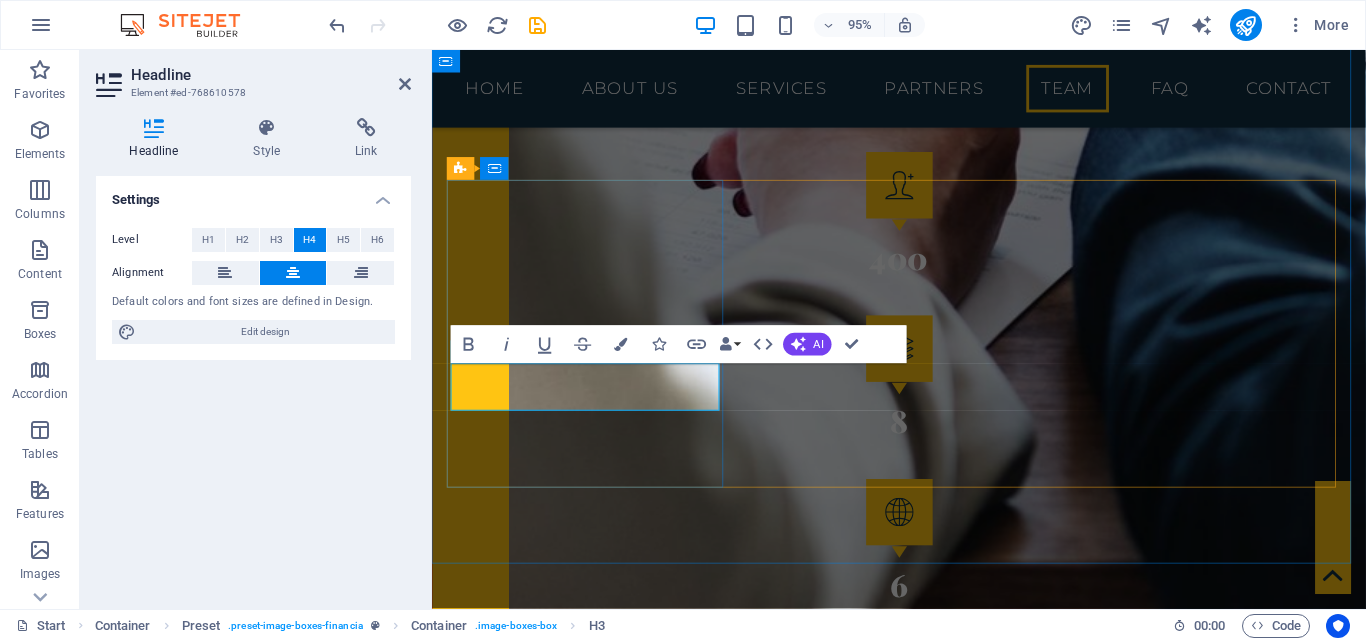 click on "[FIRST] [LAST]" at bounding box center (539, 4541) 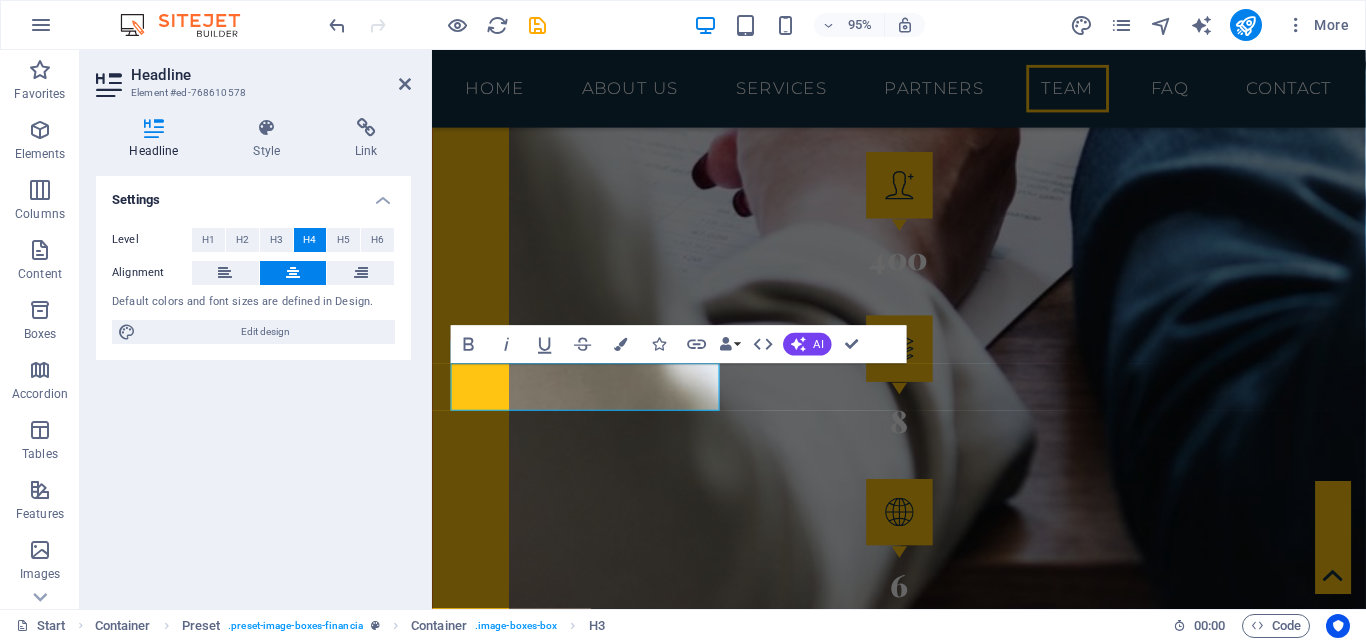 click on "Settings Level H1 H2 H3 H4 H5 H6 Alignment Default colors and font sizes are defined in Design. Edit design" at bounding box center (253, 384) 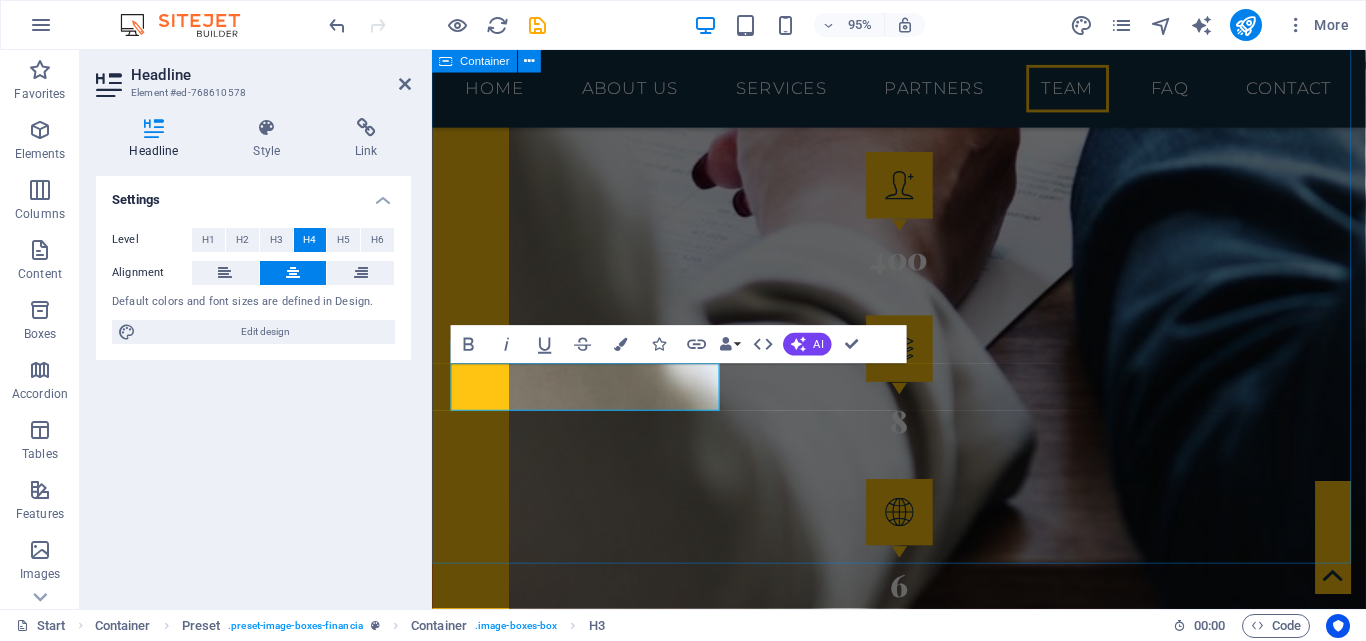 click on "TechNet Worths   Team      RAMESH IDAYAKUMAR Executive Director JOanna Niruni Consultant REUBAN JEGASOTHY Consultant" at bounding box center [923, 5061] 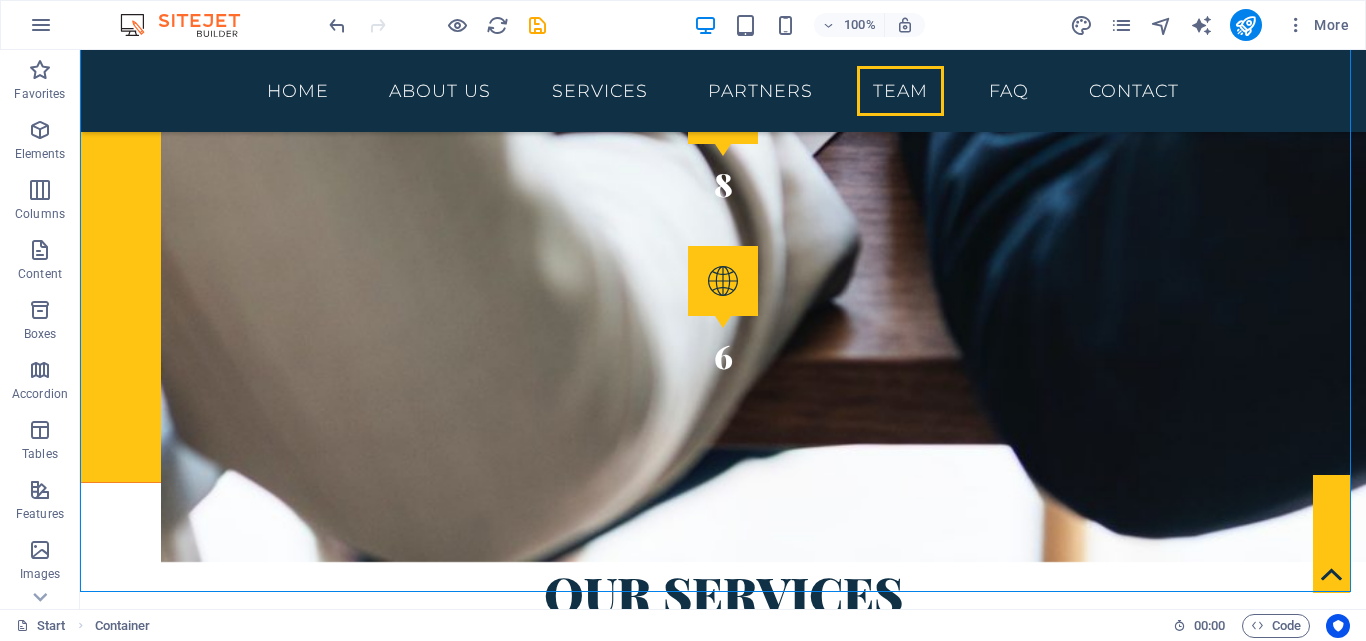 scroll, scrollTop: 3928, scrollLeft: 0, axis: vertical 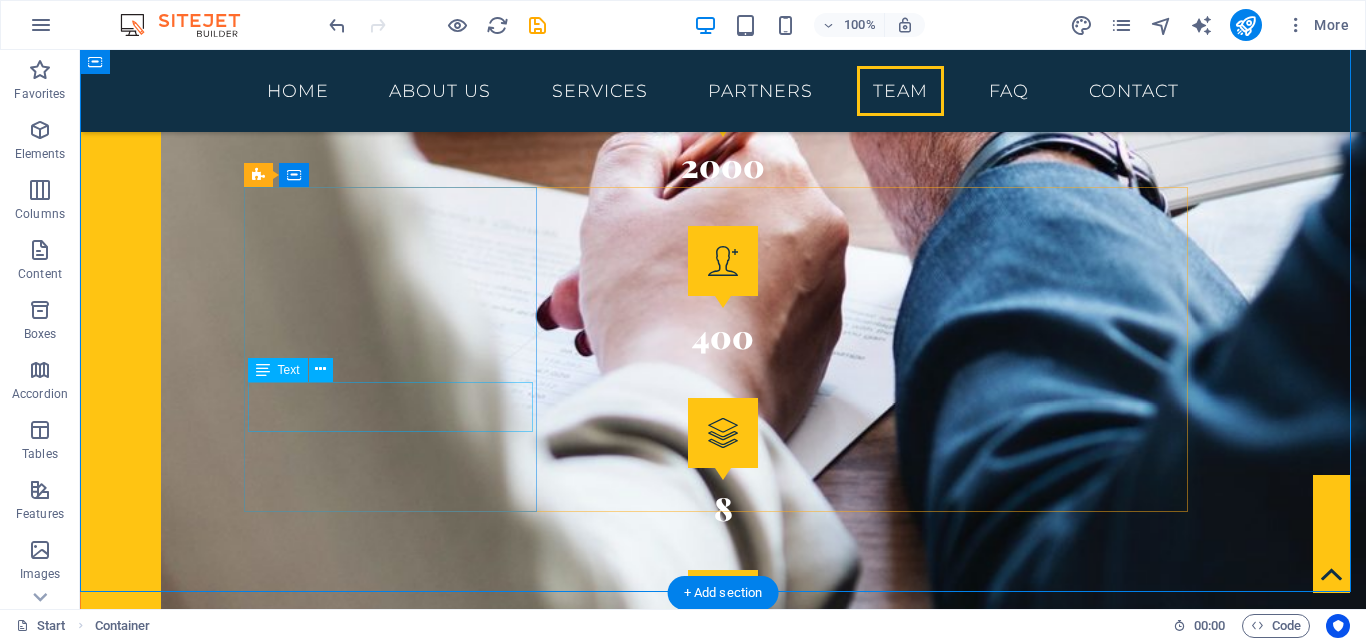 click on "Executive Director" at bounding box center [723, 4584] 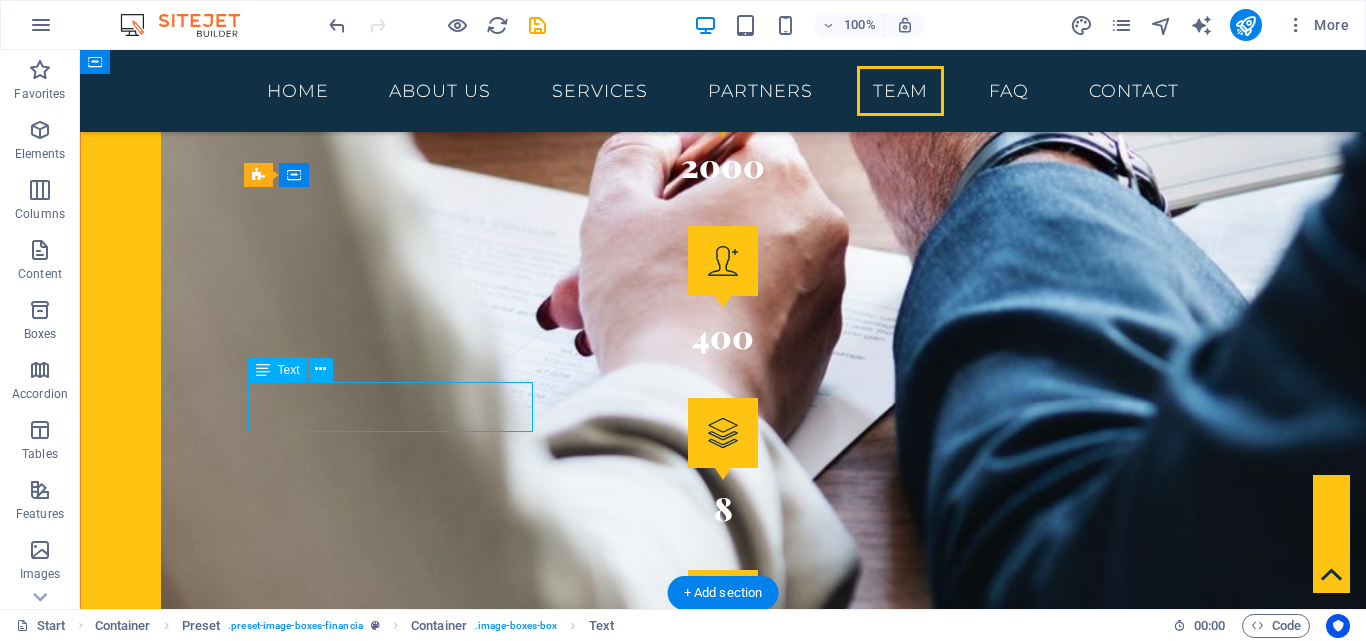 click on "Executive Director" at bounding box center (723, 4584) 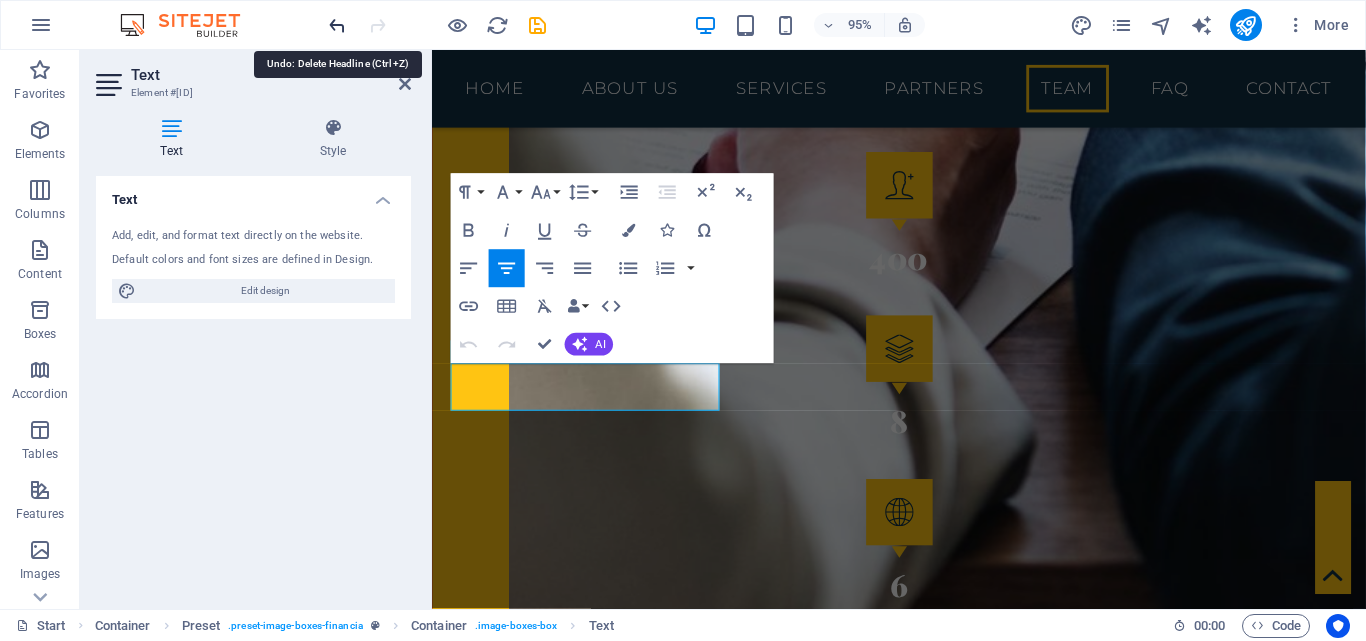 click at bounding box center (337, 25) 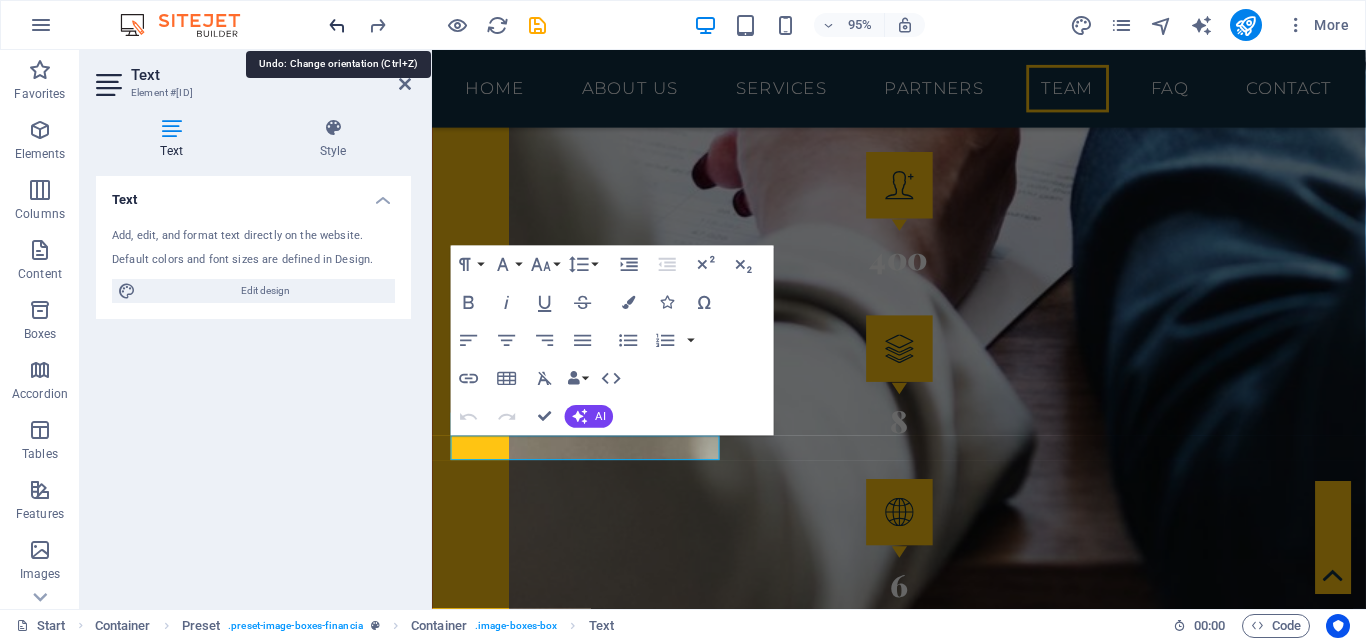 click at bounding box center (337, 25) 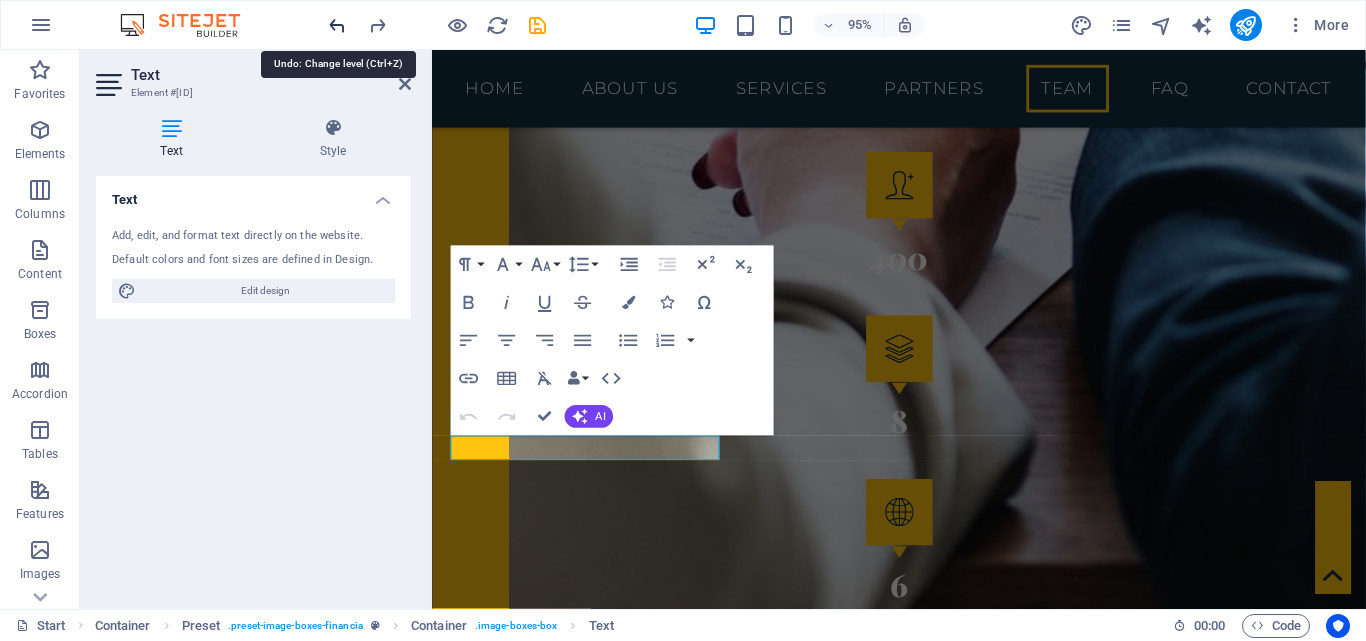 click at bounding box center [337, 25] 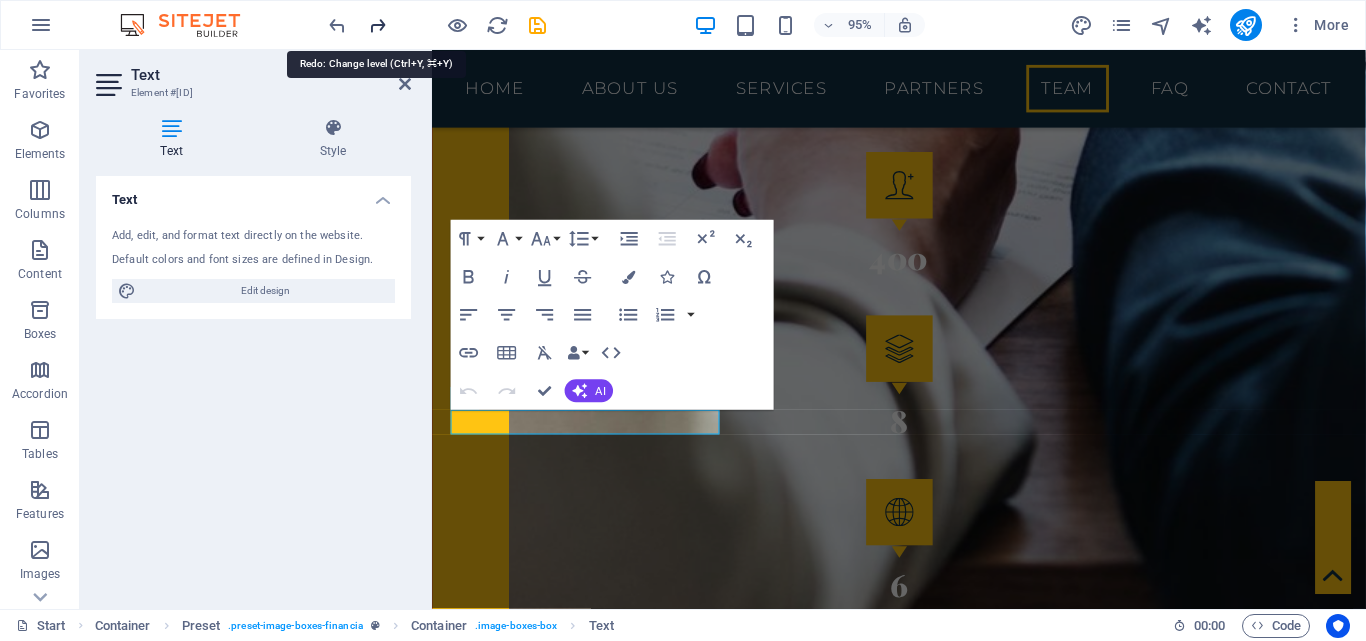 click at bounding box center (377, 25) 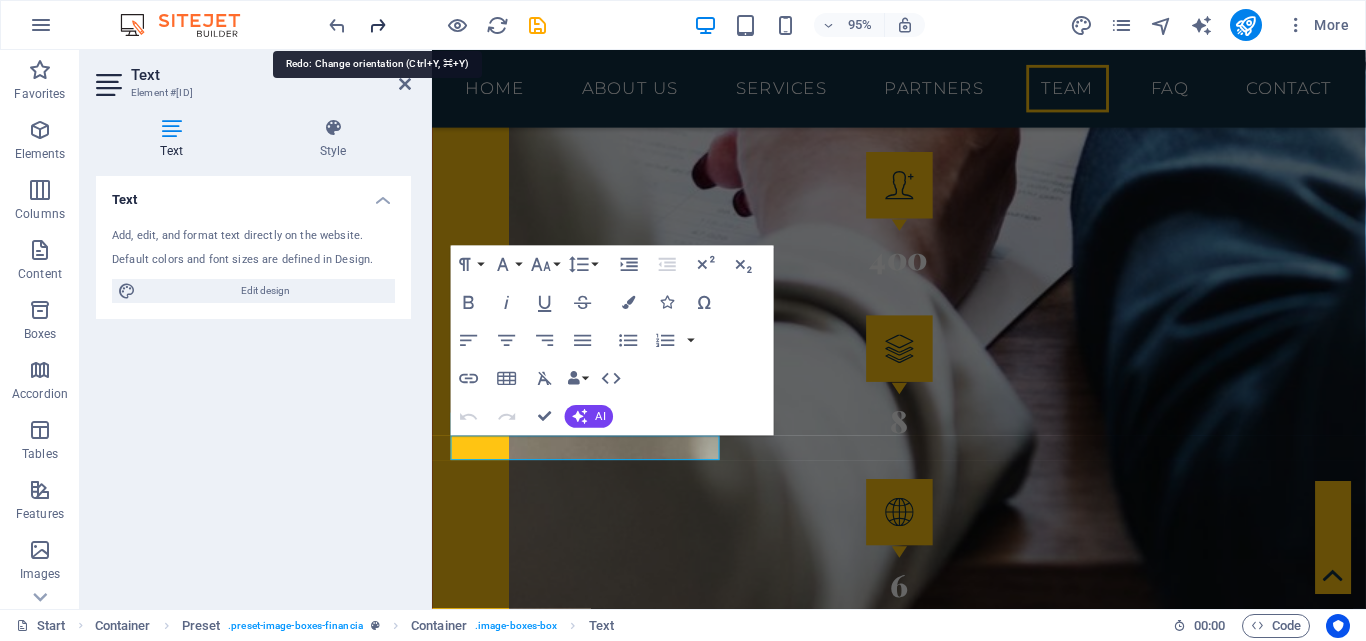 click at bounding box center [377, 25] 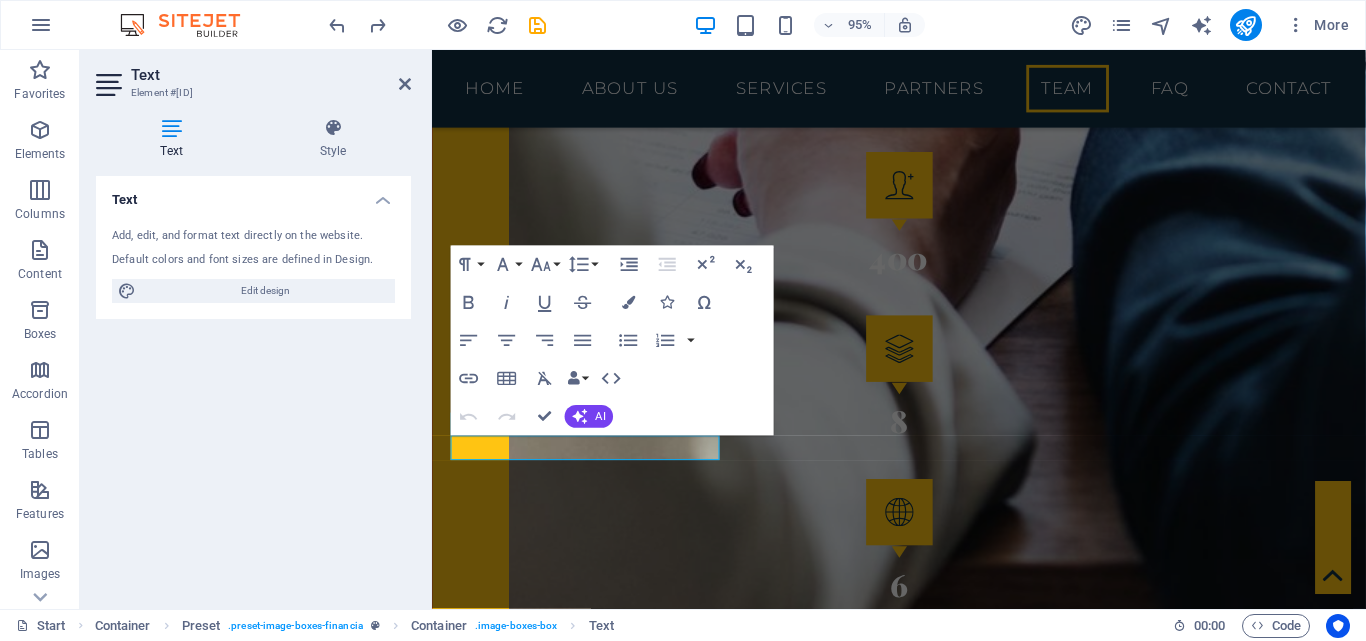 click on "Text Add, edit, and format text directly on the website. Default colors and font sizes are defined in Design. Edit design Alignment Left aligned Centered Right aligned" at bounding box center [253, 384] 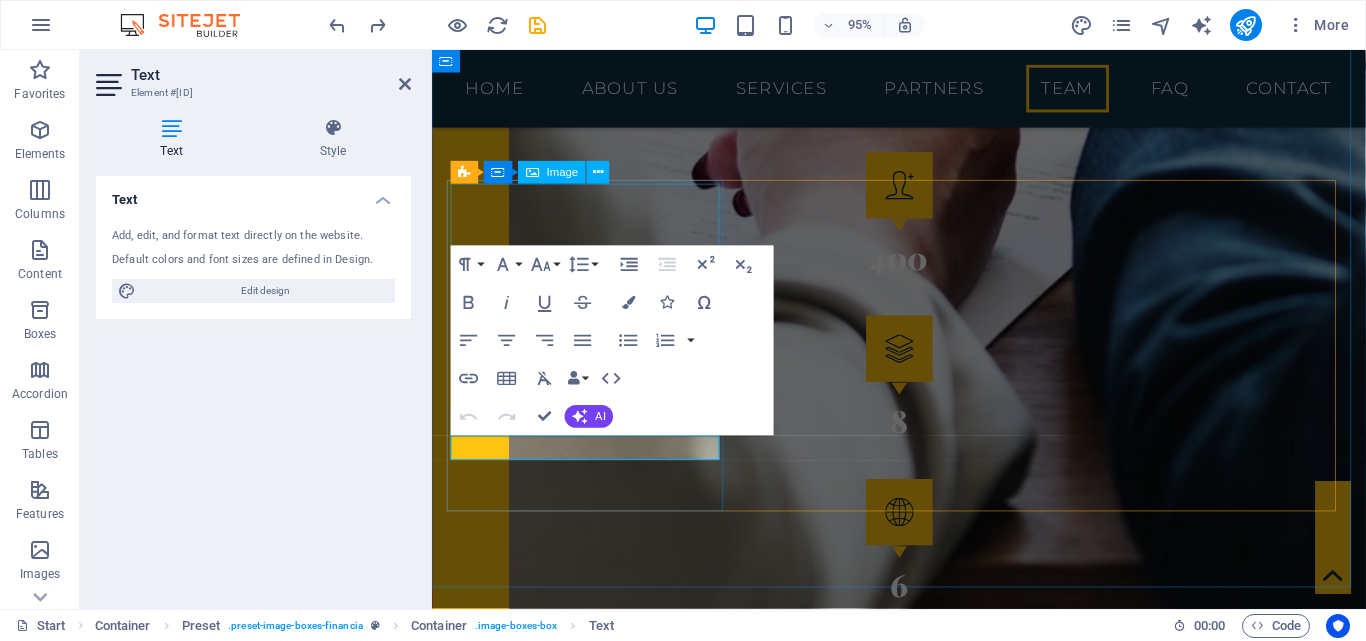 click at bounding box center [924, 4192] 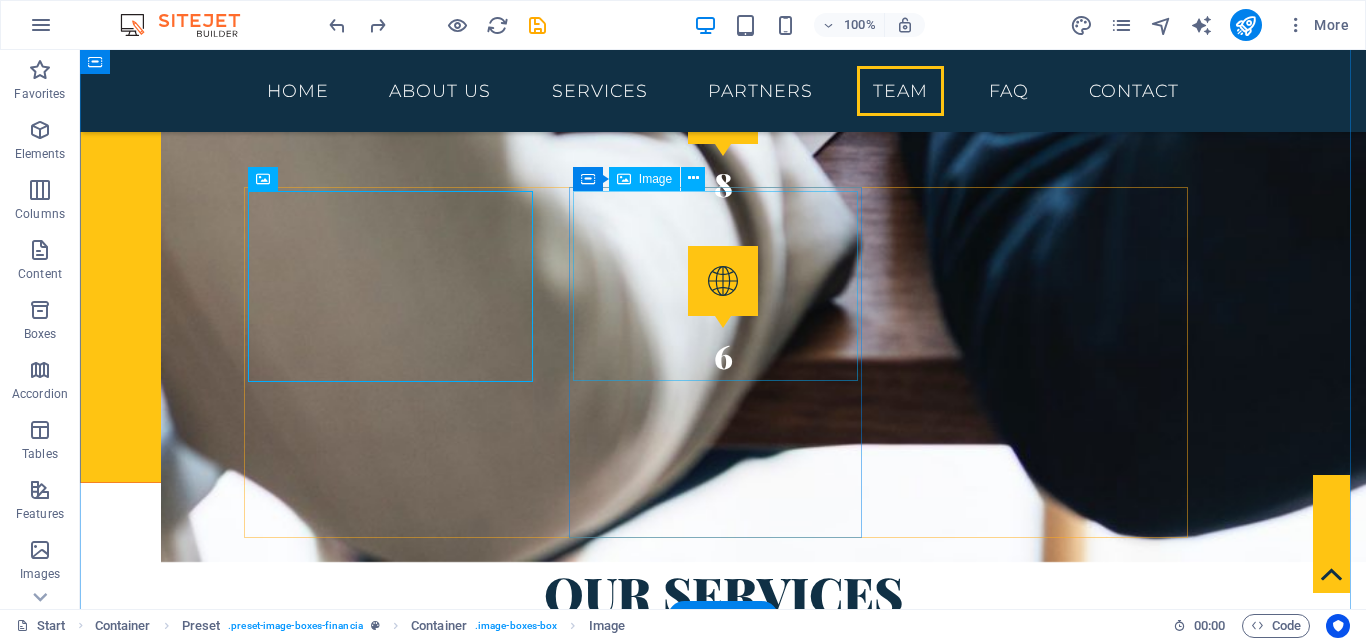 scroll, scrollTop: 3928, scrollLeft: 0, axis: vertical 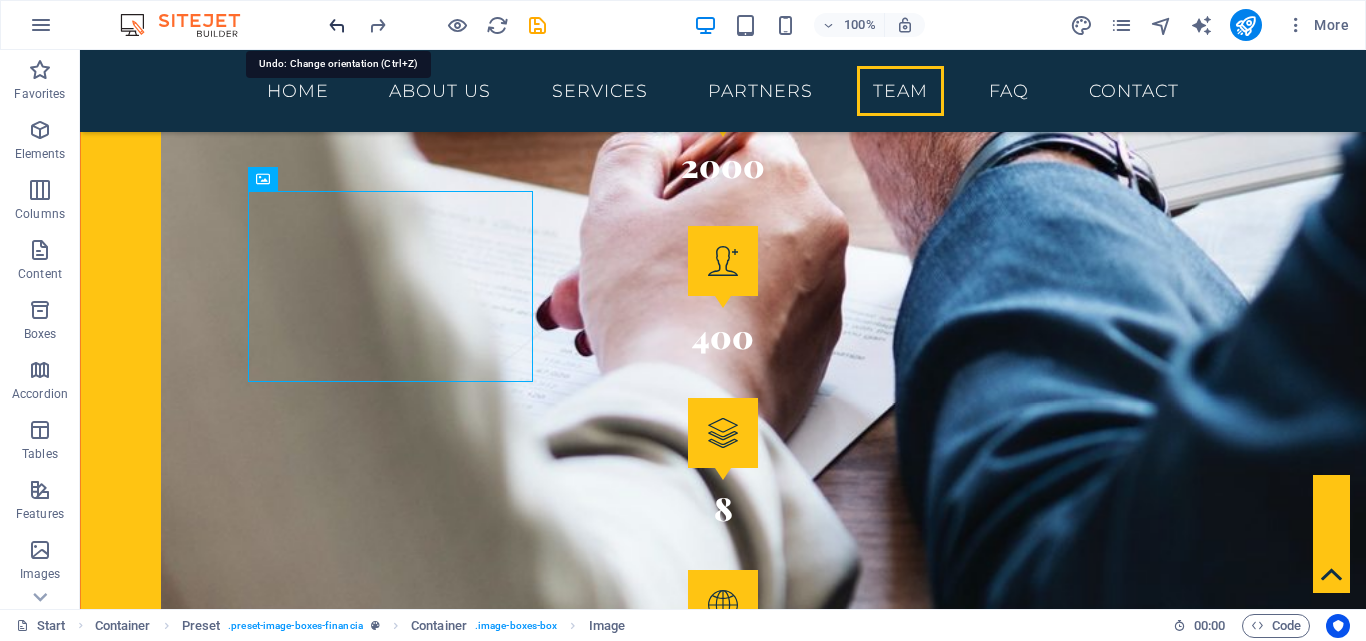 click at bounding box center (337, 25) 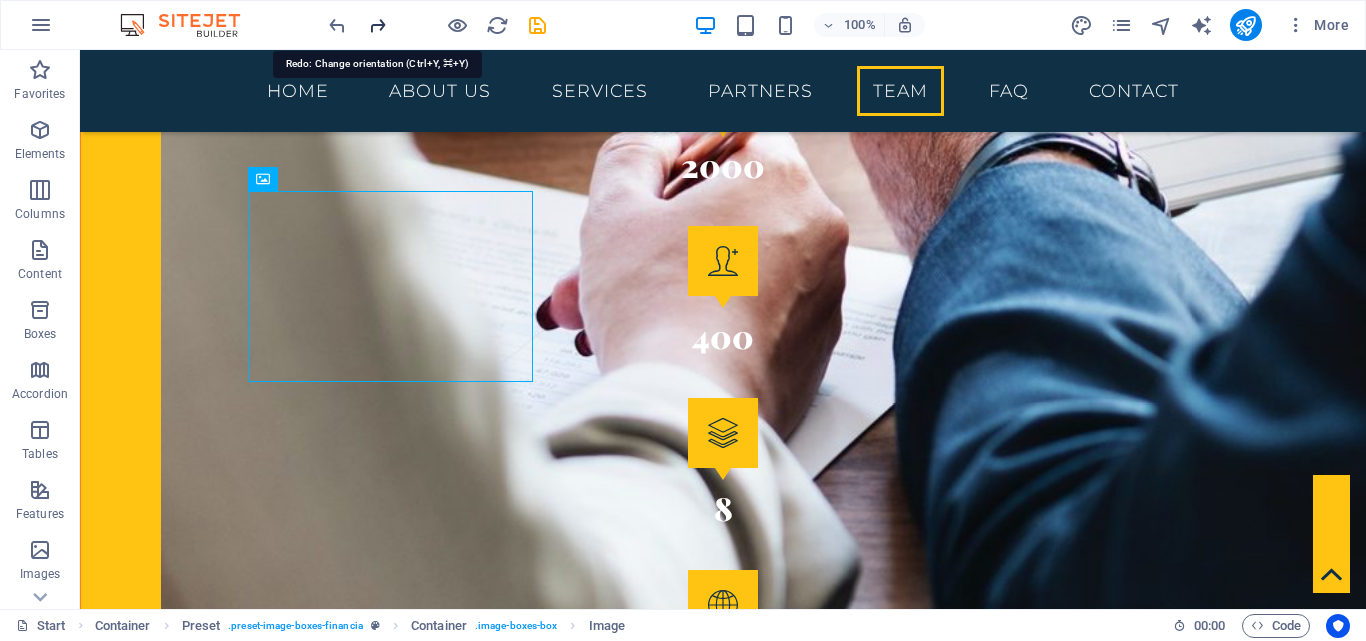 click at bounding box center [377, 25] 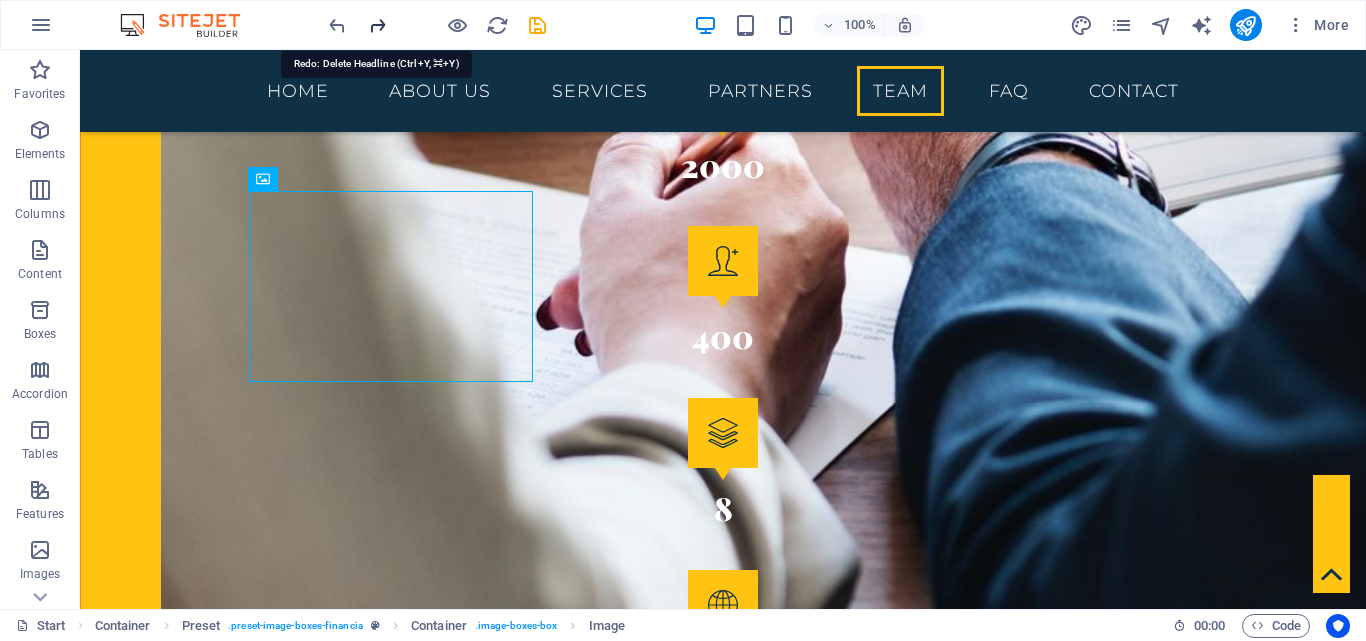 click at bounding box center [377, 25] 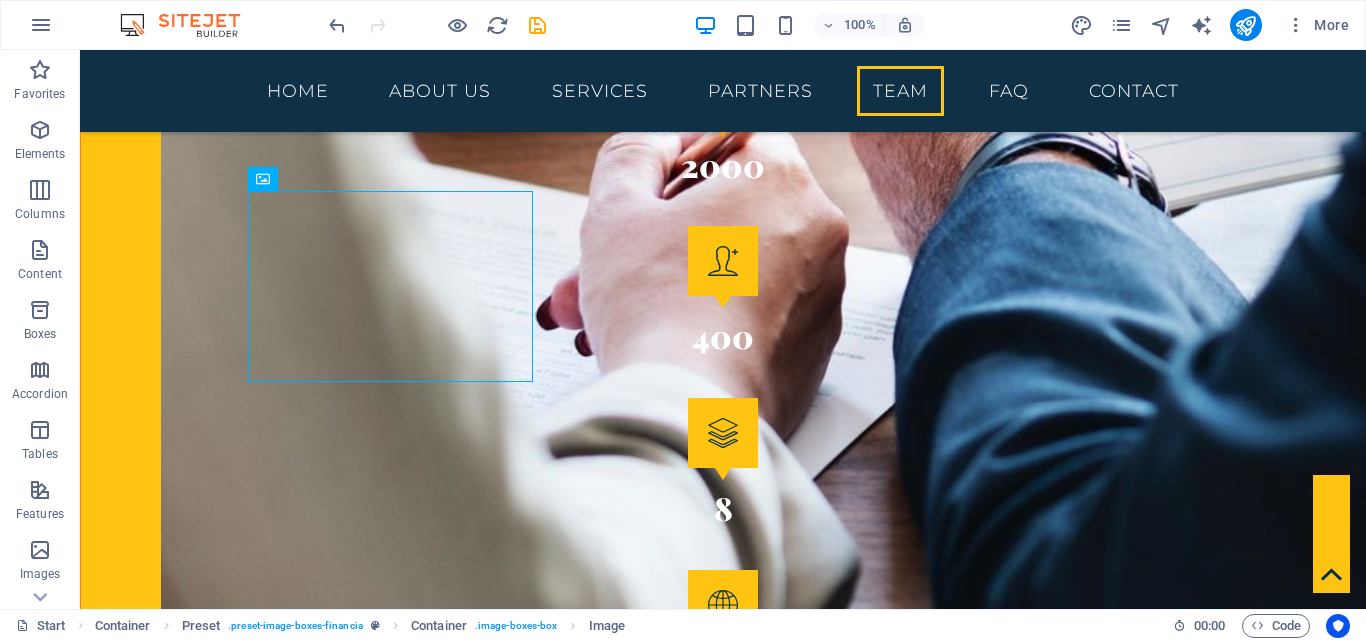 click at bounding box center [437, 25] 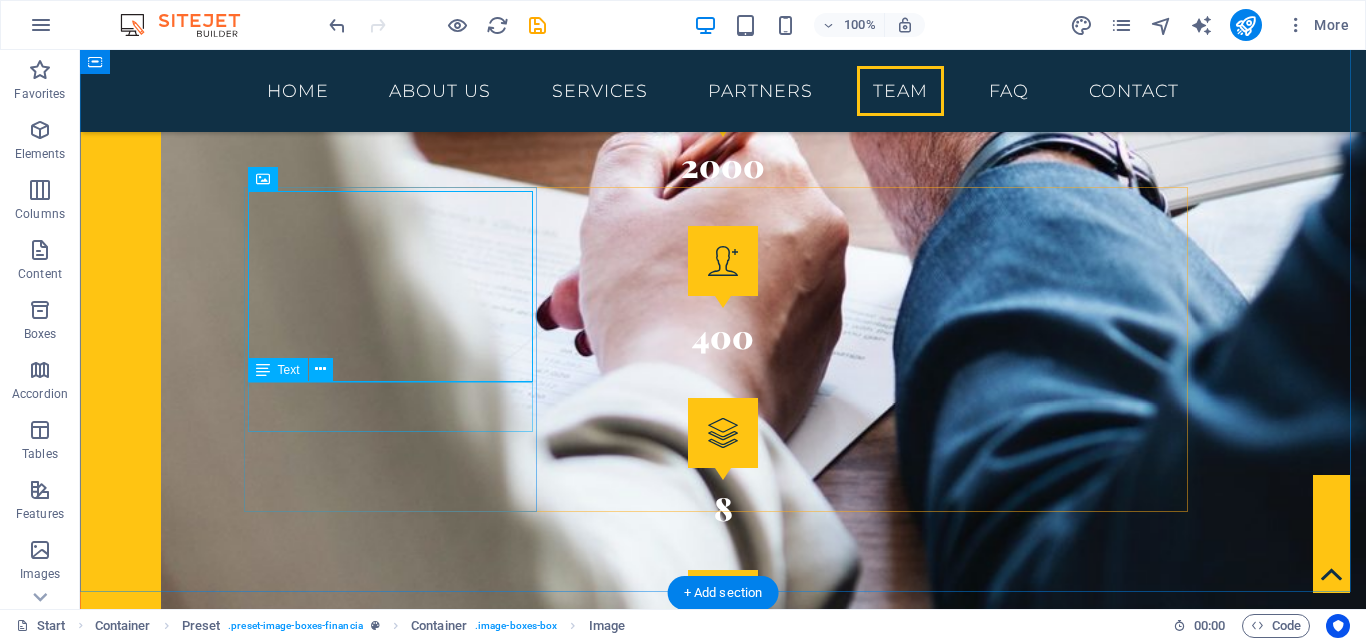 click on "Executive Director" at bounding box center (723, 4584) 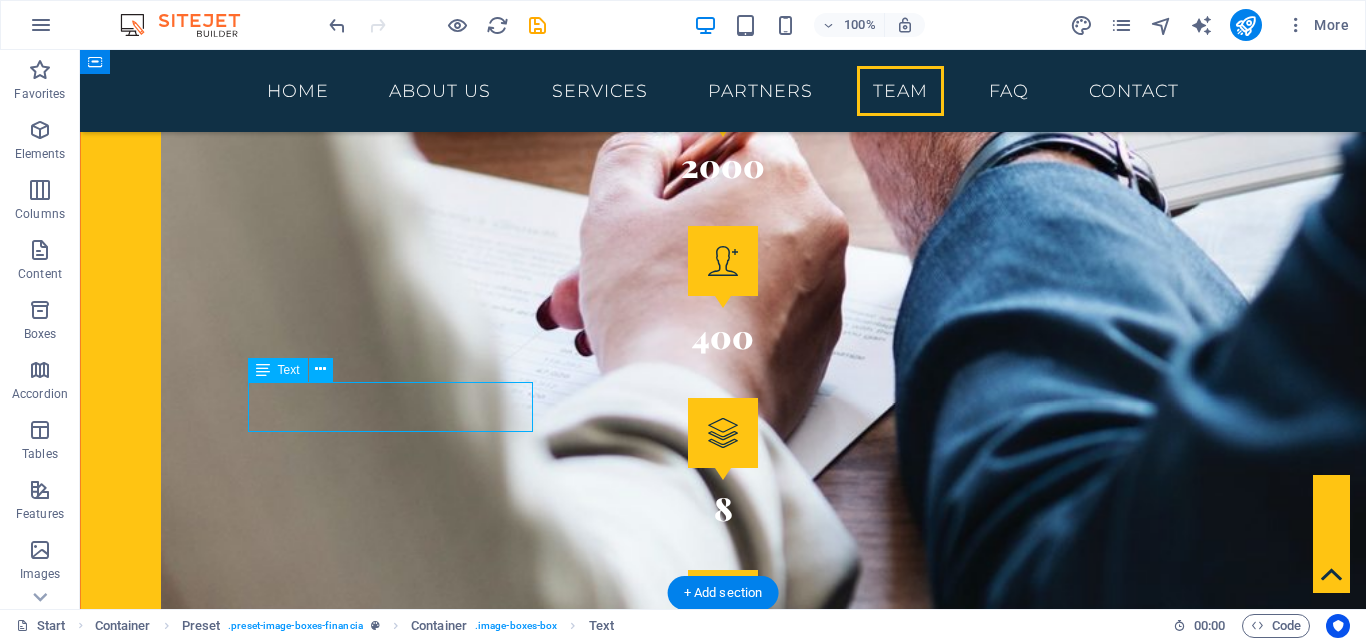 click on "Executive Director" at bounding box center (723, 4584) 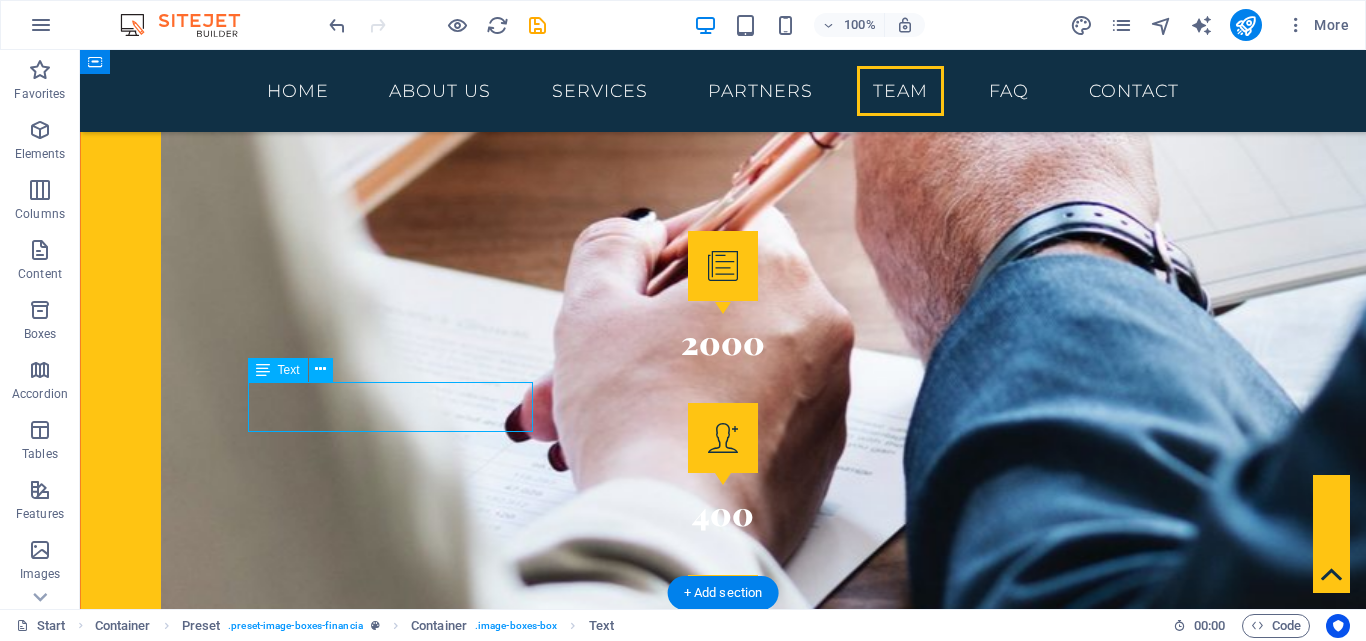 scroll, scrollTop: 4252, scrollLeft: 0, axis: vertical 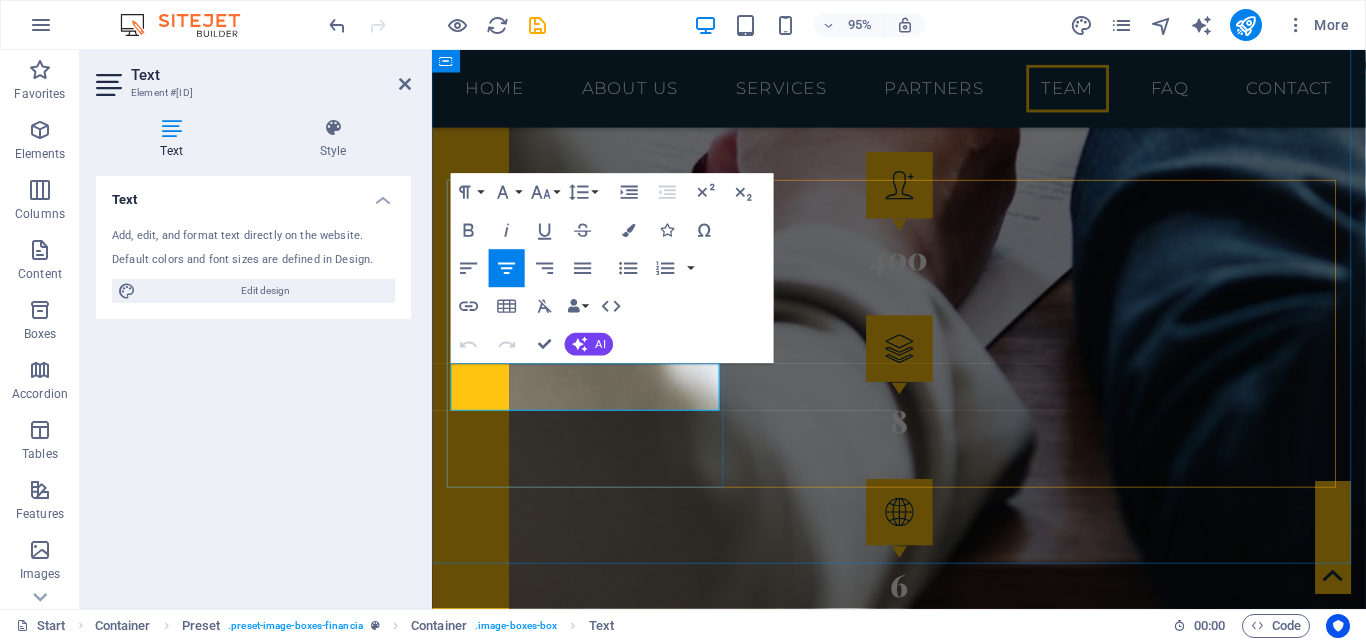 type 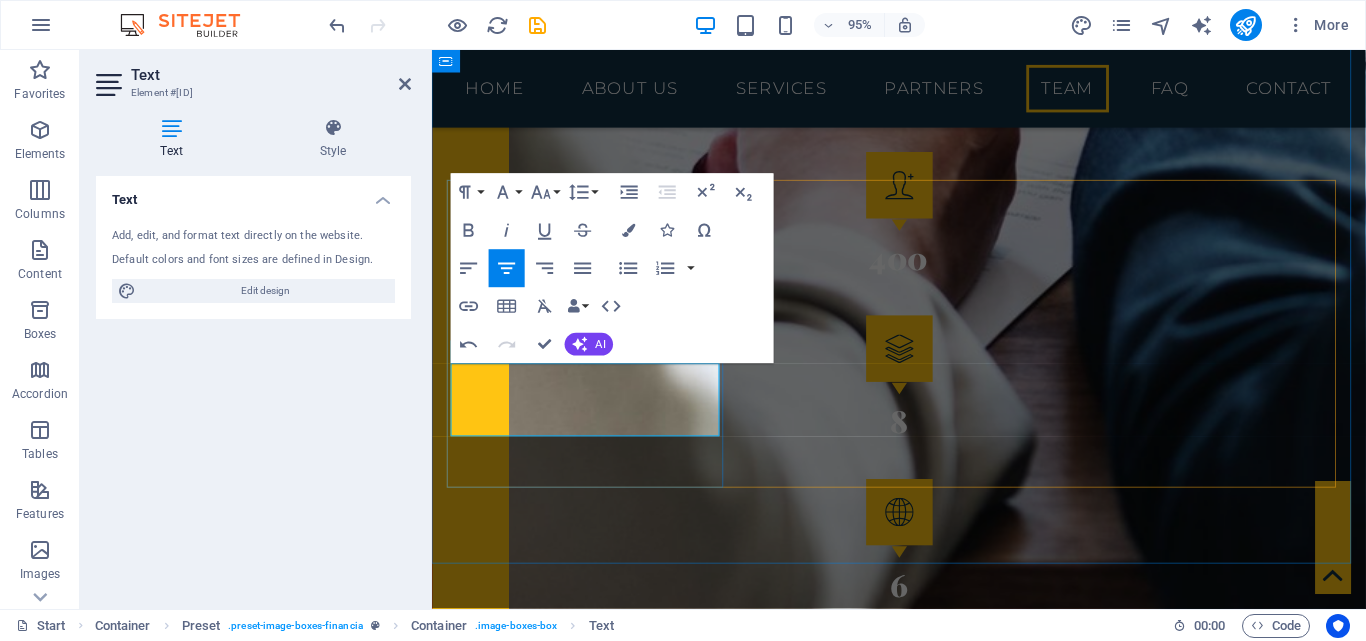 drag, startPoint x: 502, startPoint y: 413, endPoint x: 687, endPoint y: 409, distance: 185.04324 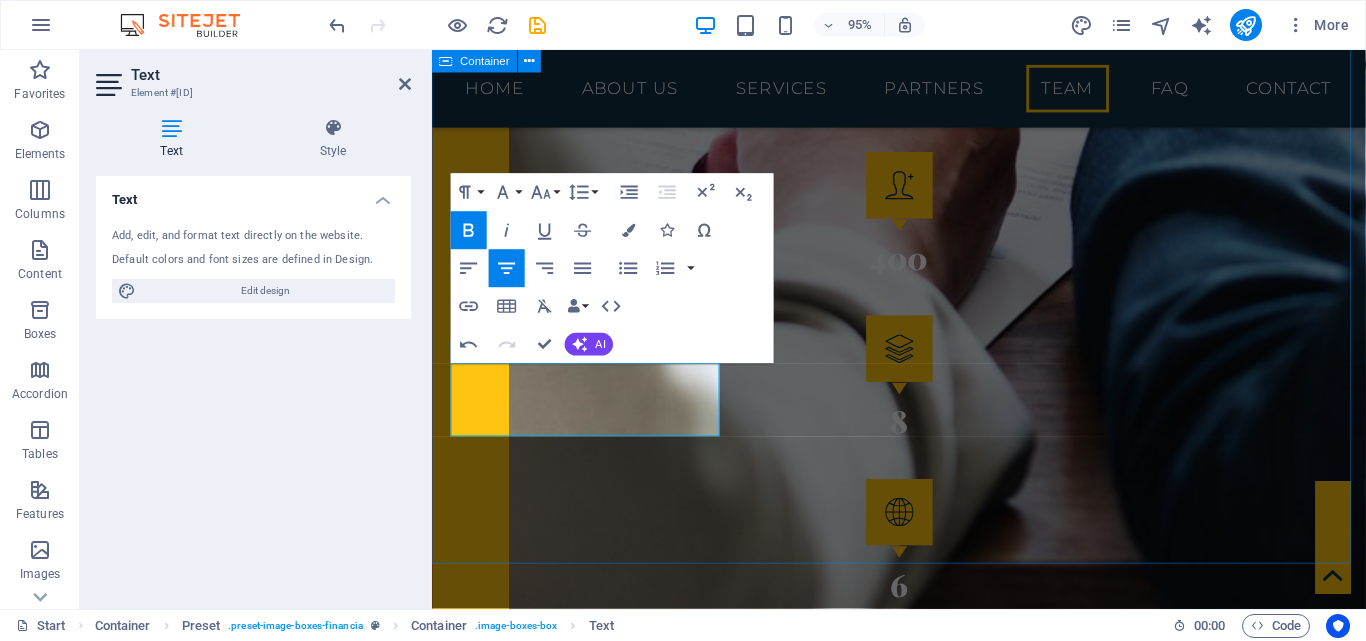 click on "TechNet Worths   Team RAMESH IDAYAKUMAR Executive Director JOanna Niruni Consultant REUBAN JEGASOTHY Consultant" at bounding box center [923, 5061] 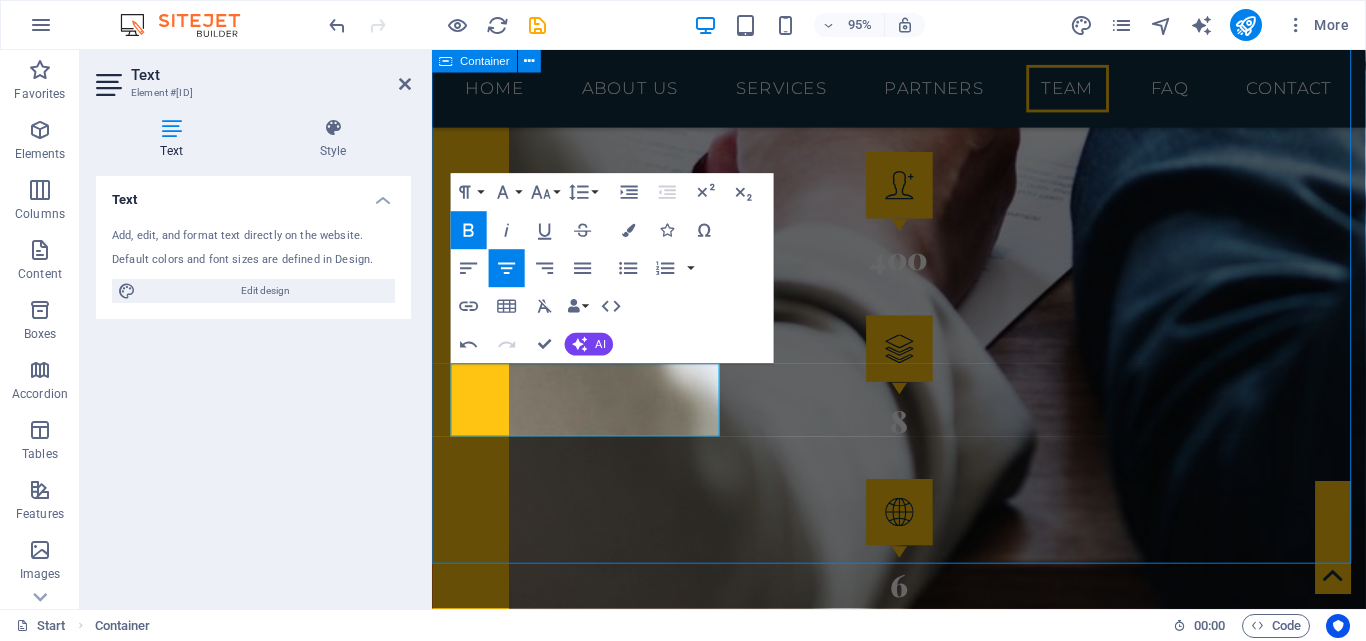 scroll, scrollTop: 3930, scrollLeft: 0, axis: vertical 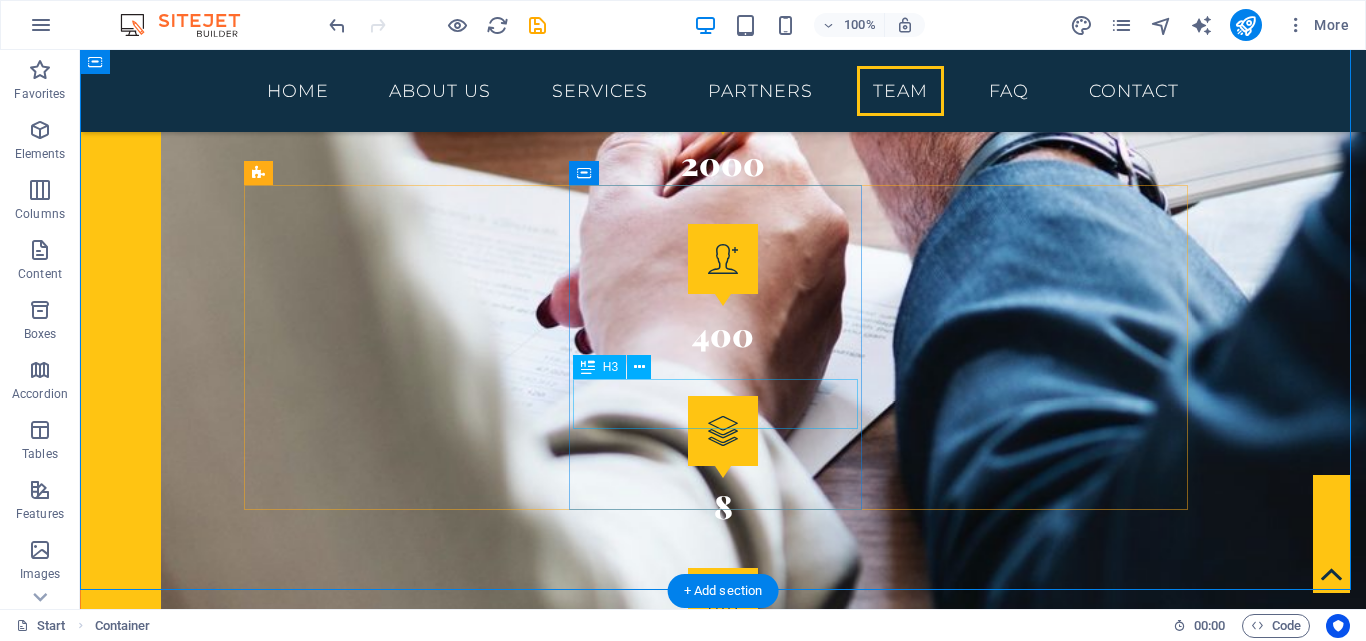 click on "JOanna Niruni" at bounding box center (723, 5404) 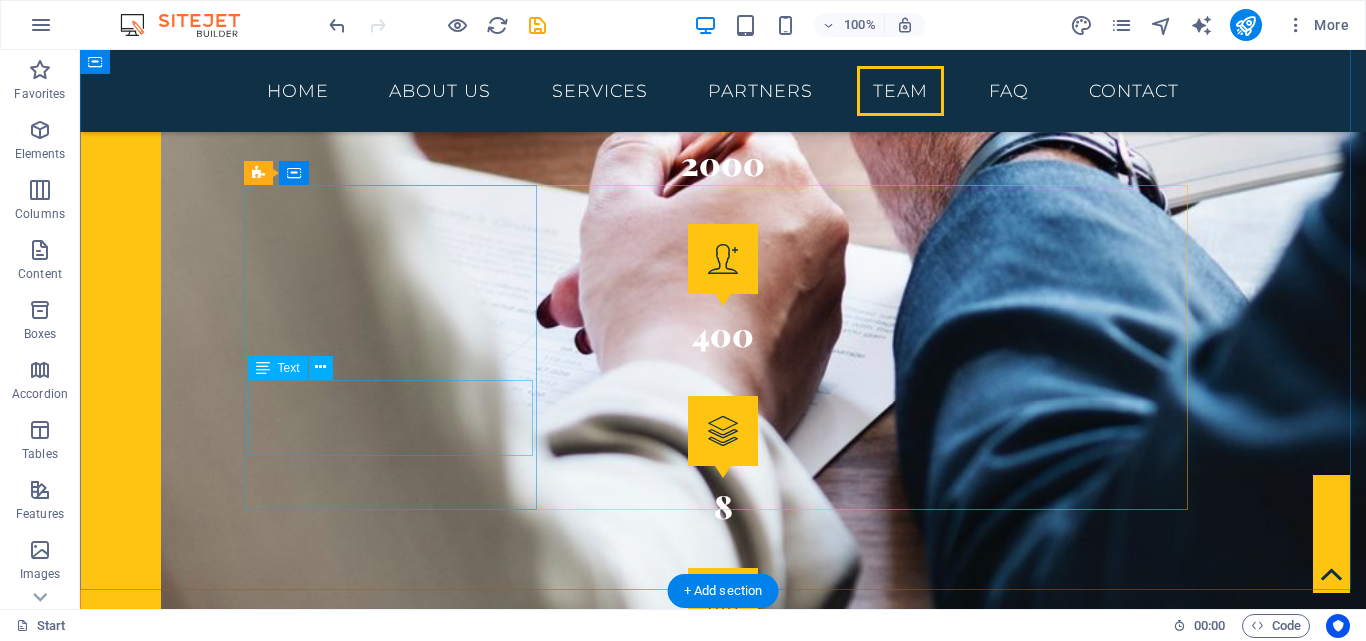 click on "RAMESH IDAYAKUMAR Executive Director" at bounding box center (723, 4595) 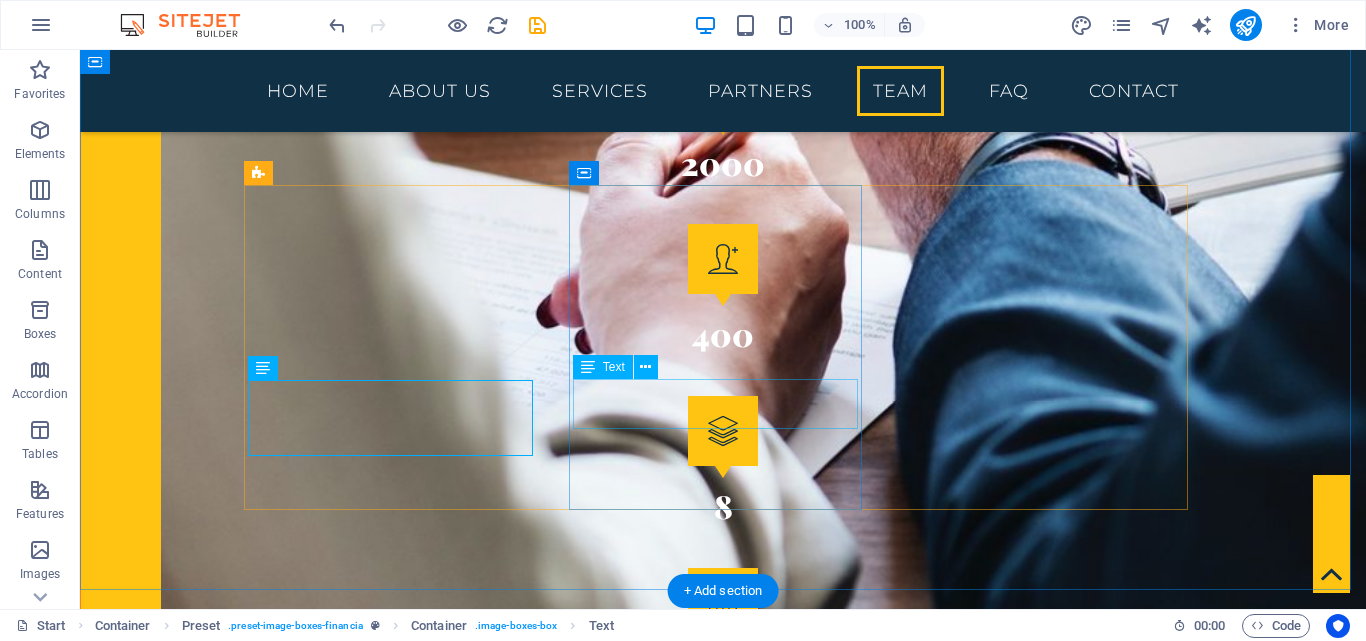 click on "Consultant" at bounding box center [723, 5404] 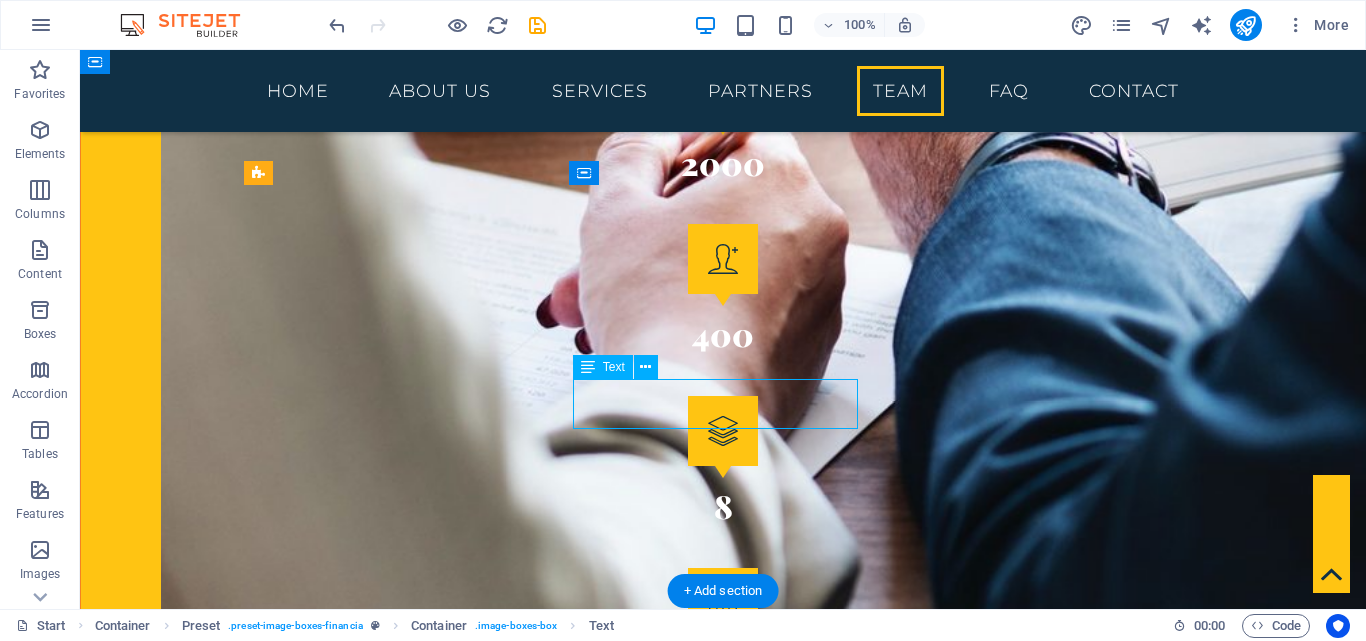 click on "Consultant" at bounding box center [723, 5404] 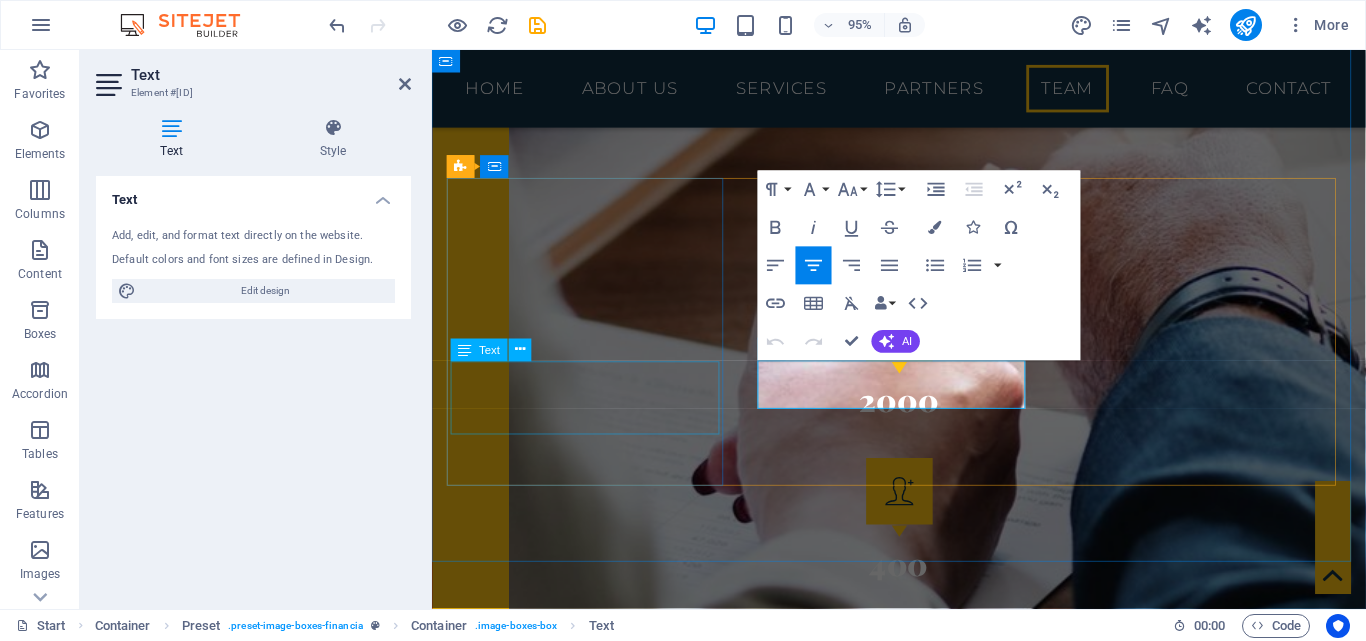 scroll, scrollTop: 4254, scrollLeft: 0, axis: vertical 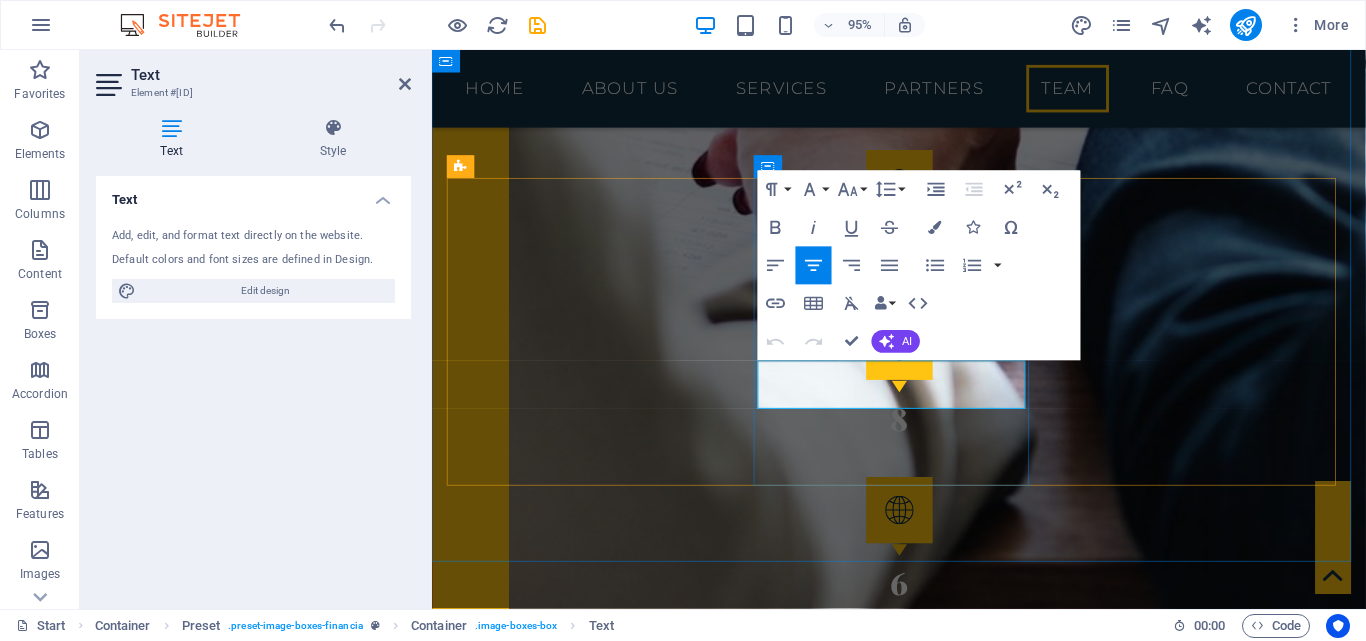 type 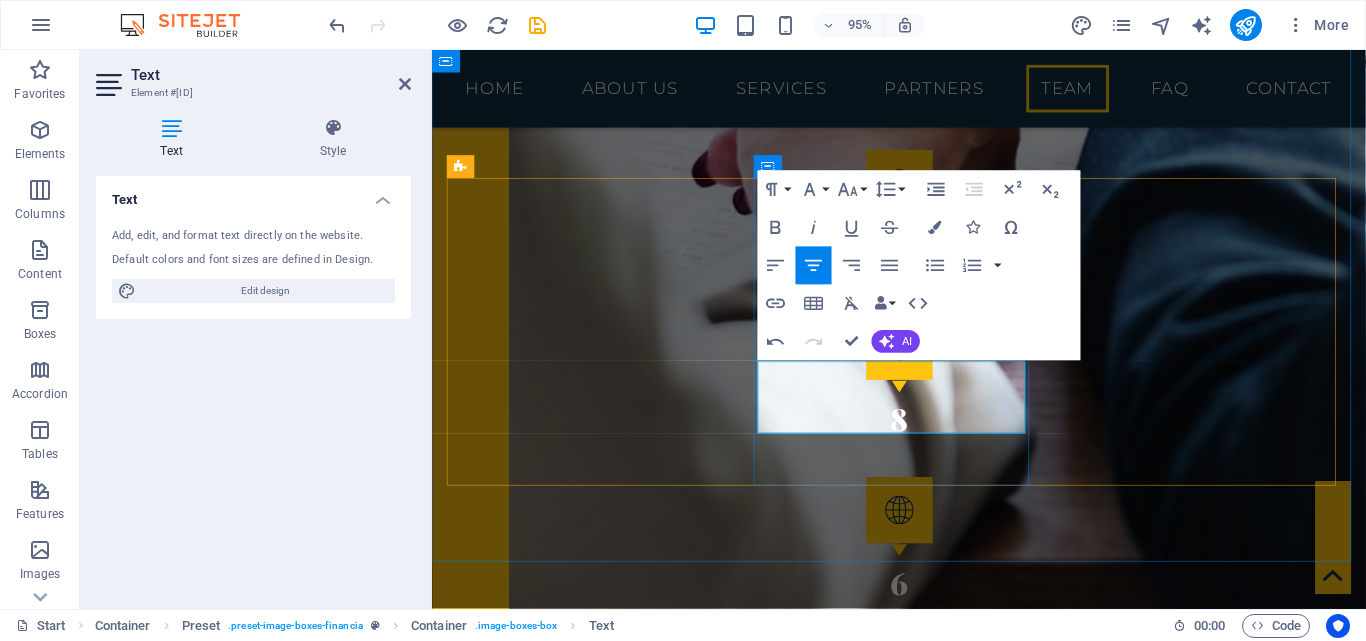 drag, startPoint x: 1003, startPoint y: 417, endPoint x: 843, endPoint y: 419, distance: 160.0125 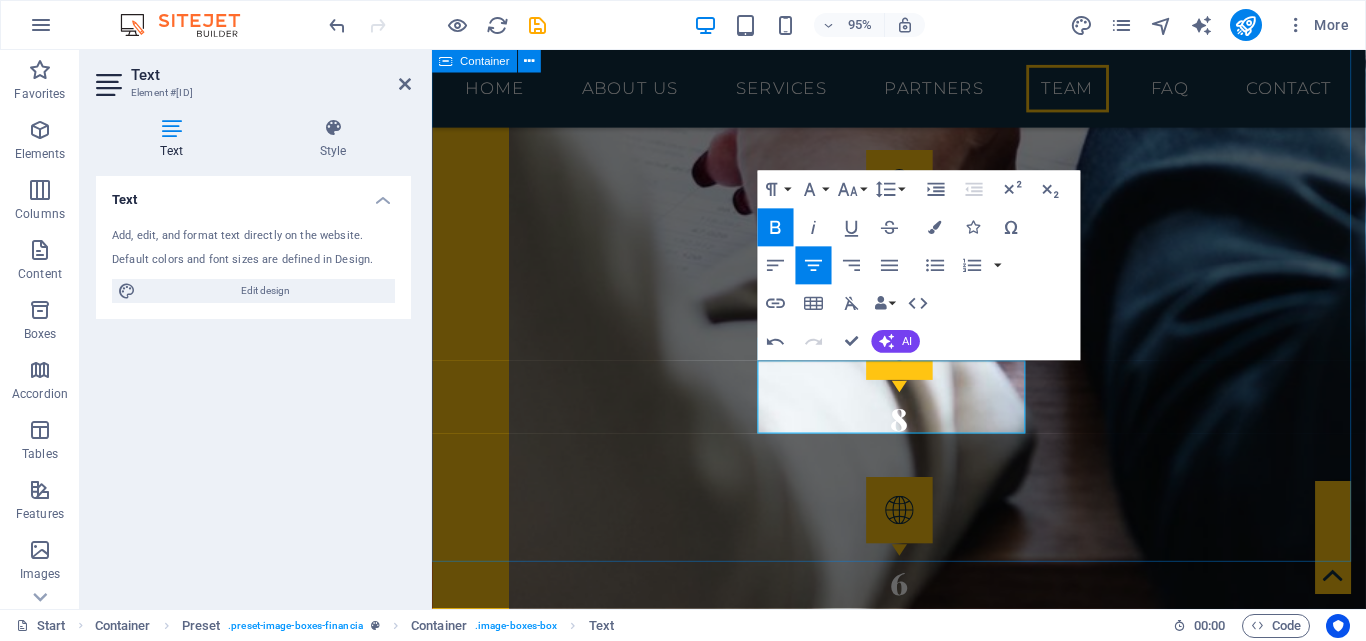 click on "TechNet Worths   Team RAMESH IDAYAKUMAR Executive Director JOANNA NIRUNI Consultant REUBAN JEGASOTHY Consultant" at bounding box center [923, 5059] 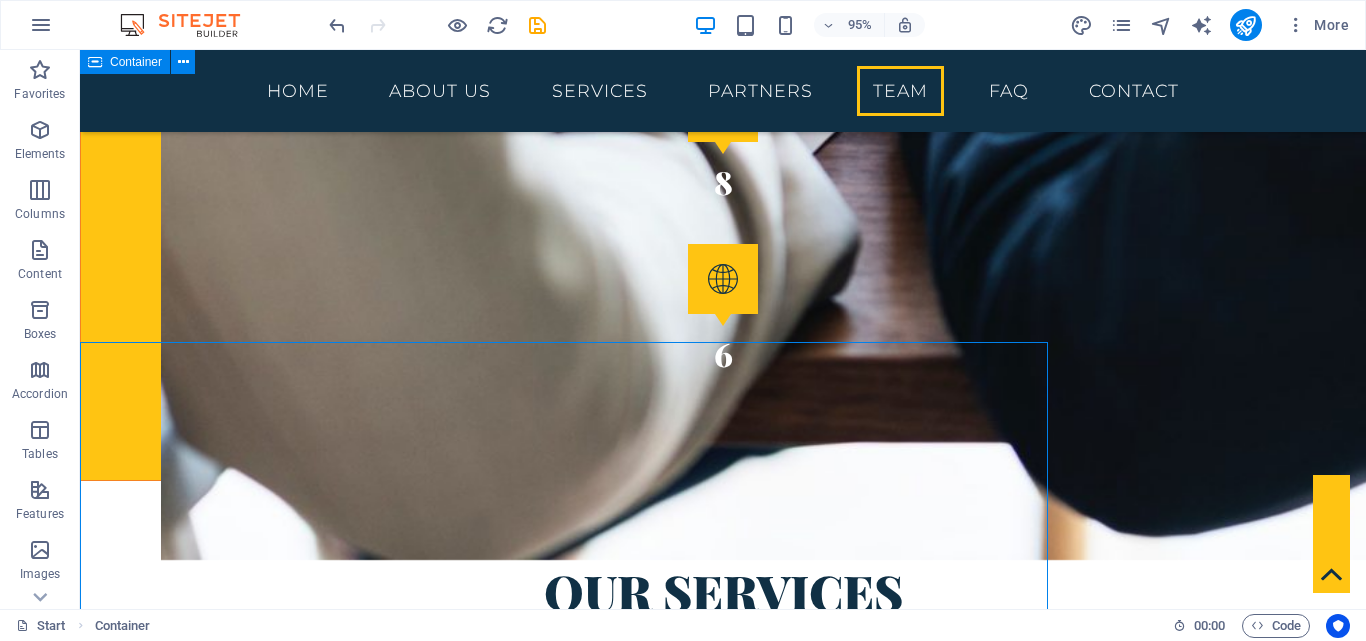 scroll, scrollTop: 3932, scrollLeft: 0, axis: vertical 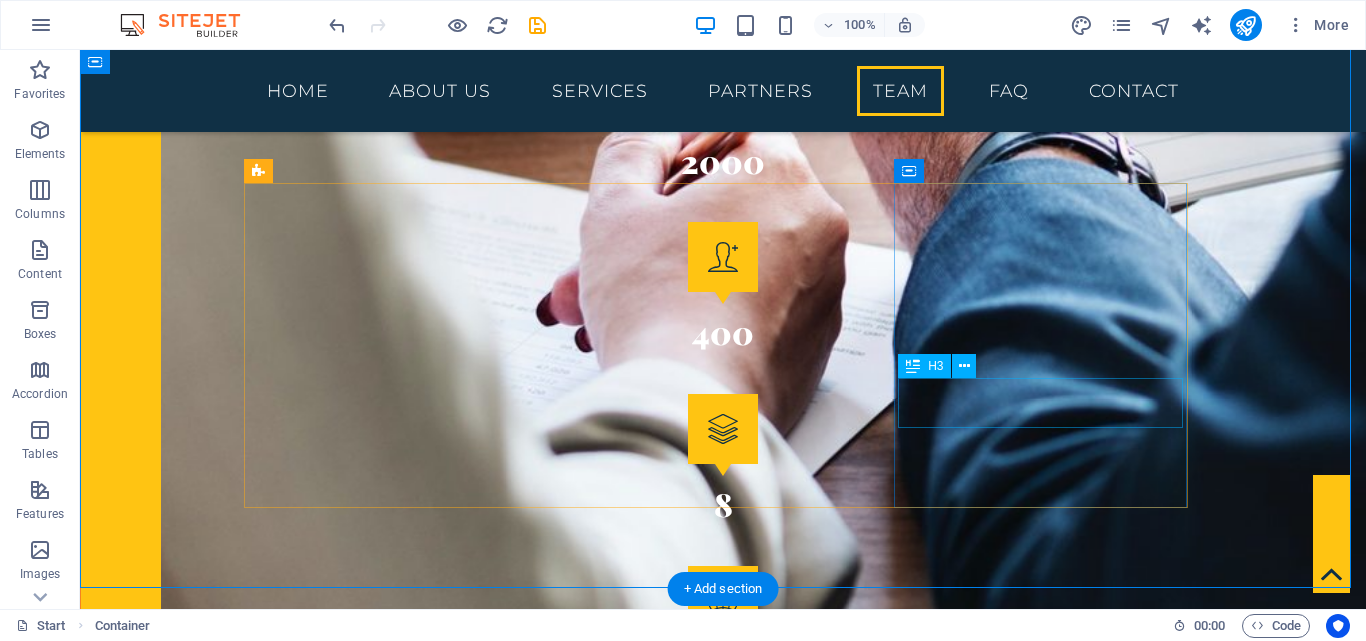 click on "[FIRST] [LAST]" at bounding box center (723, 6228) 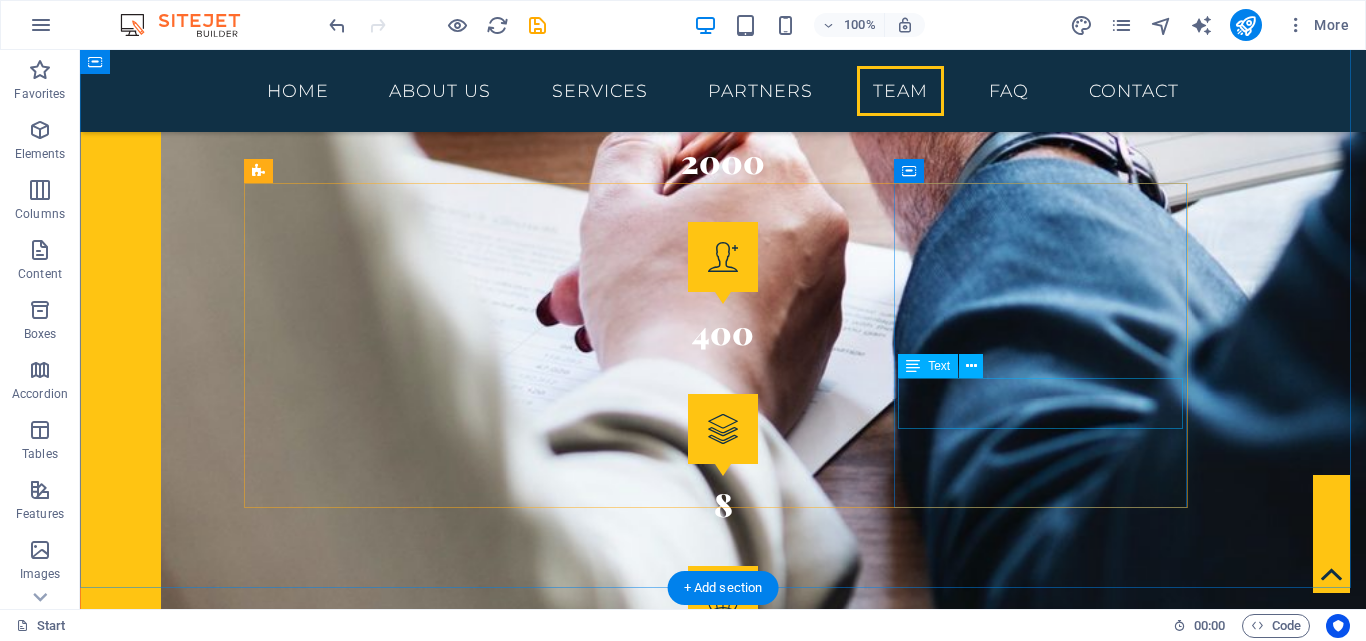 click on "Consultant" at bounding box center [723, 6228] 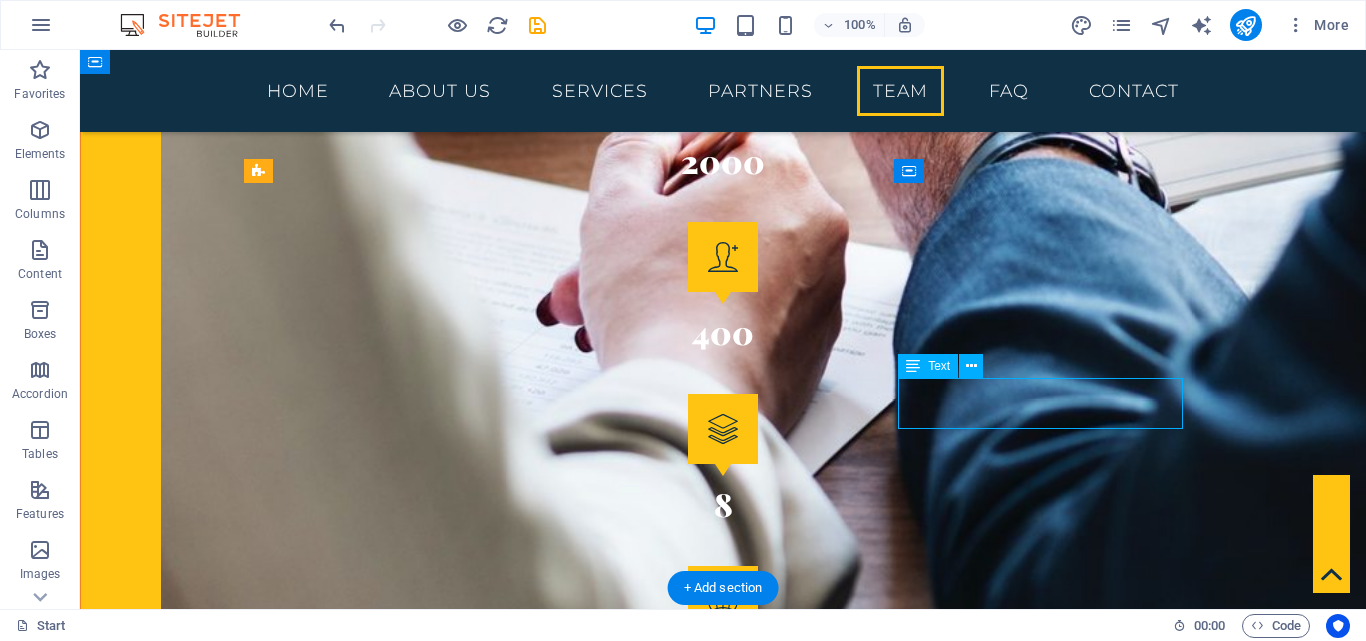 click on "Consultant" at bounding box center [723, 6228] 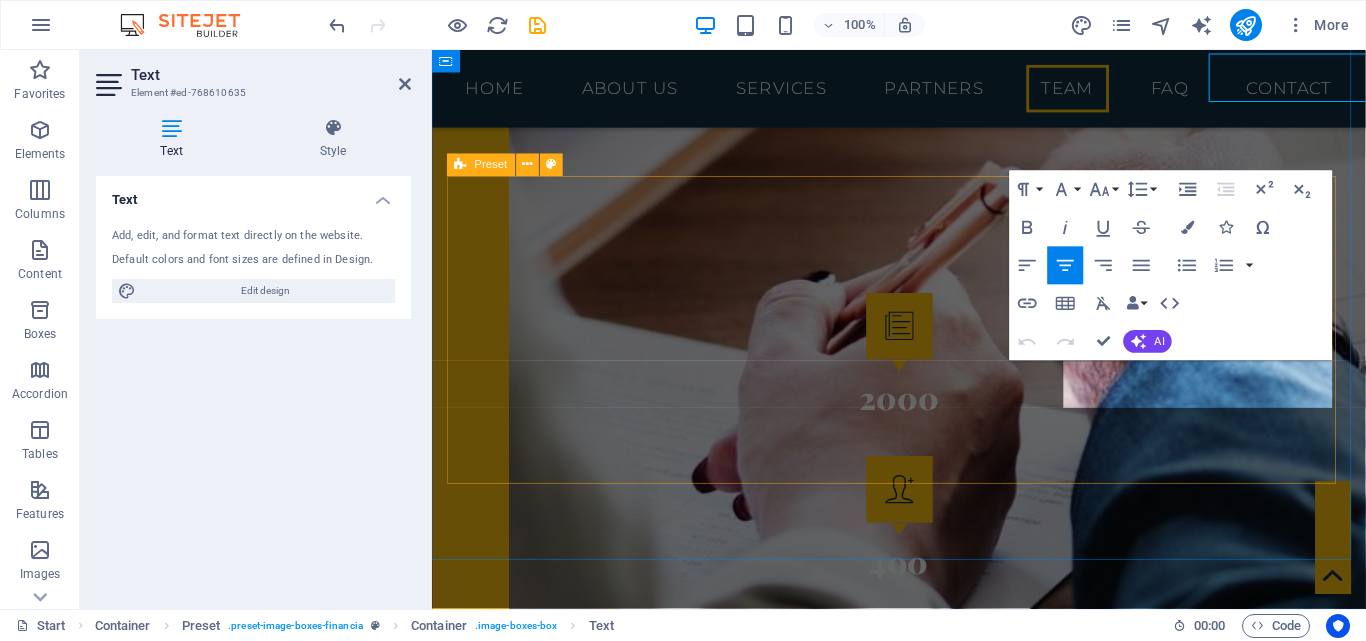 scroll, scrollTop: 4256, scrollLeft: 0, axis: vertical 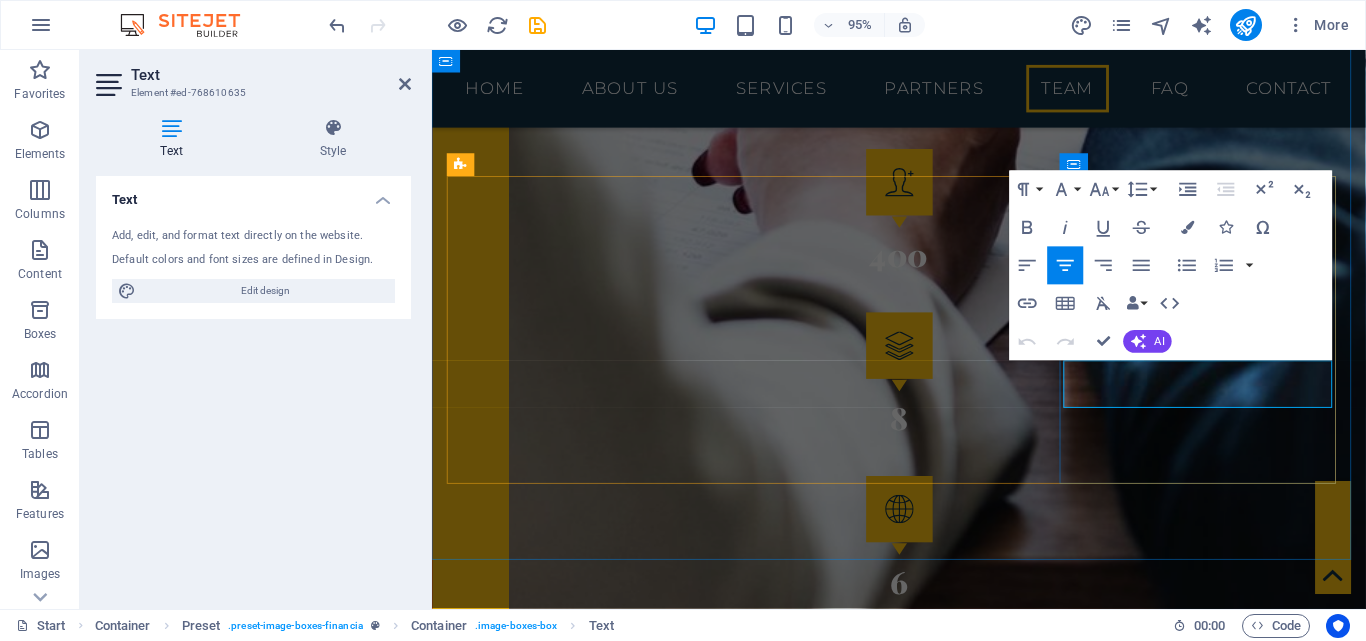 type 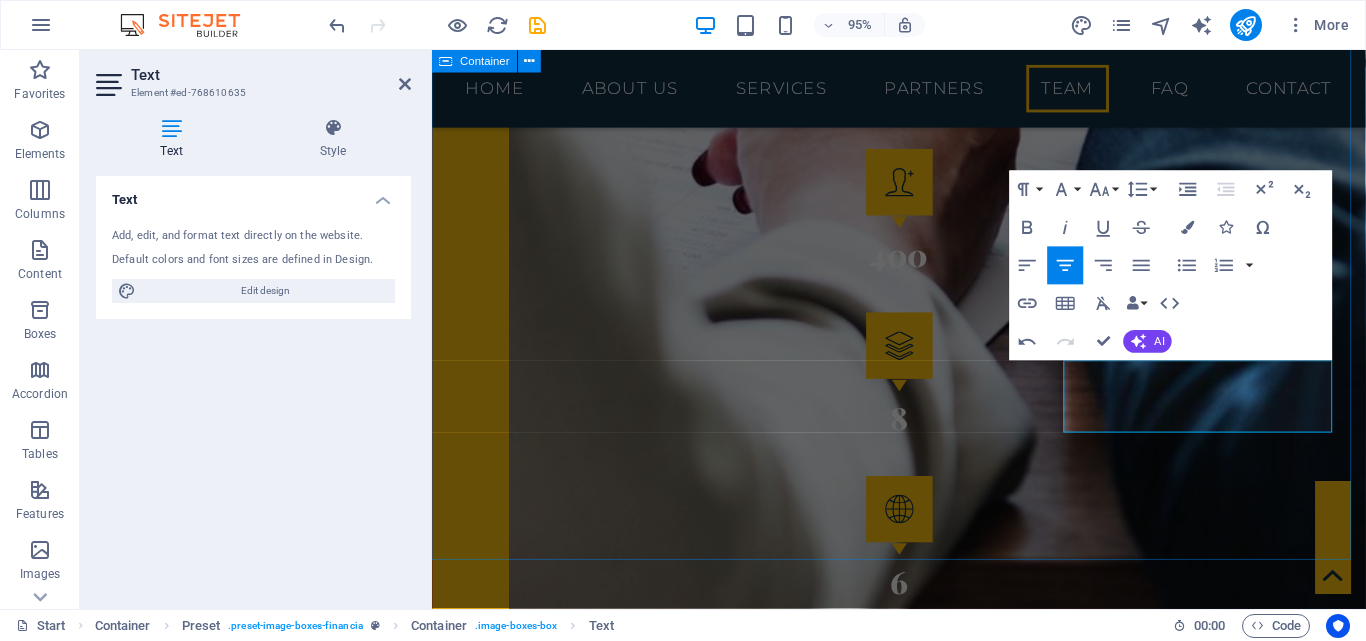 click on "TechNet Worths   Team RAMESH IDAYAKUMAR Executive Director JOANNA NIRUNI Consultant REUBAN JEGASOTHY Consultant" at bounding box center [923, 5057] 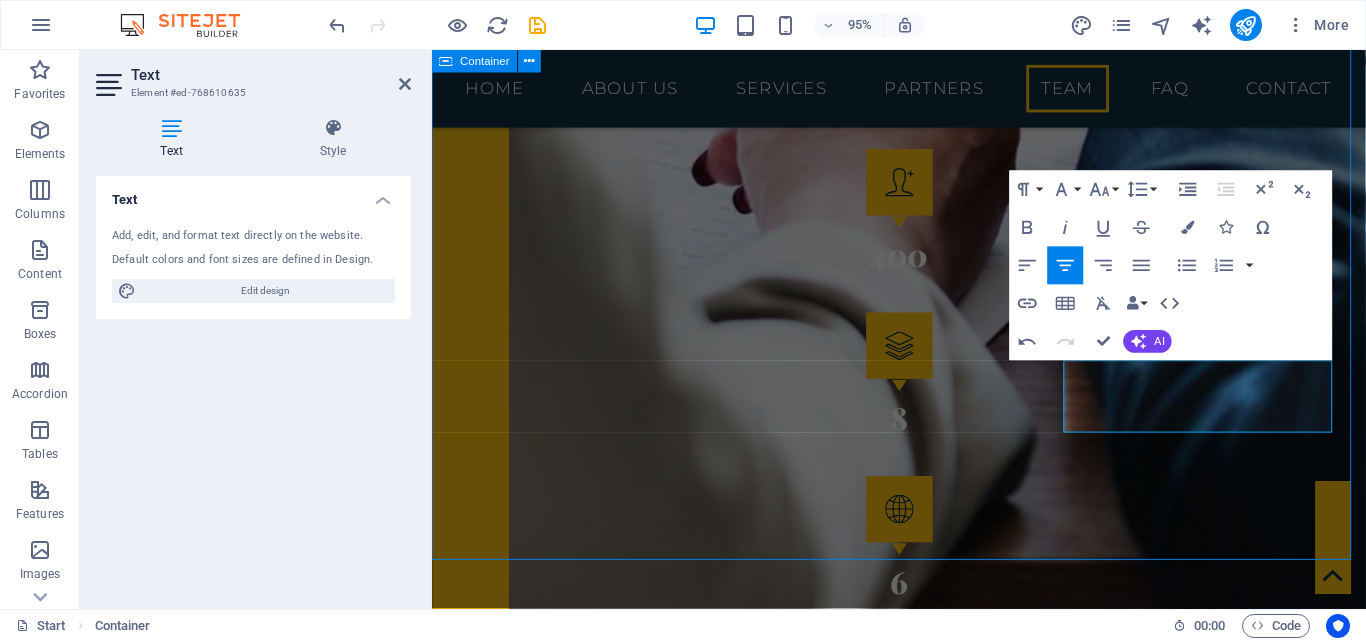 scroll, scrollTop: 3933, scrollLeft: 0, axis: vertical 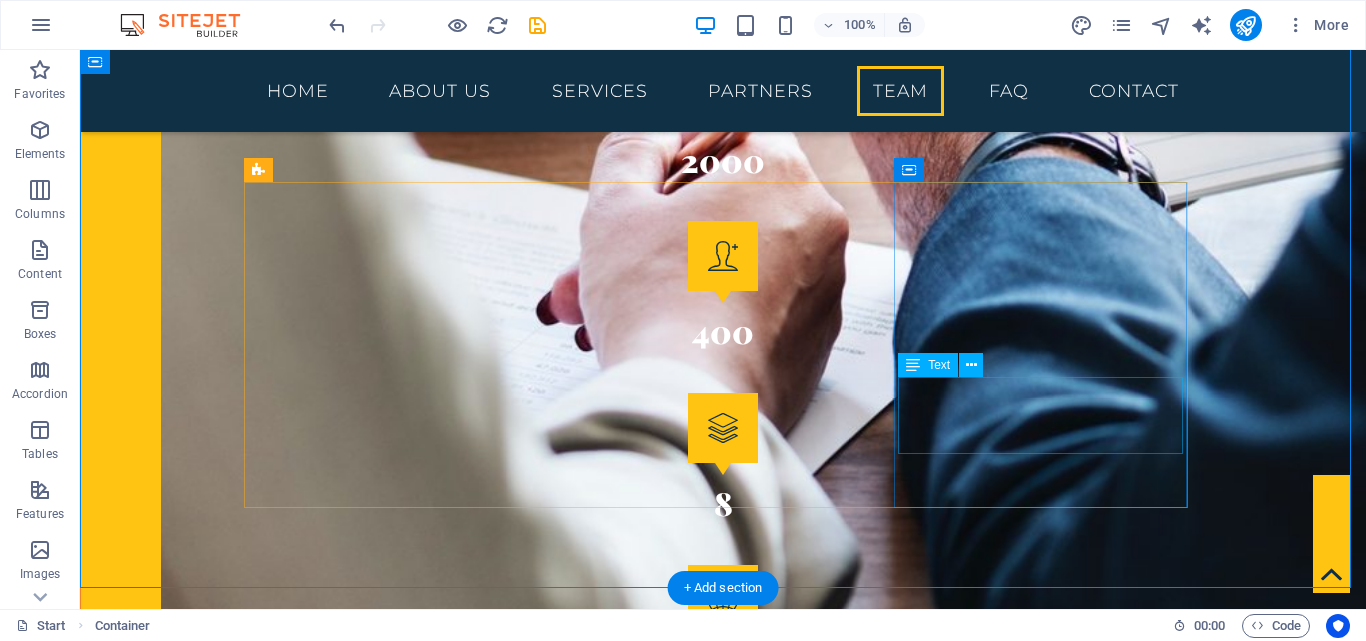 click on "REUBAN JEGASOTHY Consultant" at bounding box center [723, 6240] 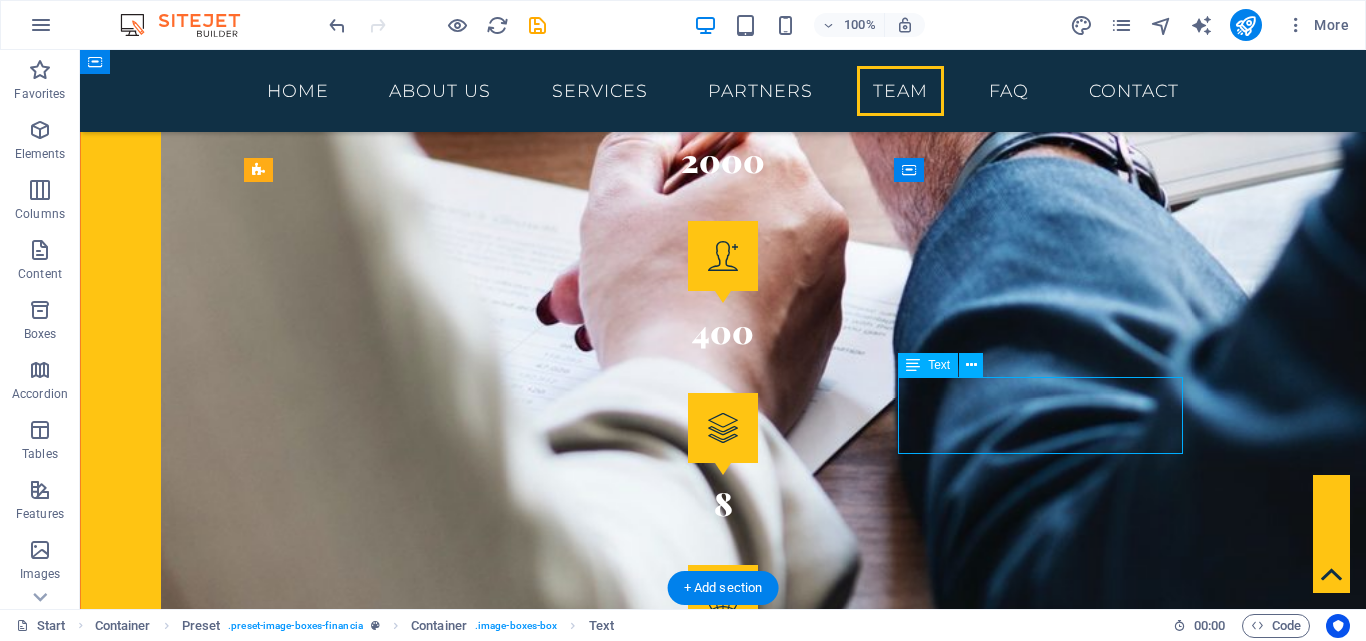 click on "REUBAN JEGASOTHY Consultant" at bounding box center (723, 6240) 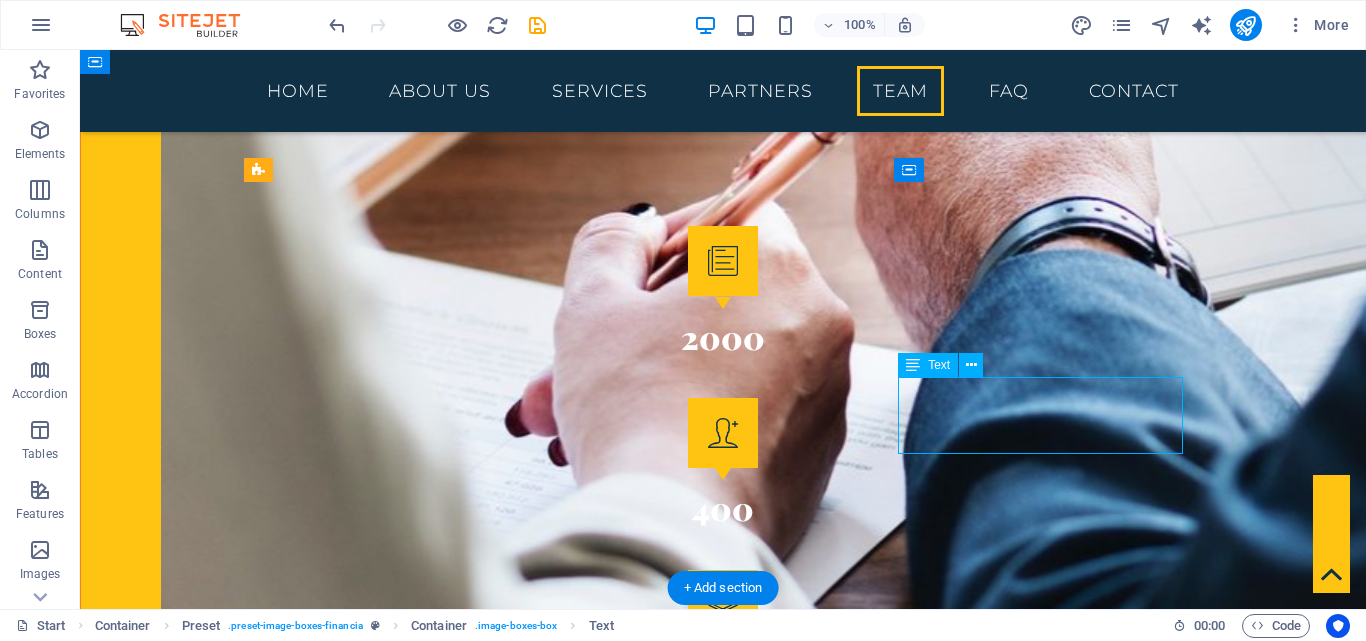 scroll, scrollTop: 4257, scrollLeft: 0, axis: vertical 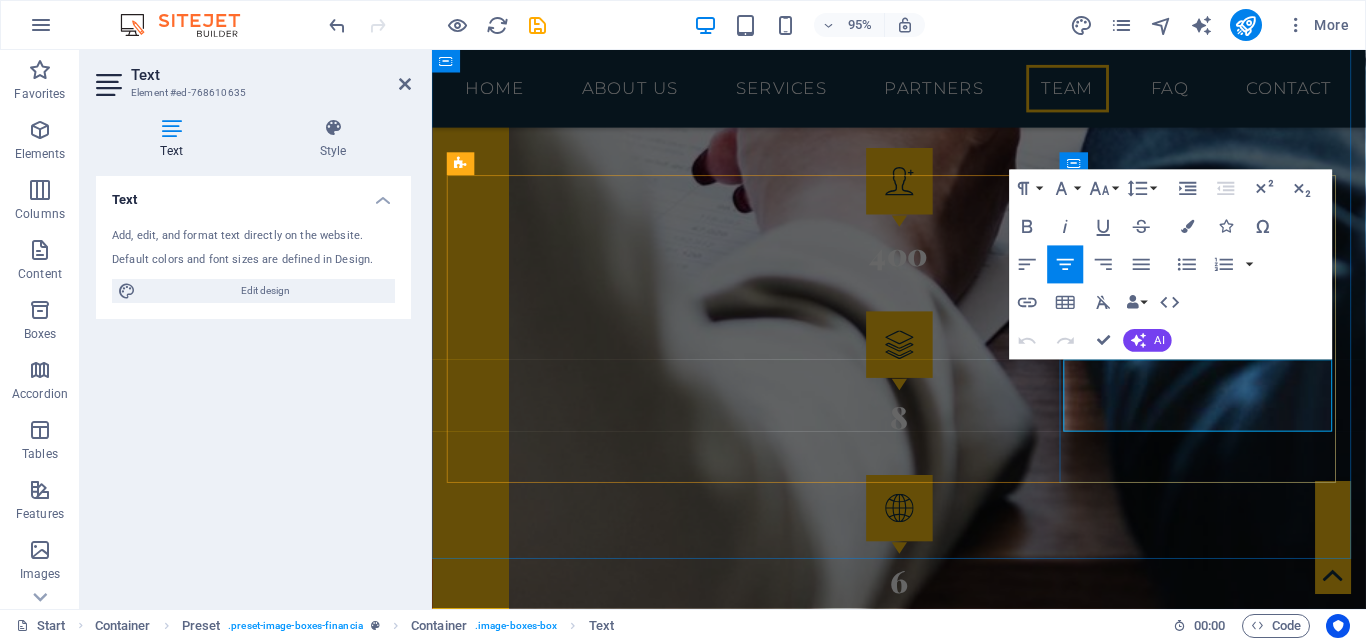 drag, startPoint x: 1328, startPoint y: 408, endPoint x: 1135, endPoint y: 415, distance: 193.1269 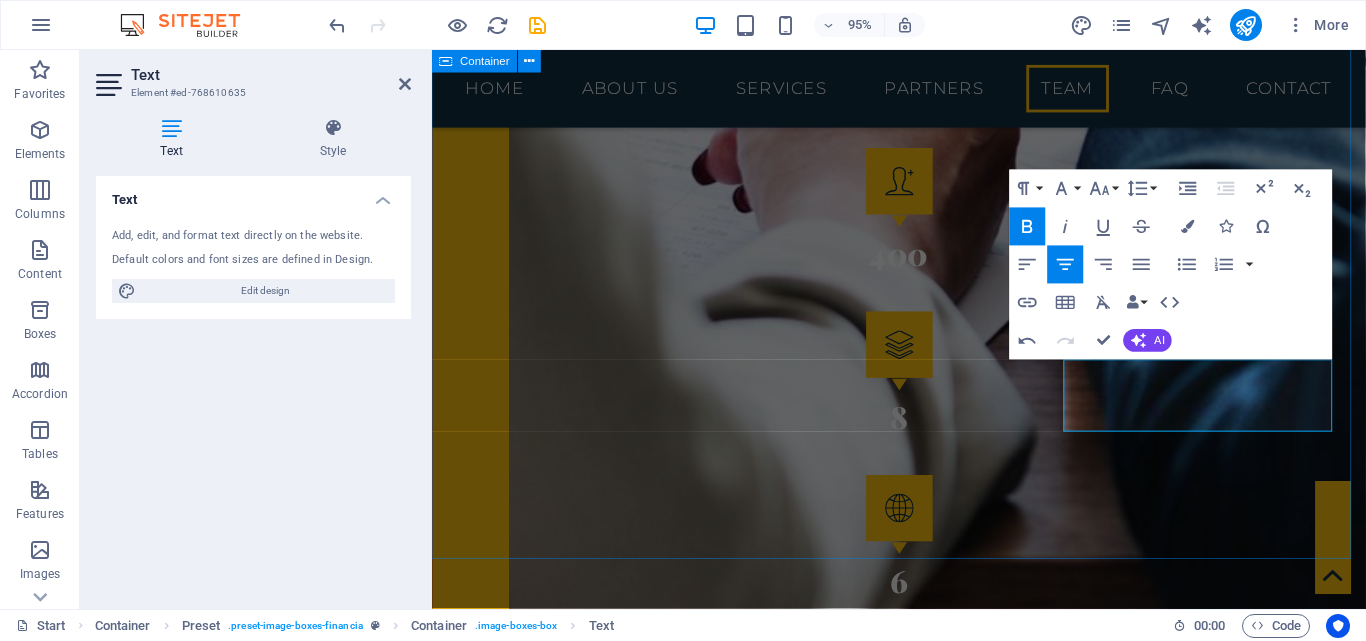 click on "TechNet Worths   Team RAMESH IDAYAKUMAR Executive Director JOANNA NIRUNI Consultant REUBAN JEGASOTHY Consultant" at bounding box center (923, 5056) 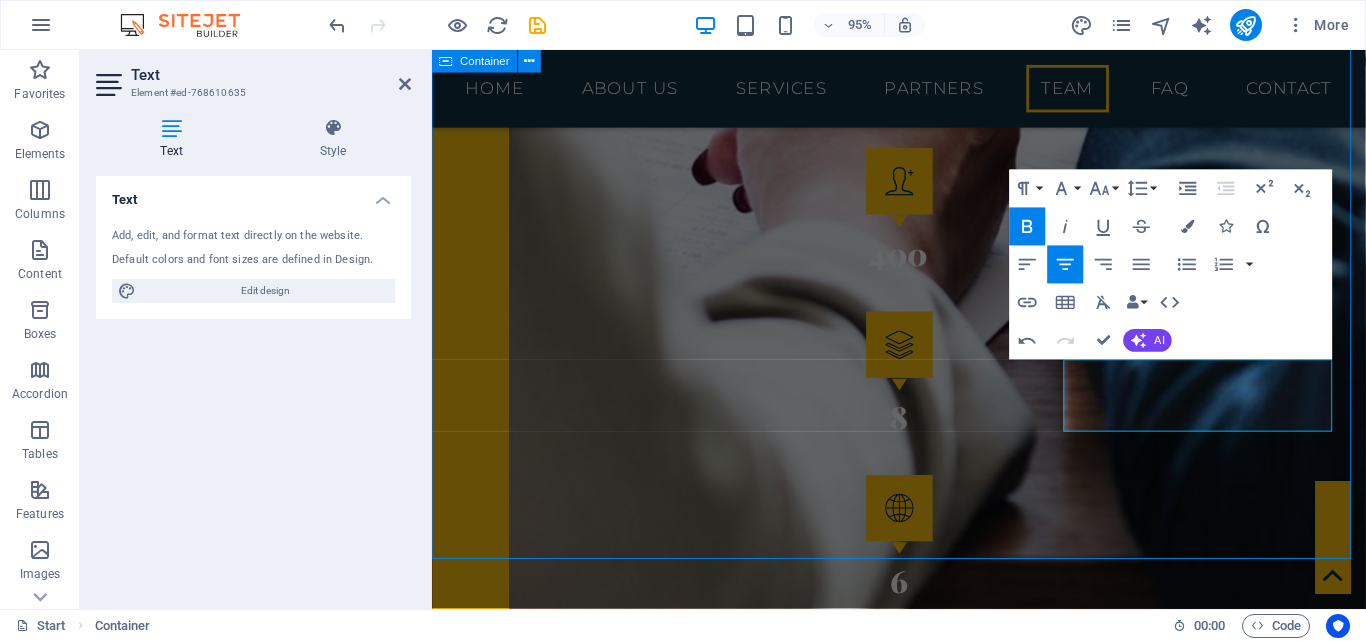 scroll, scrollTop: 3934, scrollLeft: 0, axis: vertical 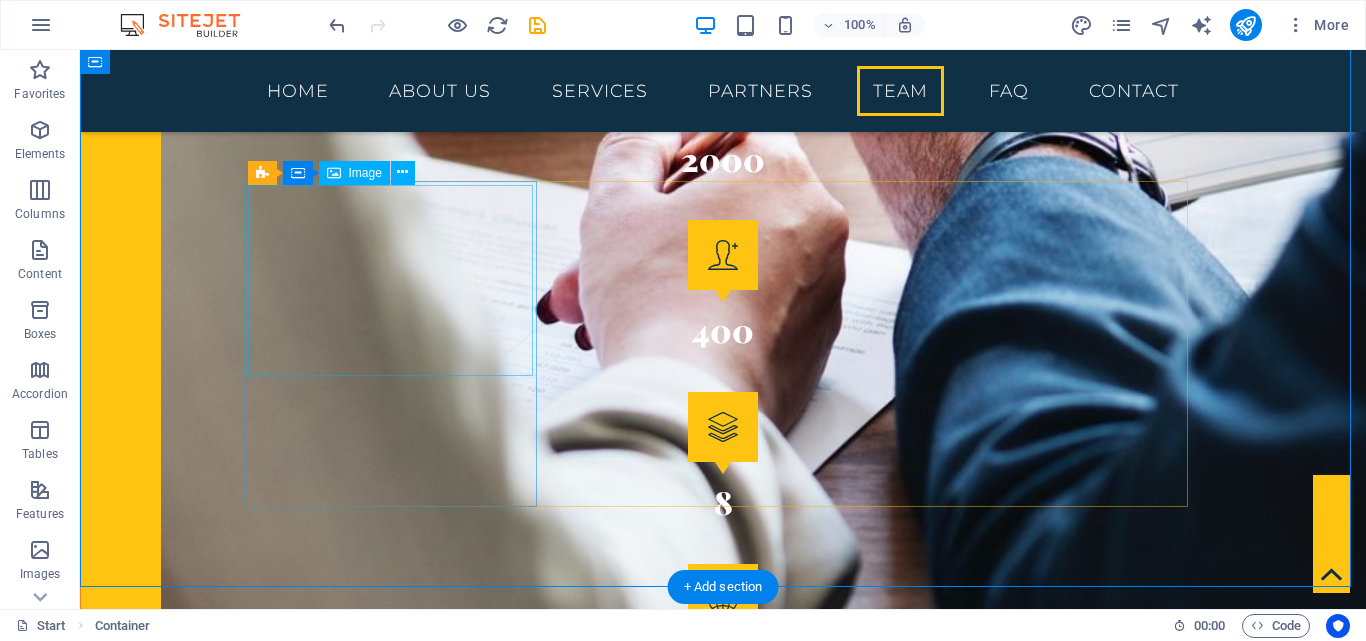 click at bounding box center (723, 4239) 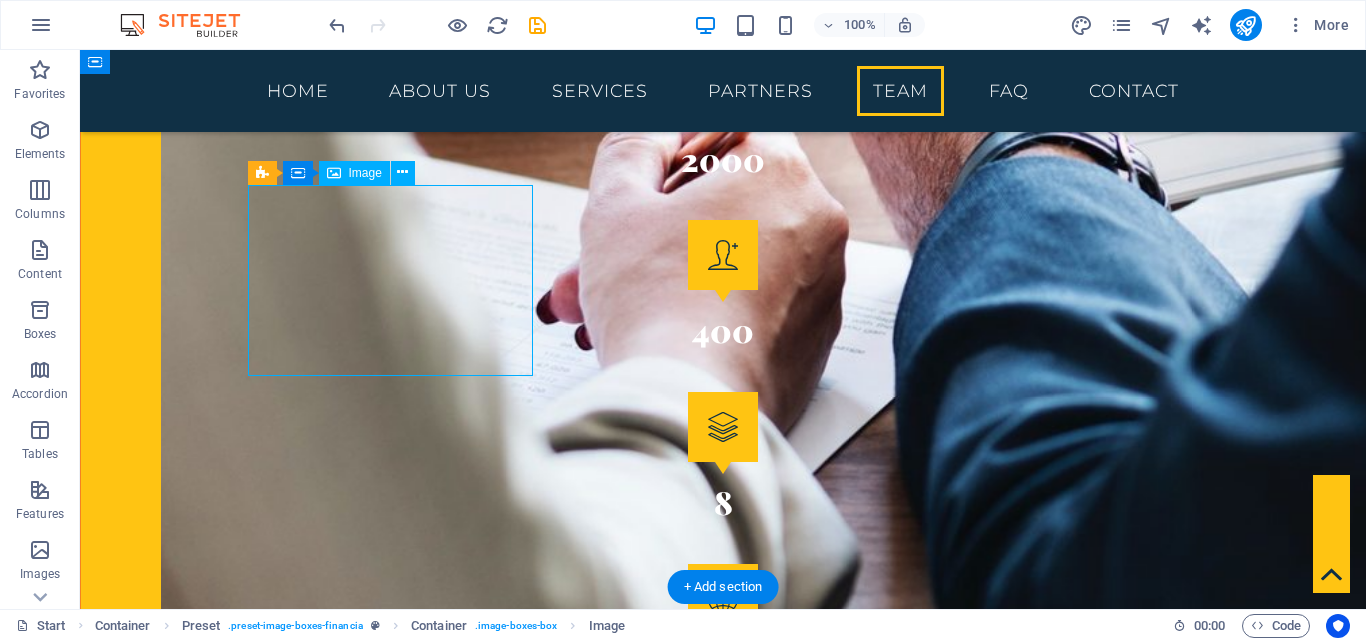 click at bounding box center (723, 4239) 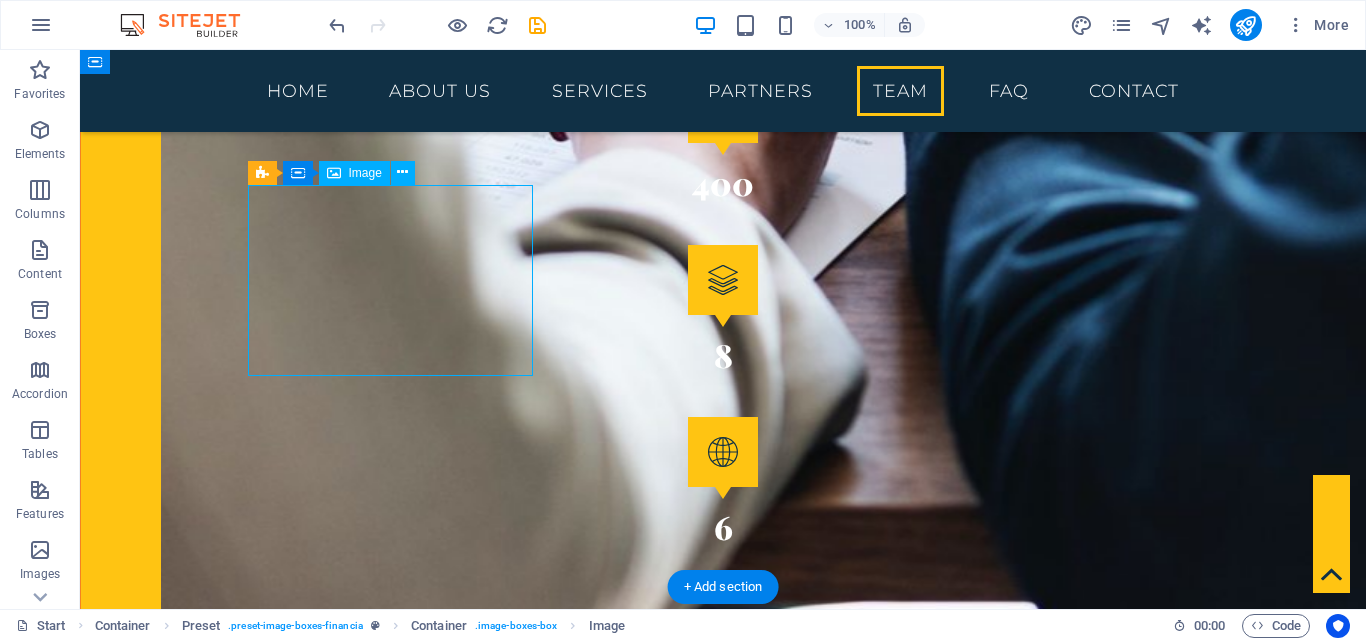 select on "%" 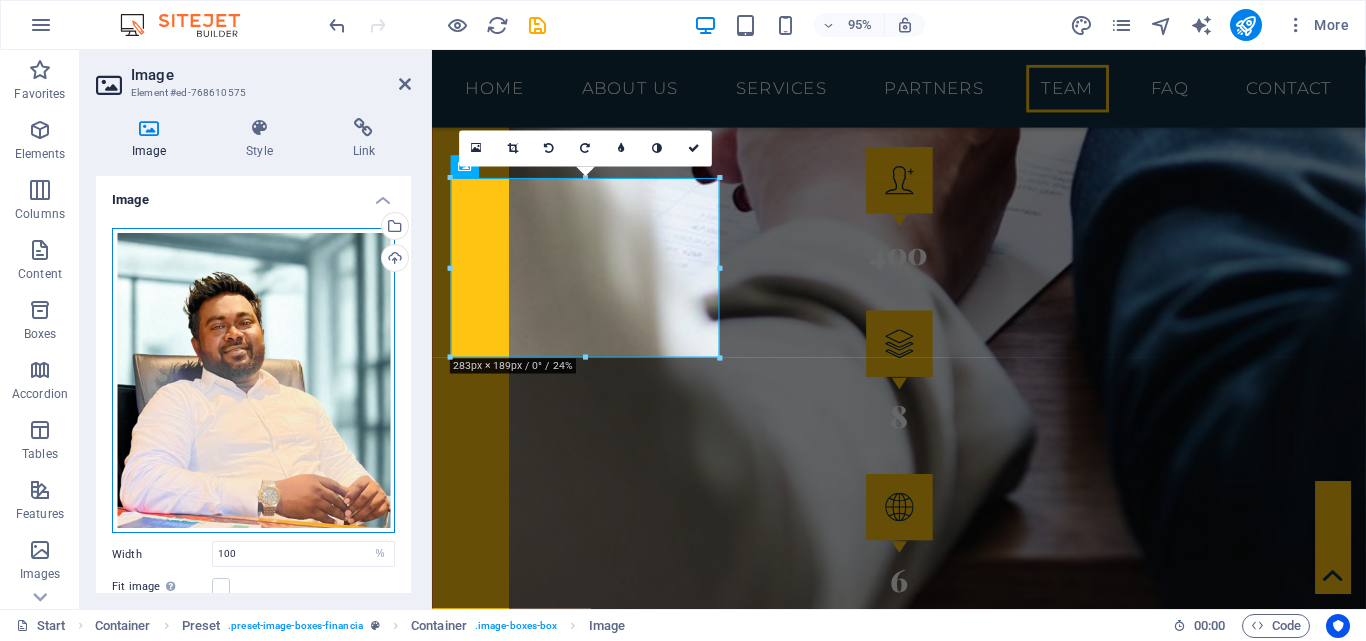 click on "Drag files here, click to choose files or select files from Files or our free stock photos & videos" at bounding box center [253, 381] 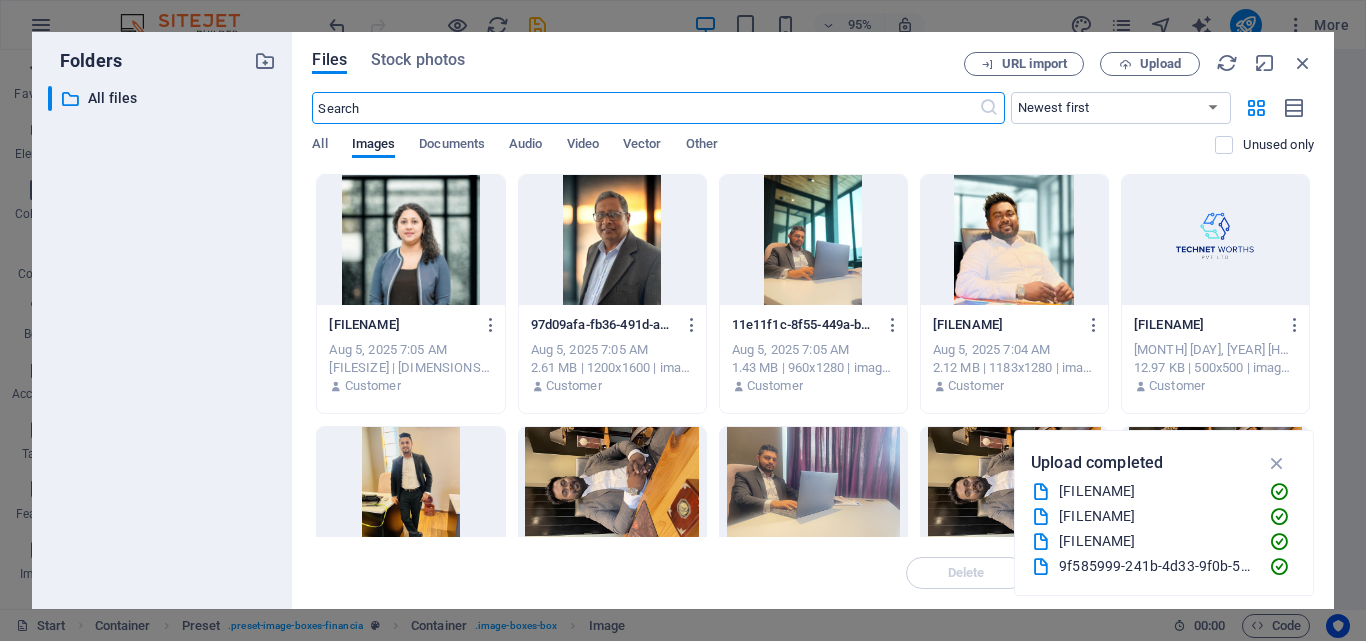 scroll, scrollTop: 4620, scrollLeft: 0, axis: vertical 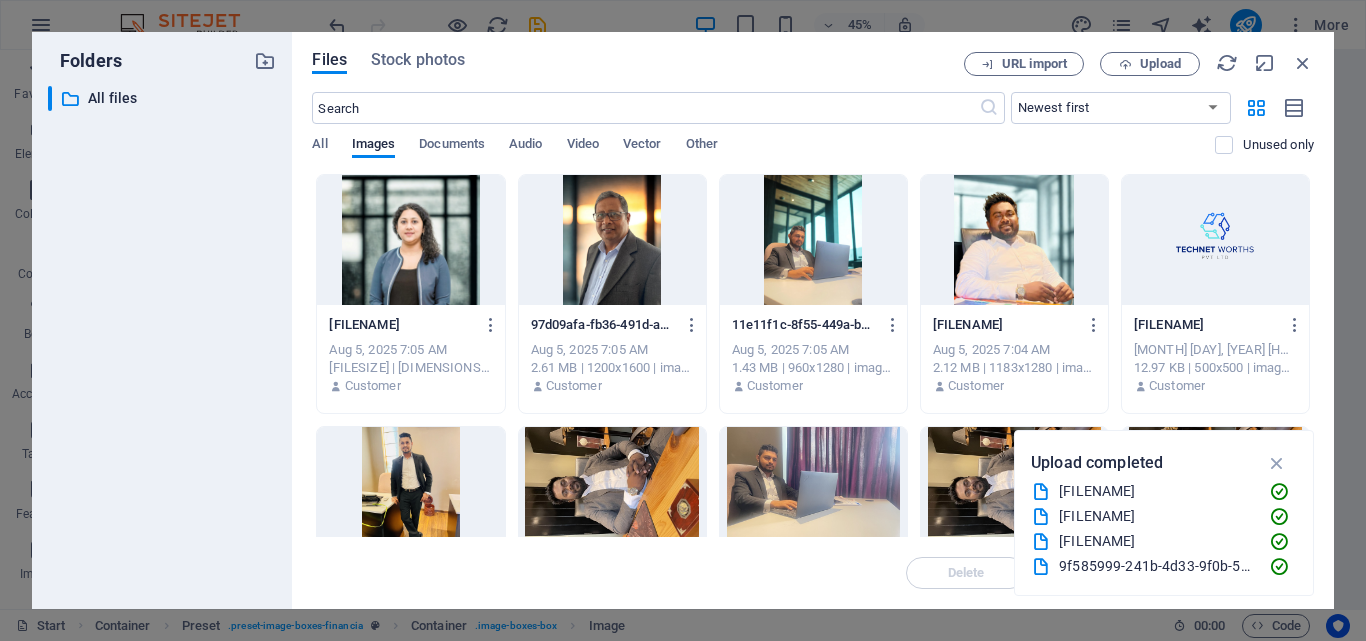 click at bounding box center (1014, 240) 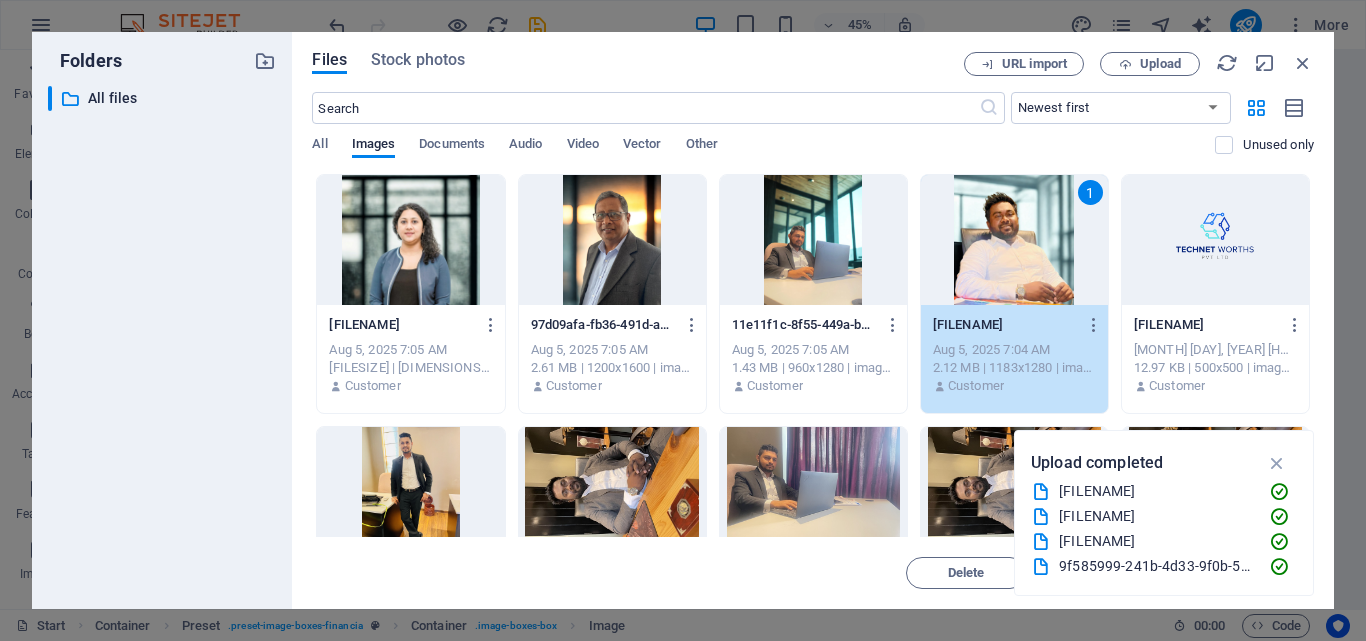 click on "1" at bounding box center (1014, 240) 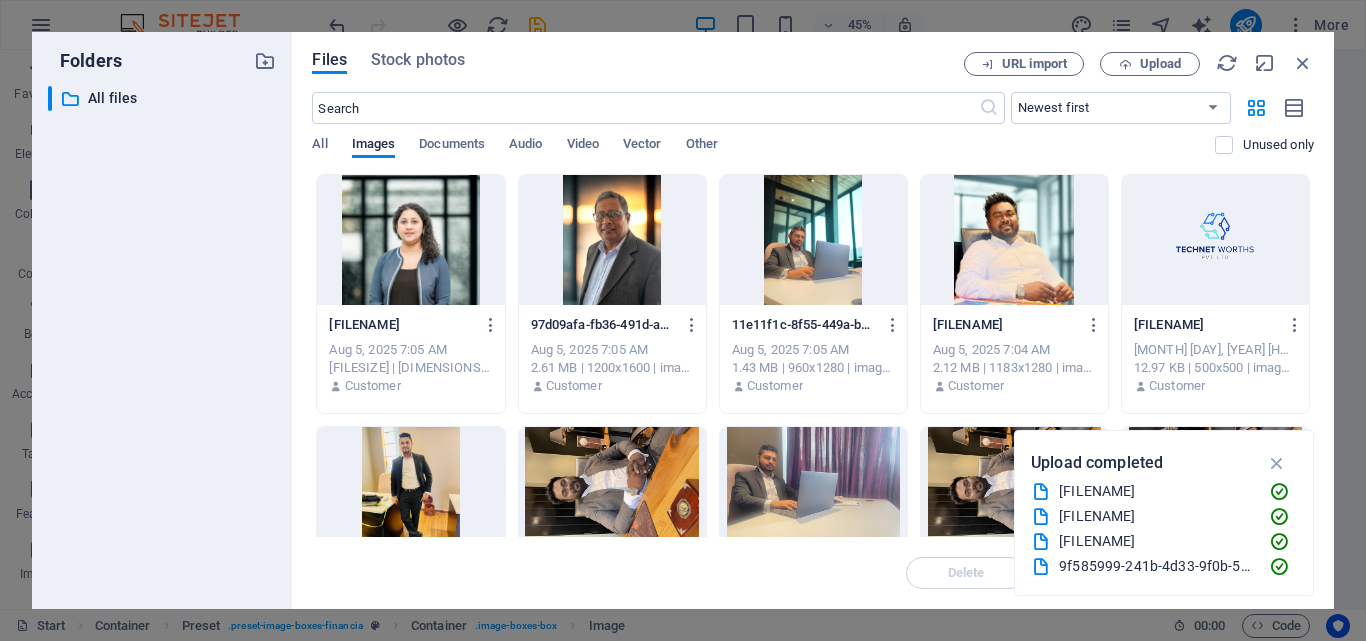 click at bounding box center (1014, 240) 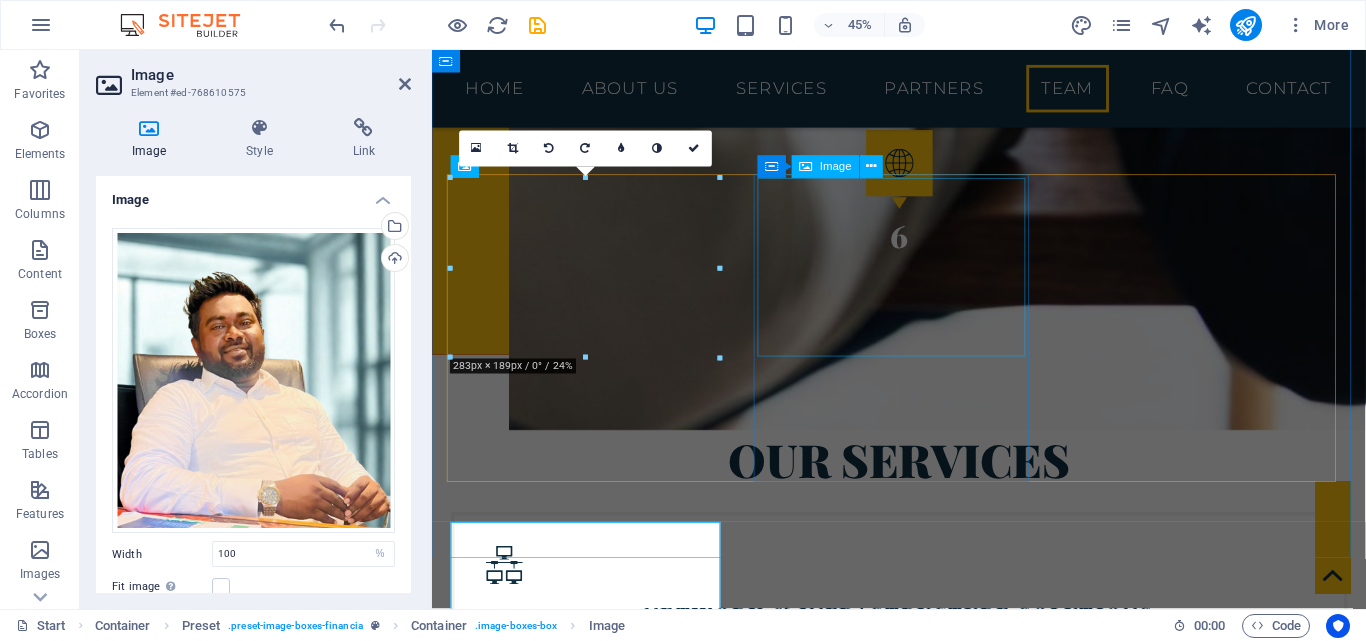 scroll, scrollTop: 4258, scrollLeft: 0, axis: vertical 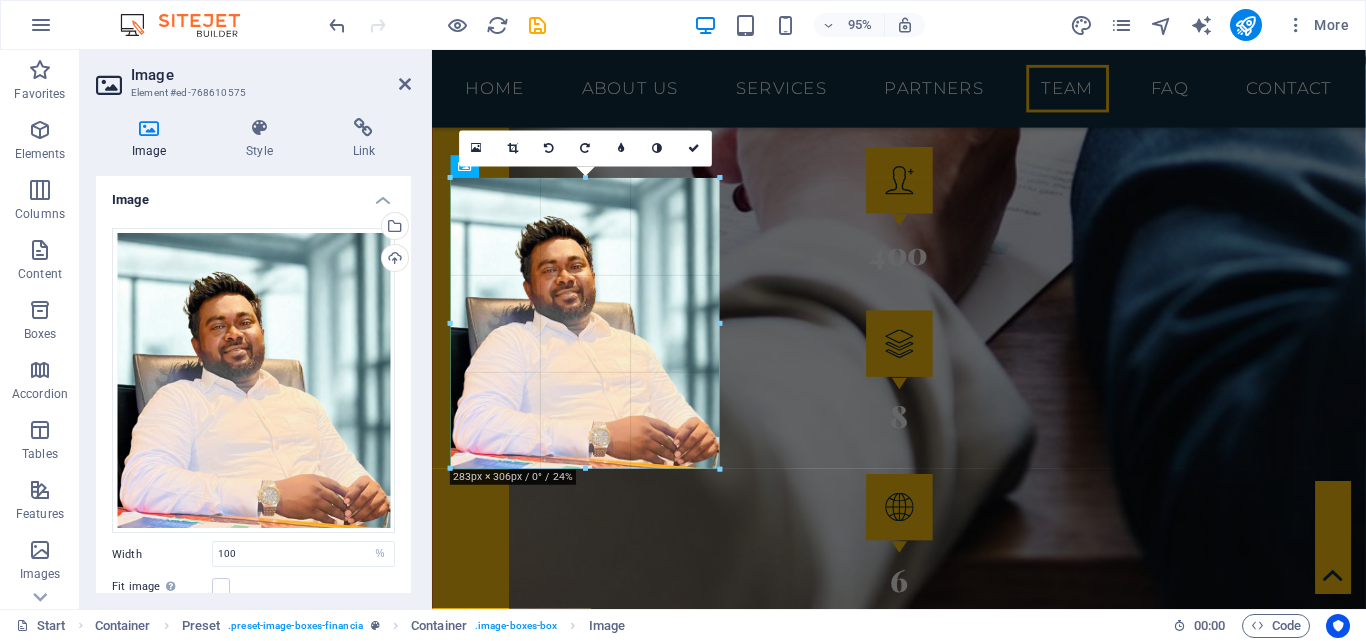 drag, startPoint x: 587, startPoint y: 354, endPoint x: 174, endPoint y: 449, distance: 423.7853 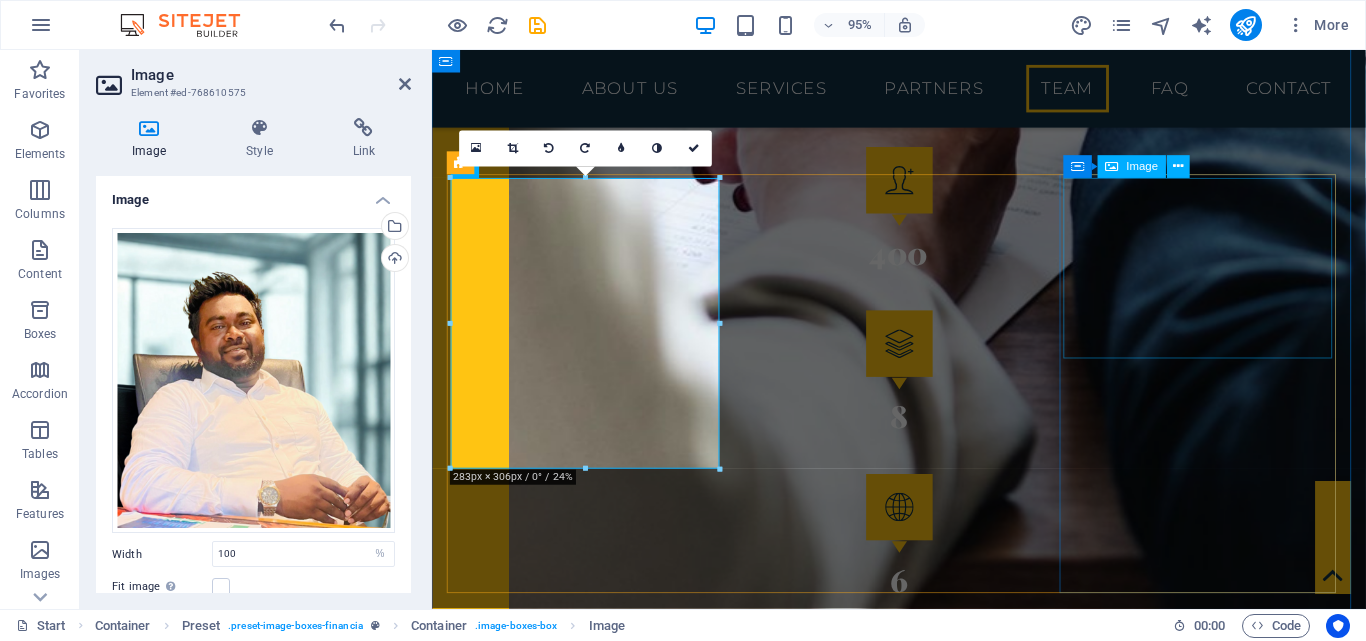 click at bounding box center [924, 6220] 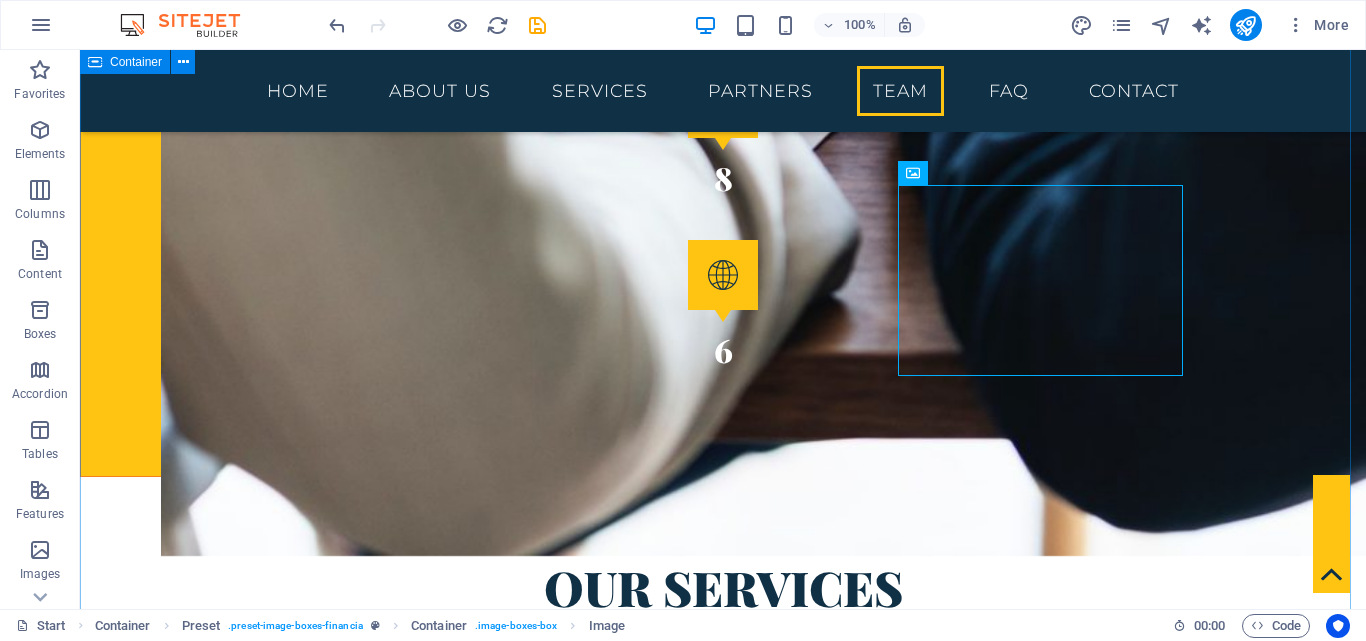 scroll, scrollTop: 3934, scrollLeft: 0, axis: vertical 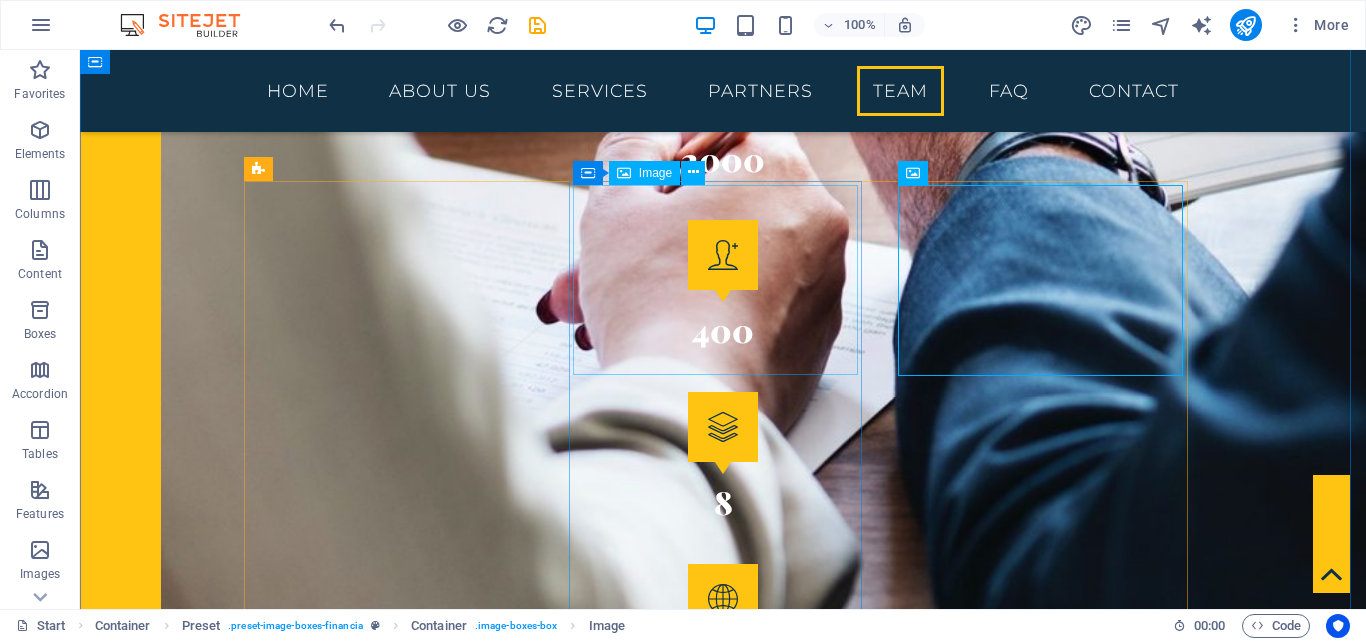 click at bounding box center (723, 5450) 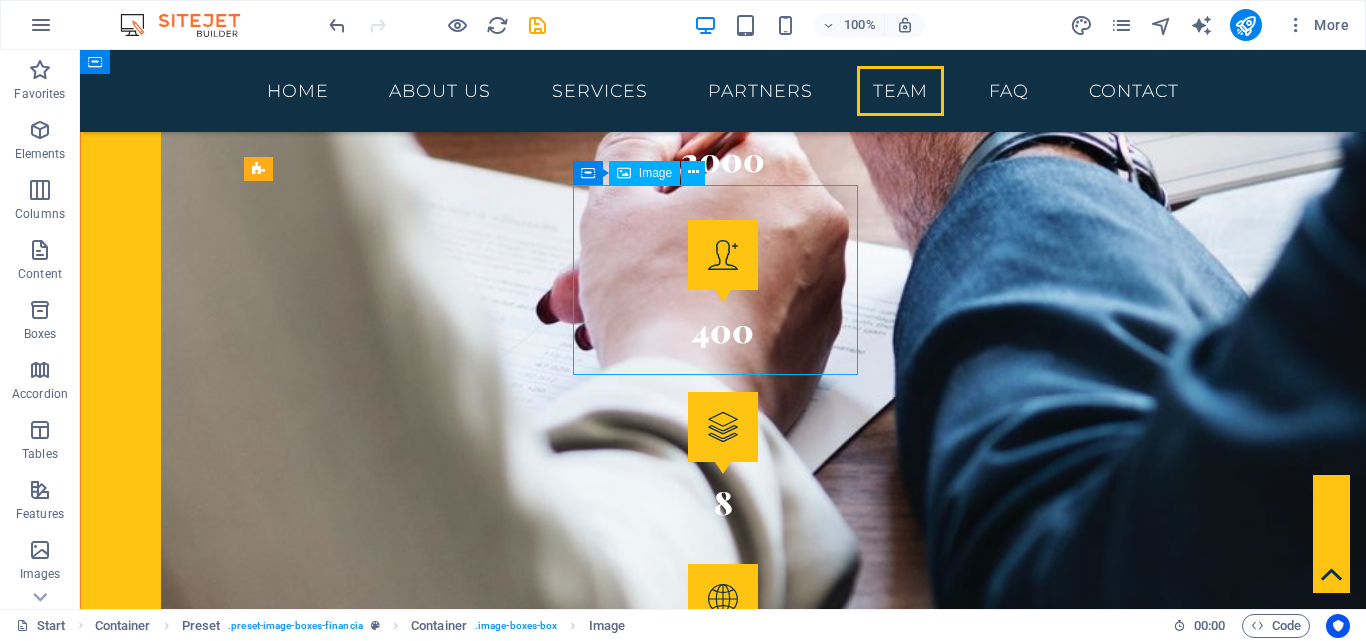 click at bounding box center (723, 5450) 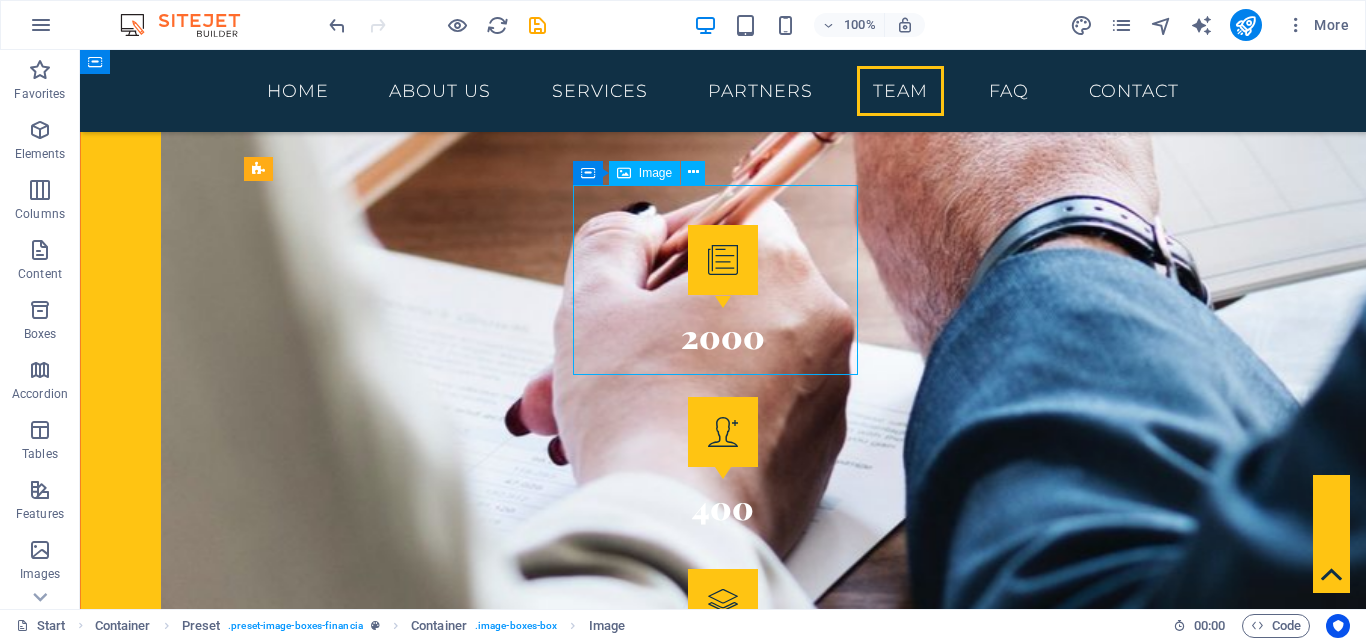 select on "%" 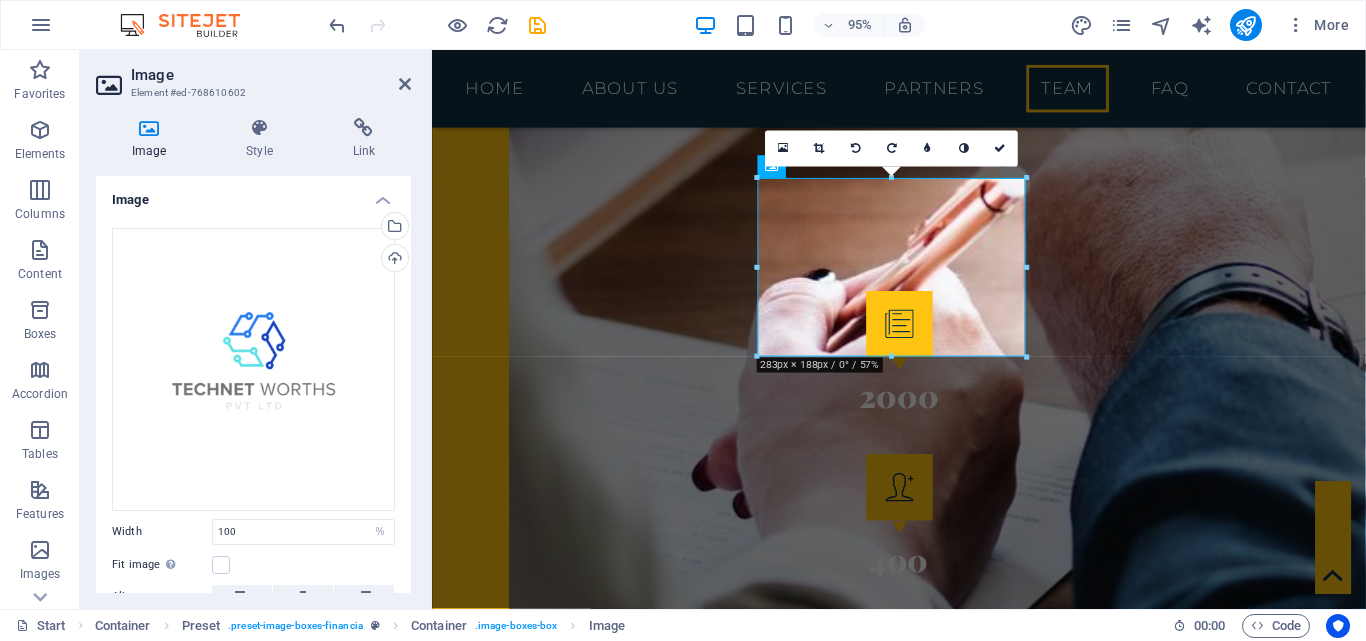 scroll, scrollTop: 4258, scrollLeft: 0, axis: vertical 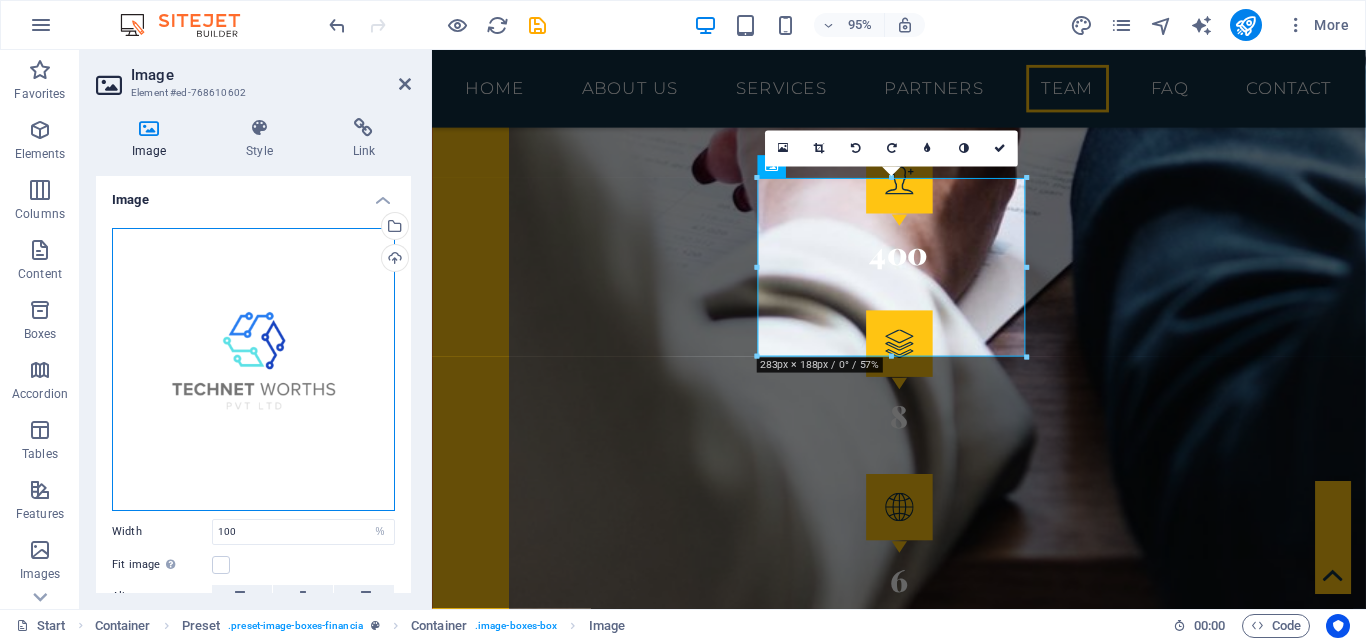 click on "Drag files here, click to choose files or select files from Files or our free stock photos & videos" at bounding box center (253, 369) 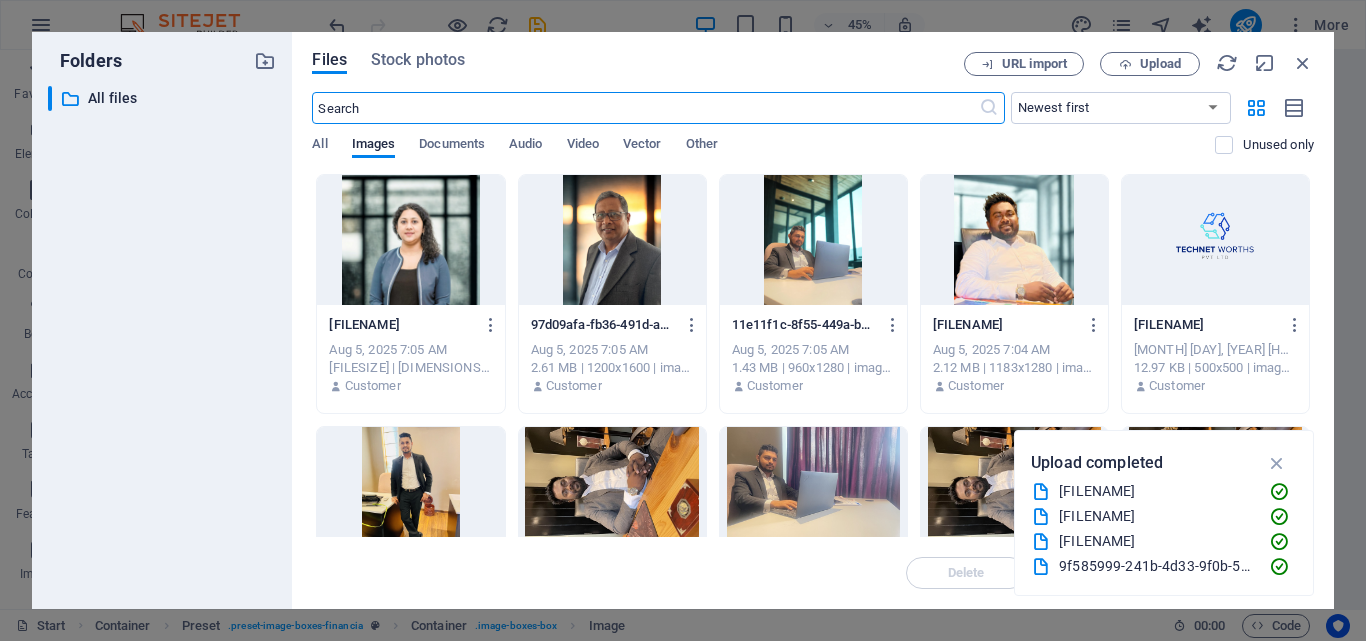 scroll, scrollTop: 4620, scrollLeft: 0, axis: vertical 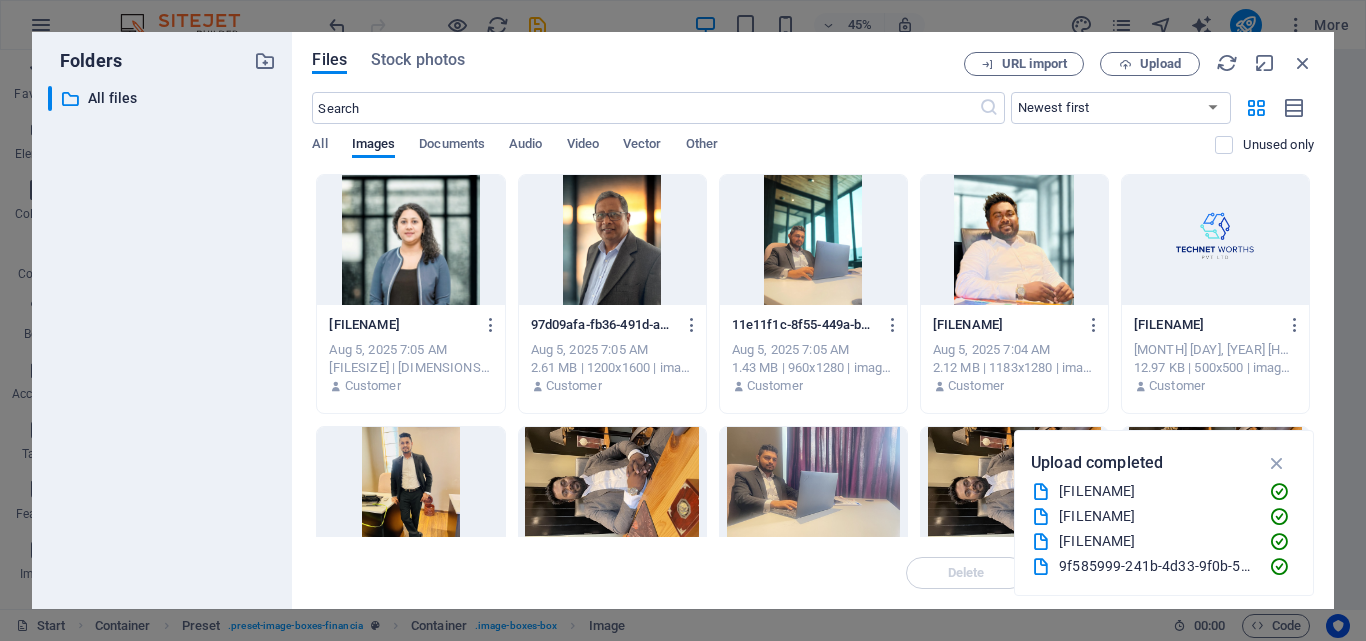 click at bounding box center [410, 240] 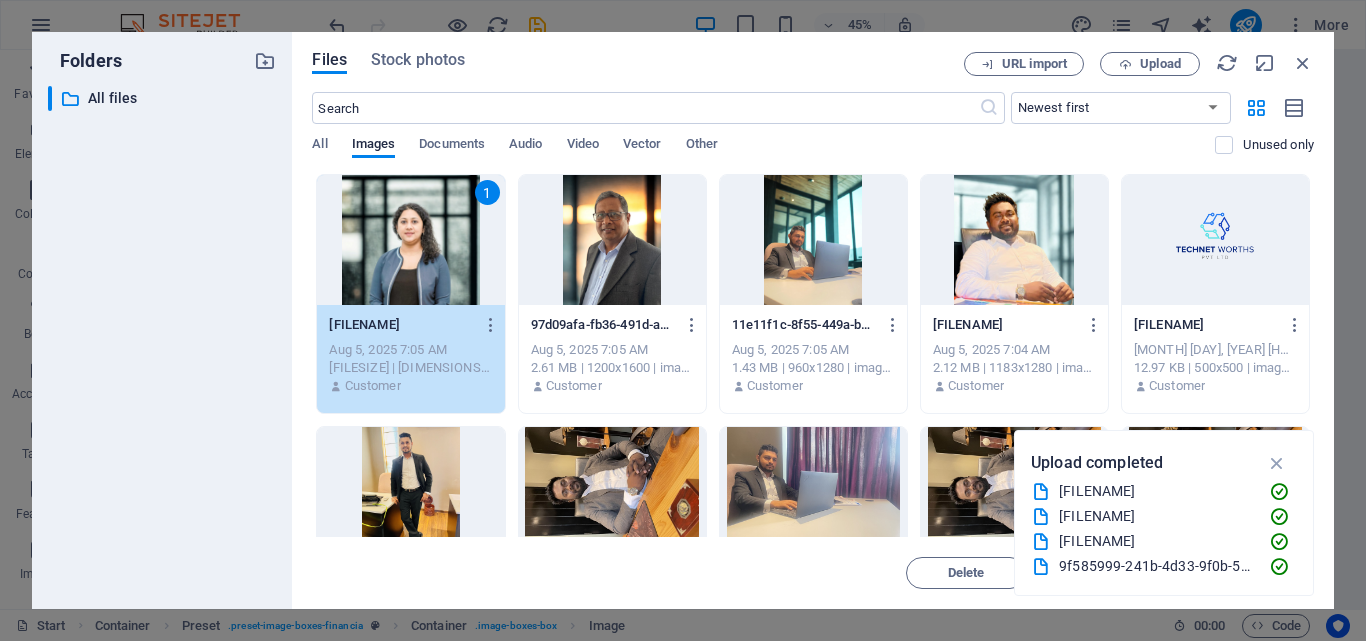 click on "1" at bounding box center (410, 240) 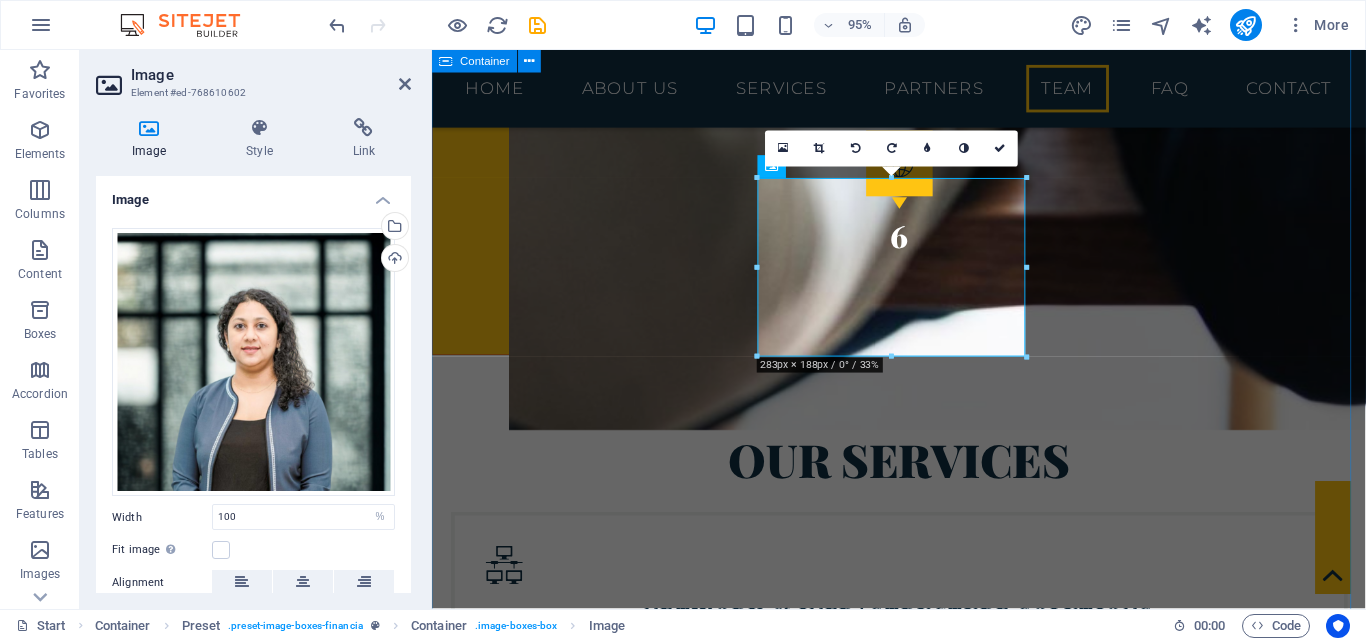 scroll, scrollTop: 4258, scrollLeft: 0, axis: vertical 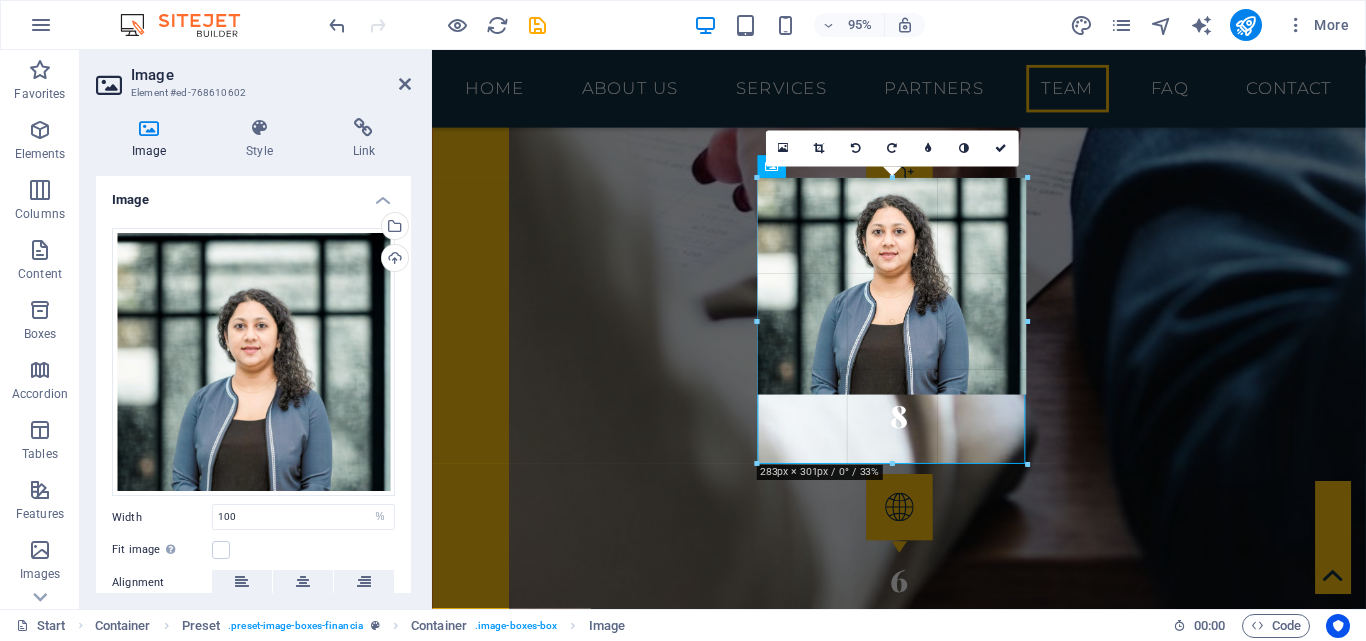 drag, startPoint x: 891, startPoint y: 355, endPoint x: 490, endPoint y: 439, distance: 409.70355 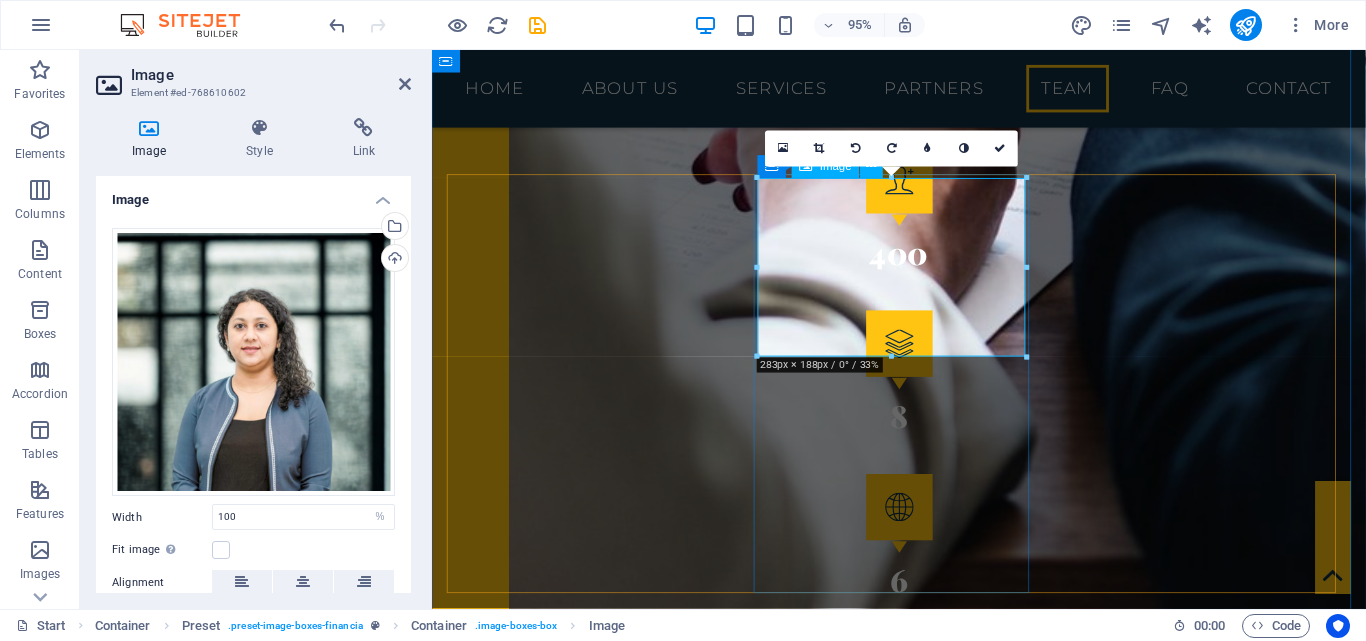 click at bounding box center (924, 5396) 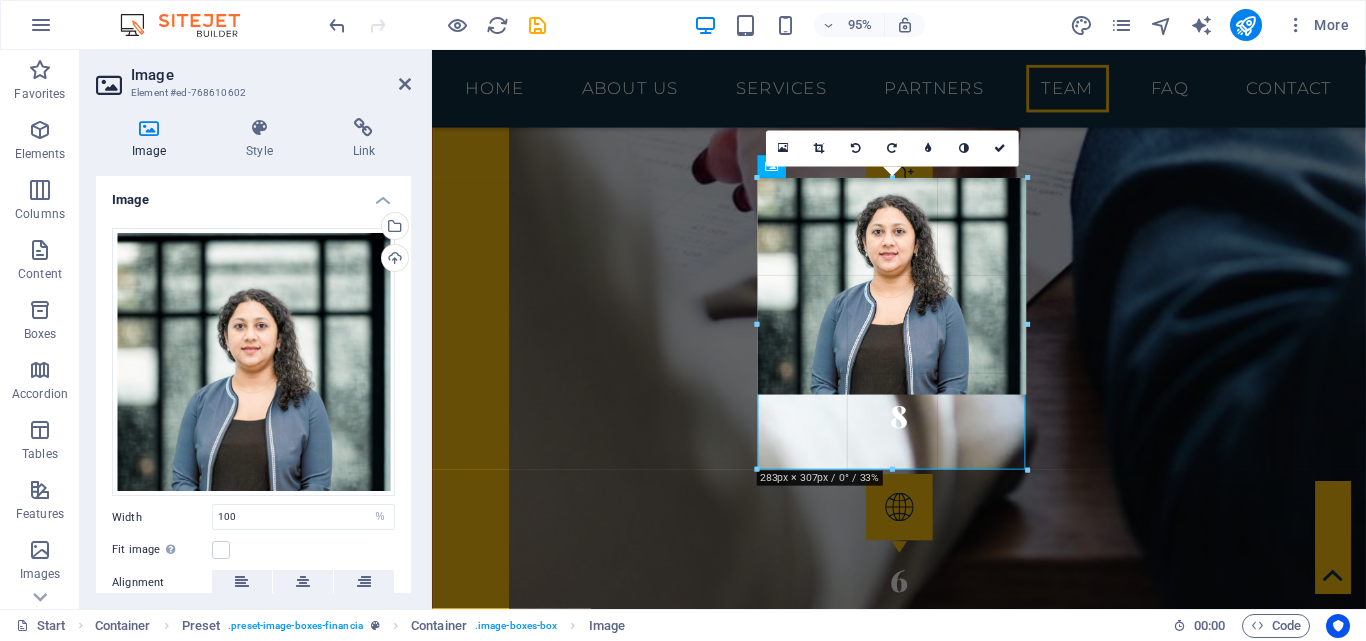 drag, startPoint x: 891, startPoint y: 355, endPoint x: 481, endPoint y: 446, distance: 419.9774 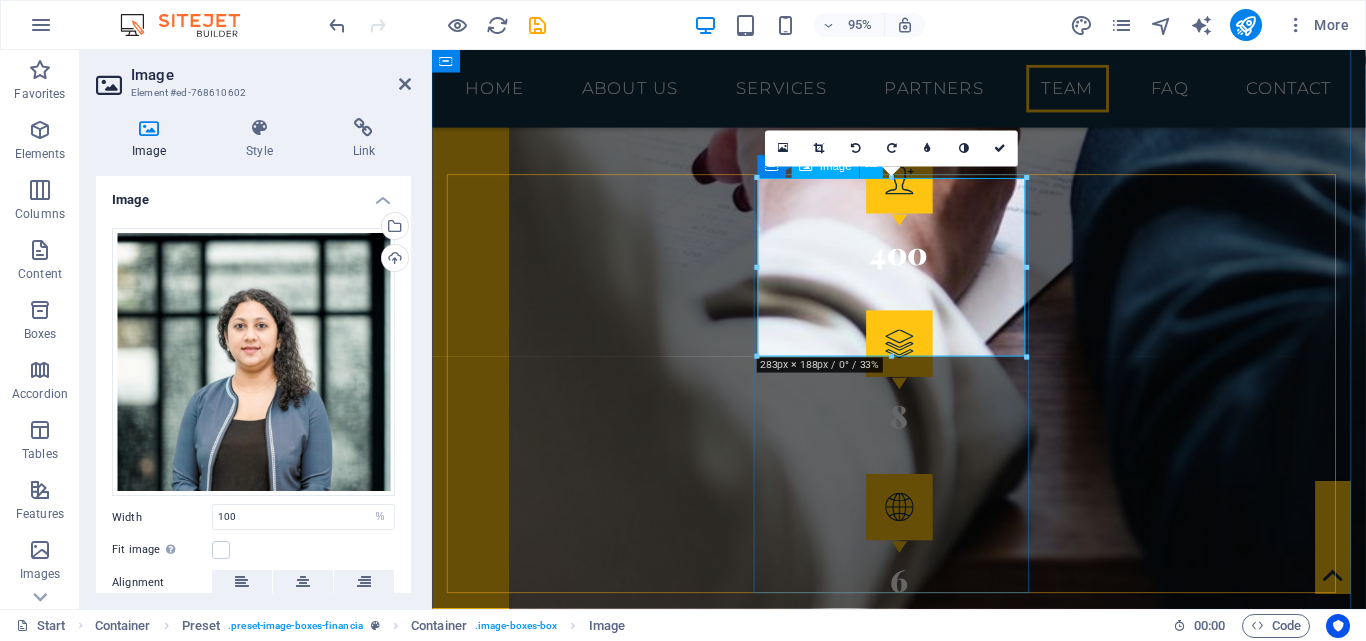 click at bounding box center [924, 5396] 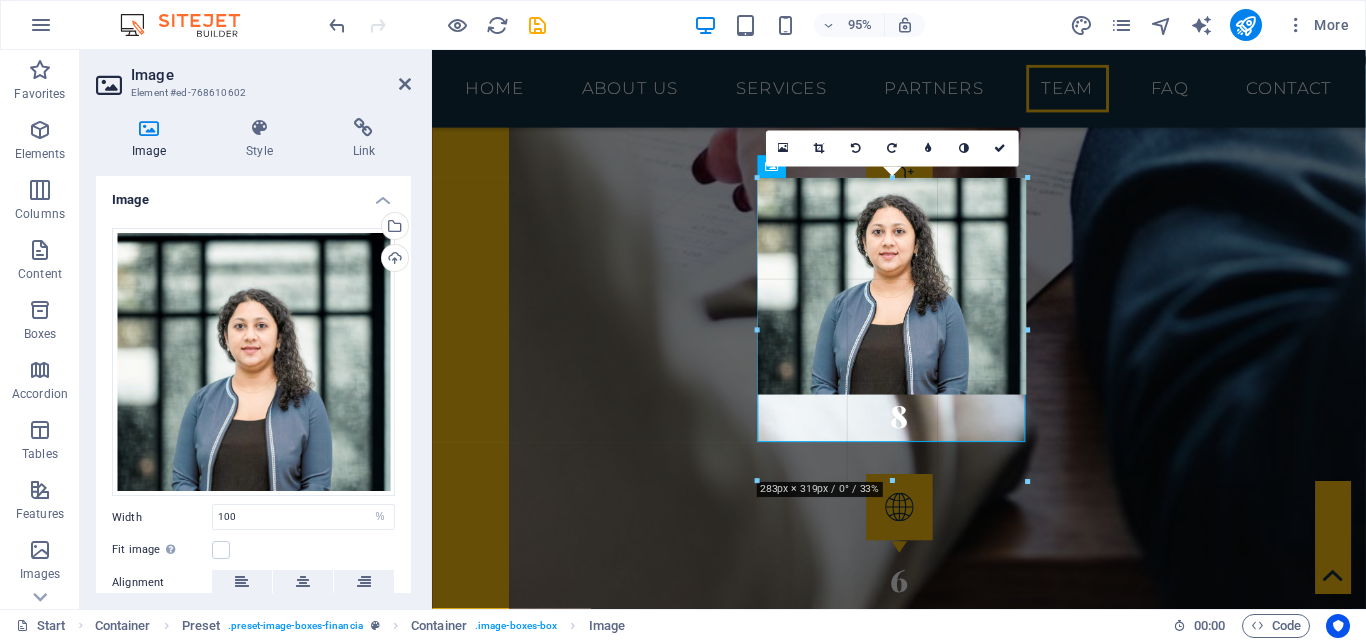 drag, startPoint x: 894, startPoint y: 356, endPoint x: 484, endPoint y: 463, distance: 423.73224 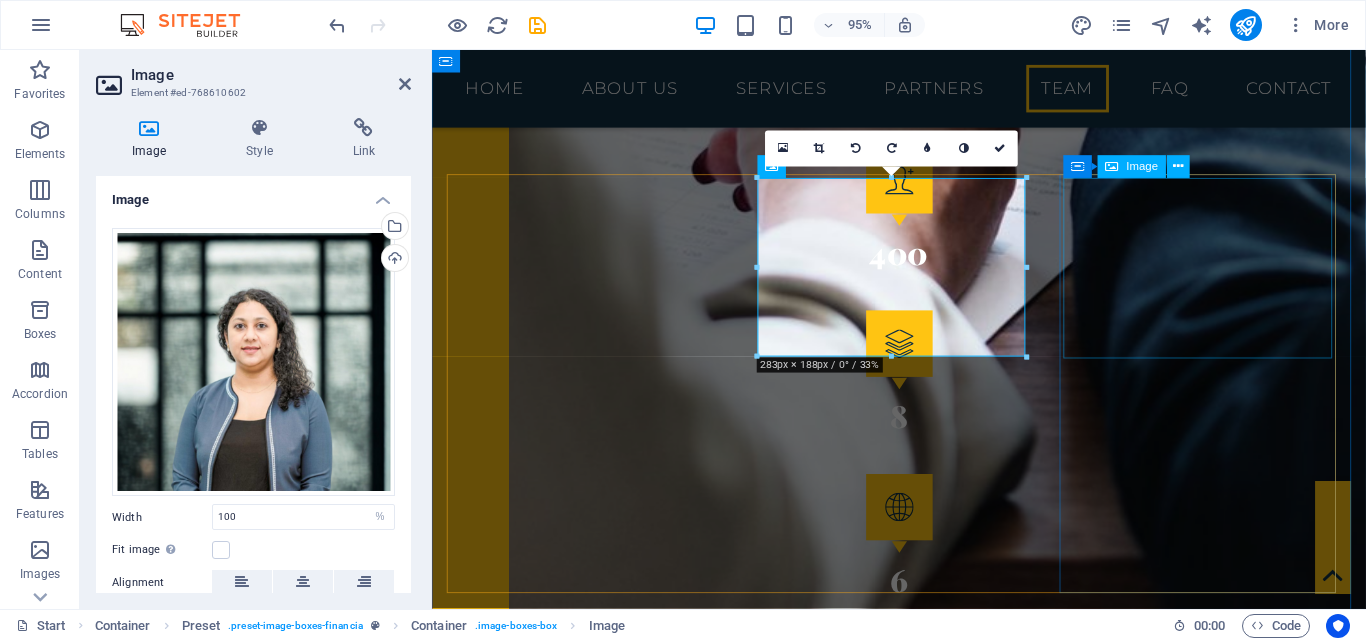 click at bounding box center (924, 6220) 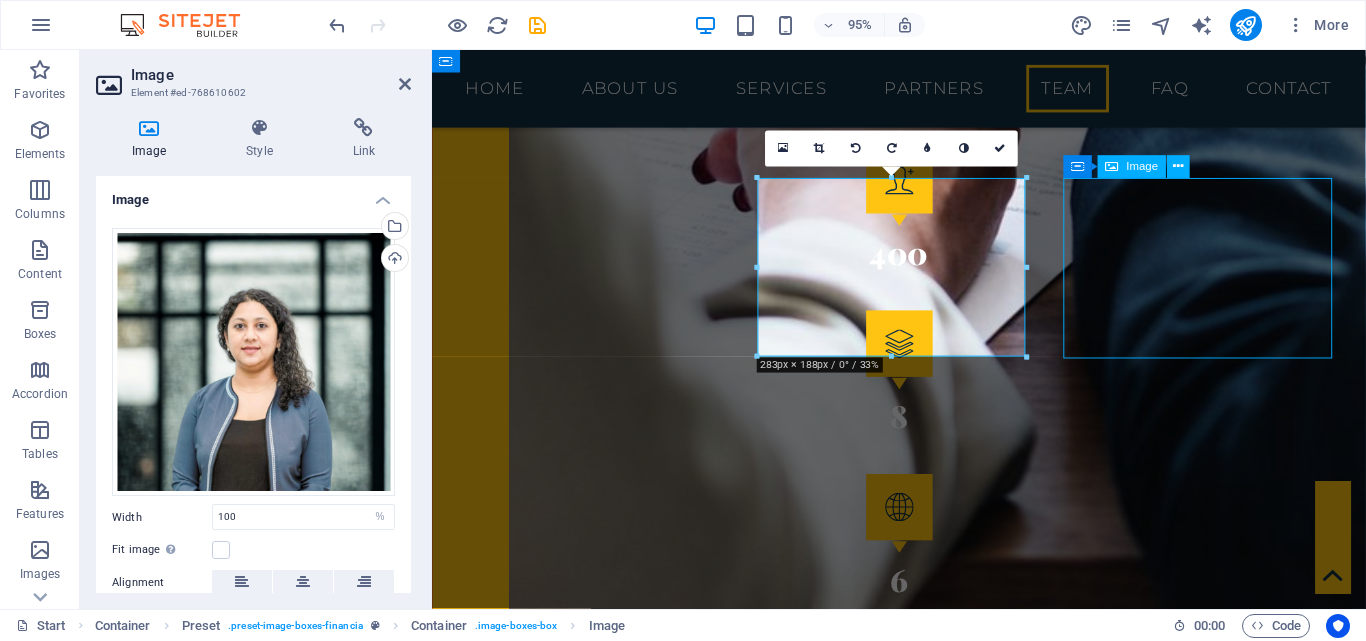 scroll, scrollTop: 3934, scrollLeft: 0, axis: vertical 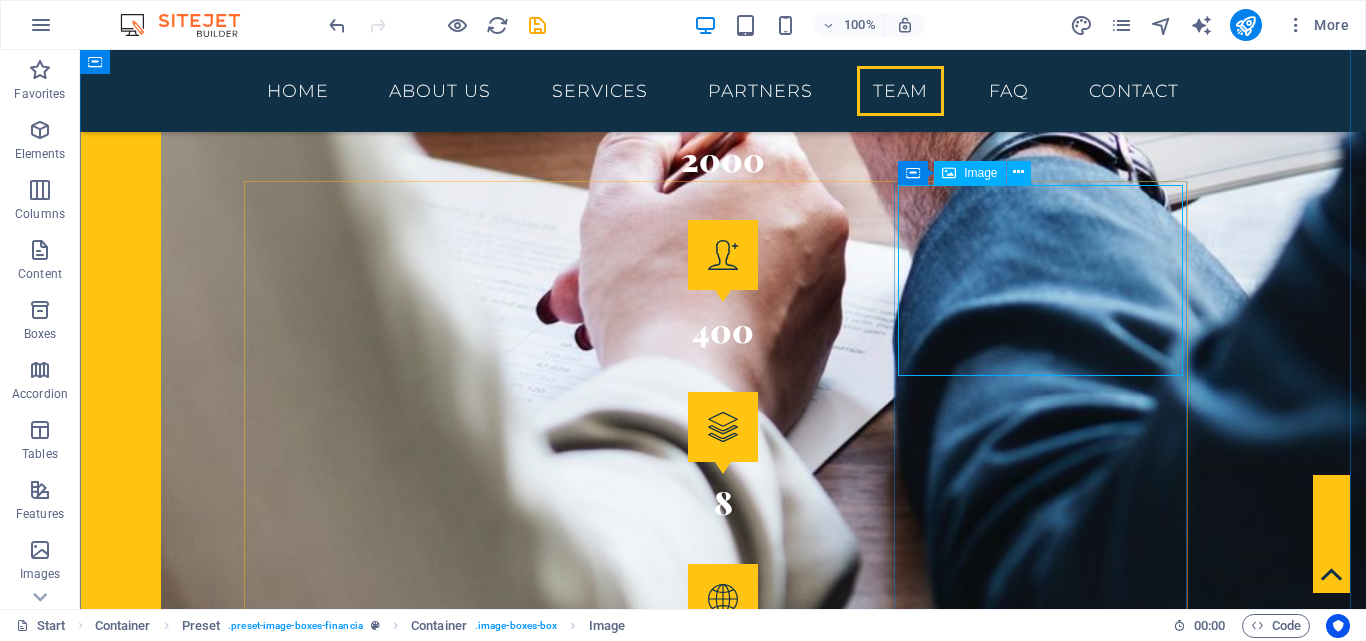 click at bounding box center (723, 6274) 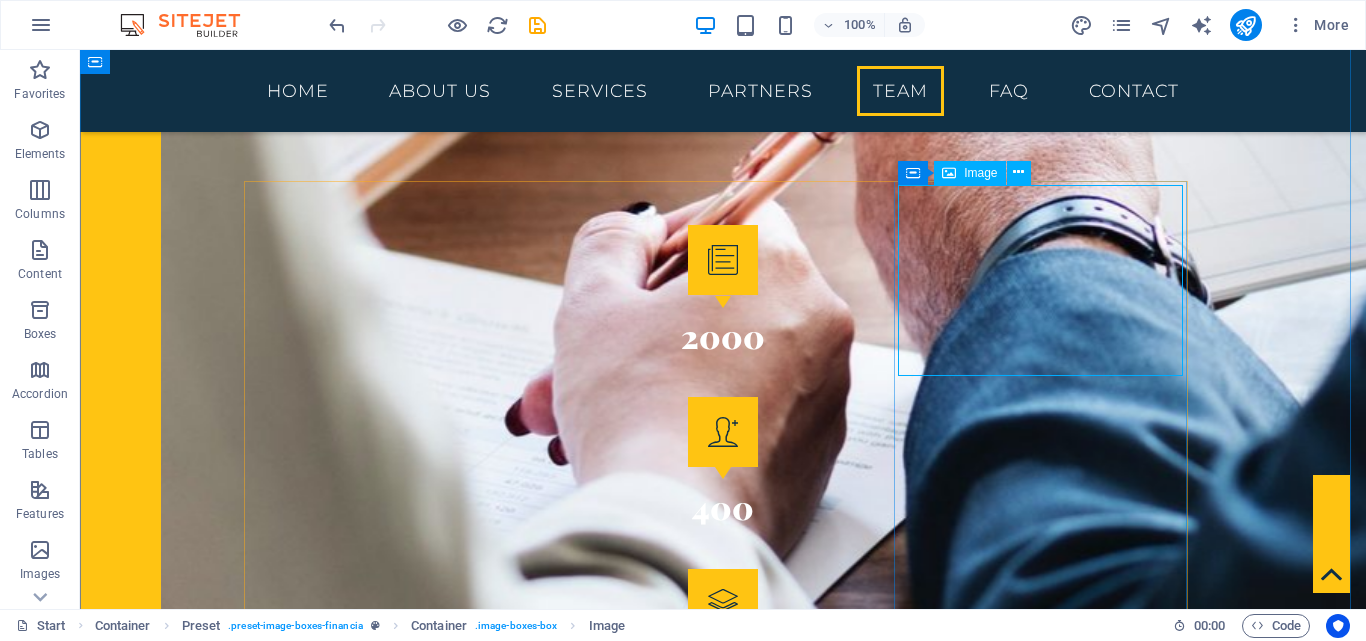 select on "%" 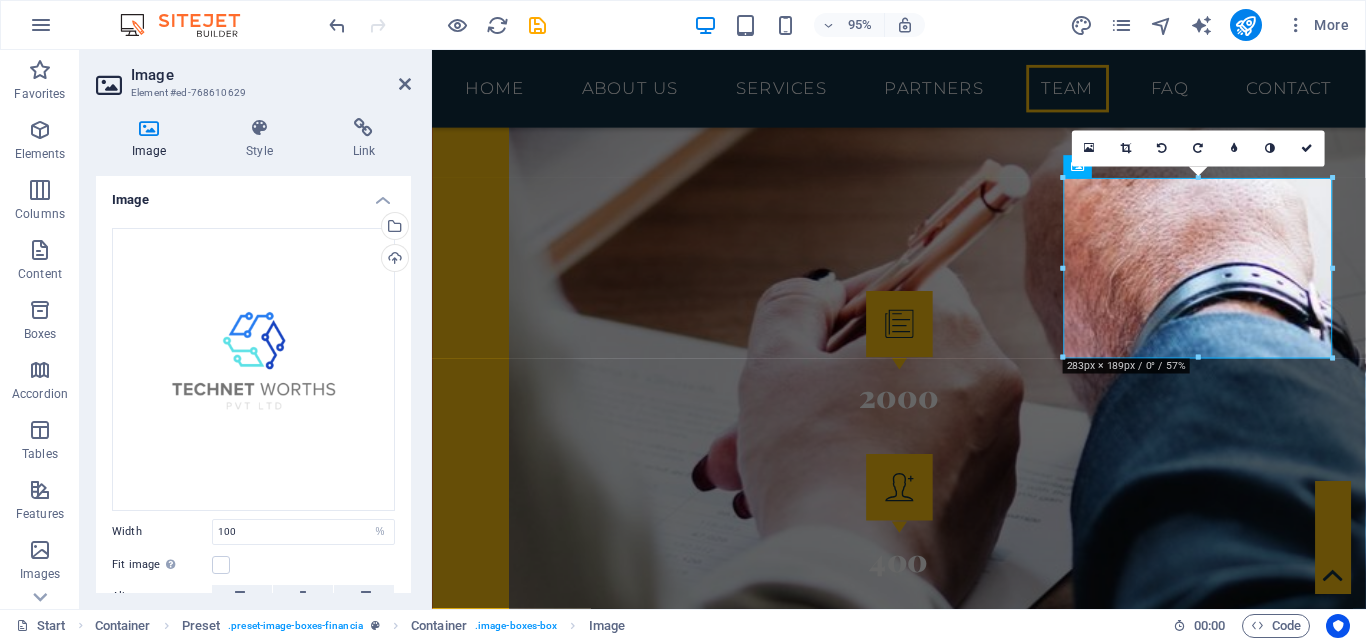 scroll, scrollTop: 4258, scrollLeft: 0, axis: vertical 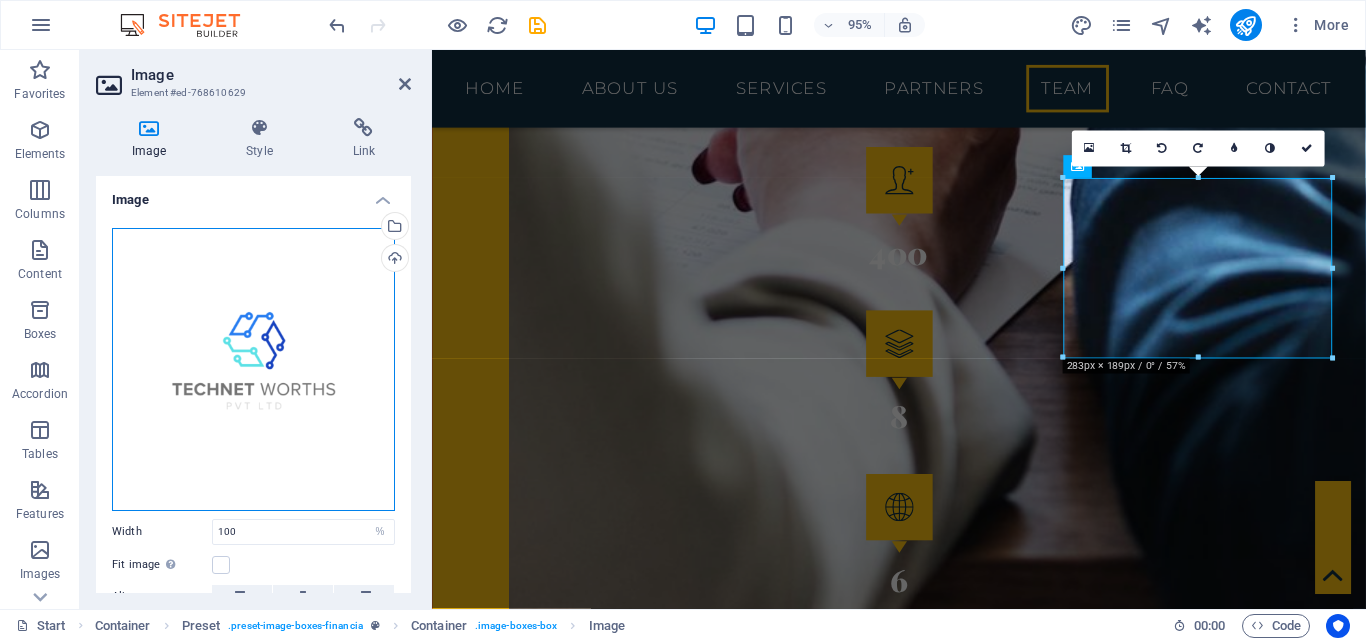 click on "Drag files here, click to choose files or select files from Files or our free stock photos & videos" at bounding box center [253, 369] 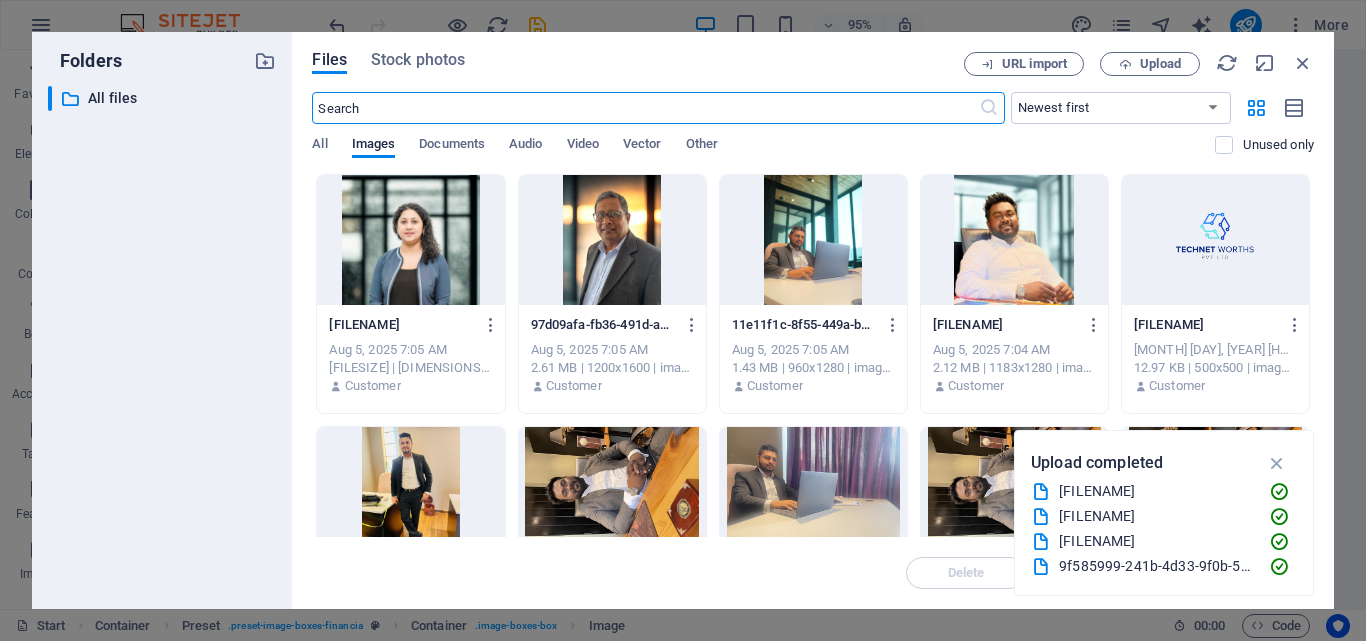 scroll, scrollTop: 4620, scrollLeft: 0, axis: vertical 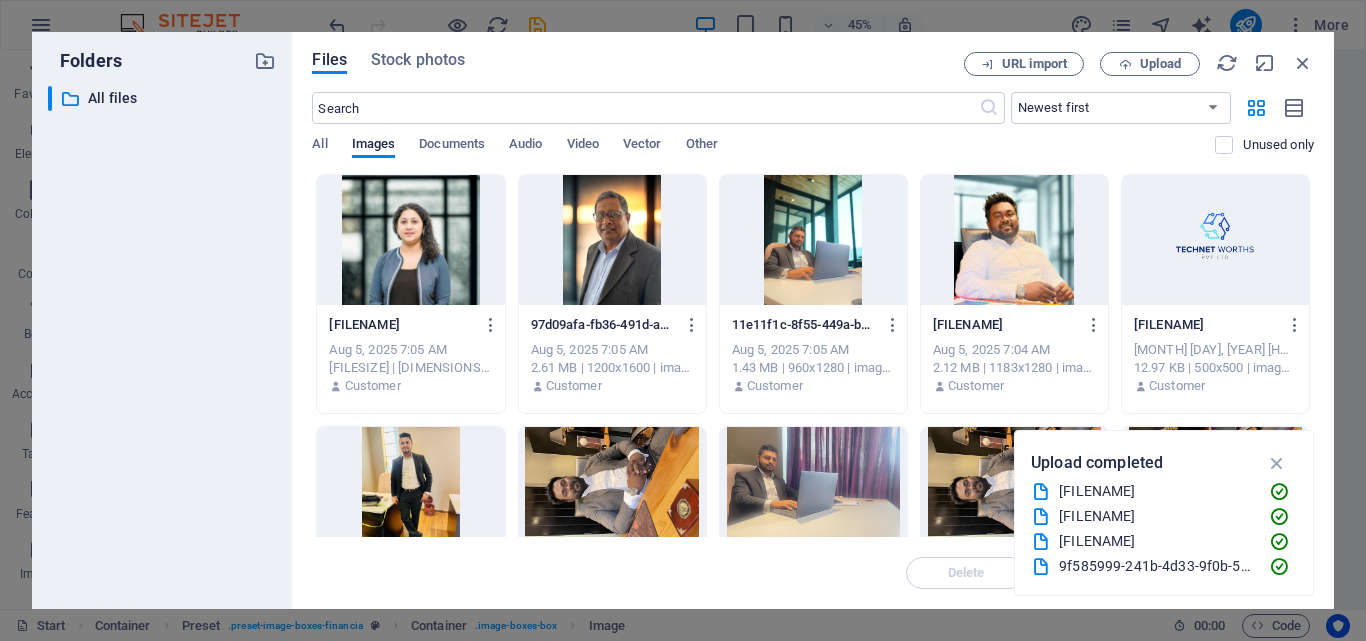 click at bounding box center [612, 240] 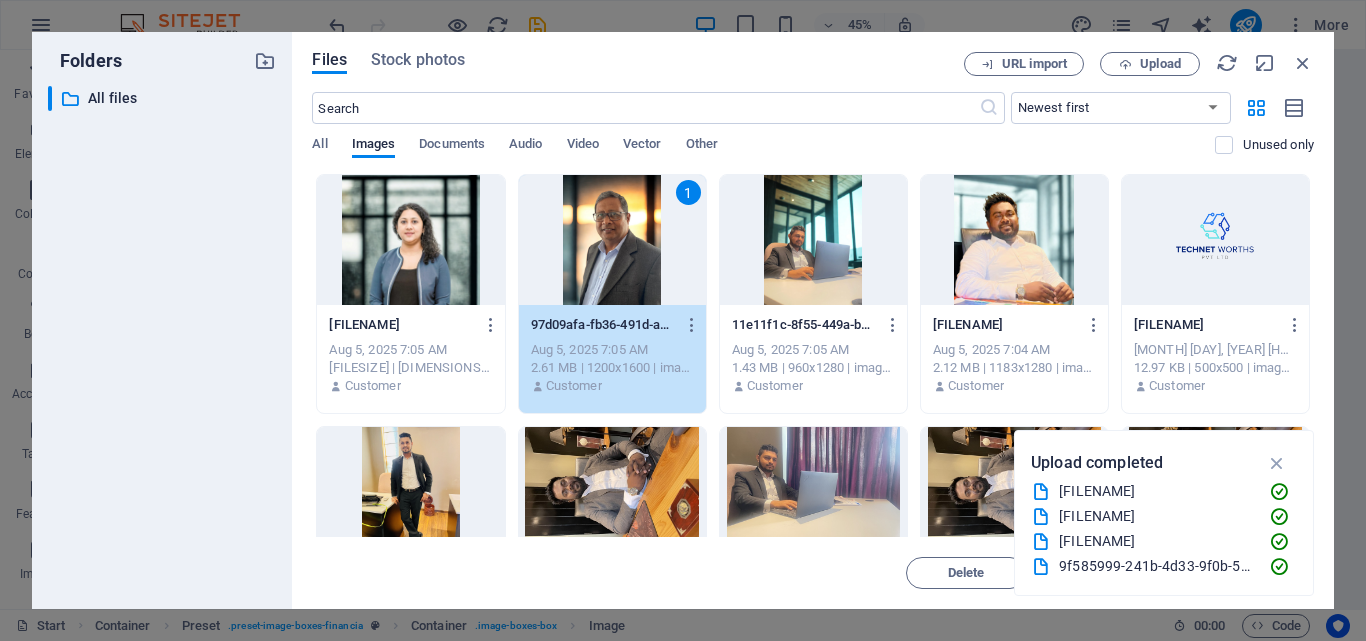 click on "1" at bounding box center [612, 240] 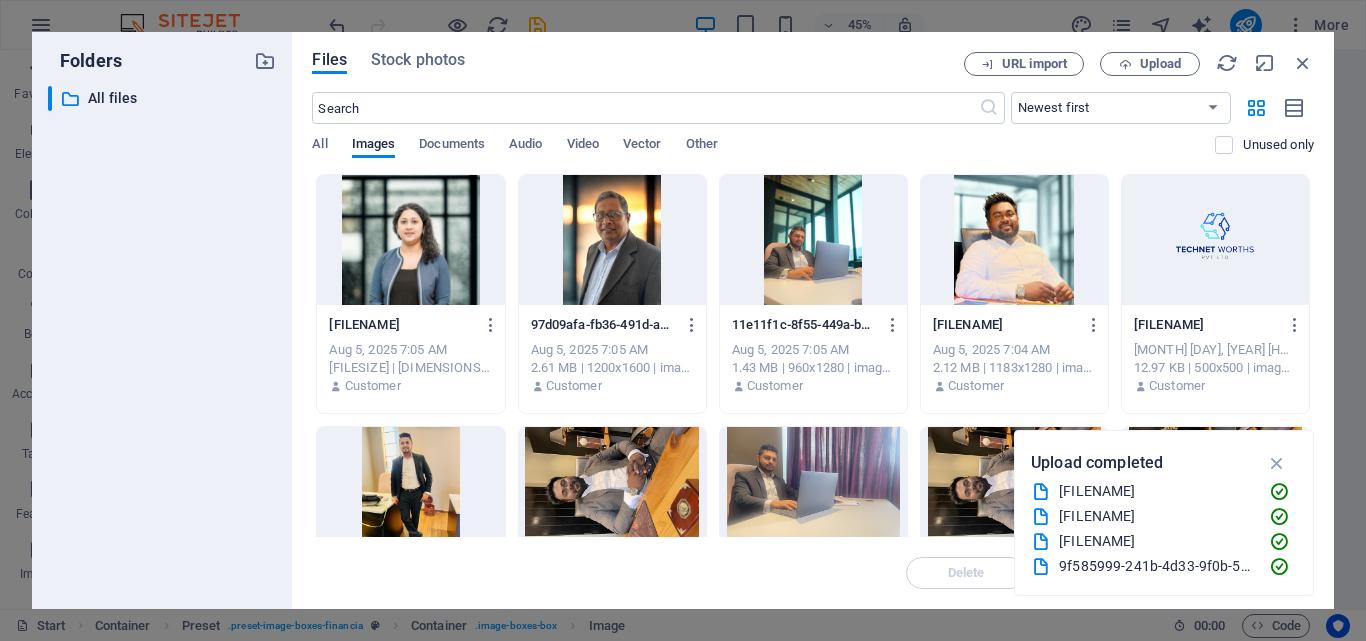 click at bounding box center [612, 240] 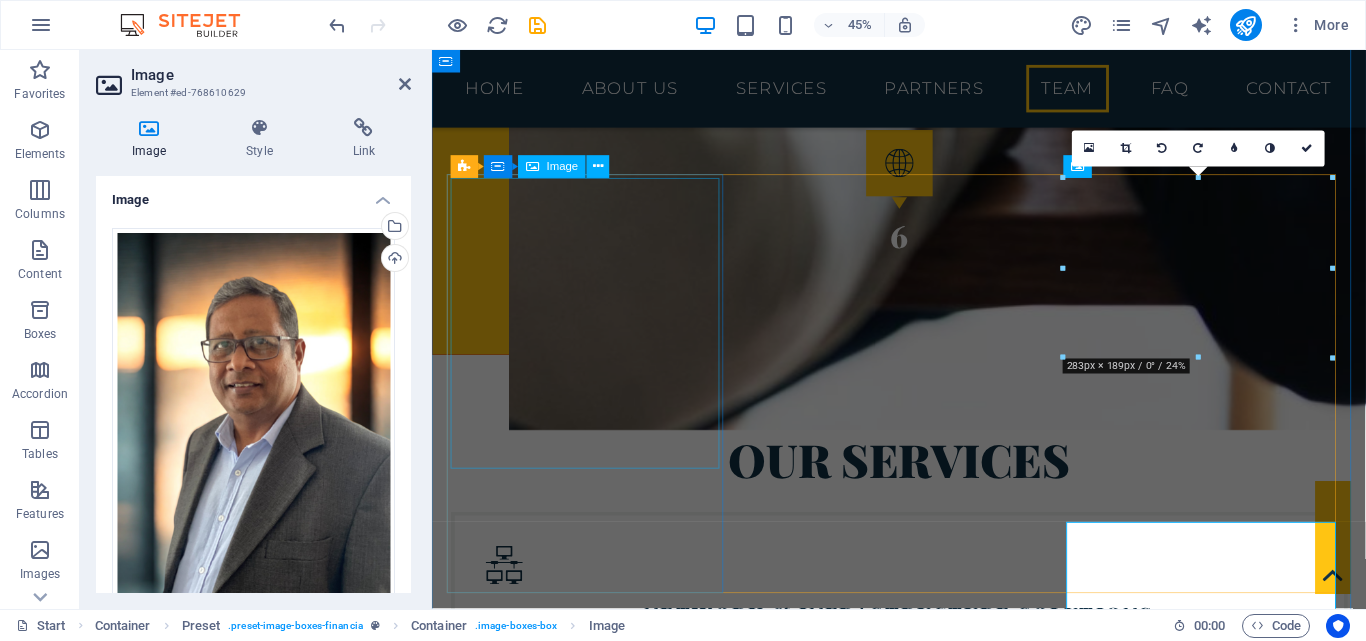 scroll, scrollTop: 4258, scrollLeft: 0, axis: vertical 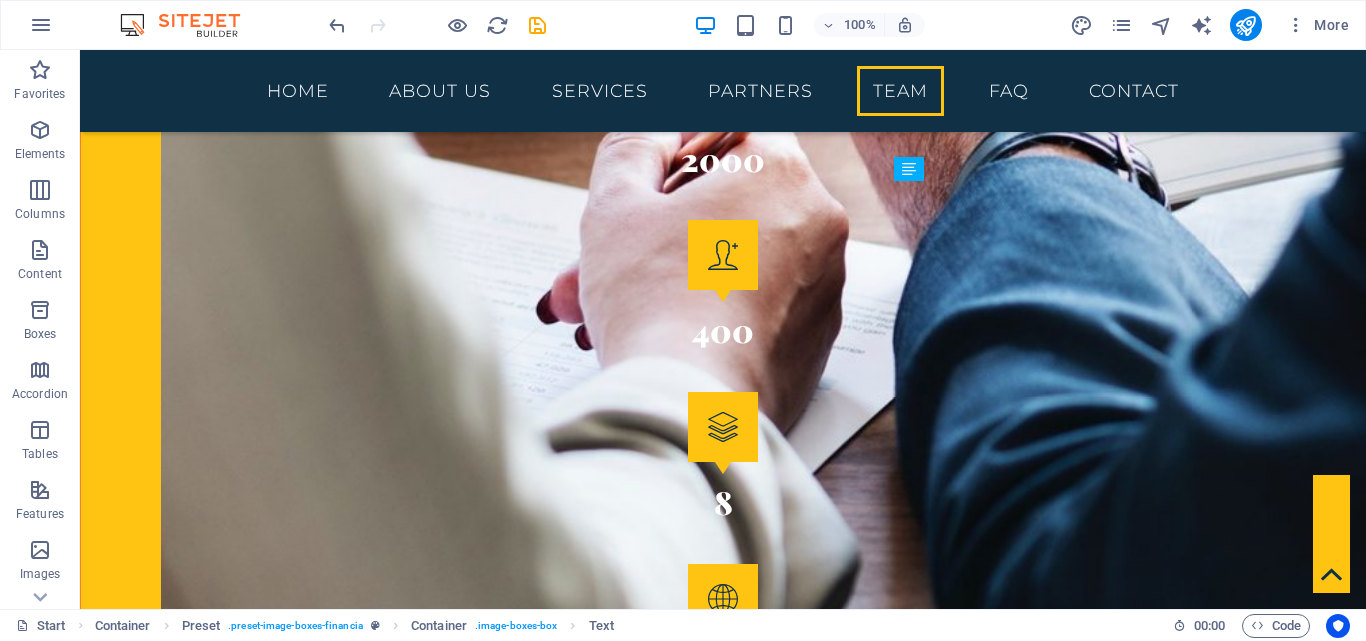 drag, startPoint x: 889, startPoint y: 378, endPoint x: 1145, endPoint y: 471, distance: 272.36923 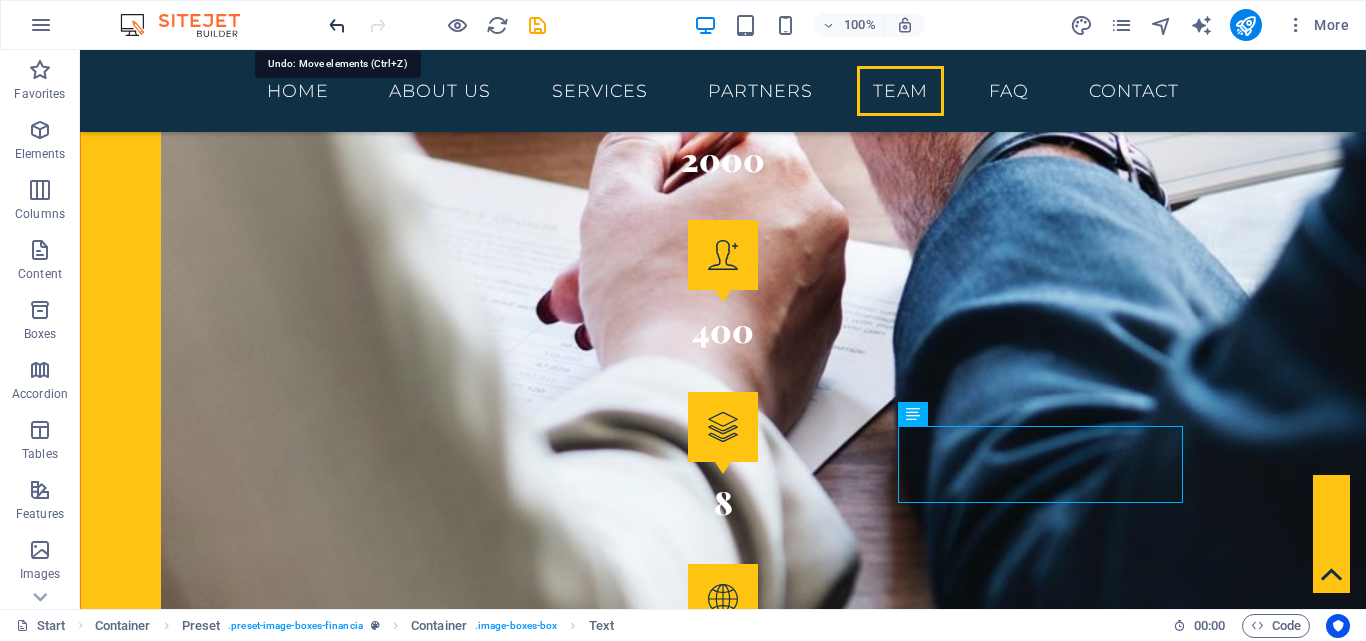 click at bounding box center (337, 25) 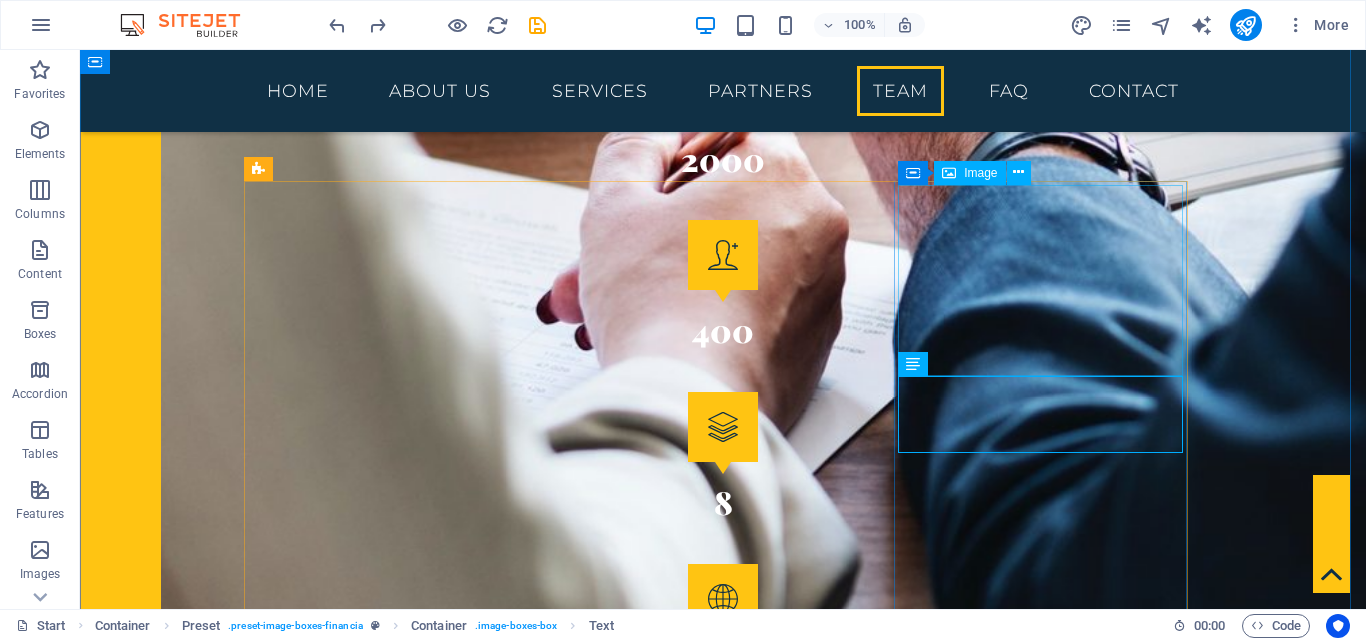 click at bounding box center [723, 6274] 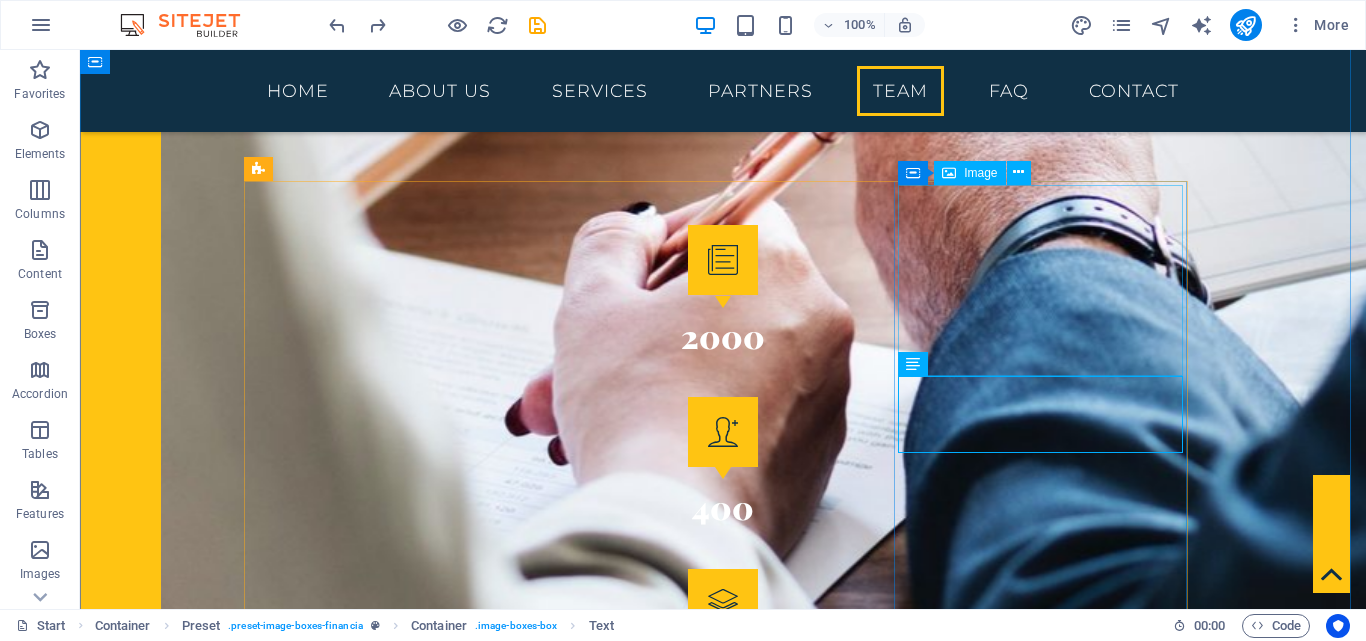 select on "%" 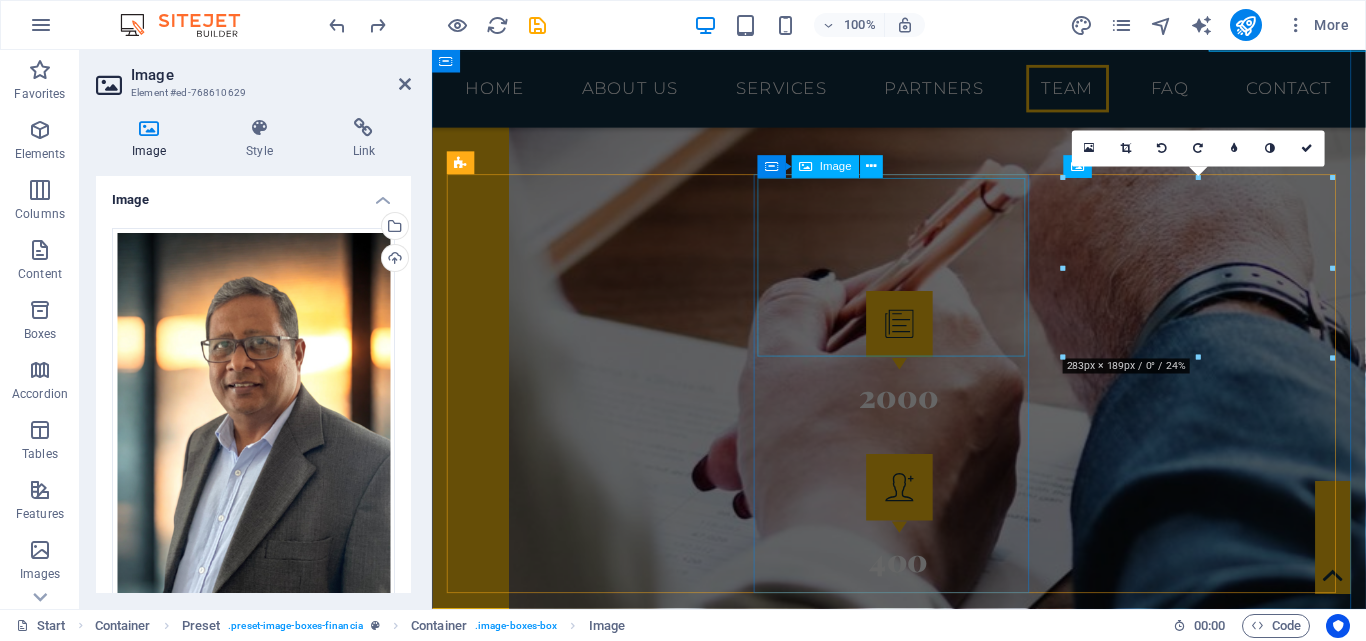 scroll, scrollTop: 4258, scrollLeft: 0, axis: vertical 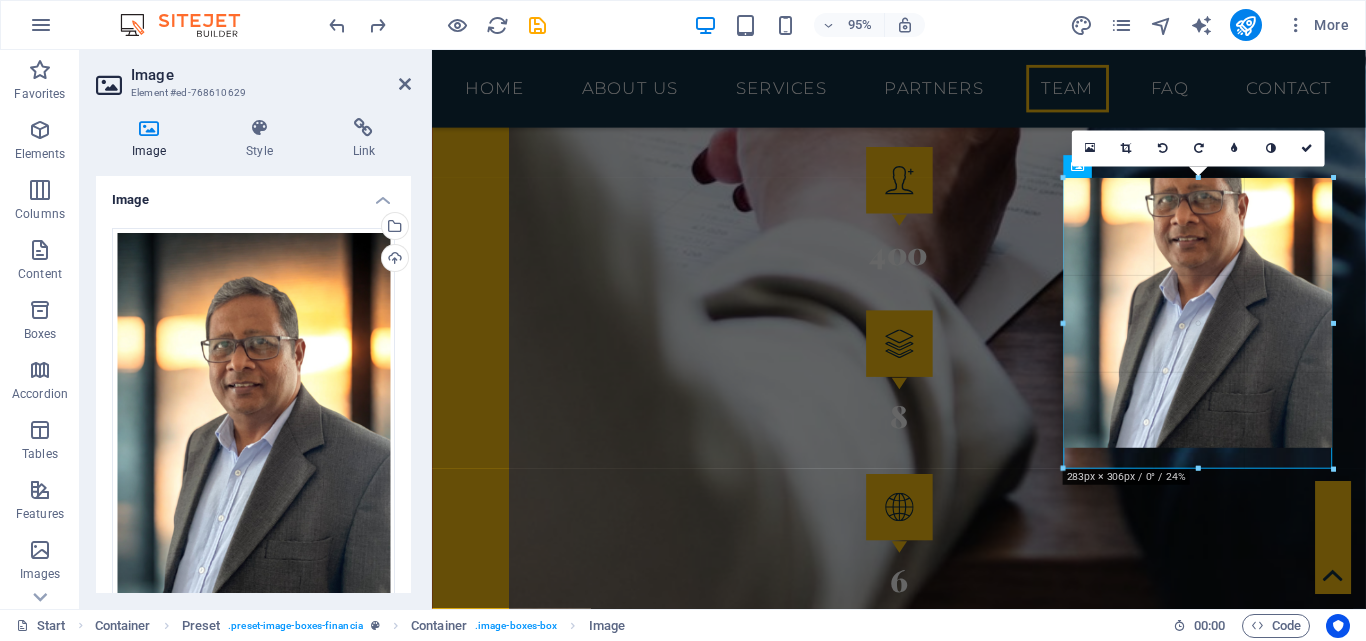 drag, startPoint x: 1206, startPoint y: 356, endPoint x: 816, endPoint y: 445, distance: 400.02625 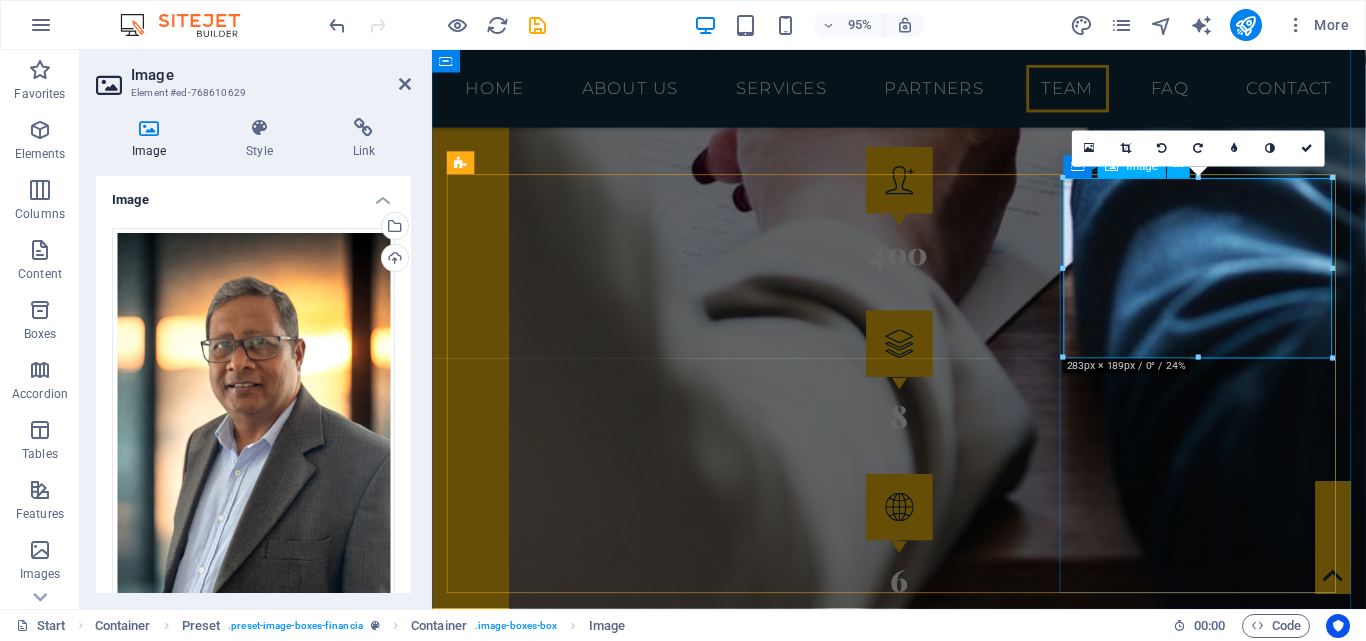 click at bounding box center (924, 6220) 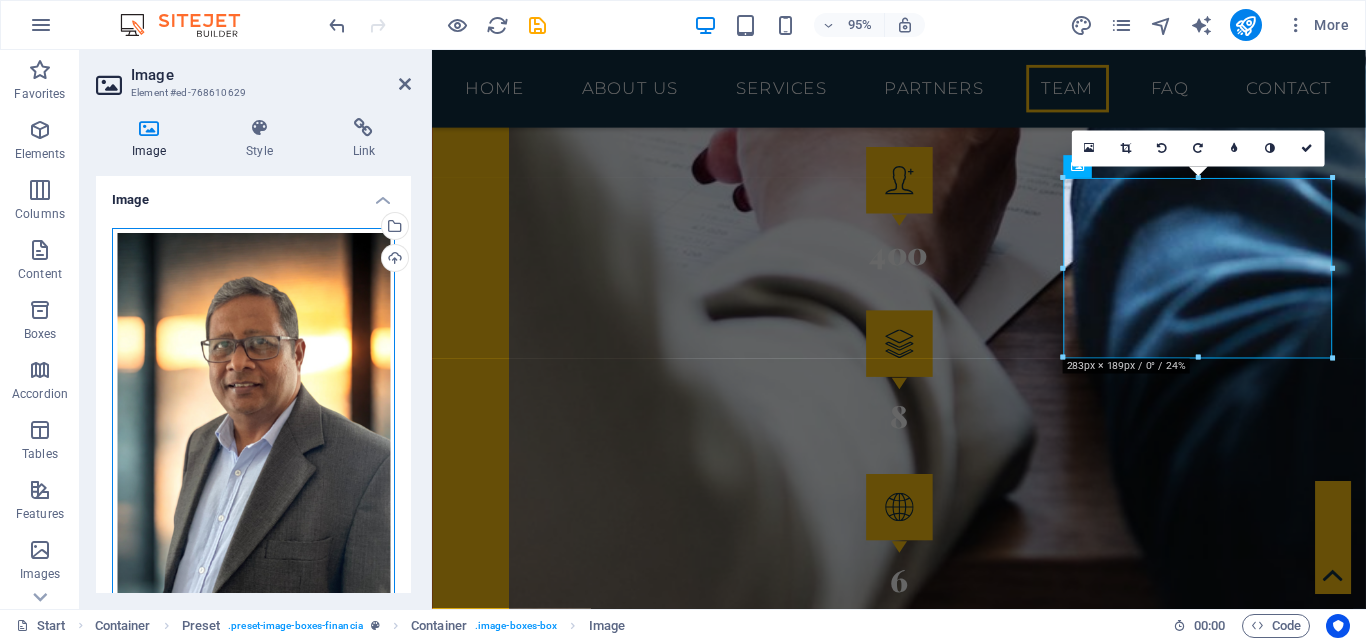 click on "Drag files here, click to choose files or select files from Files or our free stock photos & videos" at bounding box center [253, 415] 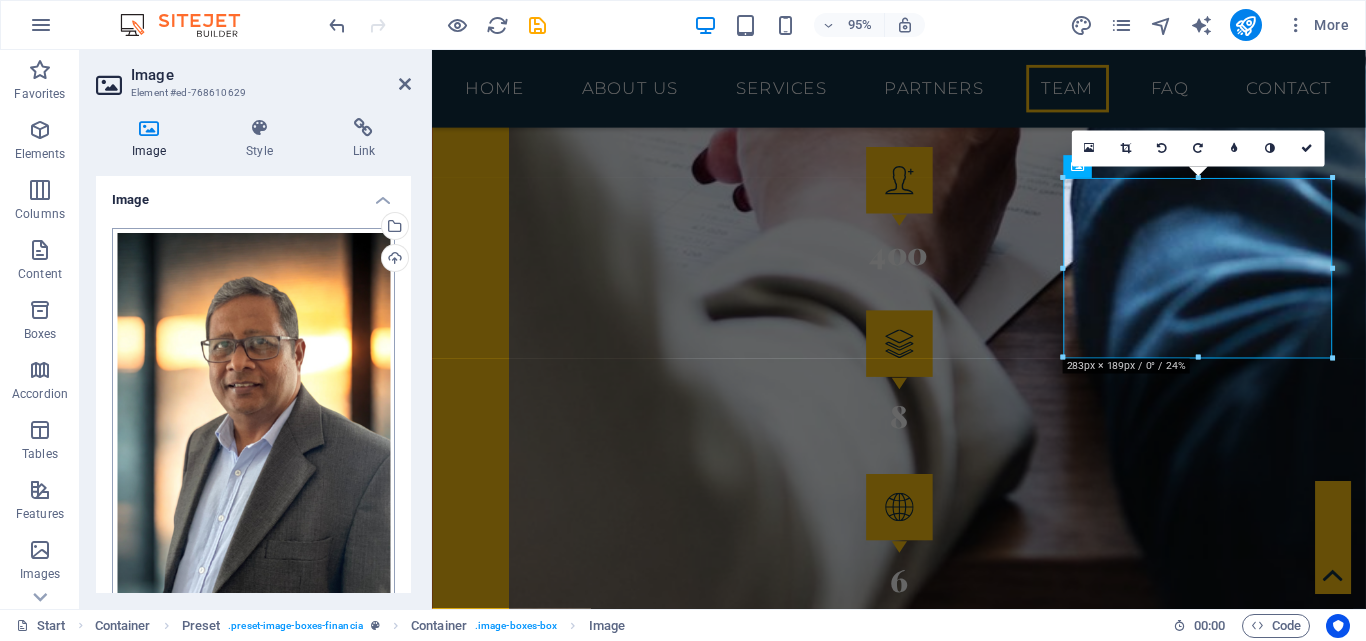 click on "TechNet Worths Start (en) Favorites Elements Columns Content Boxes Accordion Tables Features Images Slider Header Footer Forms Marketing Collections Image Element #ed-768610629 Image Style Link Image Drag files here, click to choose files or select files from Files or our free stock photos & videos Select files from the file manager, stock photos, or upload file(s) Upload Width 100 Default auto px rem % em vh vw Fit image Automatically fit image to a fixed width and height Height Default auto px Alignment Lazyload Loading images after the page loads improves page speed. Responsive Automatically load retina image and smartphone optimized sizes. Lightbox Use as headline The image will be wrapped in an H1 headline tag. Useful for giving alternative text the weight of an H1 headline, e.g. for the logo. Leave unchecked if uncertain. Optimized Images are compressed to improve page speed. Position Direction Custom X offset 50 px rem % vh" at bounding box center [683, 320] 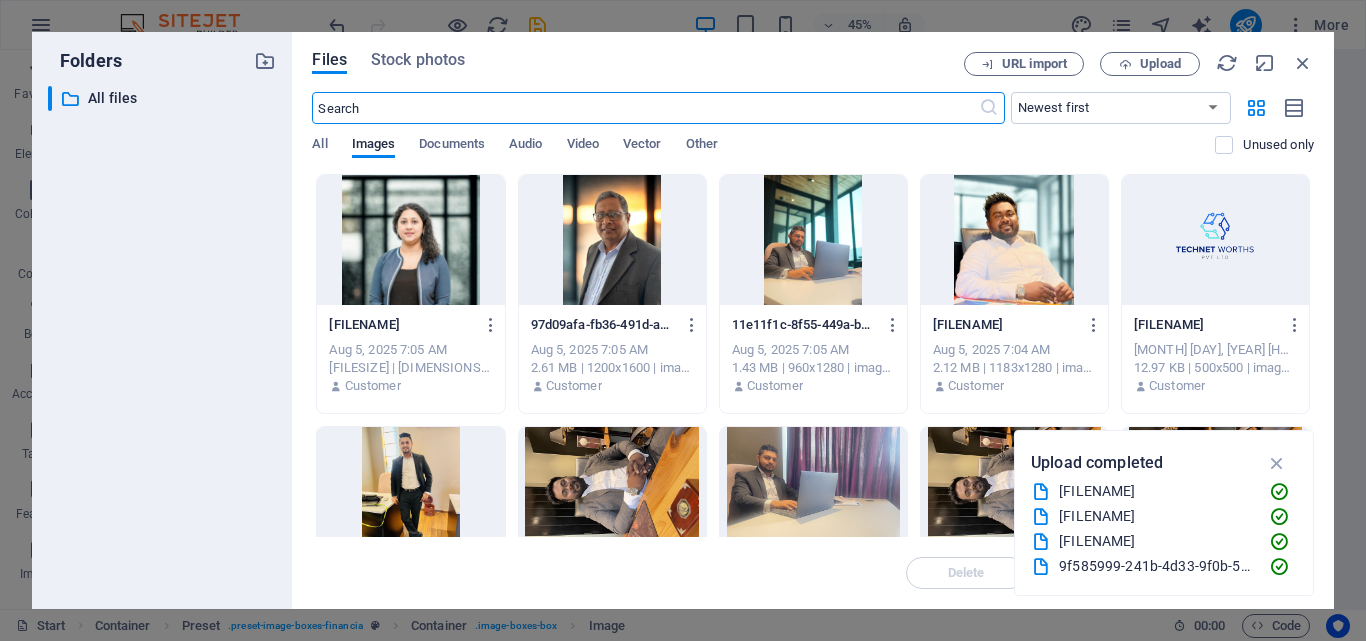 scroll, scrollTop: 4620, scrollLeft: 0, axis: vertical 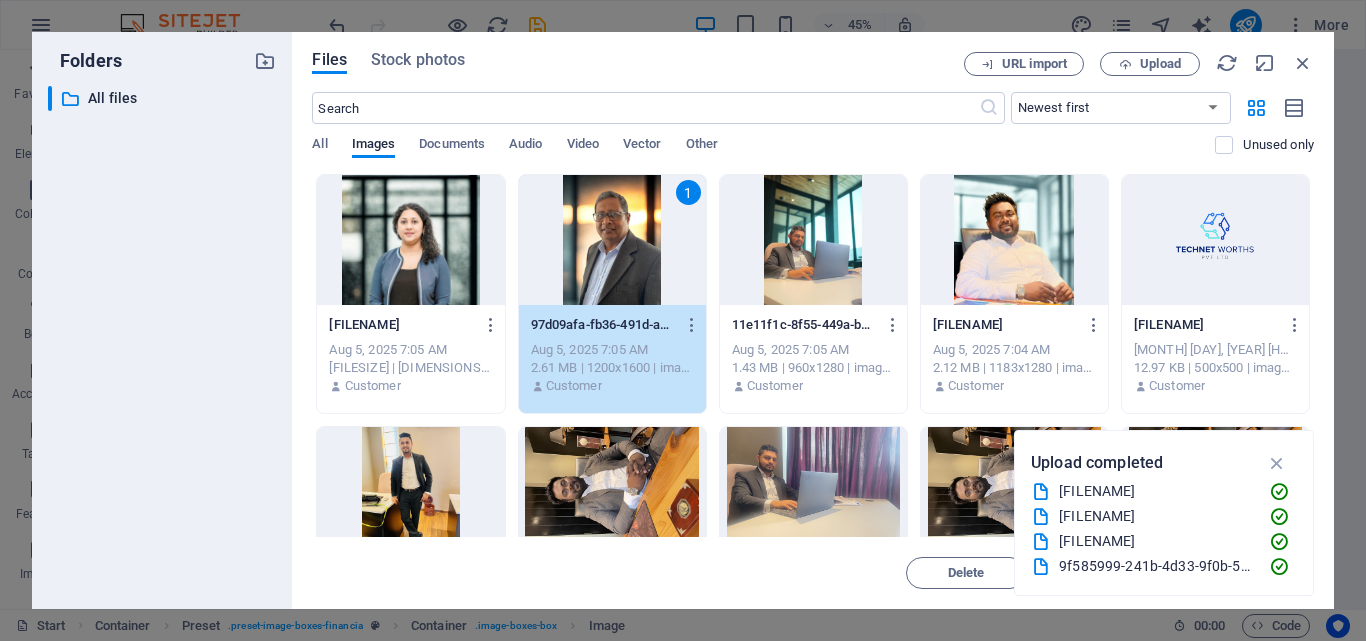 click on "1" at bounding box center (612, 240) 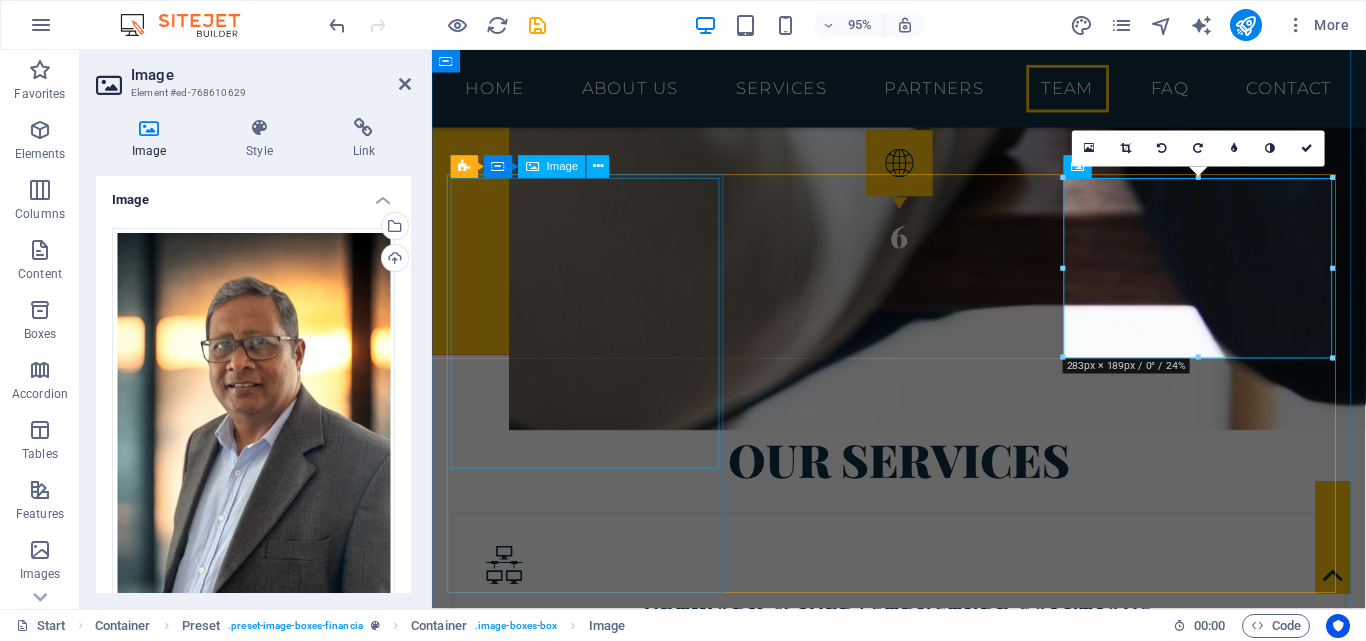scroll, scrollTop: 4258, scrollLeft: 0, axis: vertical 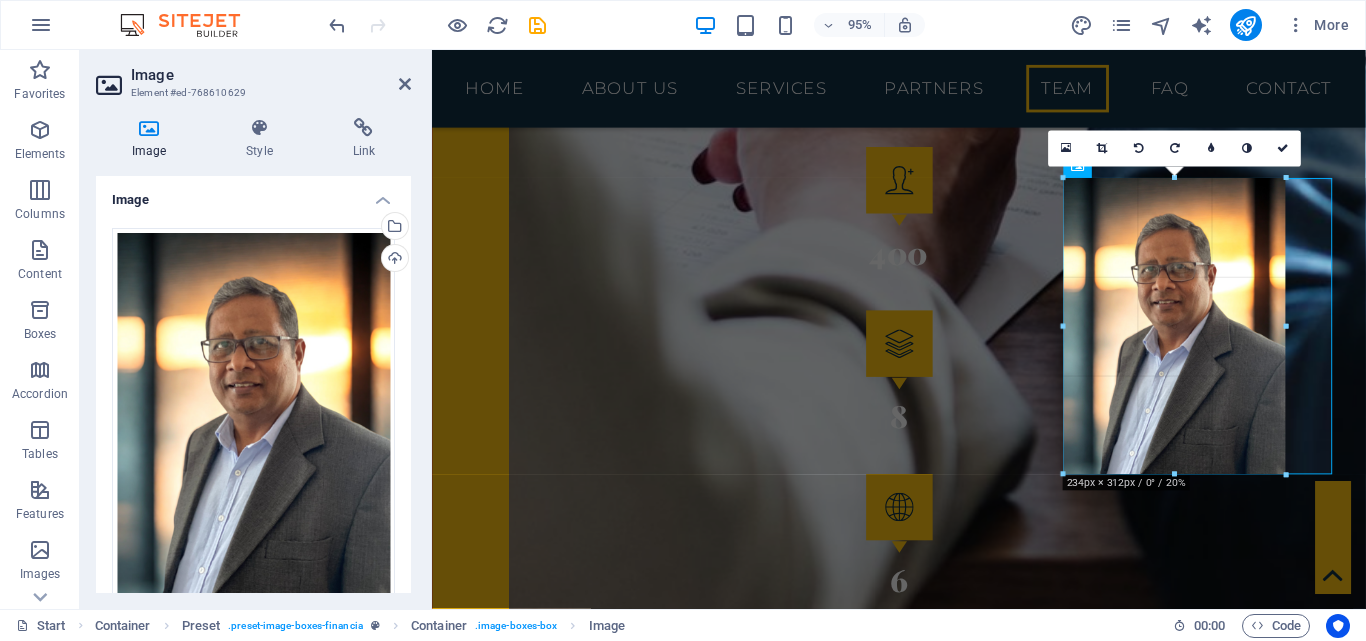 drag, startPoint x: 1202, startPoint y: 356, endPoint x: 1215, endPoint y: 473, distance: 117.72001 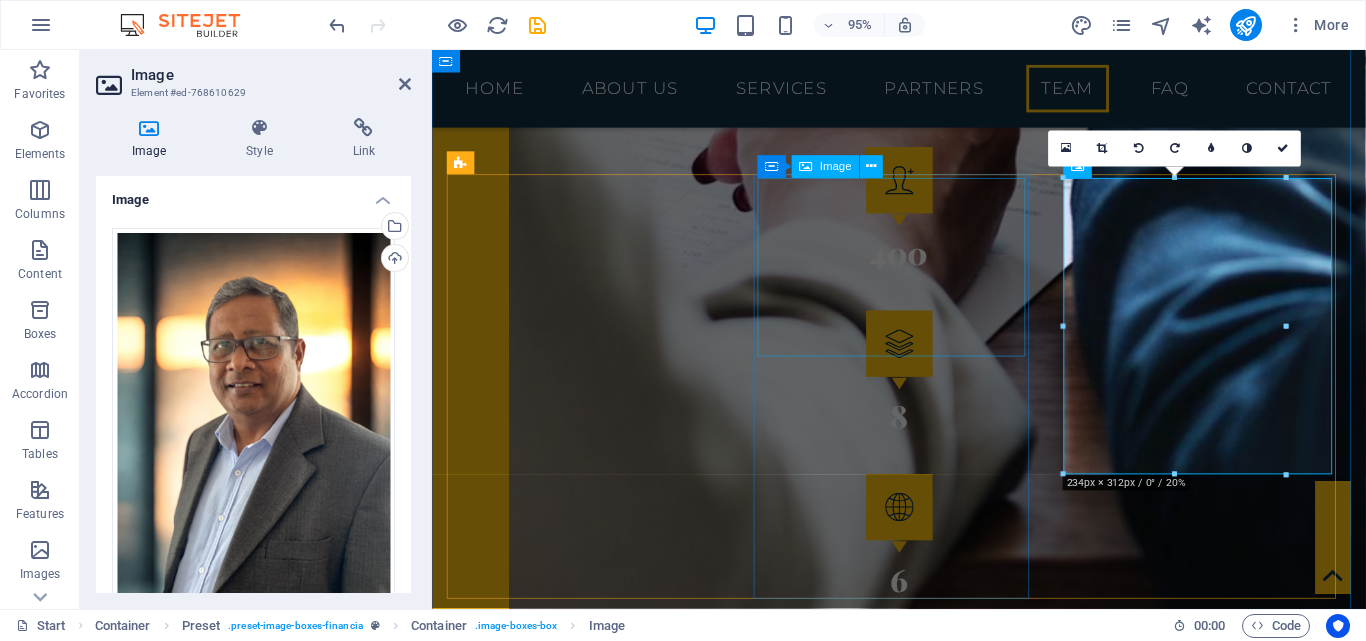 click at bounding box center (924, 5396) 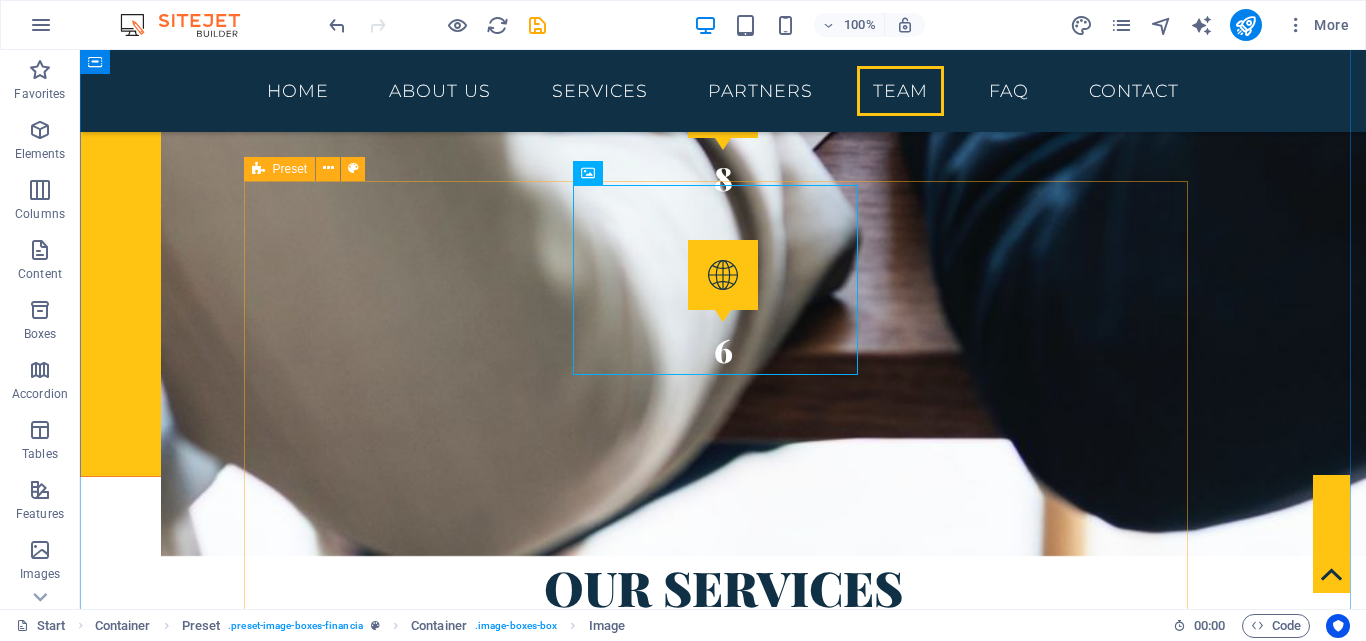scroll, scrollTop: 3934, scrollLeft: 0, axis: vertical 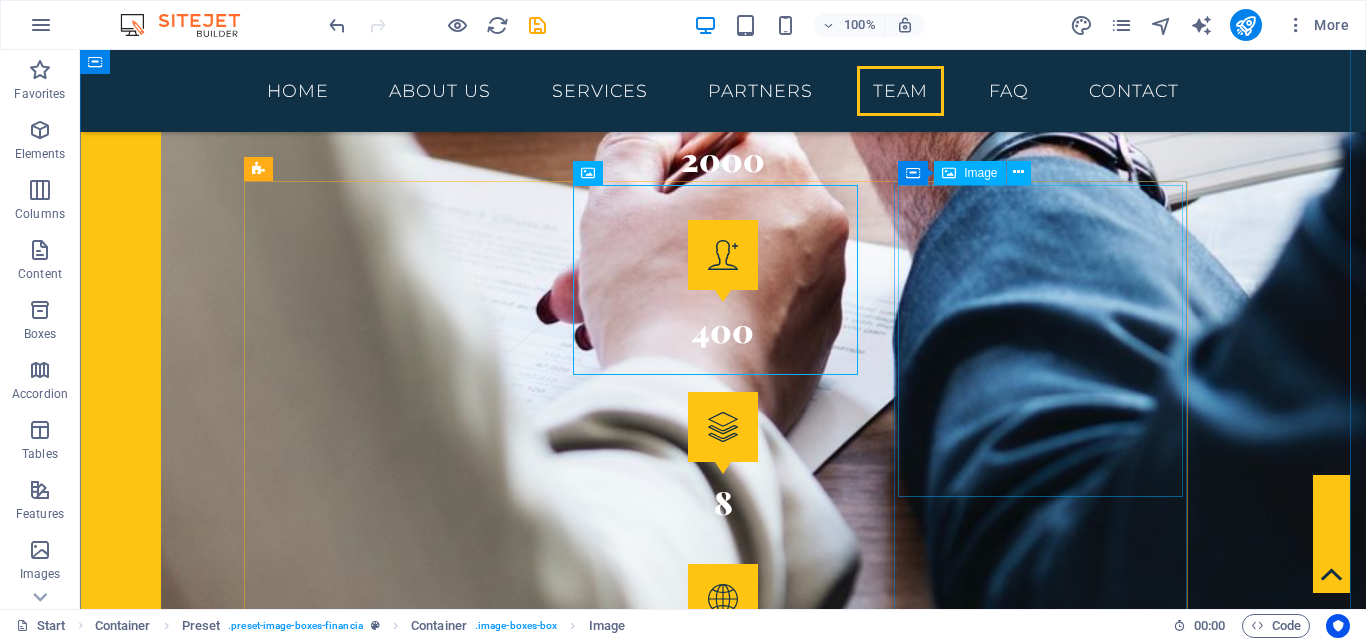 click at bounding box center [723, 6117] 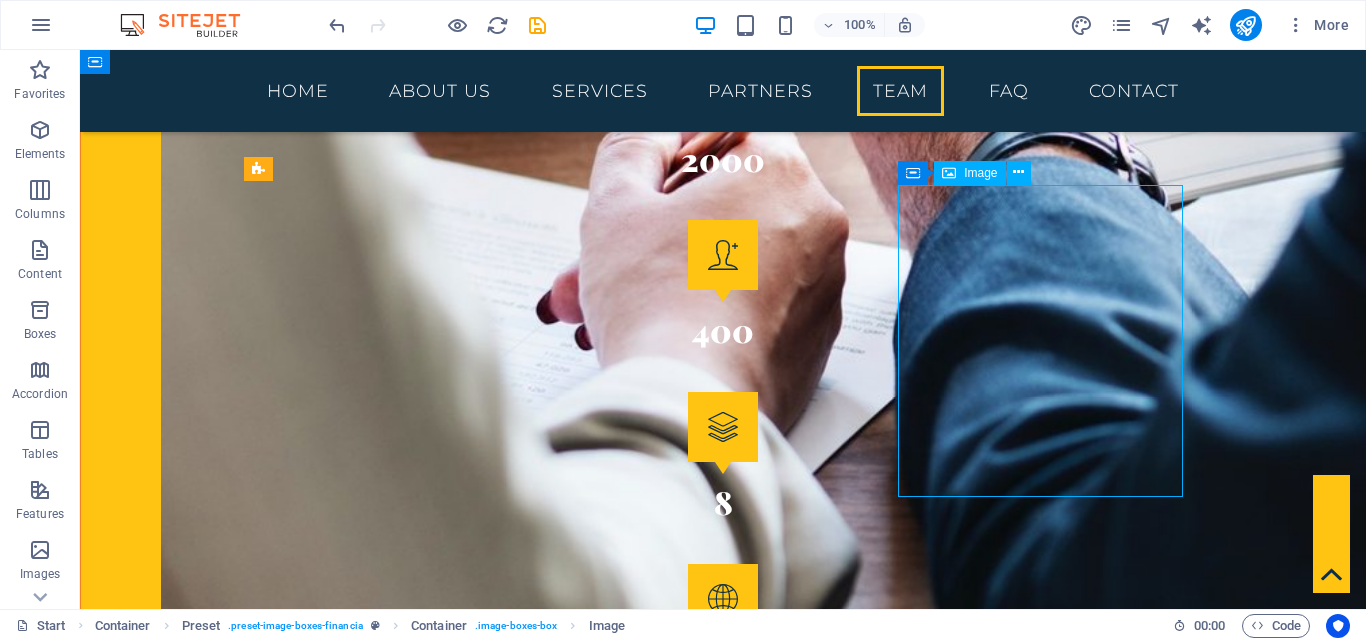 click at bounding box center (723, 6117) 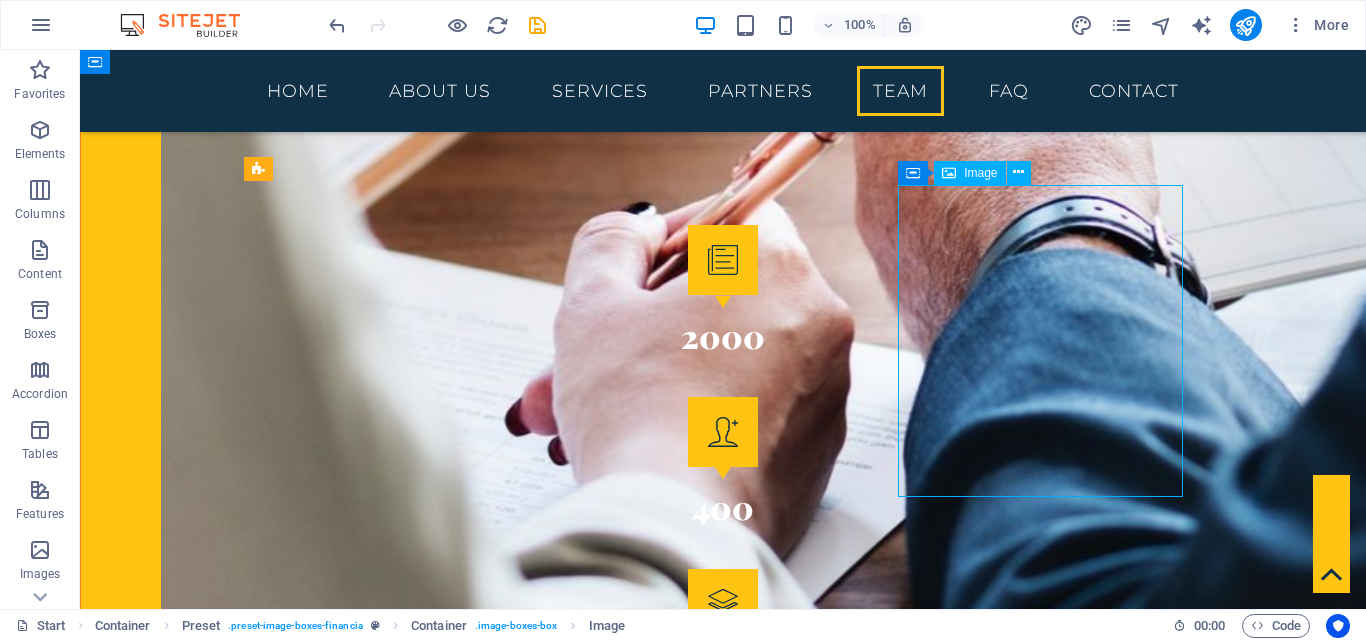 select on "px" 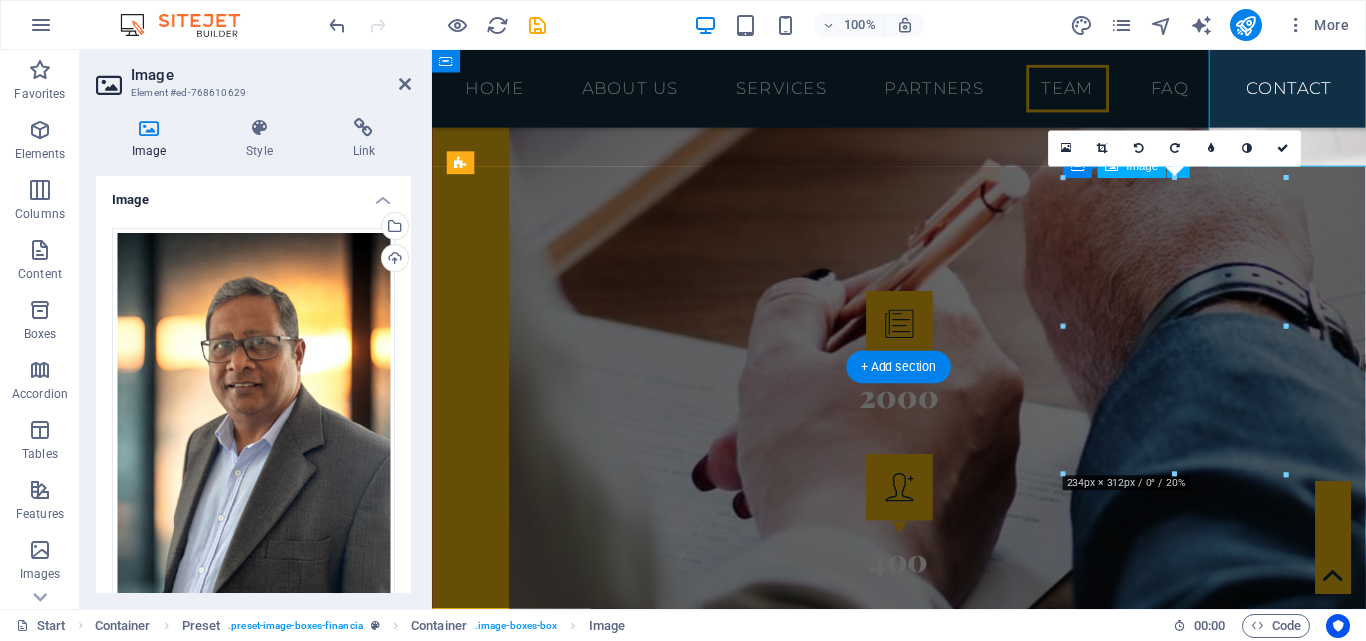 scroll, scrollTop: 4258, scrollLeft: 0, axis: vertical 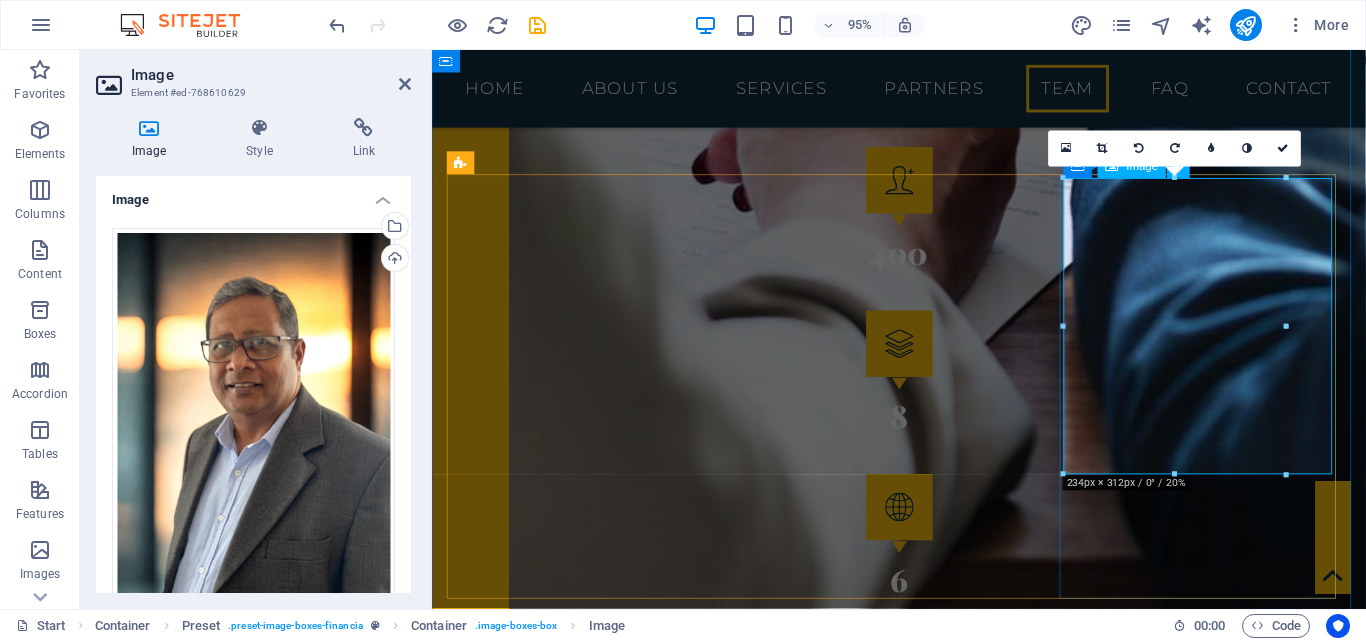 drag, startPoint x: 1721, startPoint y: 380, endPoint x: 1379, endPoint y: 336, distance: 344.8188 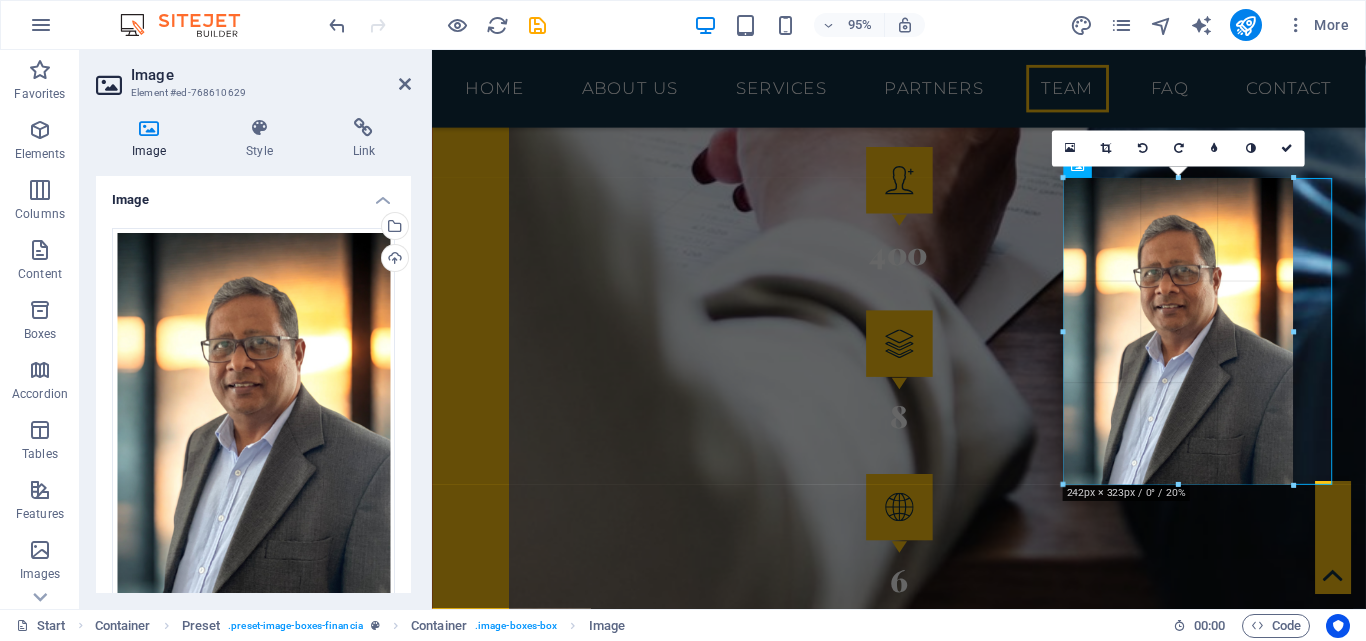 drag, startPoint x: 1284, startPoint y: 328, endPoint x: 912, endPoint y: 297, distance: 373.28943 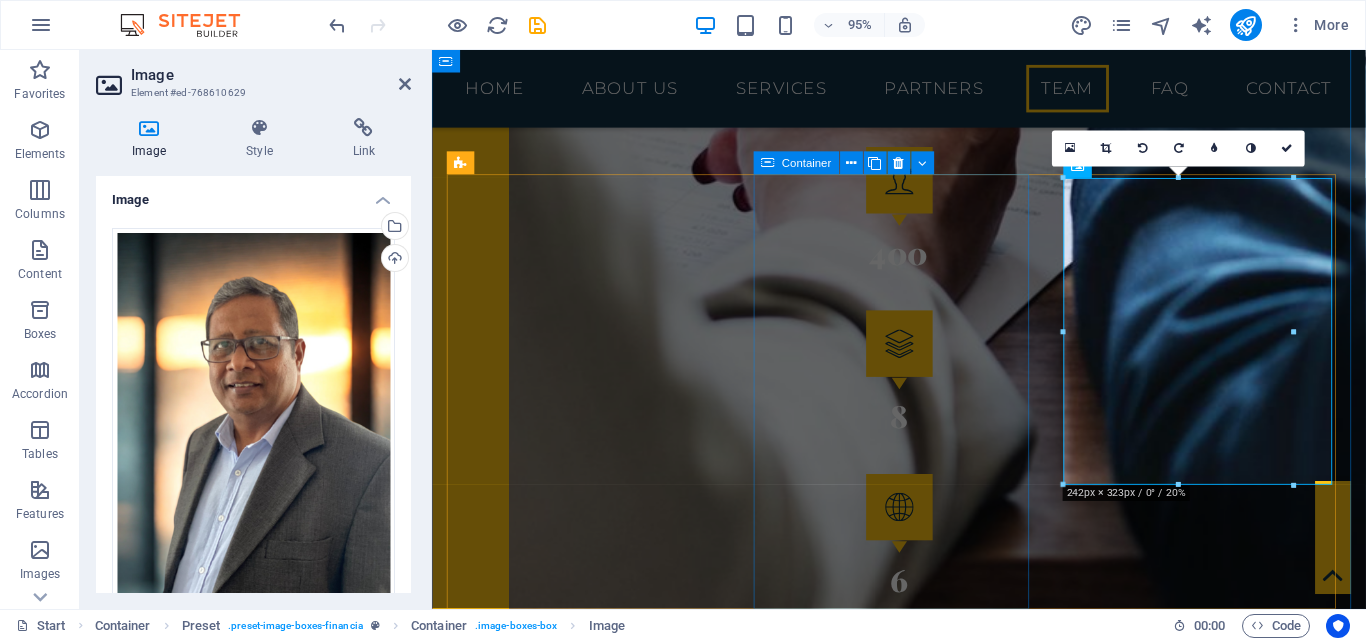 click on "JOANNA NIRUNI Consultant" at bounding box center (924, 5484) 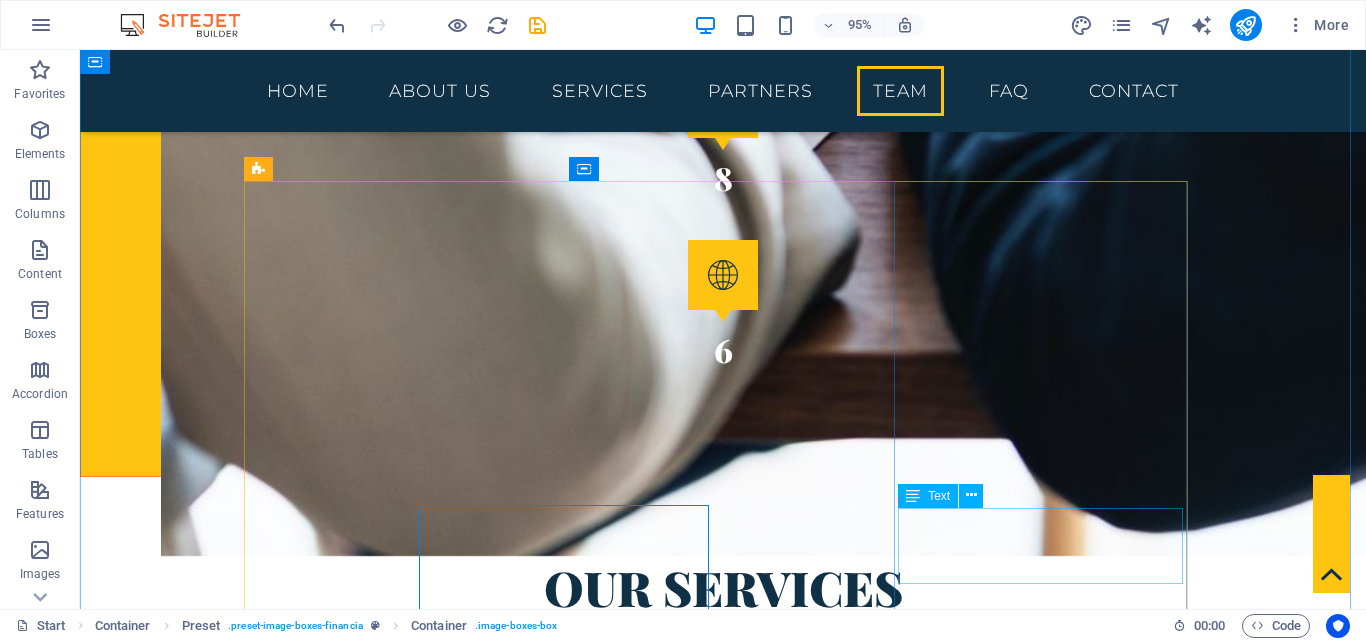 scroll, scrollTop: 3934, scrollLeft: 0, axis: vertical 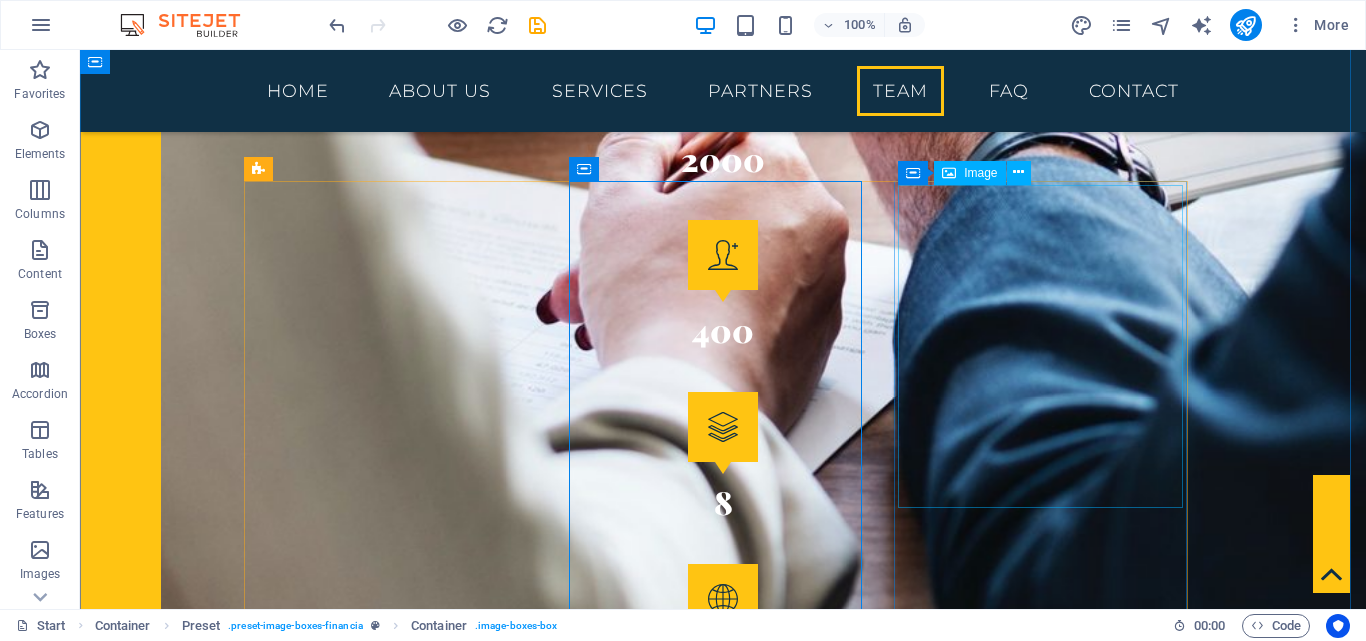 click at bounding box center (723, 6122) 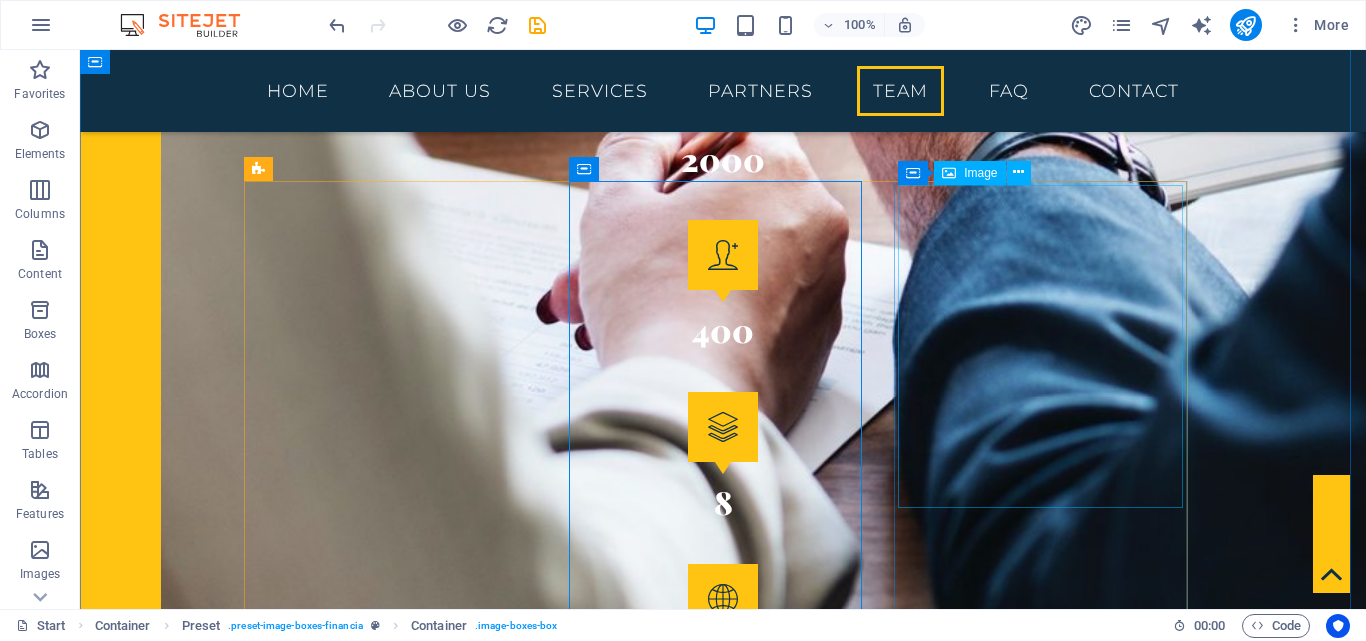 click at bounding box center (723, 6122) 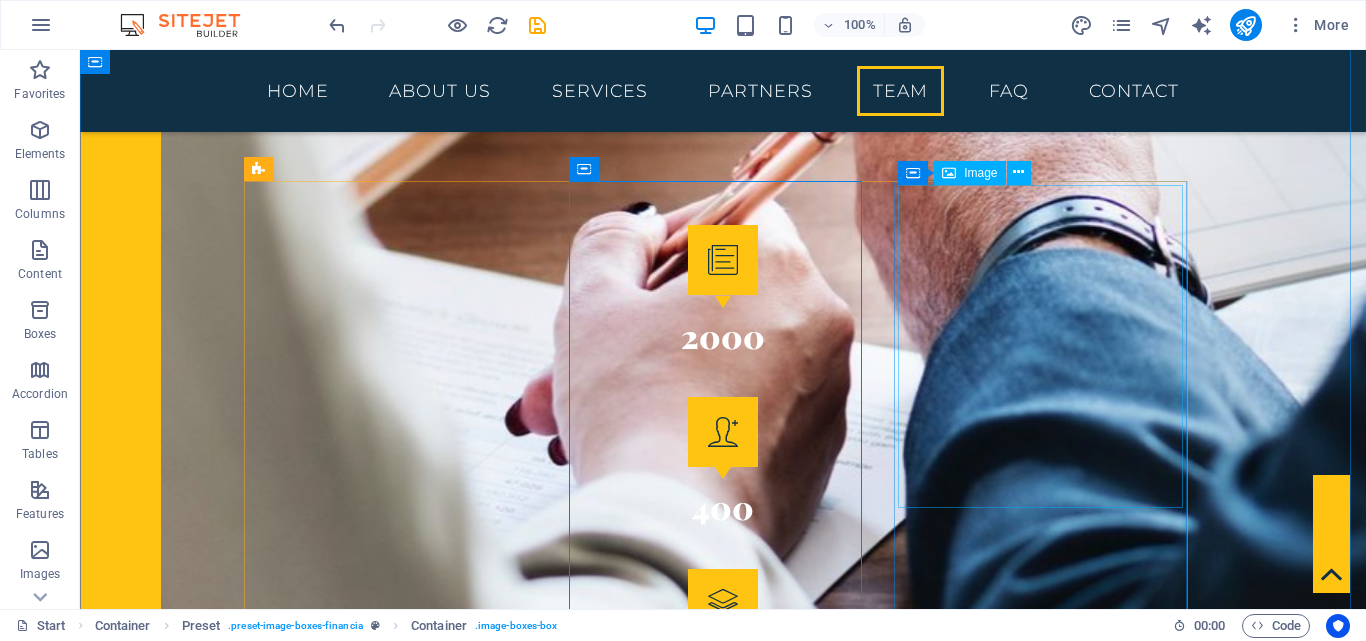 select on "px" 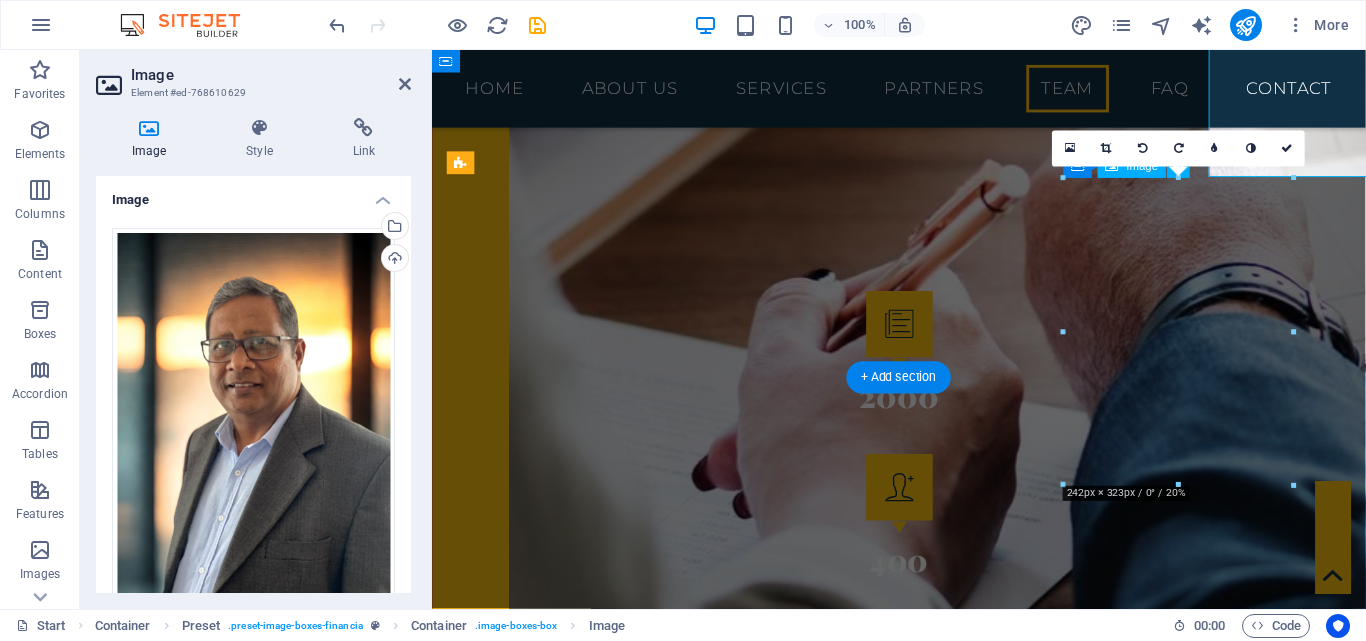 scroll, scrollTop: 4258, scrollLeft: 0, axis: vertical 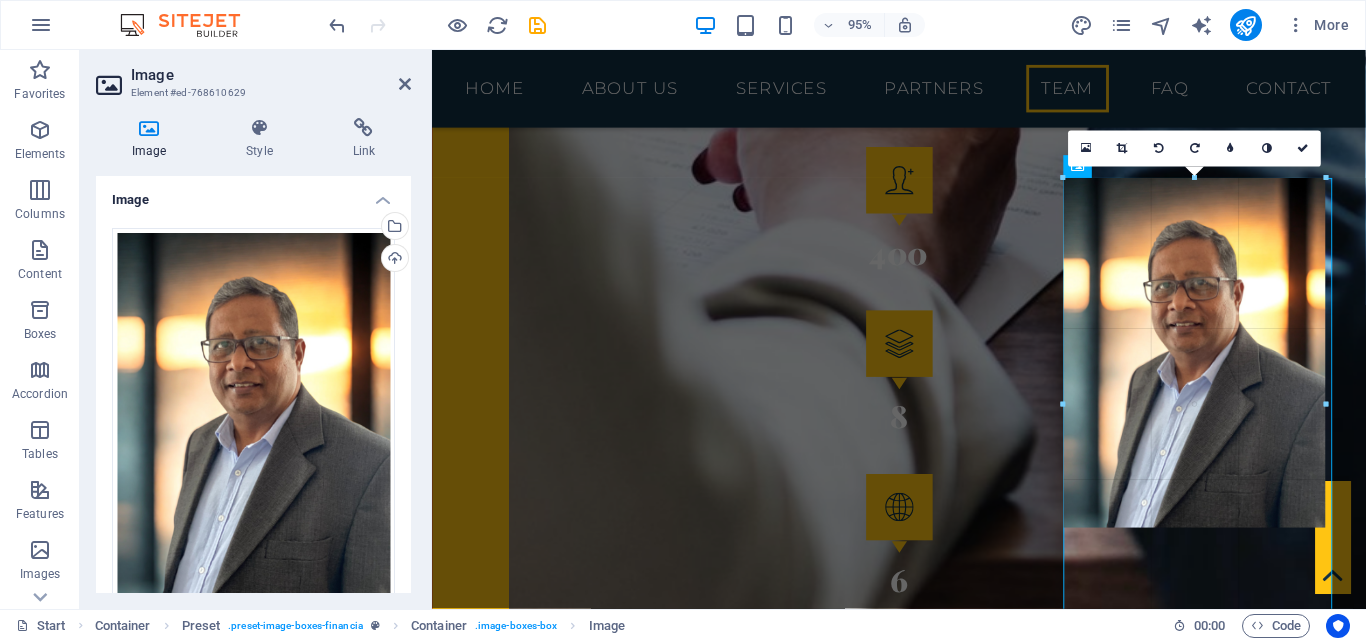 drag, startPoint x: 1296, startPoint y: 484, endPoint x: 951, endPoint y: 444, distance: 347.3111 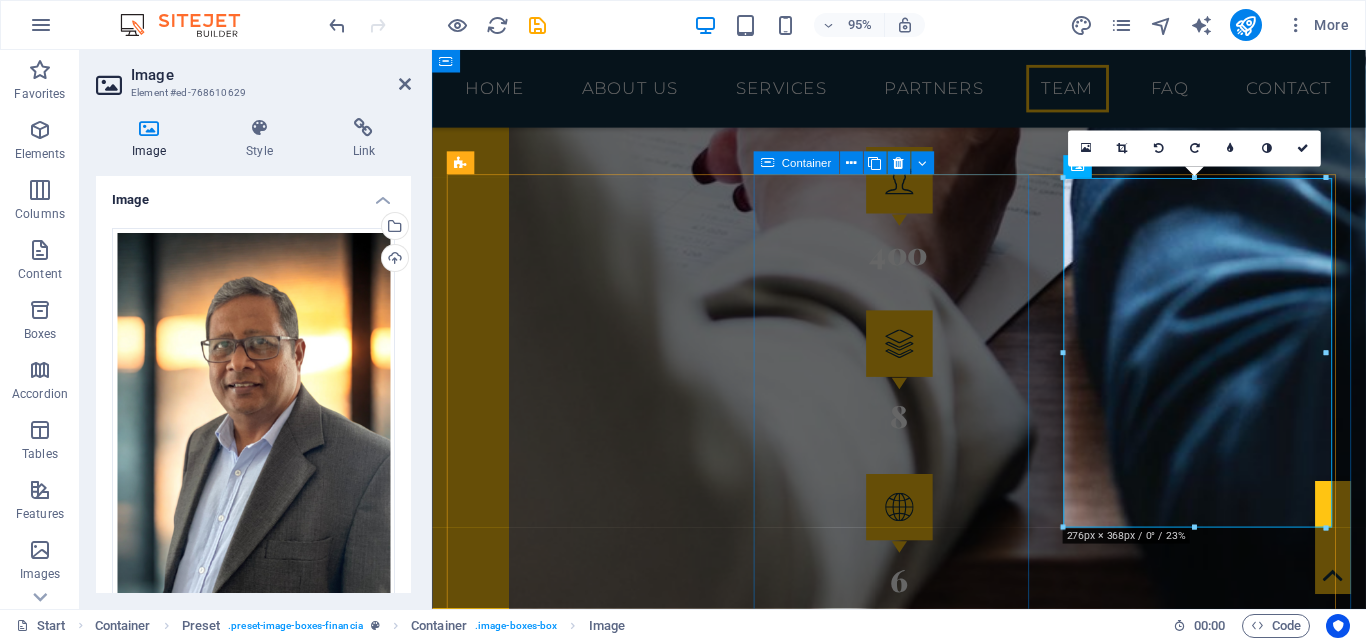 click on "JOANNA NIRUNI Consultant" at bounding box center (924, 5484) 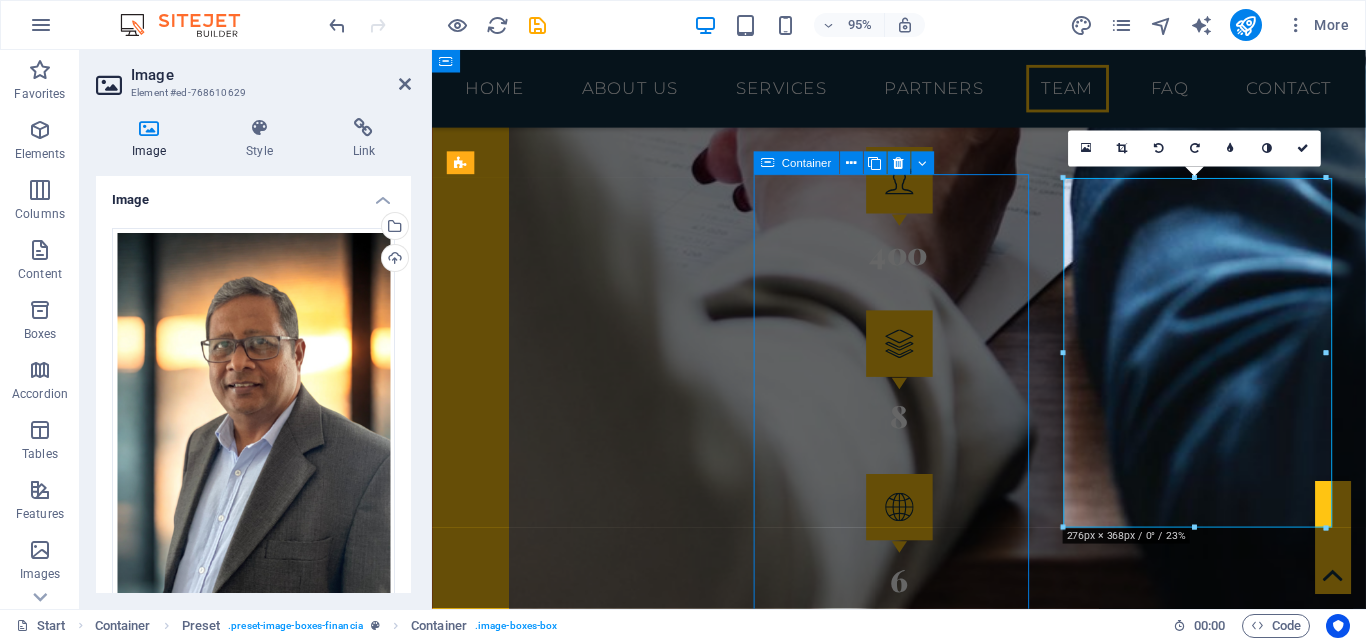 scroll, scrollTop: 3934, scrollLeft: 0, axis: vertical 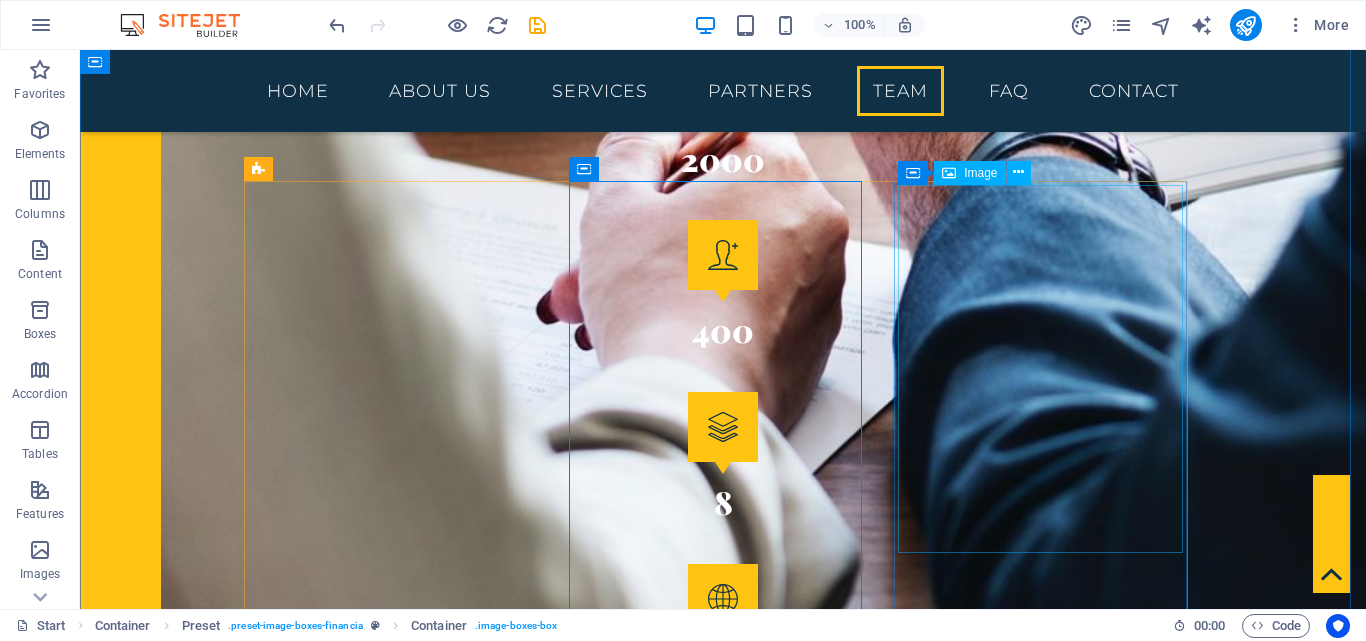 click at bounding box center (723, 6145) 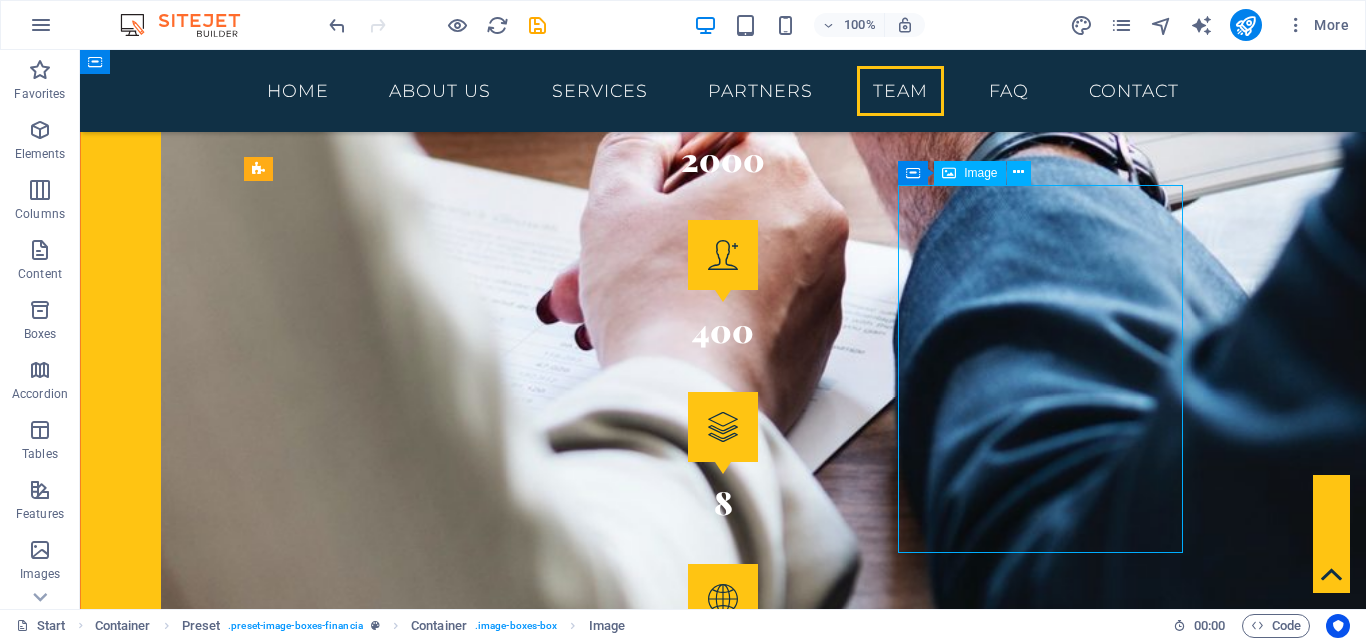 click at bounding box center [723, 6145] 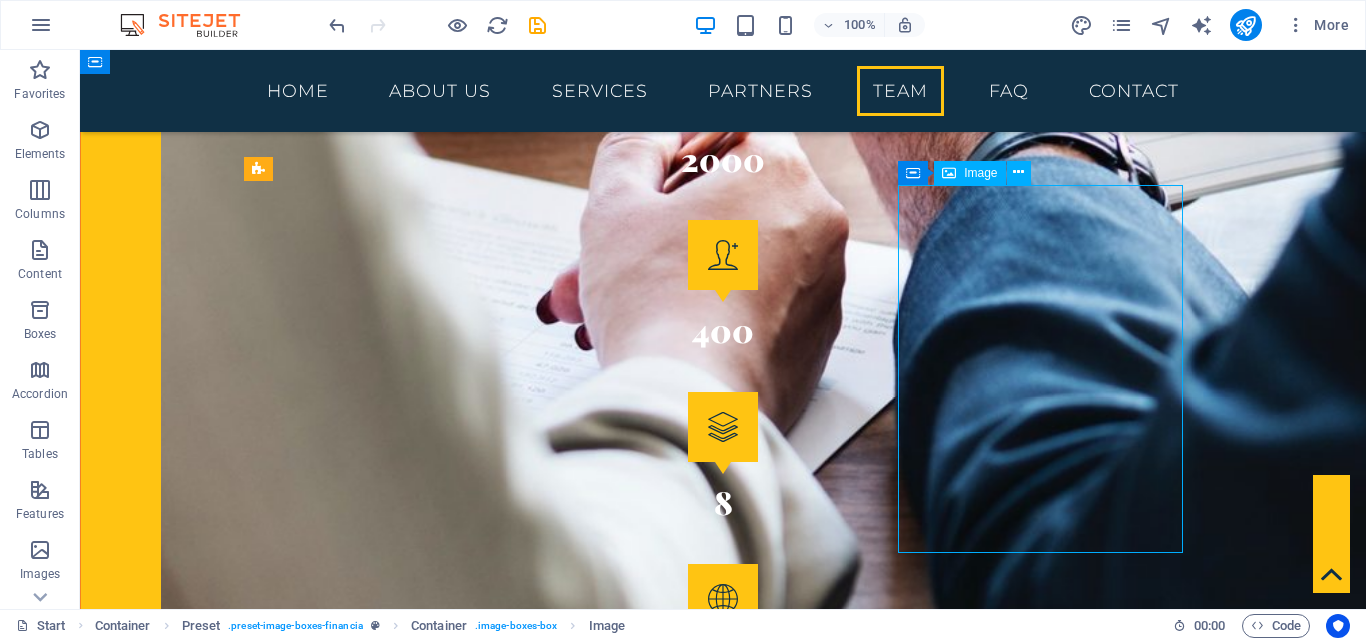 click at bounding box center (723, 6145) 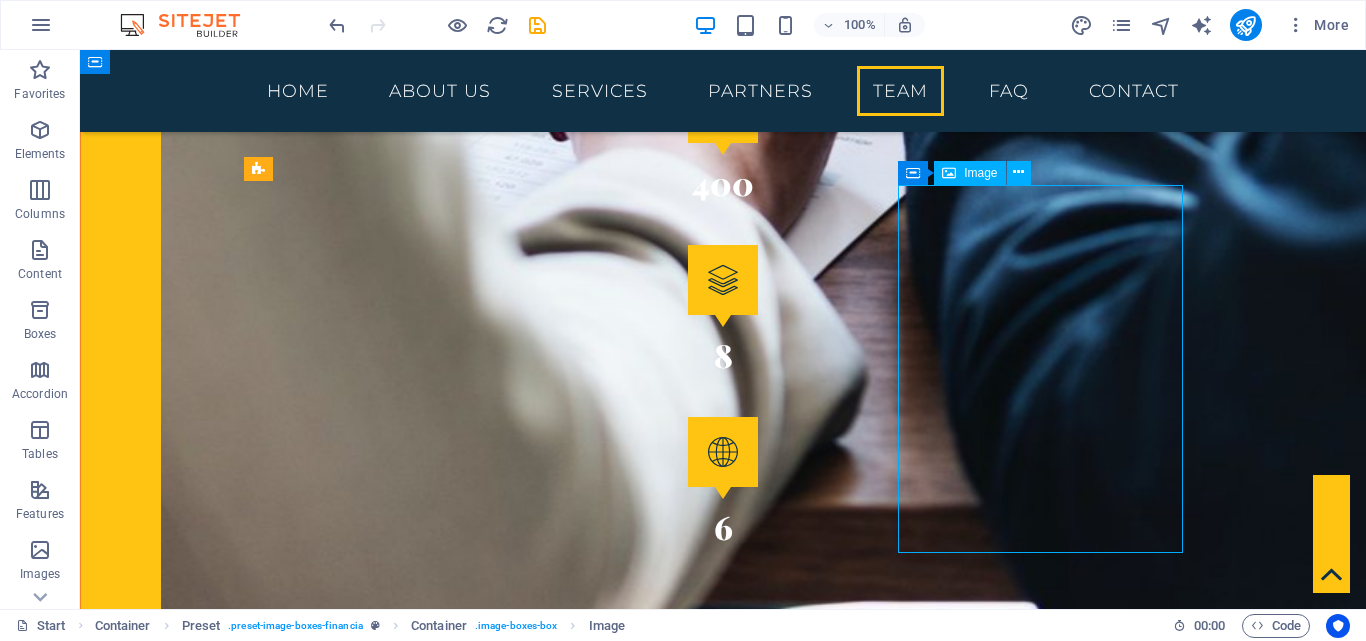 select on "px" 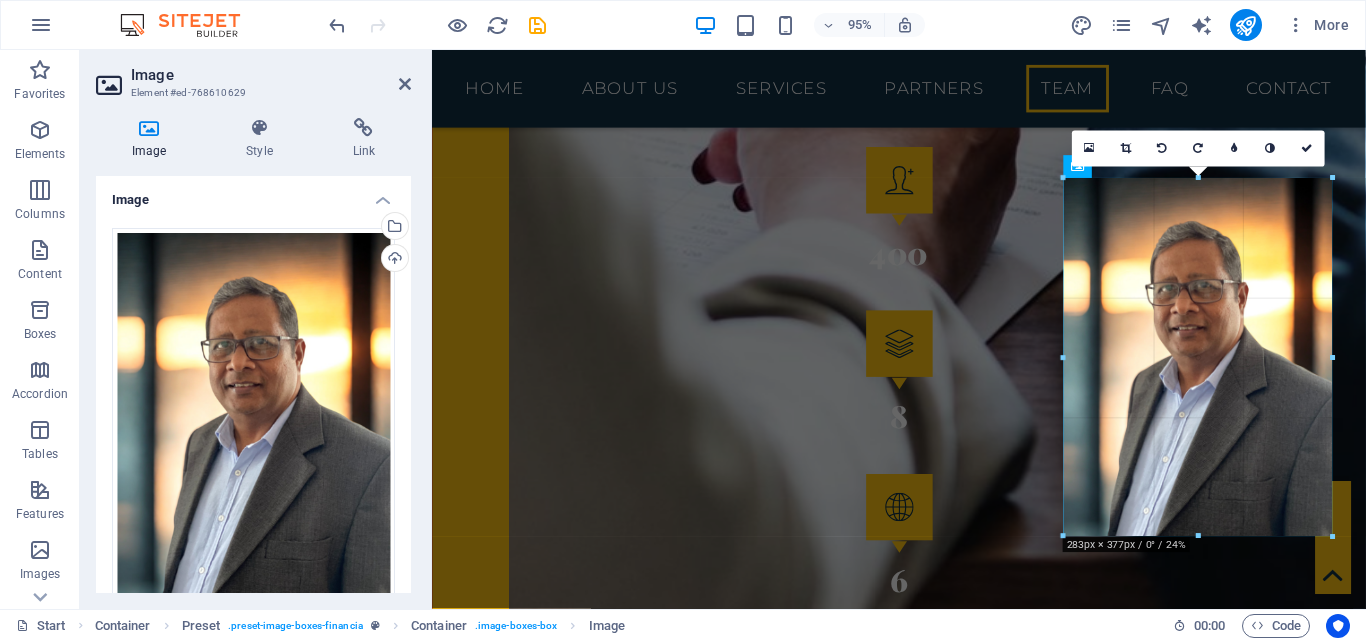 type on "283" 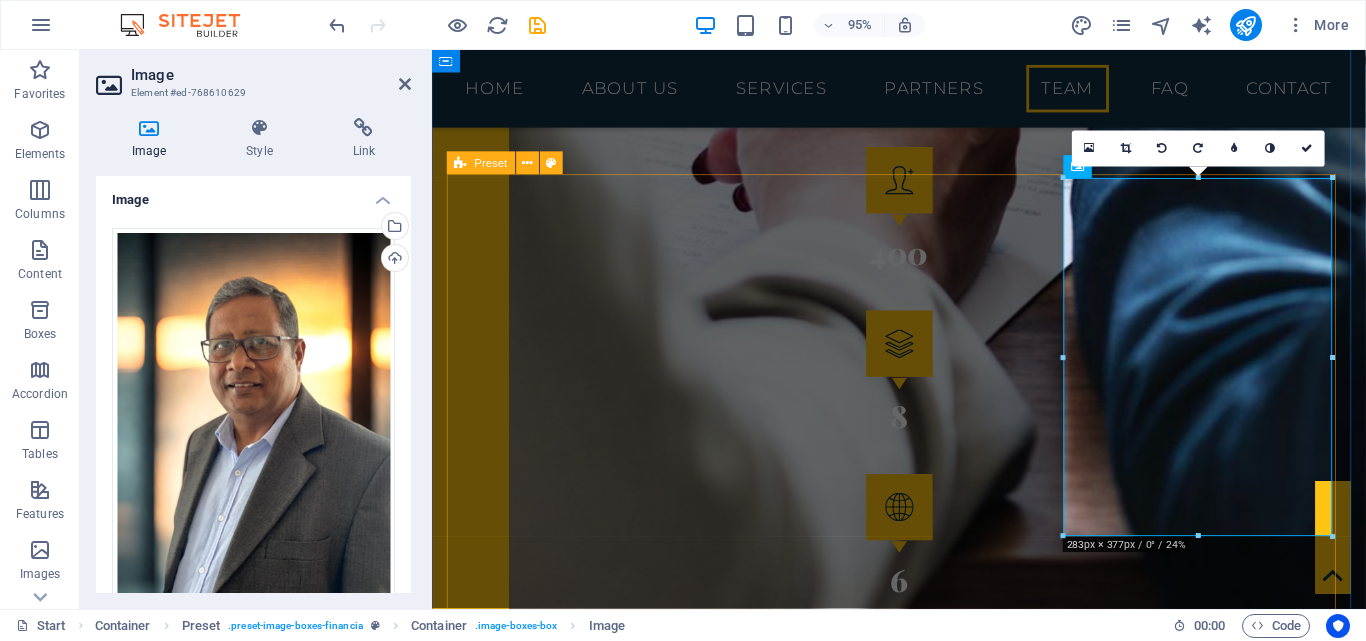 click on "[FIRST] [LAST] [TITLE] [FIRST] [LAST] [TITLE] [FIRST] [LAST] [TITLE]" at bounding box center [924, 5166] 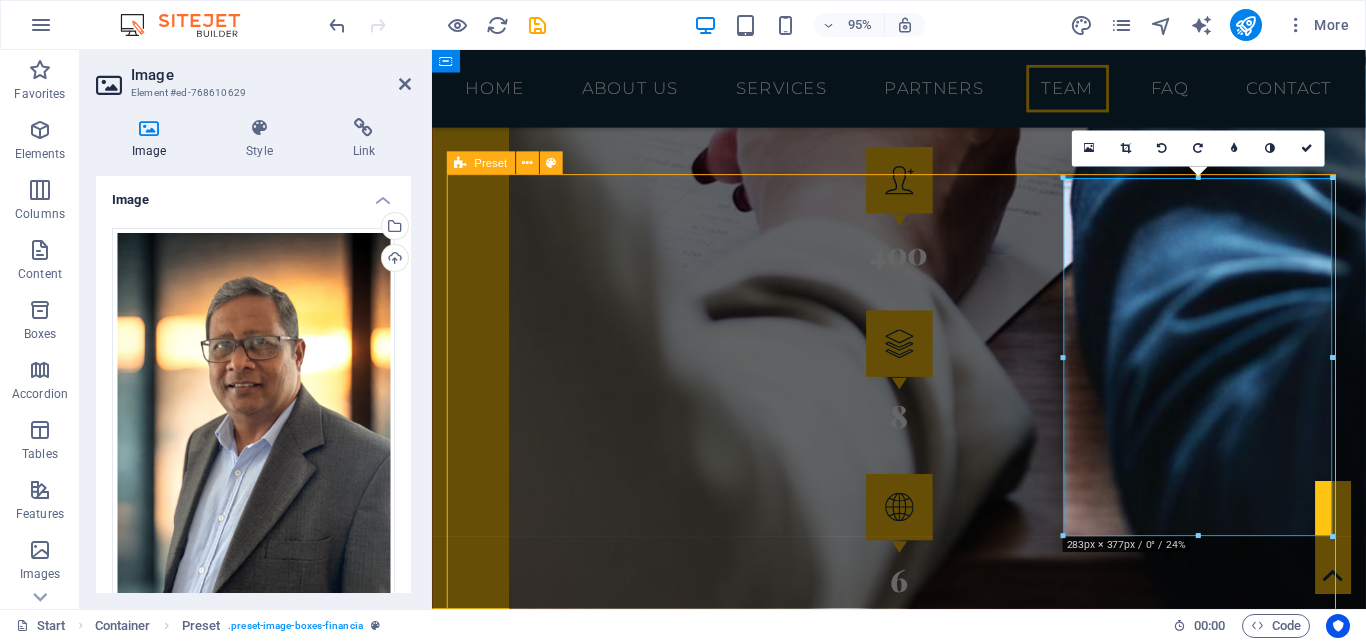 scroll, scrollTop: 3934, scrollLeft: 0, axis: vertical 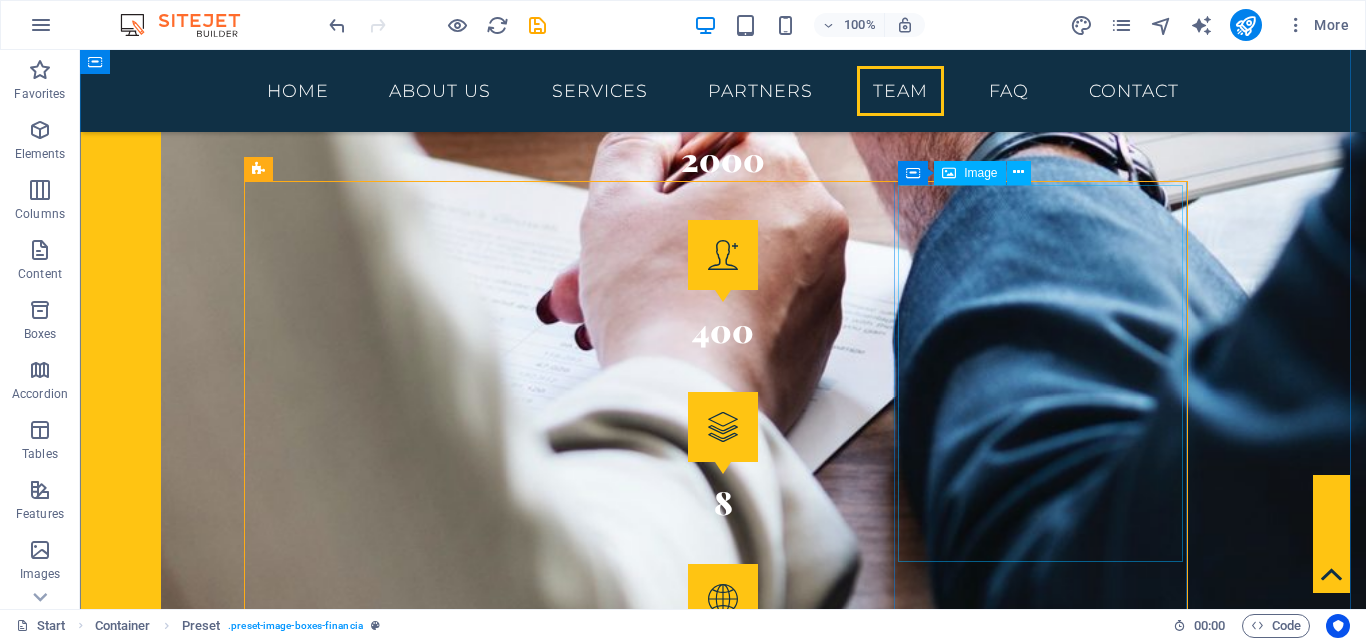 click at bounding box center (723, 6149) 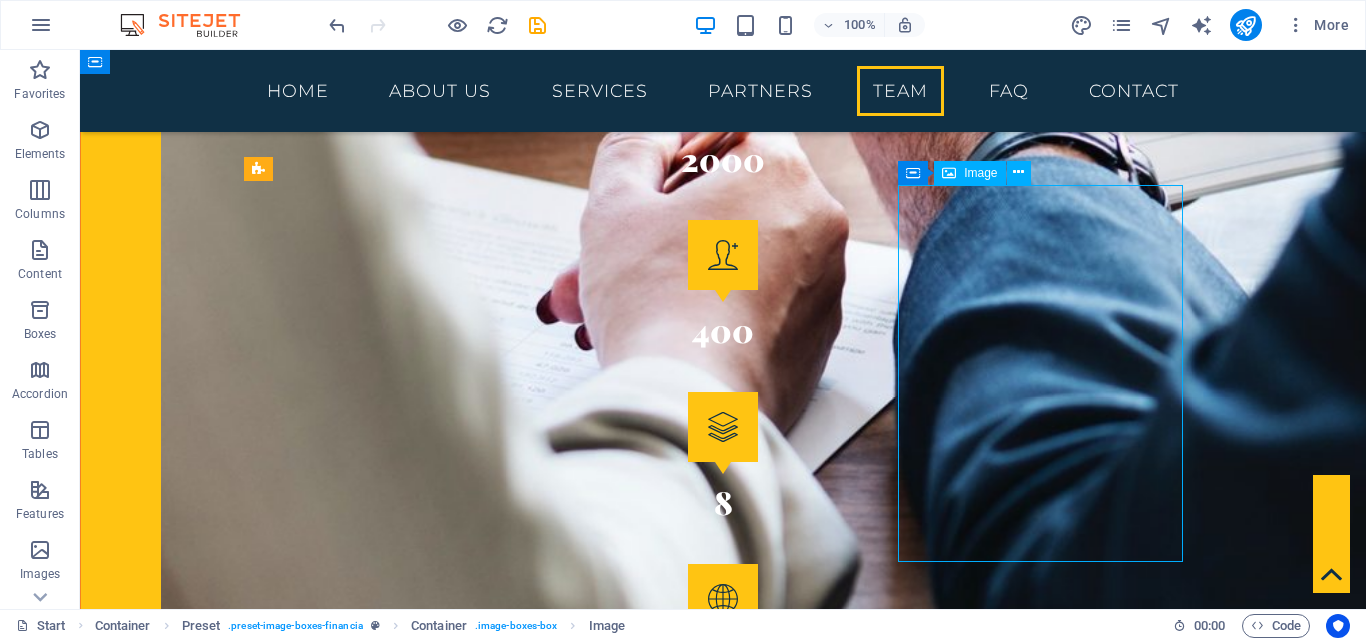 click at bounding box center [723, 6149] 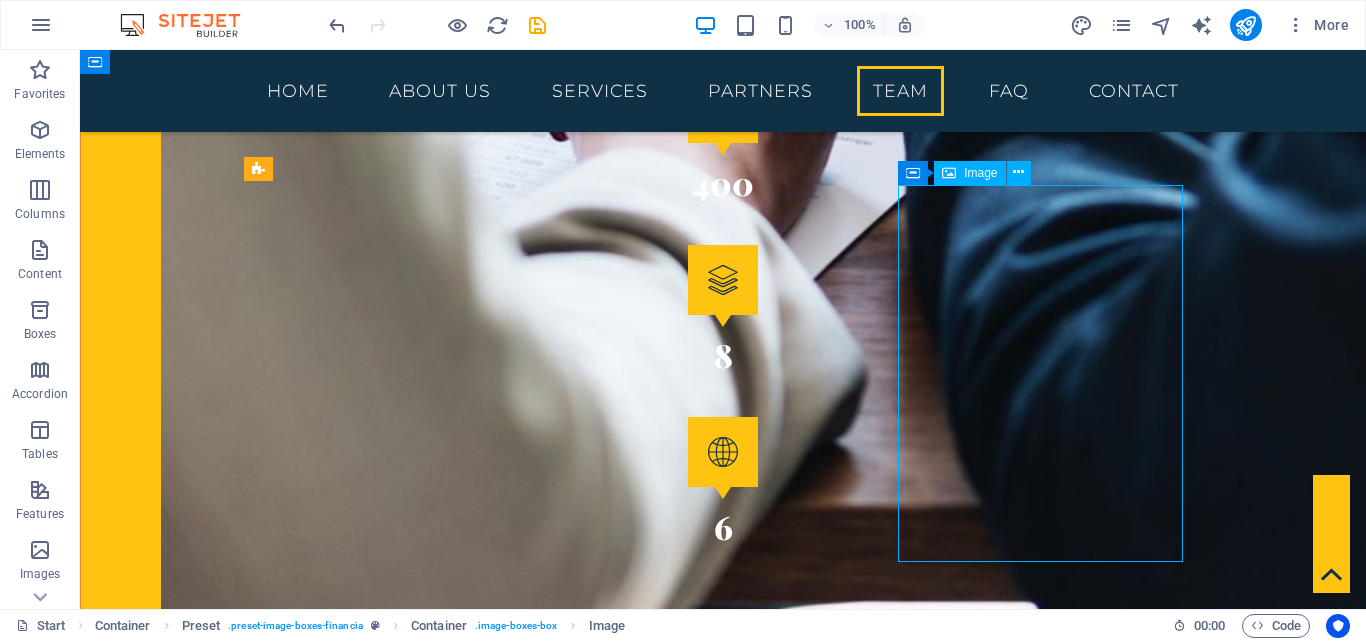 select on "px" 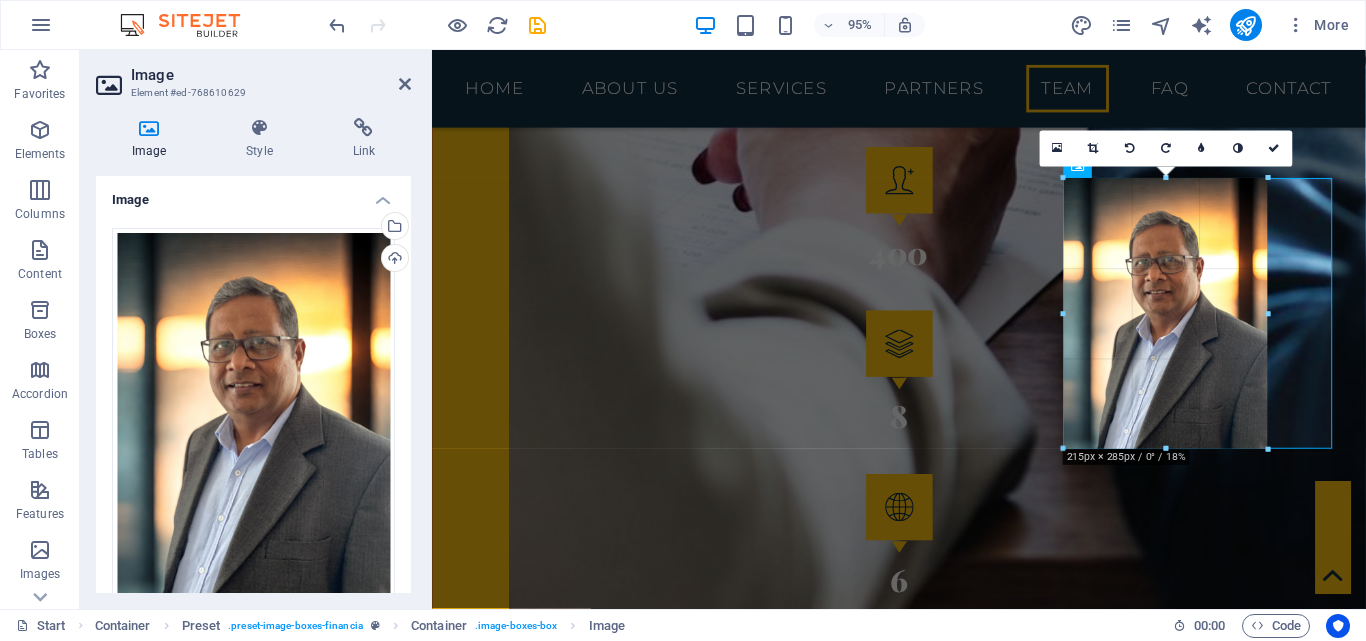 drag, startPoint x: 1202, startPoint y: 535, endPoint x: 885, endPoint y: 413, distance: 339.66602 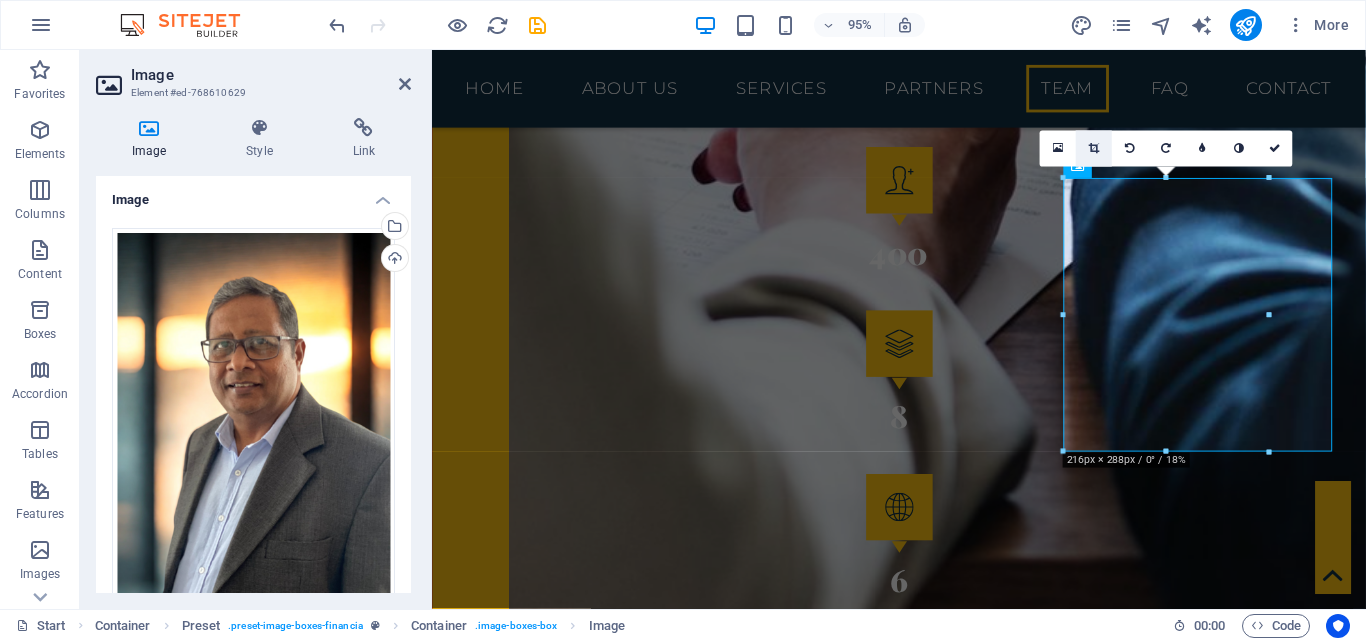 click at bounding box center [1094, 149] 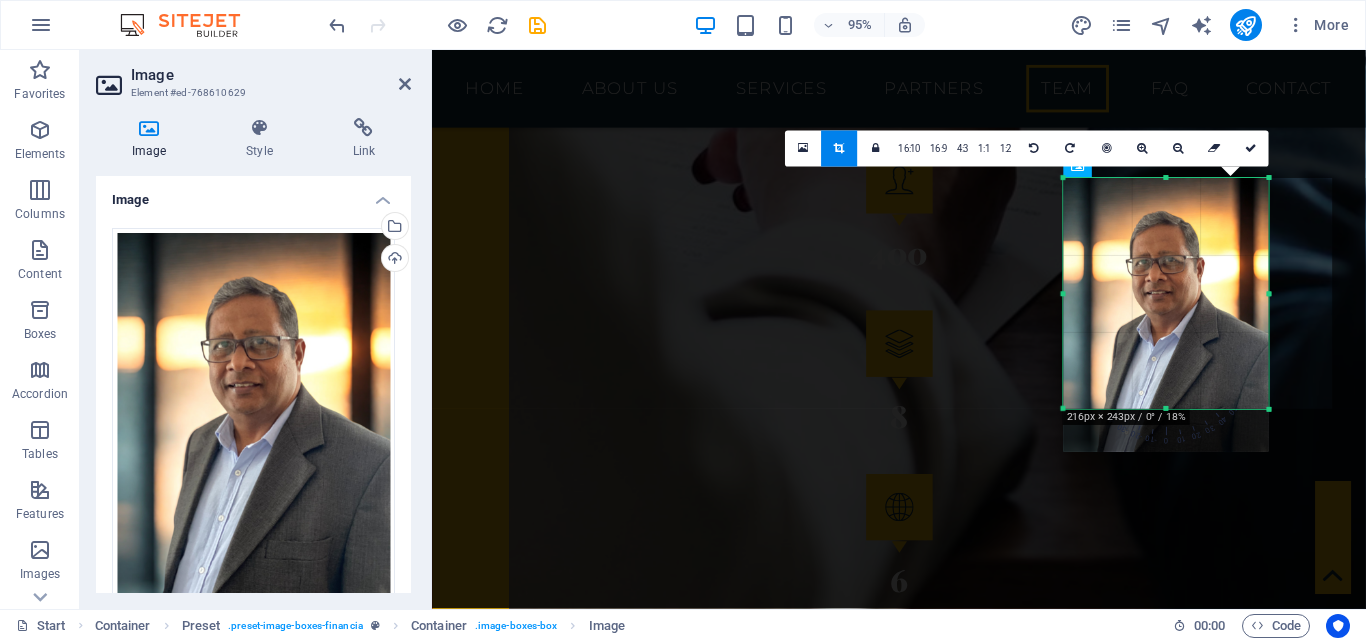 drag, startPoint x: 1170, startPoint y: 452, endPoint x: 1187, endPoint y: 407, distance: 48.104053 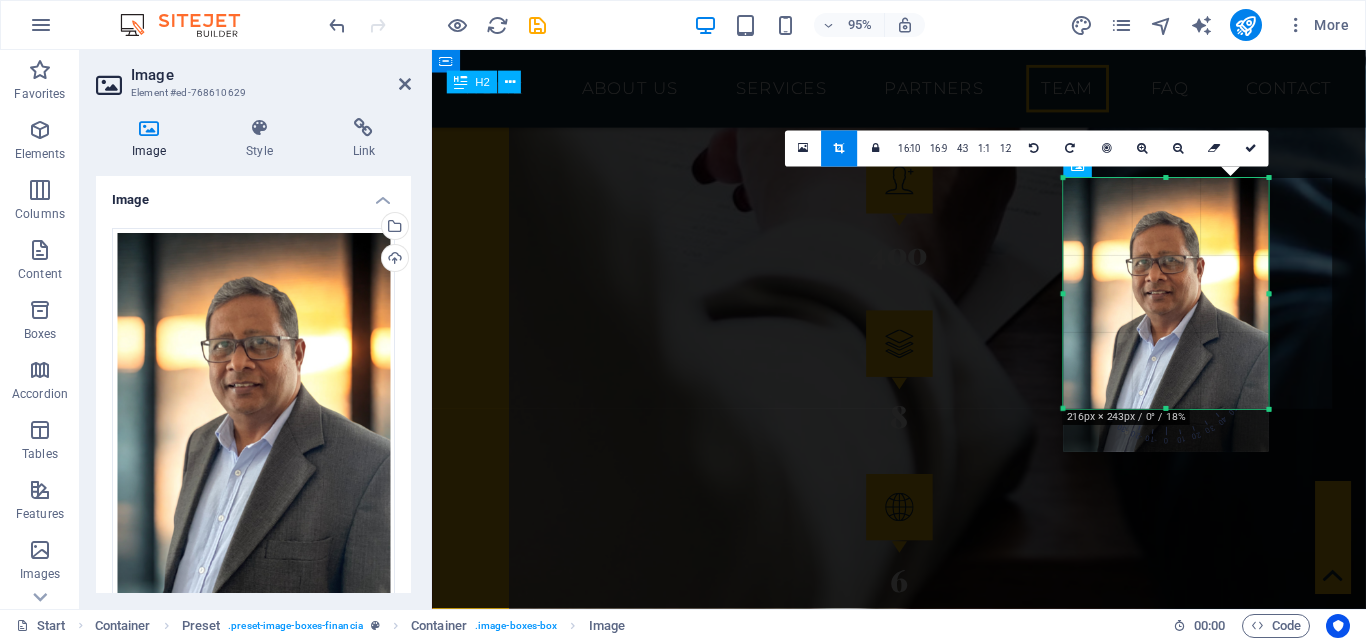 click on "TechNet Worths   Team" at bounding box center (924, 3815) 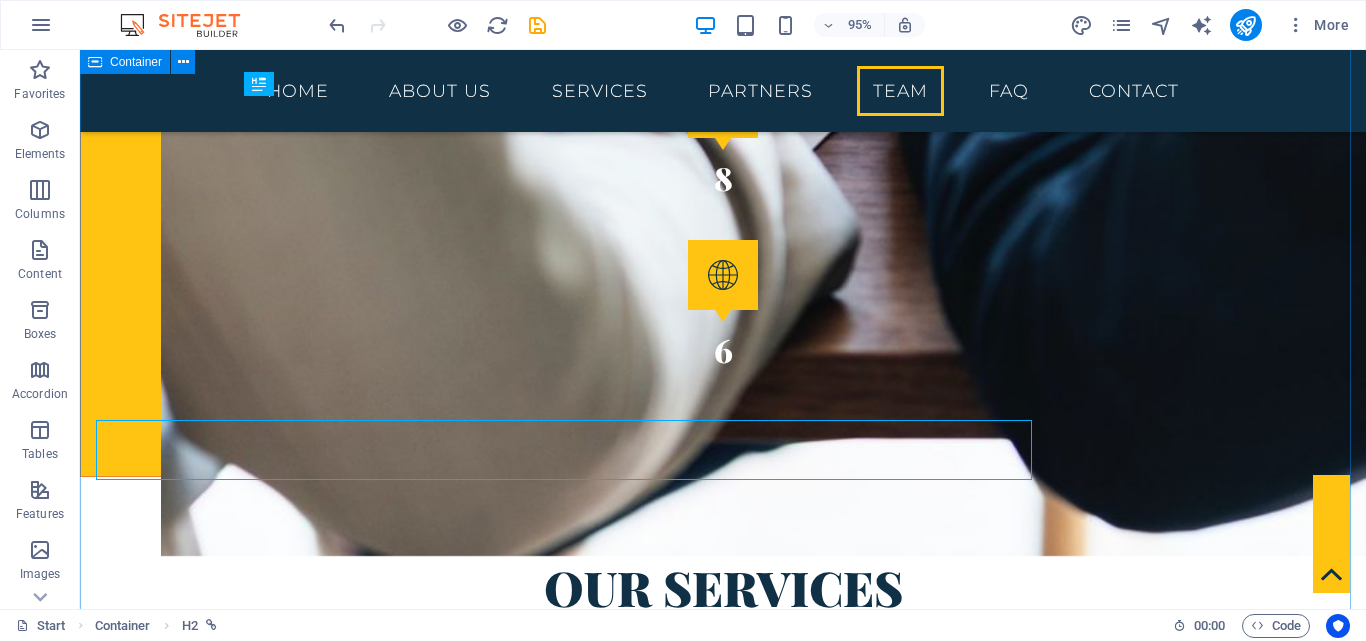 scroll, scrollTop: 3934, scrollLeft: 0, axis: vertical 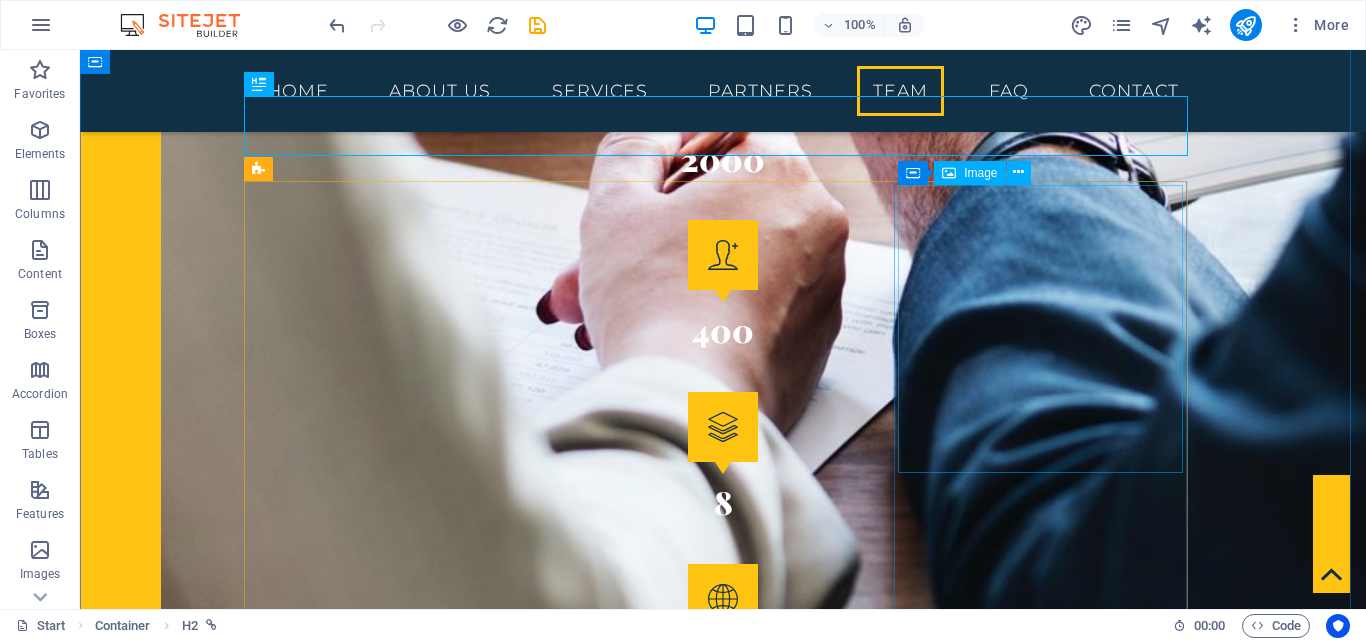 click at bounding box center (723, 6082) 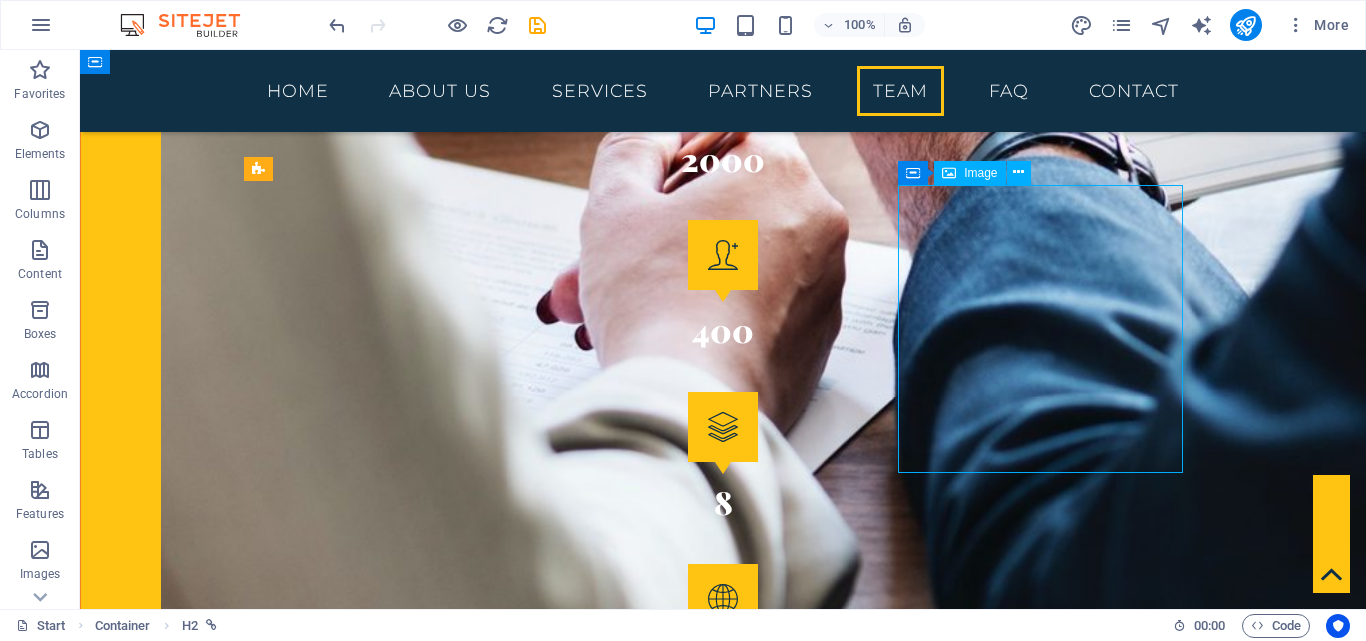 click at bounding box center (723, 6082) 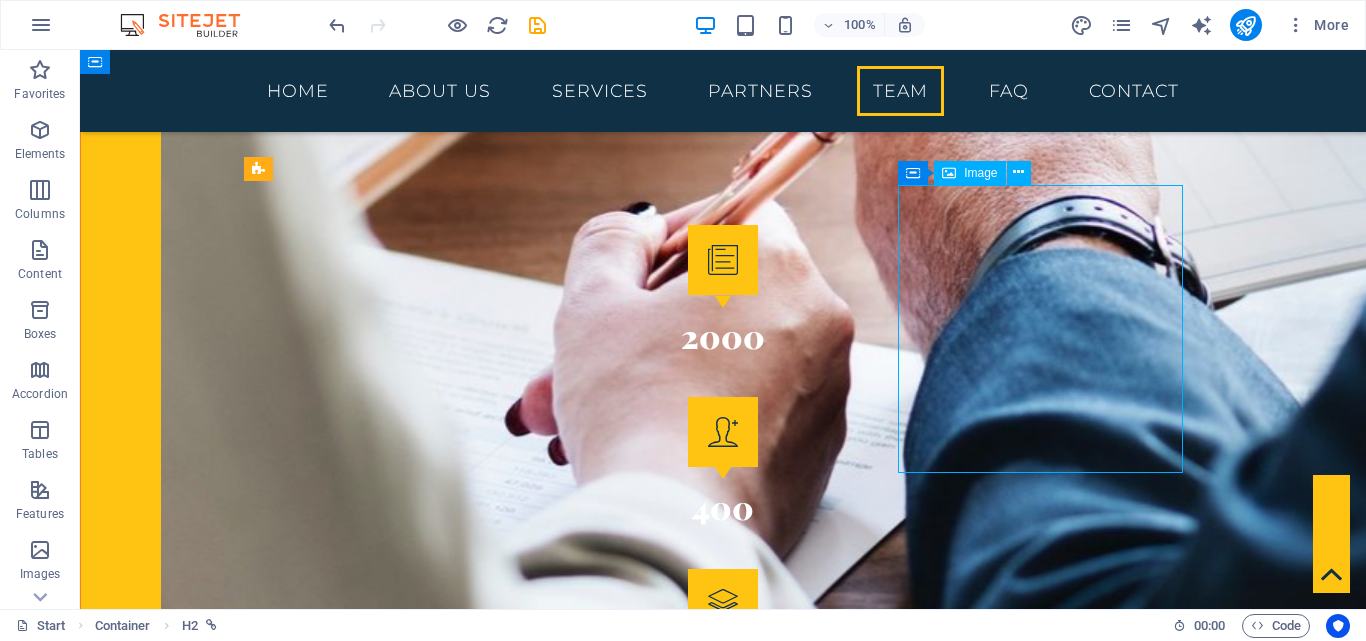 select on "px" 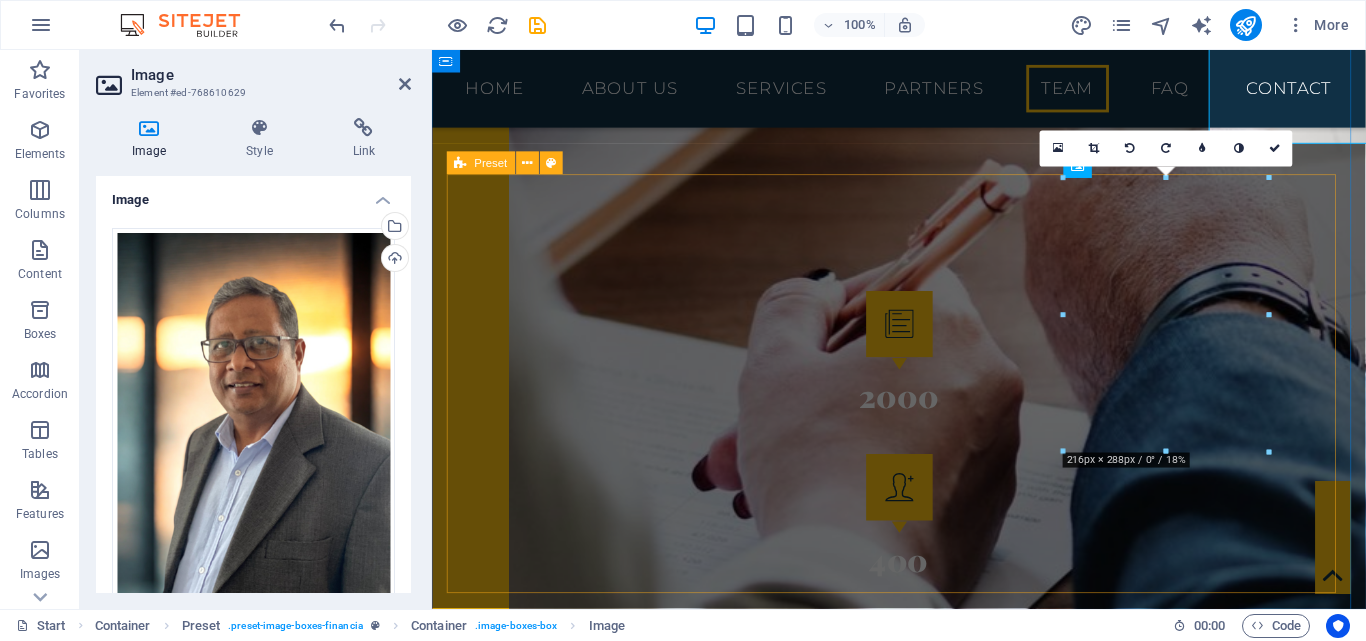 scroll, scrollTop: 4258, scrollLeft: 0, axis: vertical 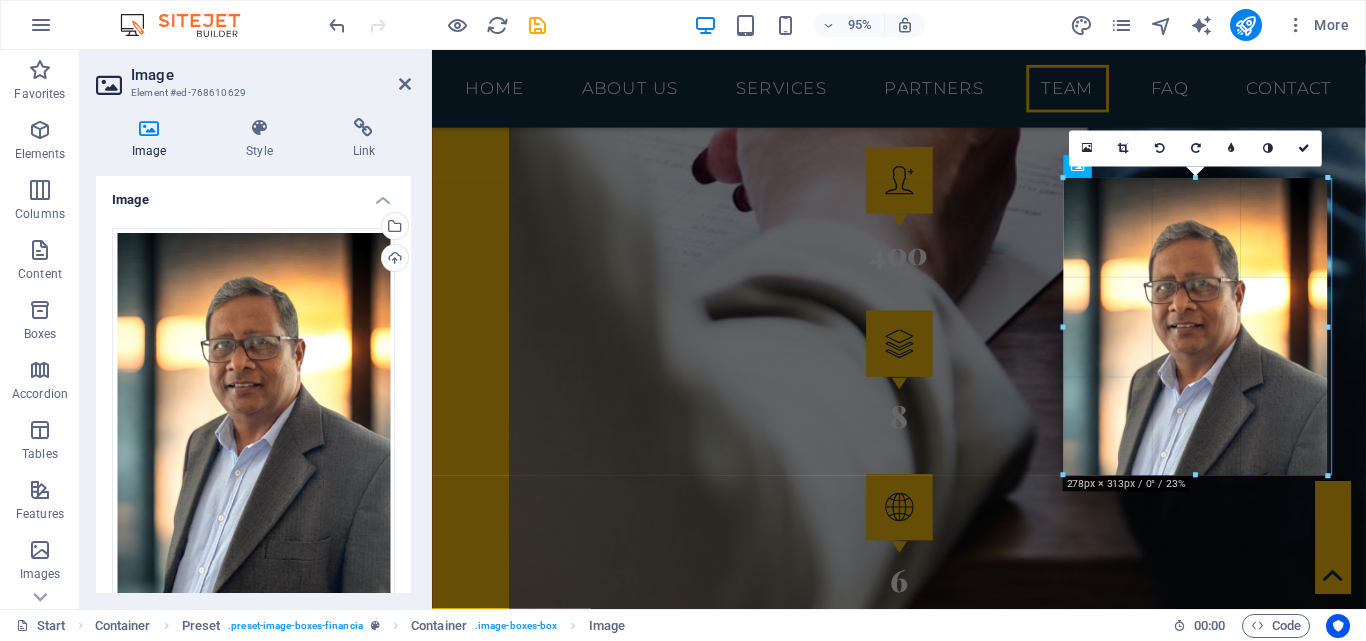 drag, startPoint x: 1267, startPoint y: 408, endPoint x: 1332, endPoint y: 457, distance: 81.400246 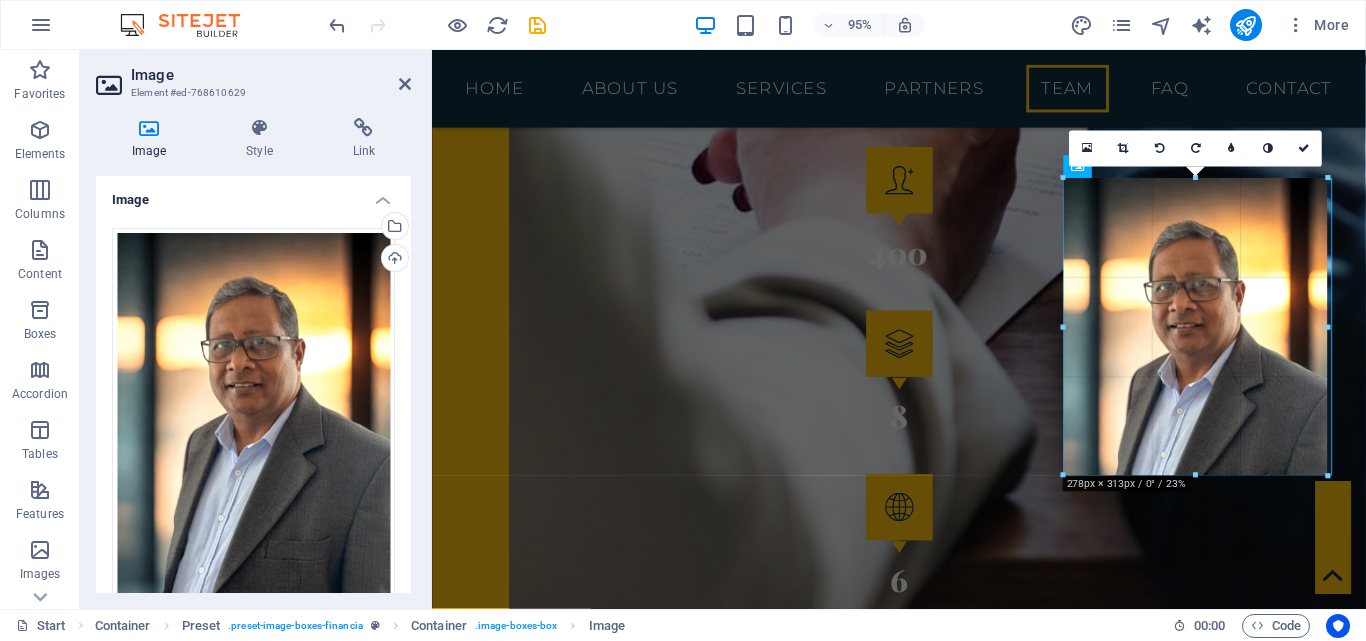 type on "278" 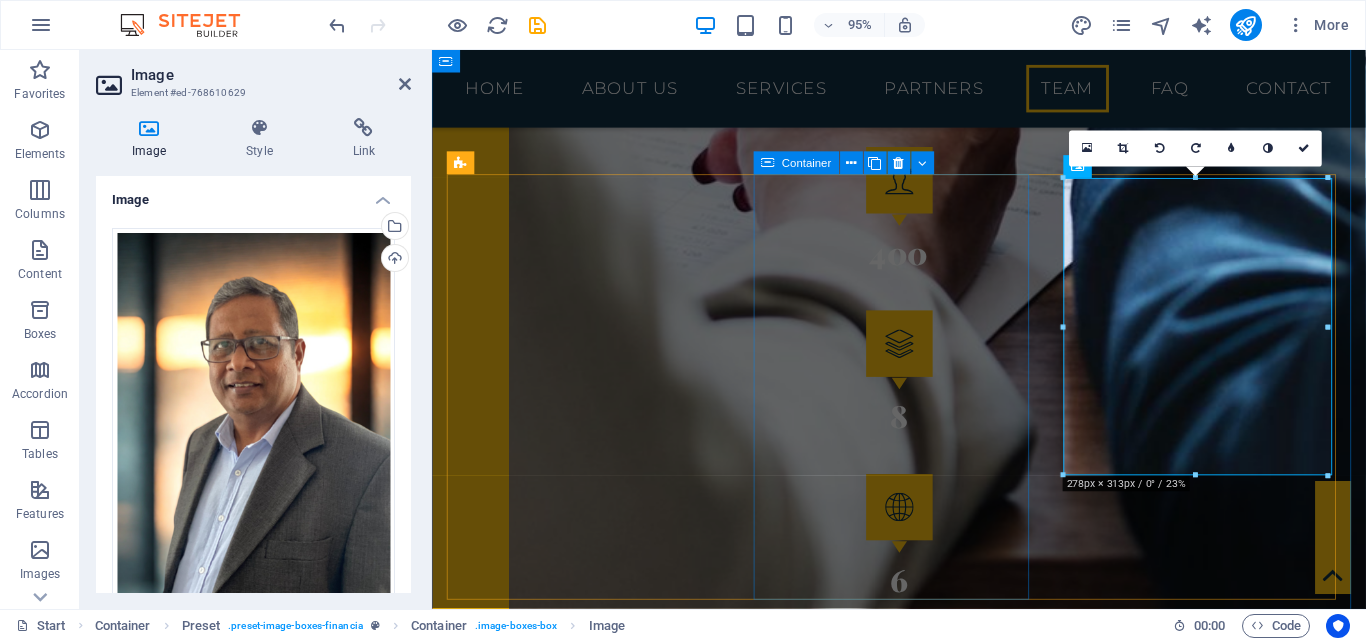 click on "JOANNA NIRUNI Consultant" at bounding box center [924, 5484] 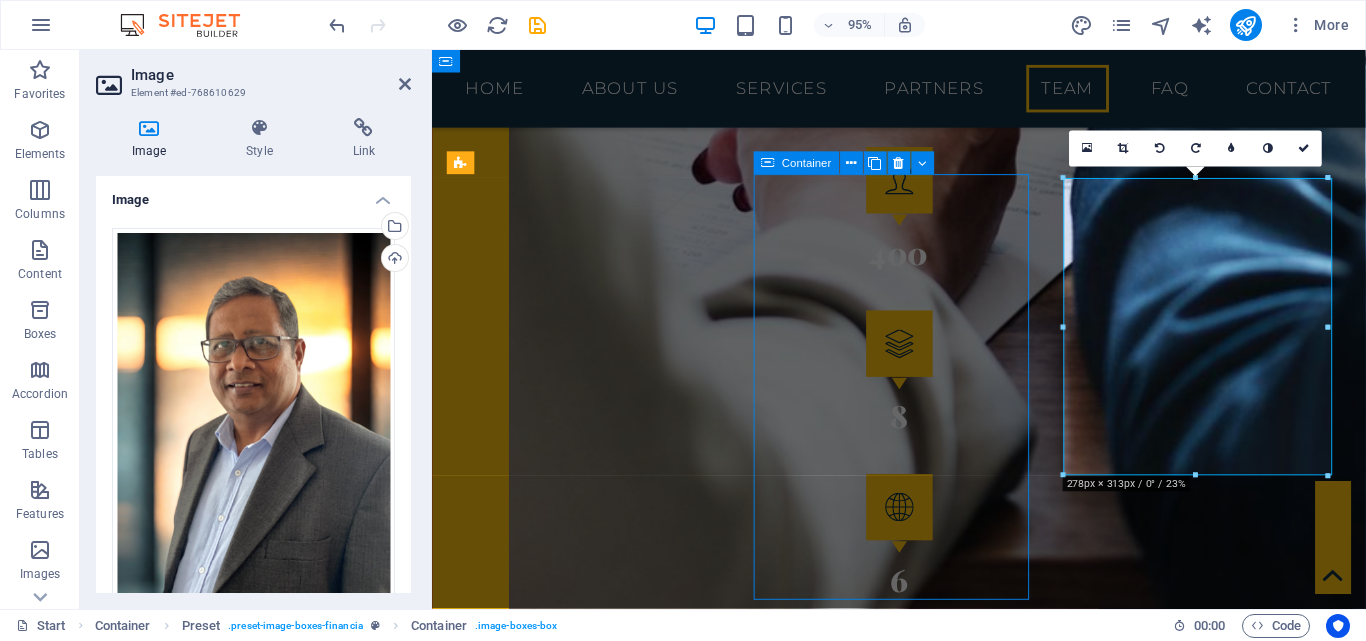 click on "JOANNA NIRUNI Consultant" at bounding box center (924, 5484) 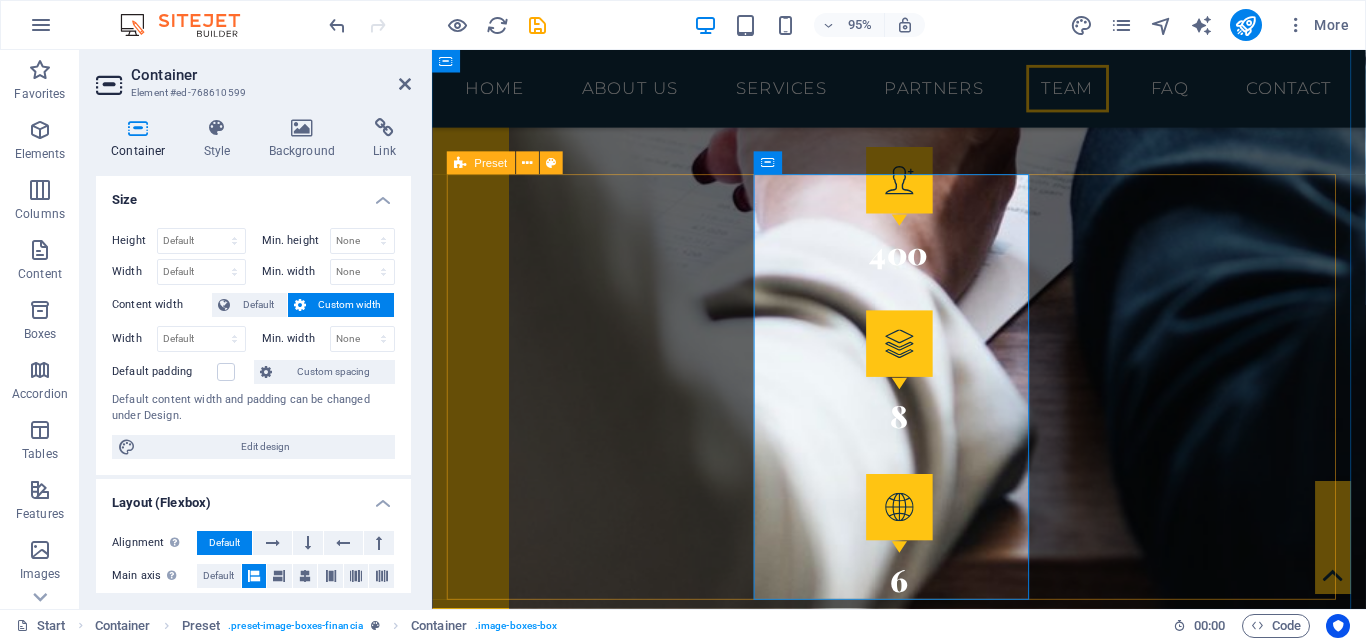 click on "[FIRST] [LAST] [TITLE] [FIRST] [LAST] [TITLE] [FIRST] [LAST] [TITLE]" at bounding box center [924, 5134] 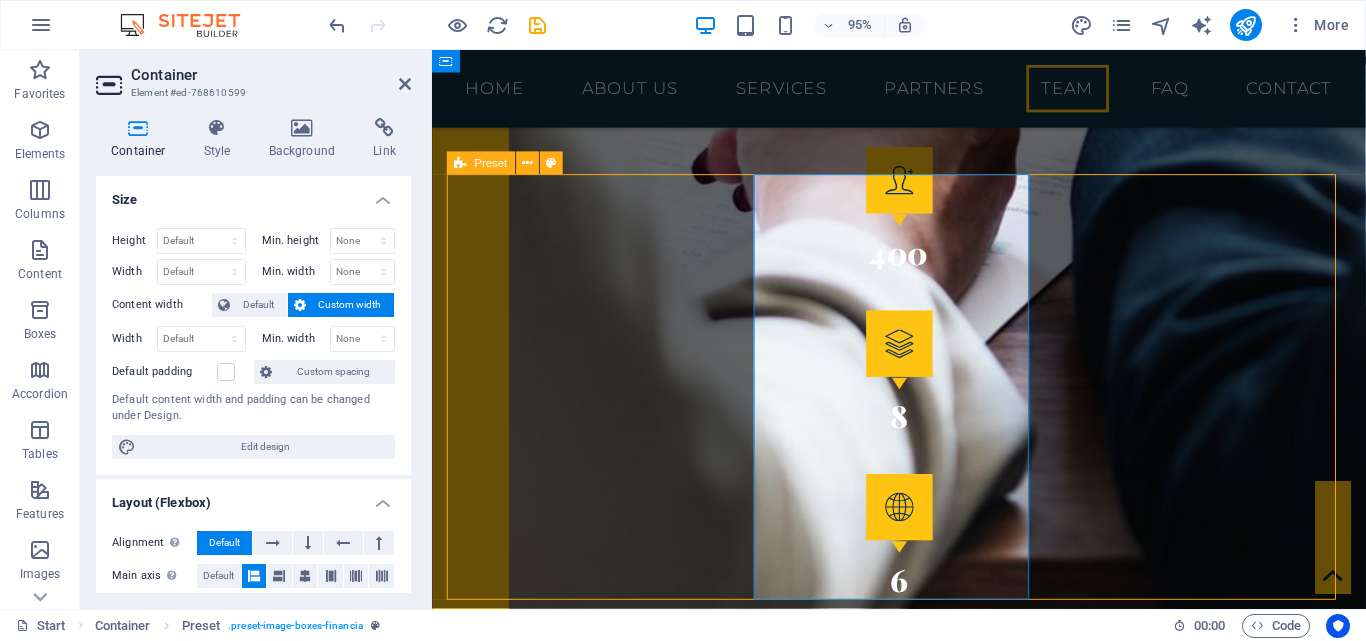 scroll, scrollTop: 3934, scrollLeft: 0, axis: vertical 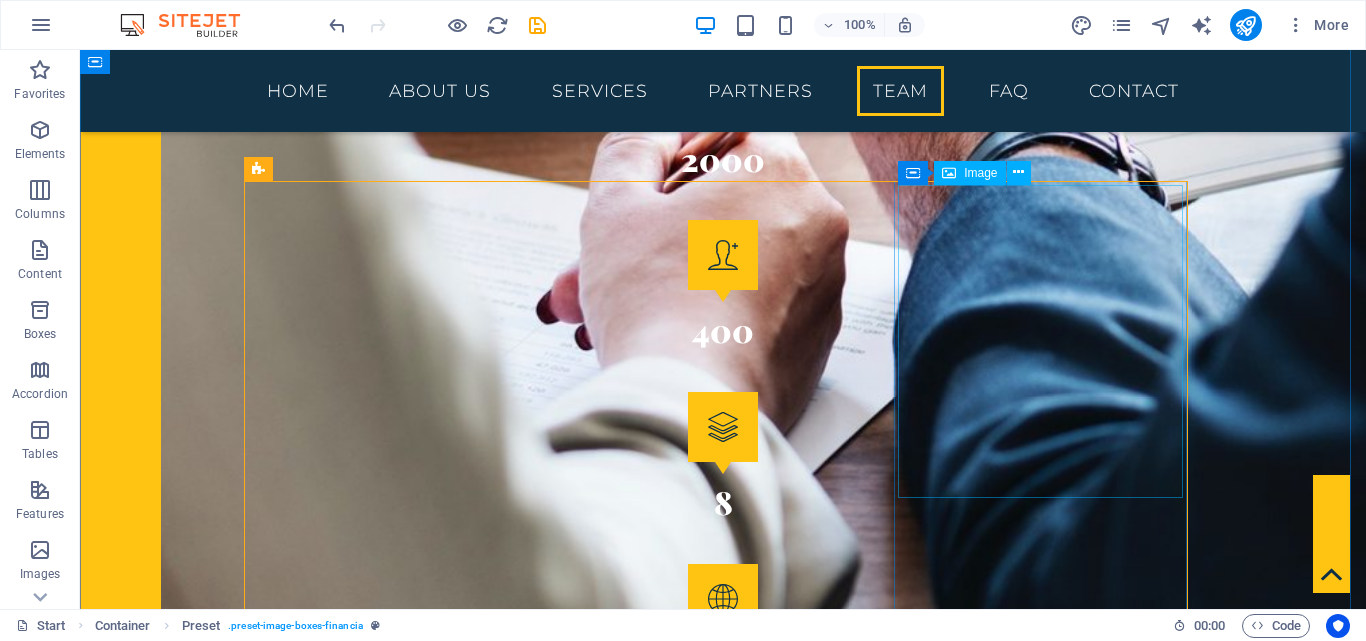 click at bounding box center (723, 6117) 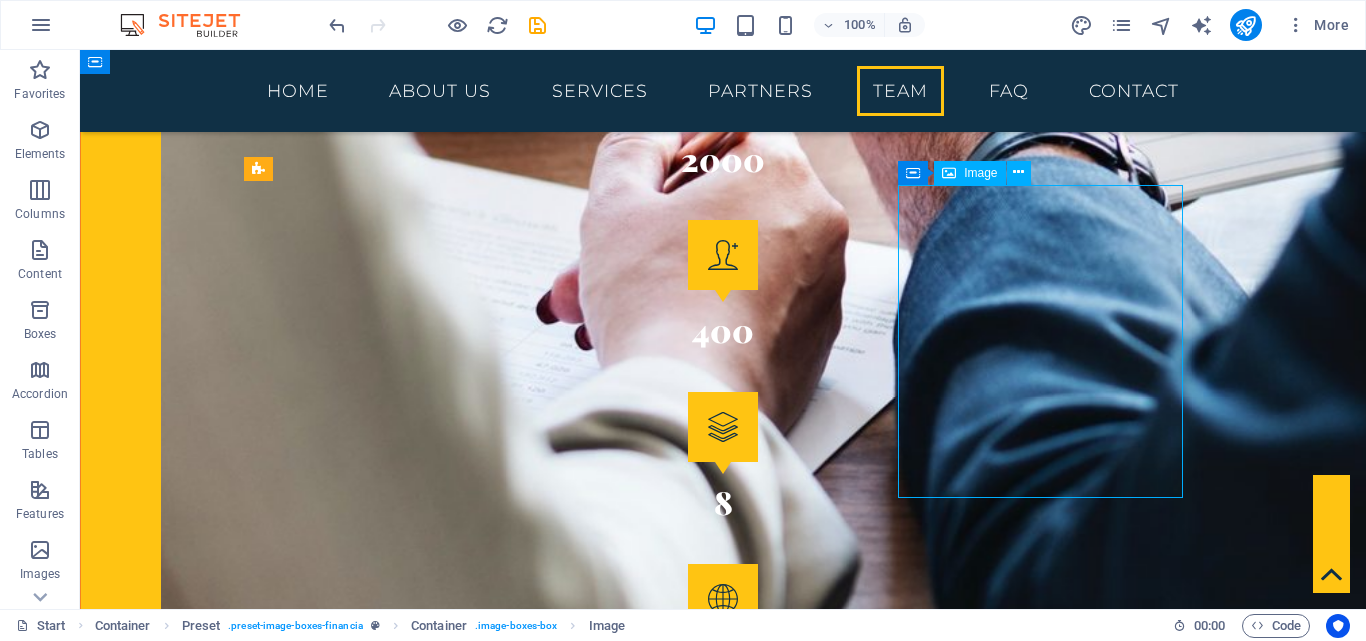click at bounding box center (723, 6117) 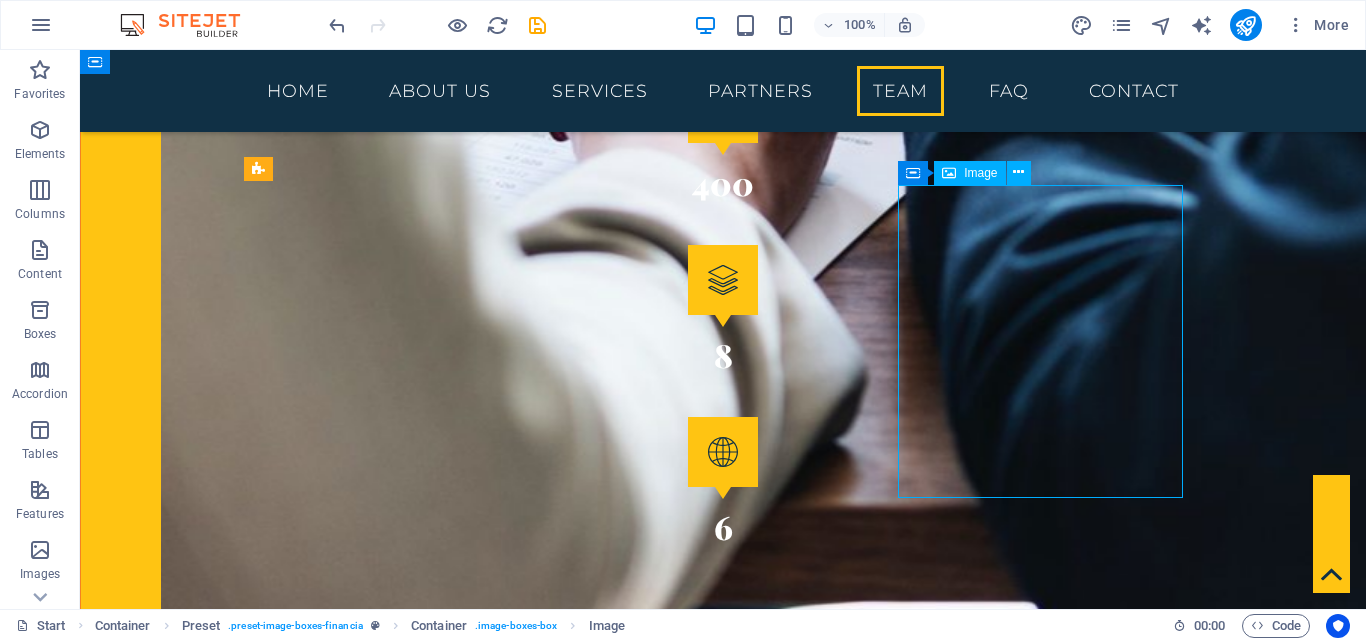 select on "px" 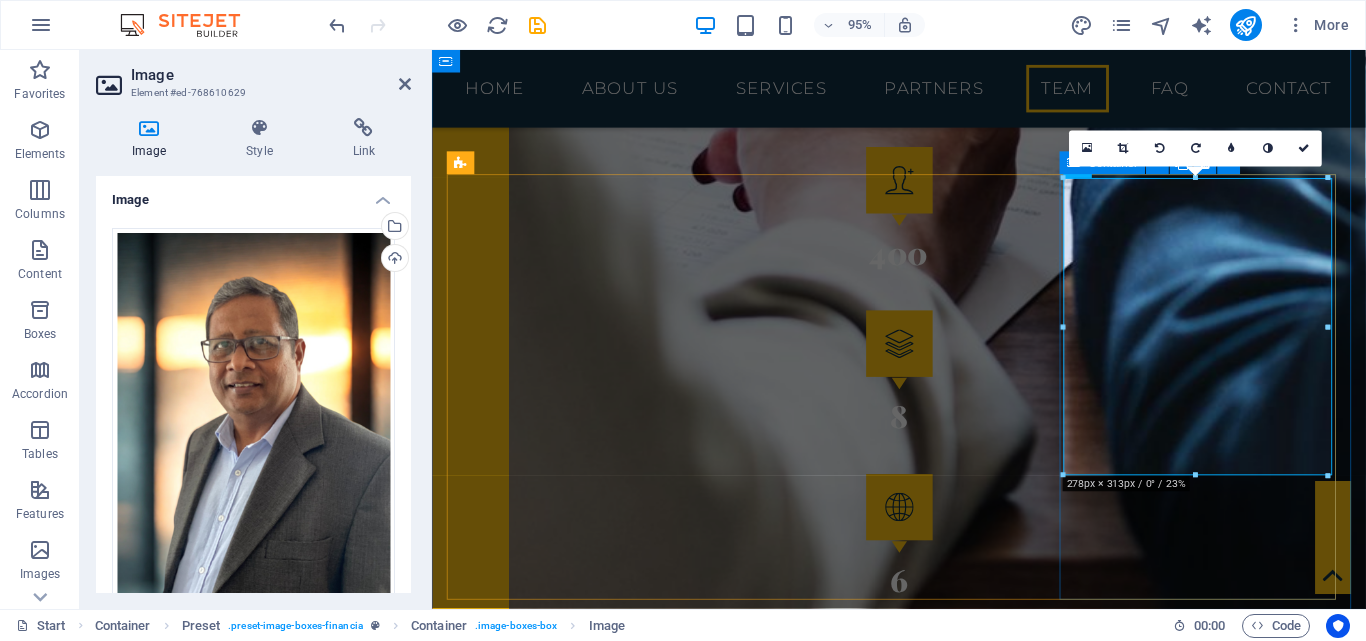 click on "REUBAN JEGASOTHY Consultant" at bounding box center [924, 6151] 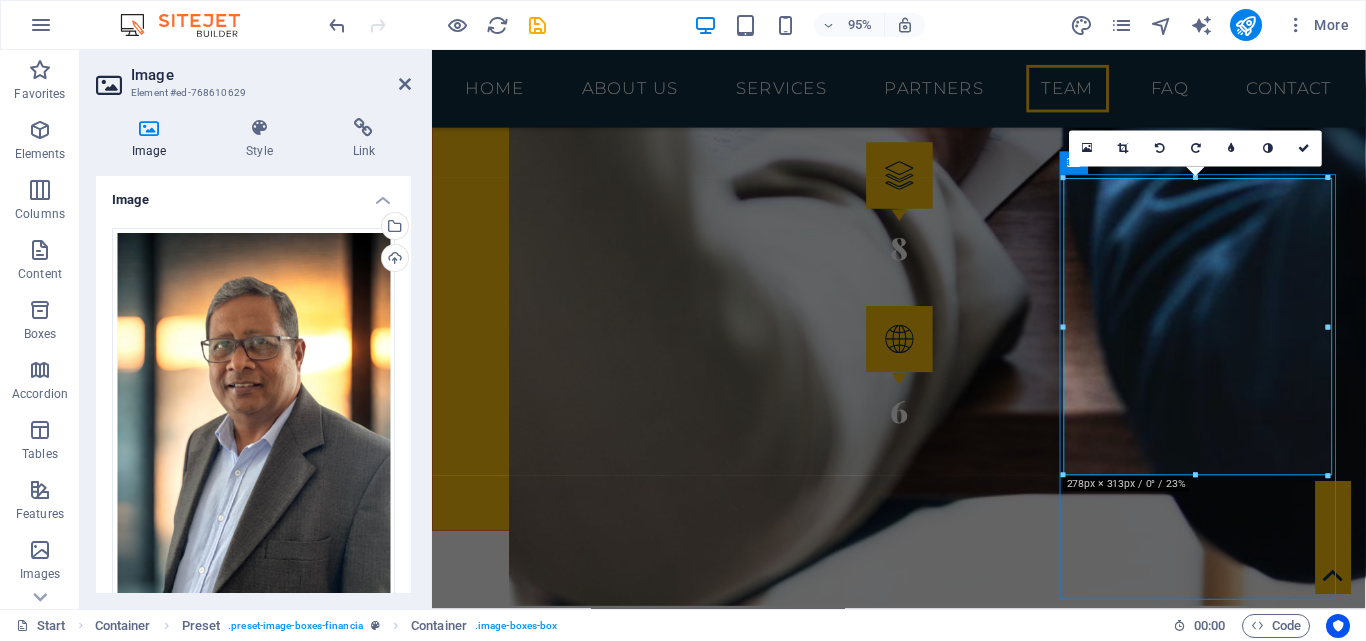 scroll, scrollTop: 3934, scrollLeft: 0, axis: vertical 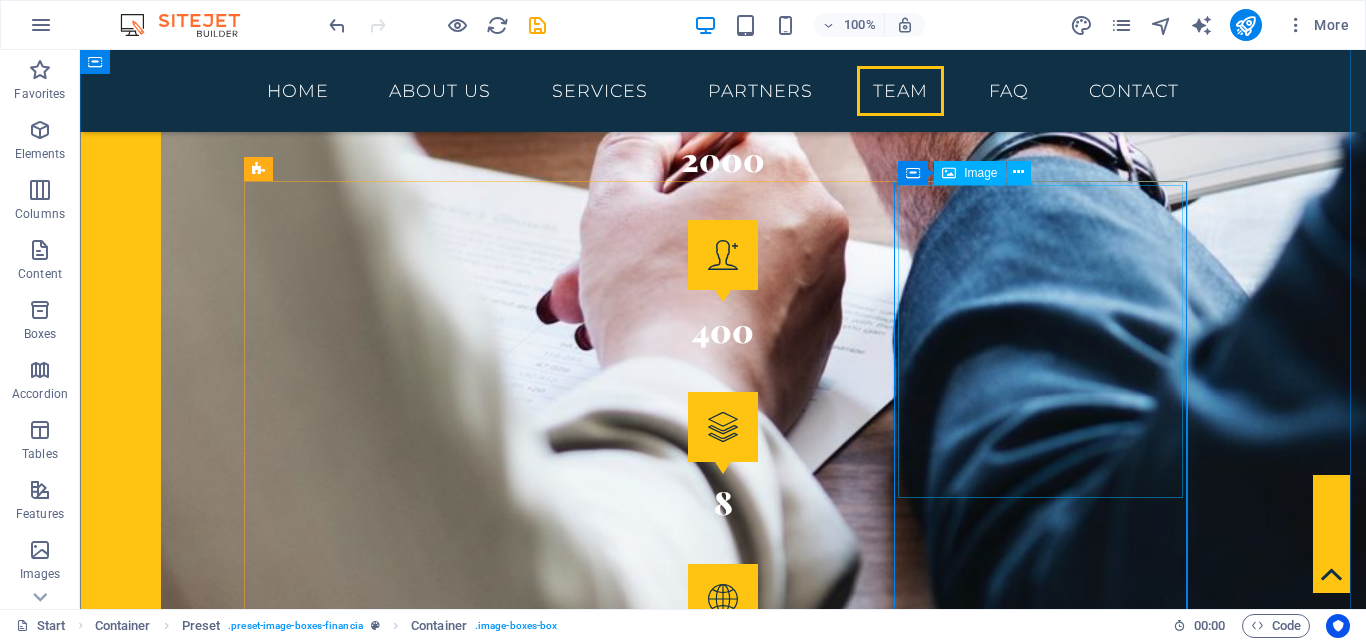 click at bounding box center [723, 6117] 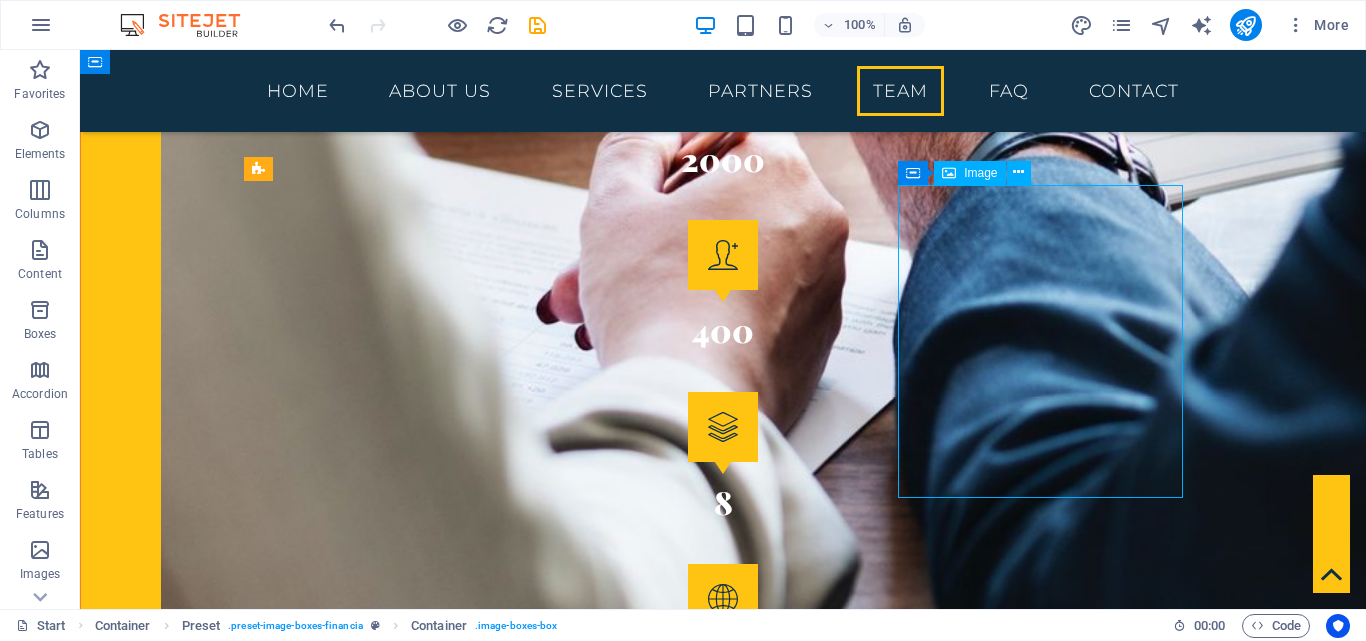 click at bounding box center (723, 6117) 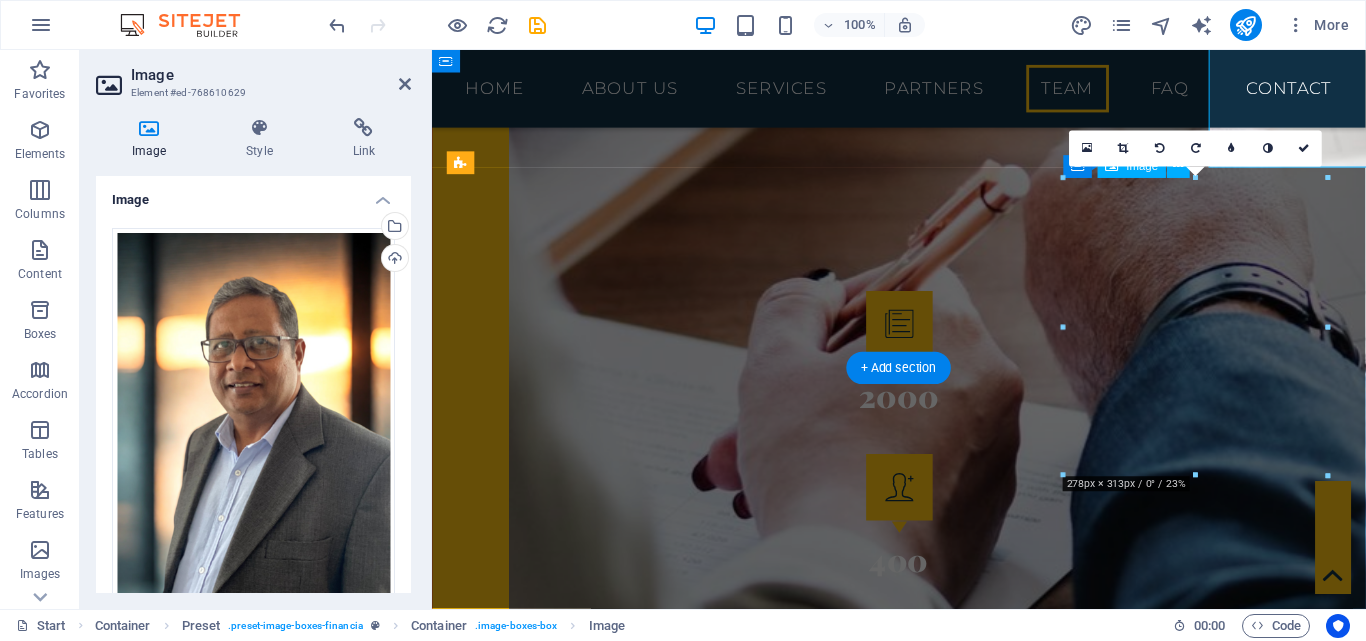 scroll, scrollTop: 4258, scrollLeft: 0, axis: vertical 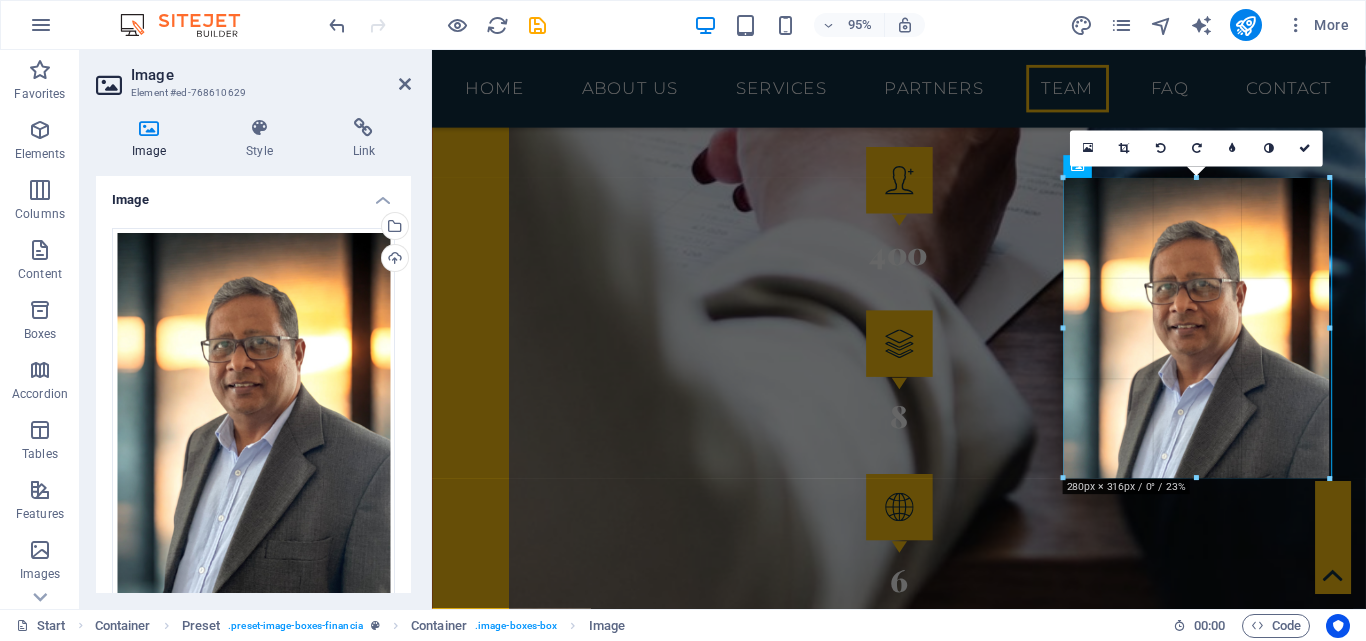 type on "280" 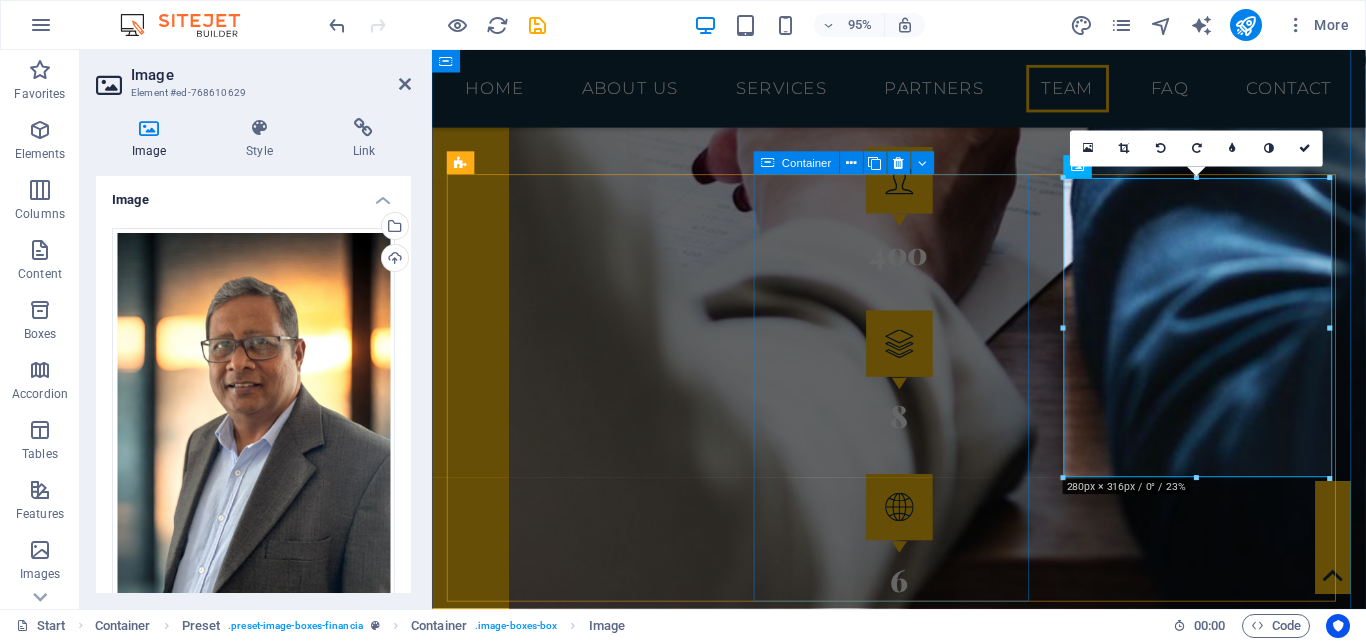 click on "JOANNA NIRUNI Consultant" at bounding box center (924, 5484) 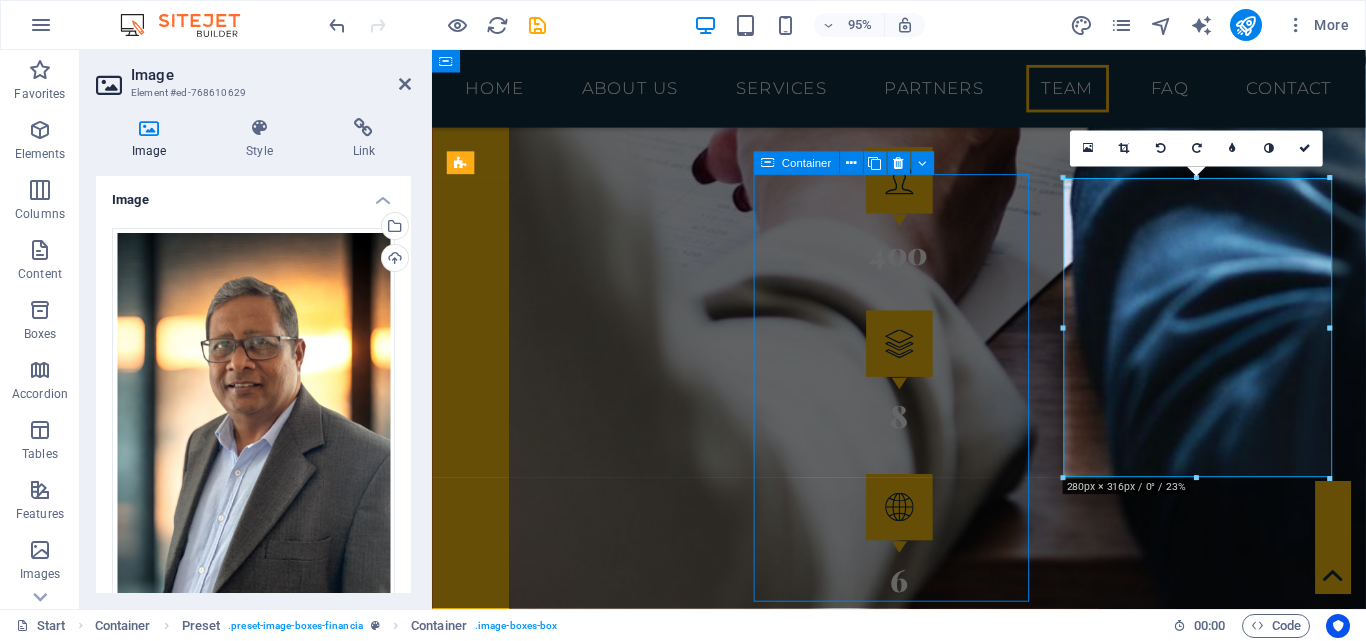 scroll, scrollTop: 3934, scrollLeft: 0, axis: vertical 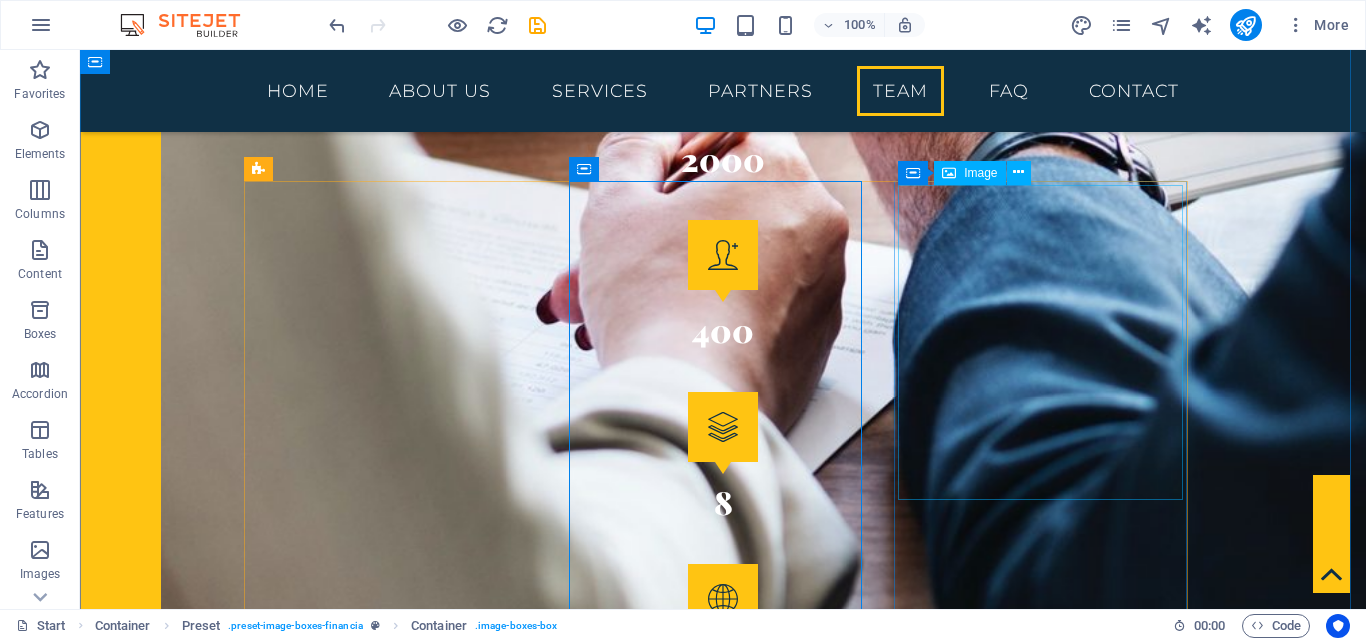 click at bounding box center [723, 6118] 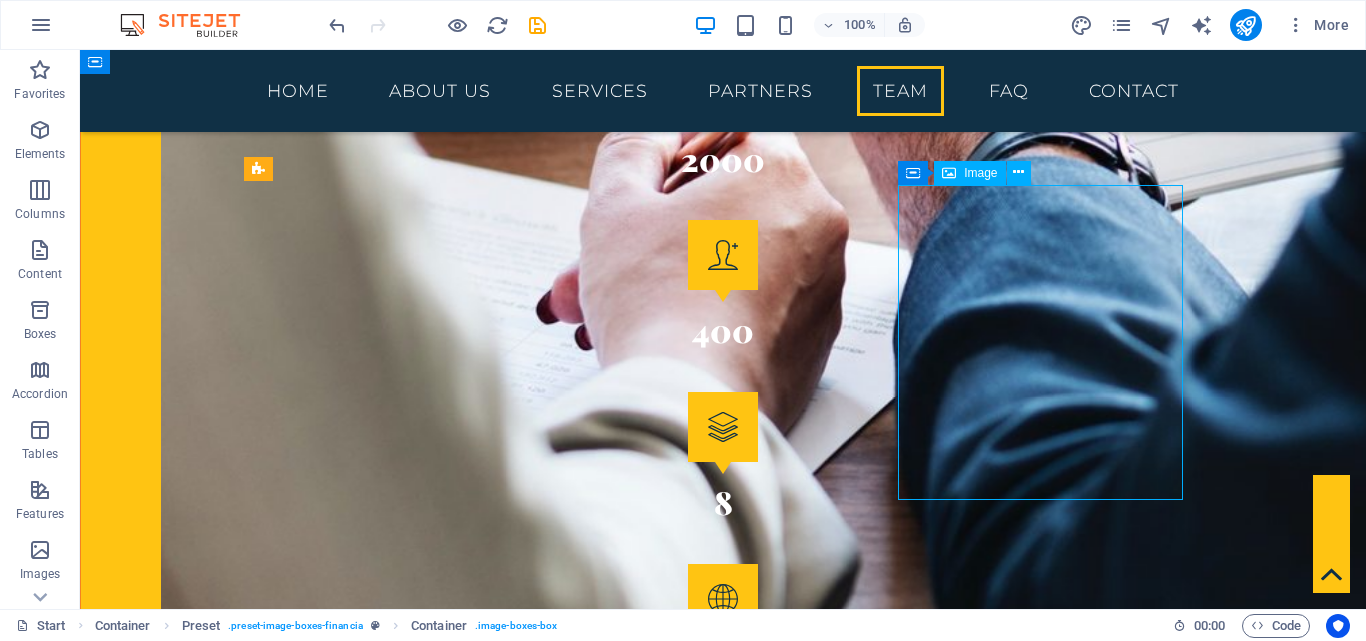 click at bounding box center (723, 6118) 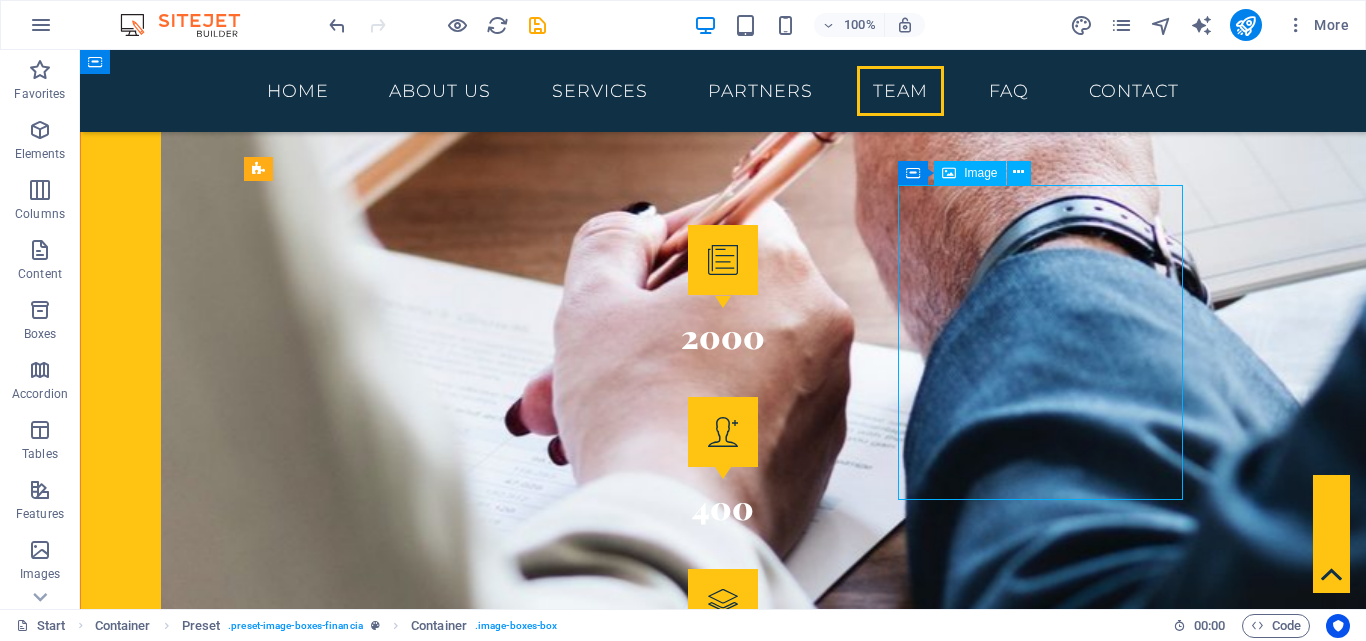 select on "px" 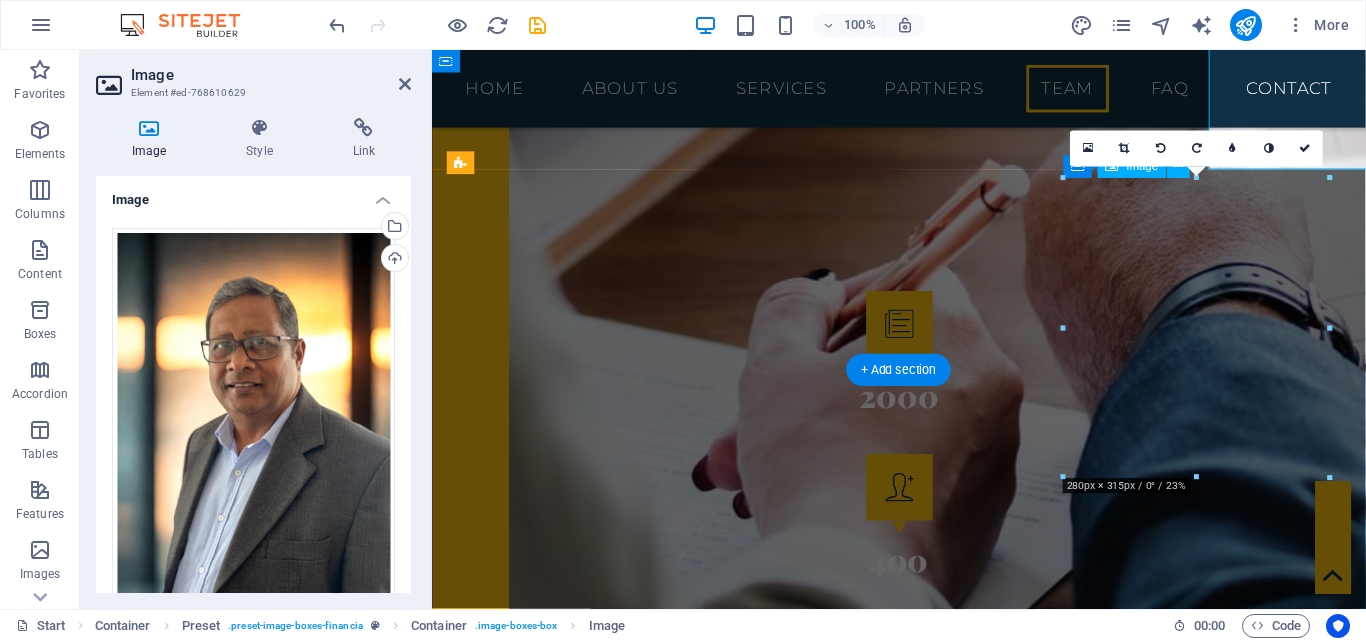 scroll, scrollTop: 4258, scrollLeft: 0, axis: vertical 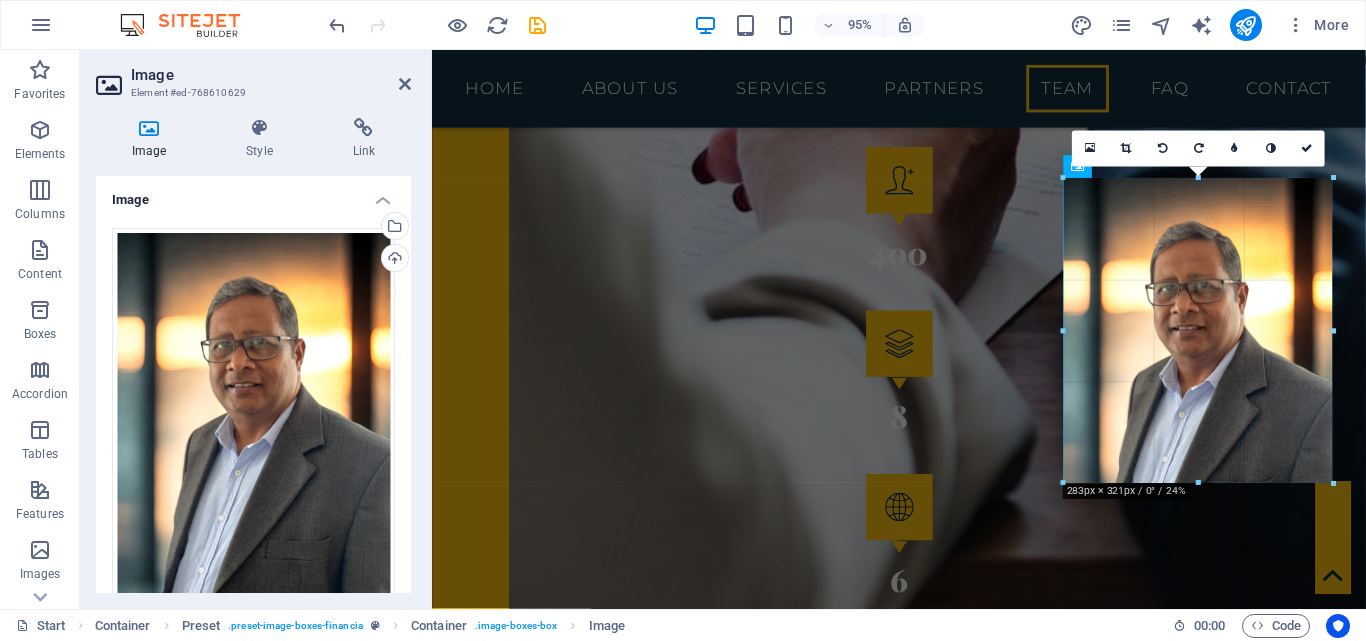 type on "283" 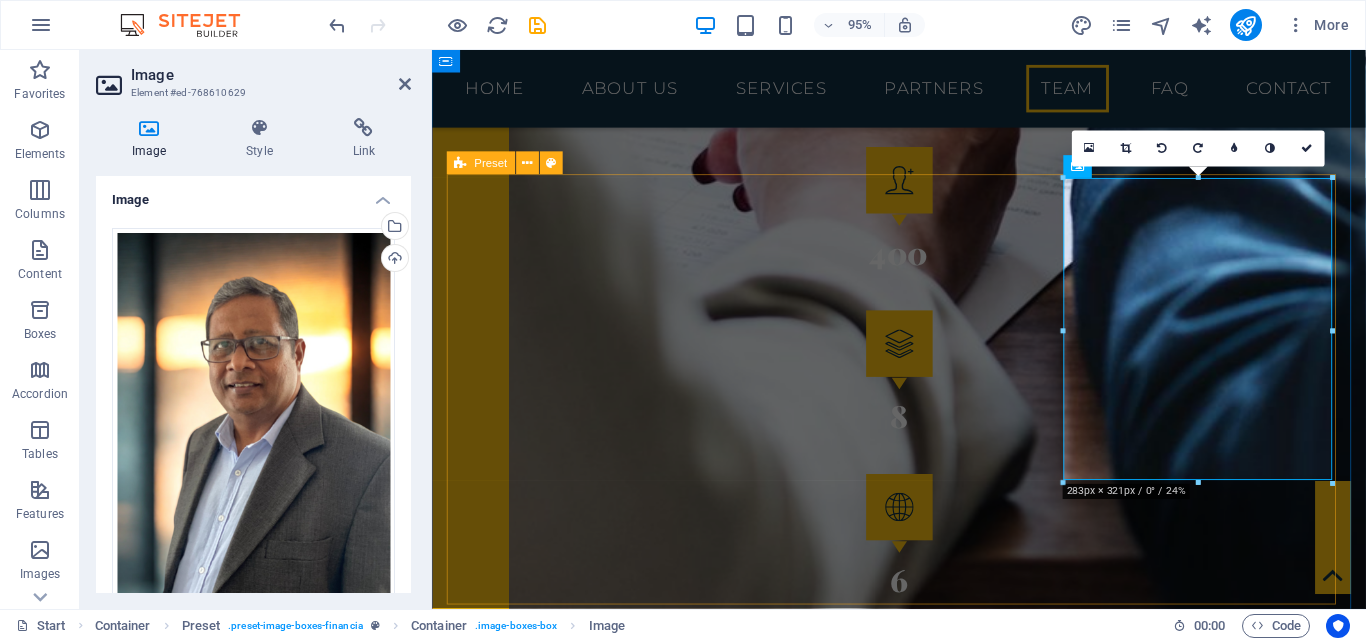 click on "[FIRST] [LAST] [TITLE] [FIRST] [LAST] [TITLE] [FIRST] [LAST] [TITLE]" at bounding box center (924, 5137) 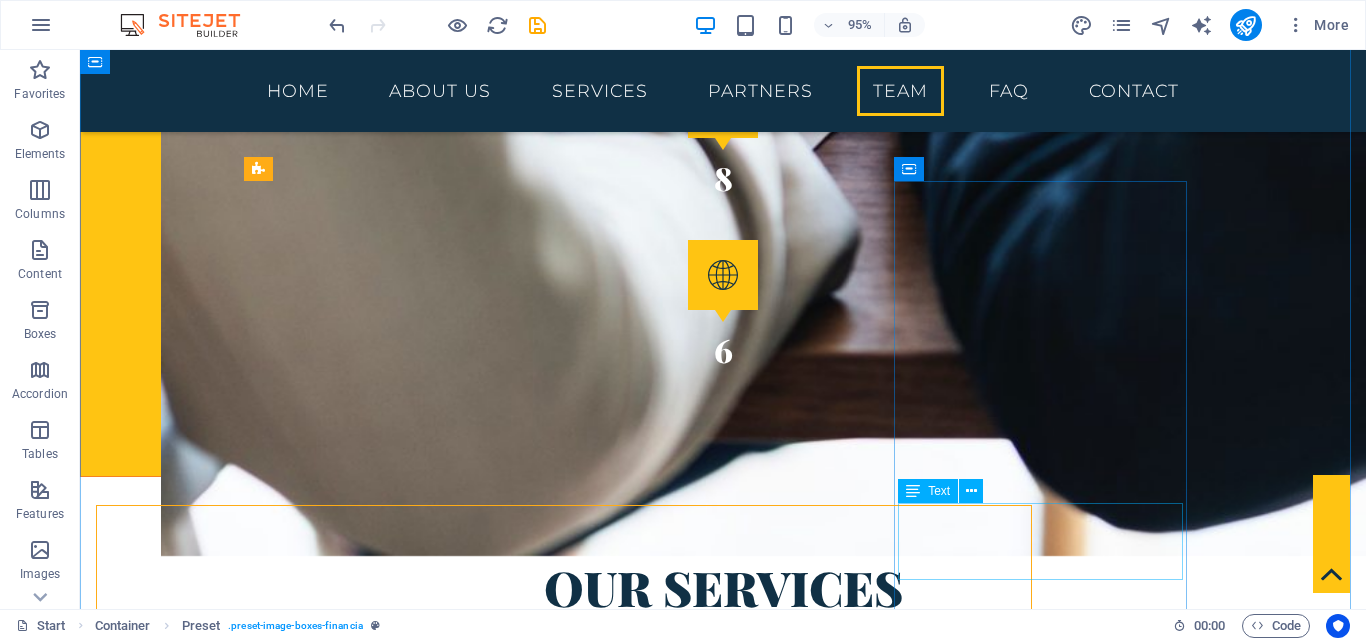 scroll, scrollTop: 3934, scrollLeft: 0, axis: vertical 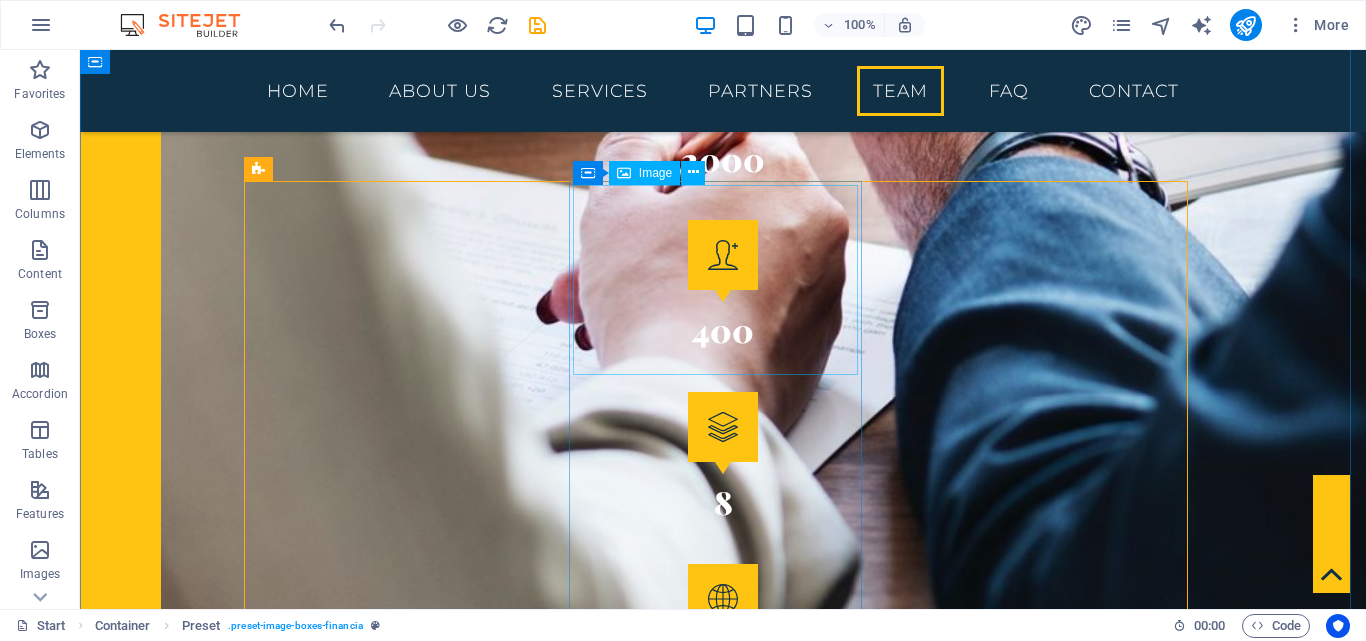 click at bounding box center (723, 5450) 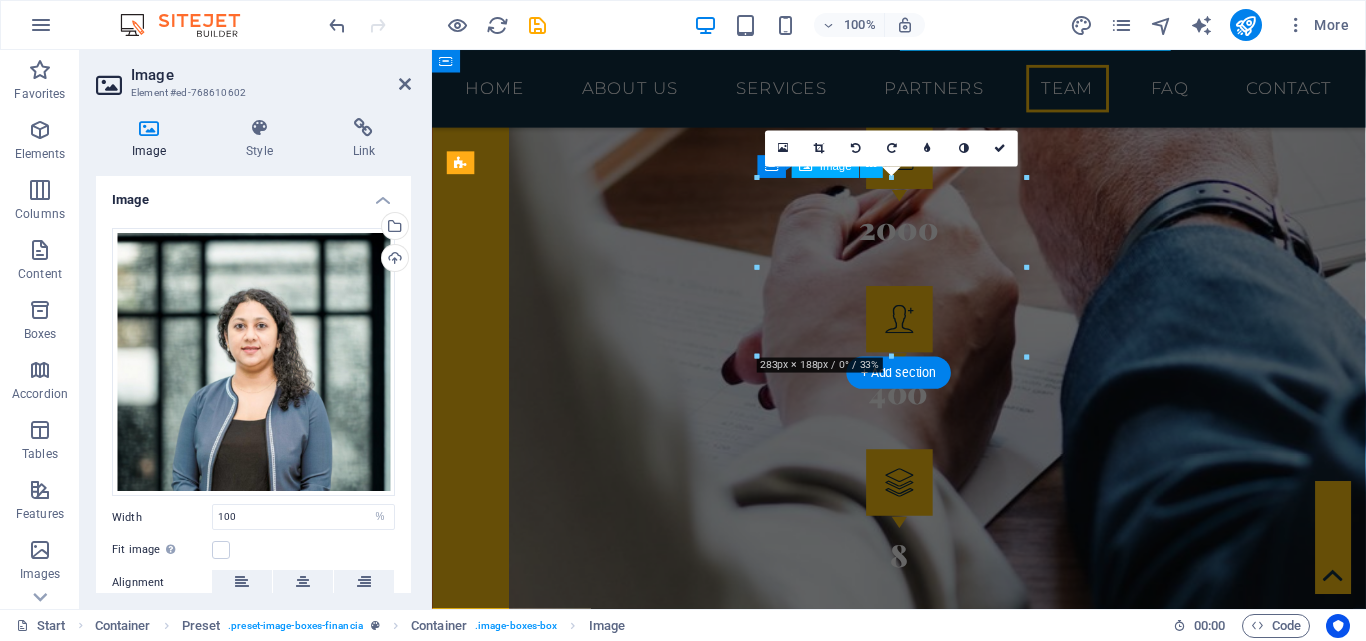 scroll, scrollTop: 4258, scrollLeft: 0, axis: vertical 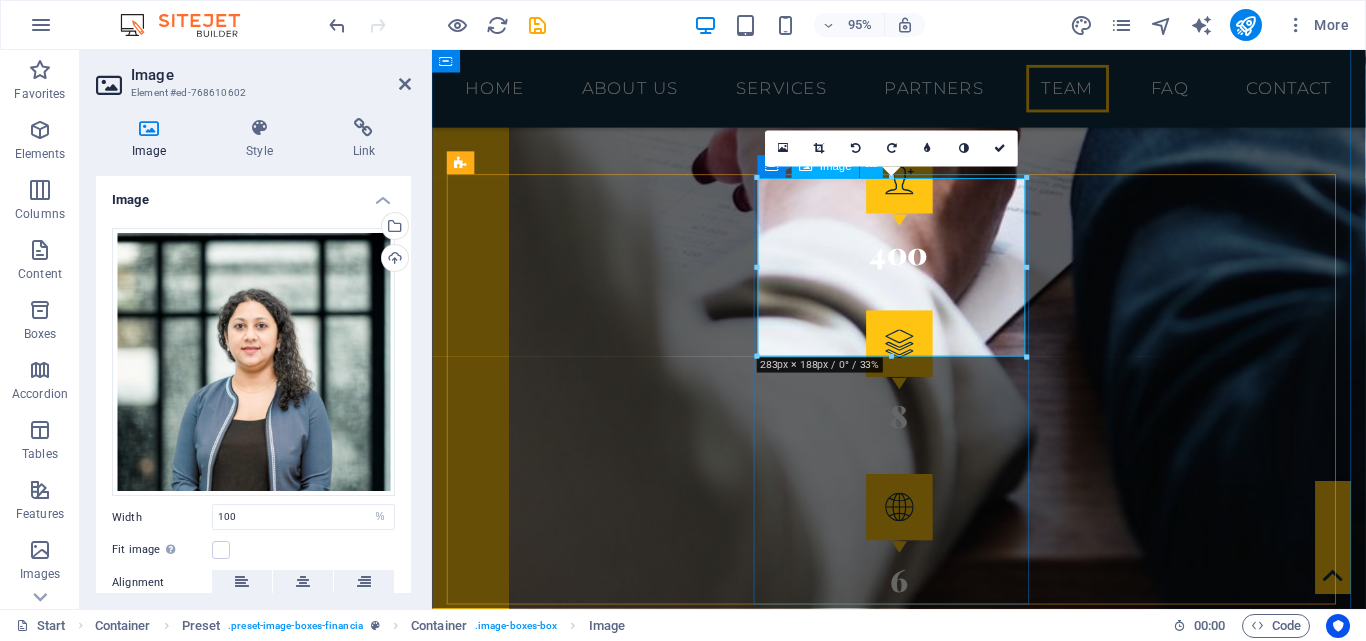 drag, startPoint x: 1456, startPoint y: 319, endPoint x: 1031, endPoint y: 278, distance: 426.97305 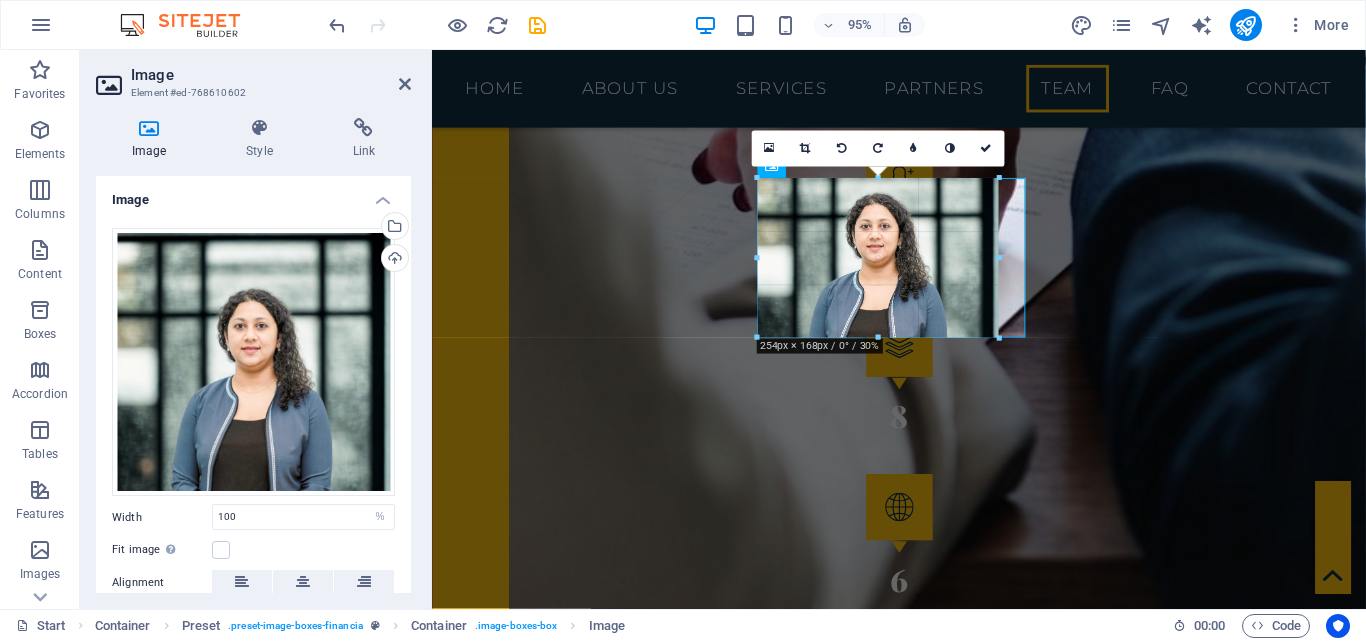drag, startPoint x: 1027, startPoint y: 273, endPoint x: 997, endPoint y: 278, distance: 30.413813 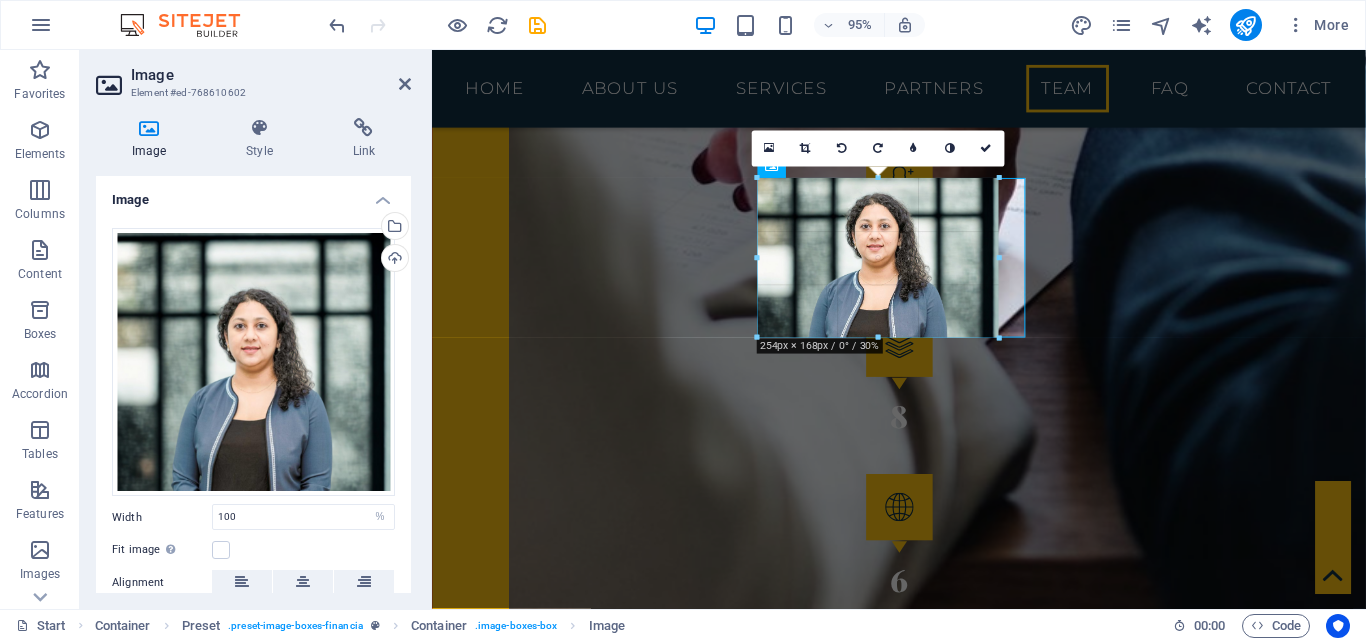 type on "254" 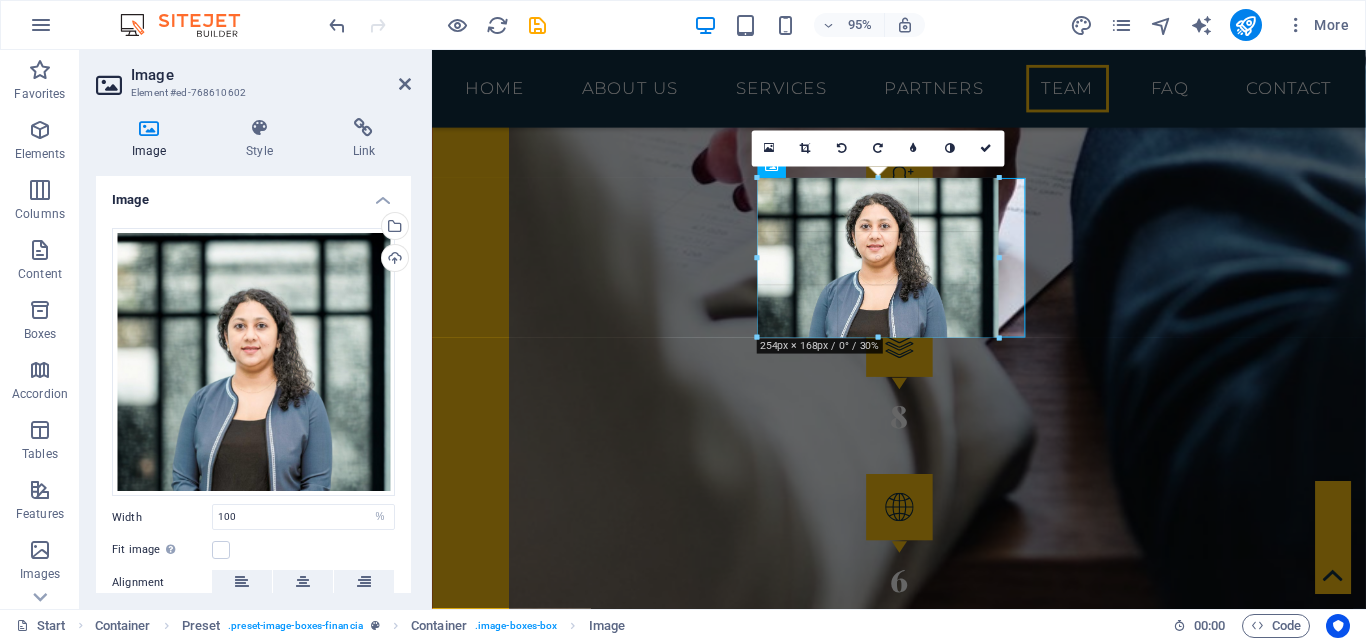 select on "px" 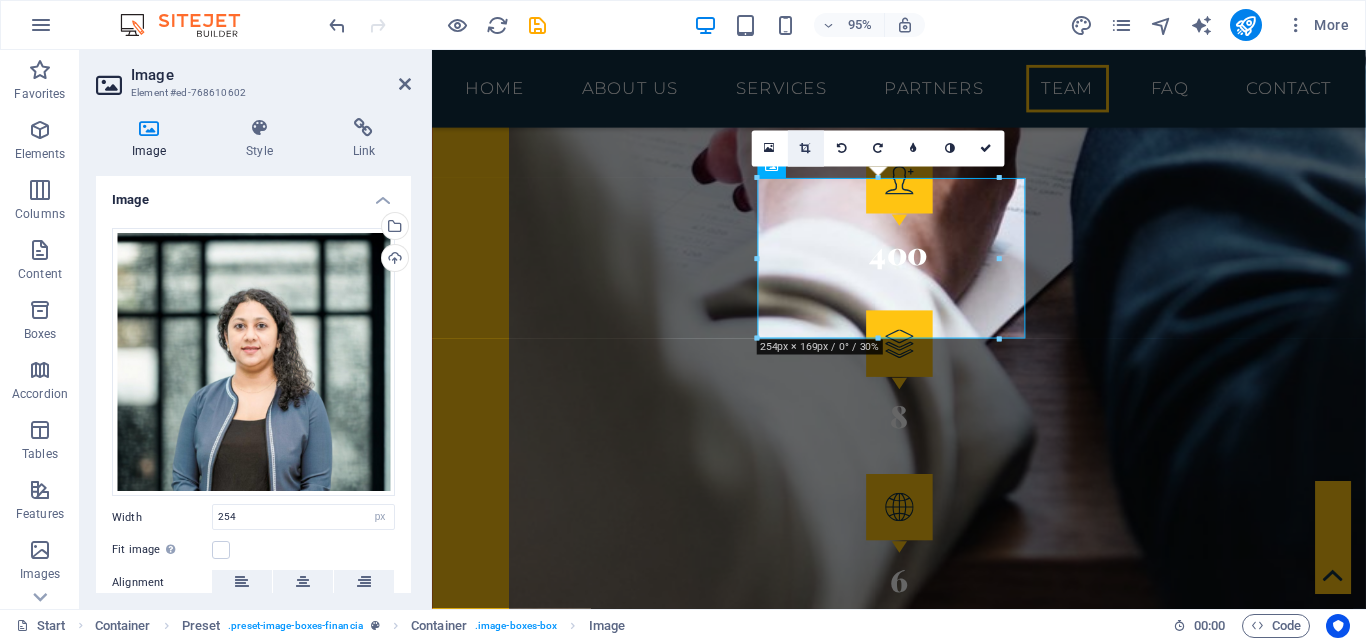 click at bounding box center (806, 148) 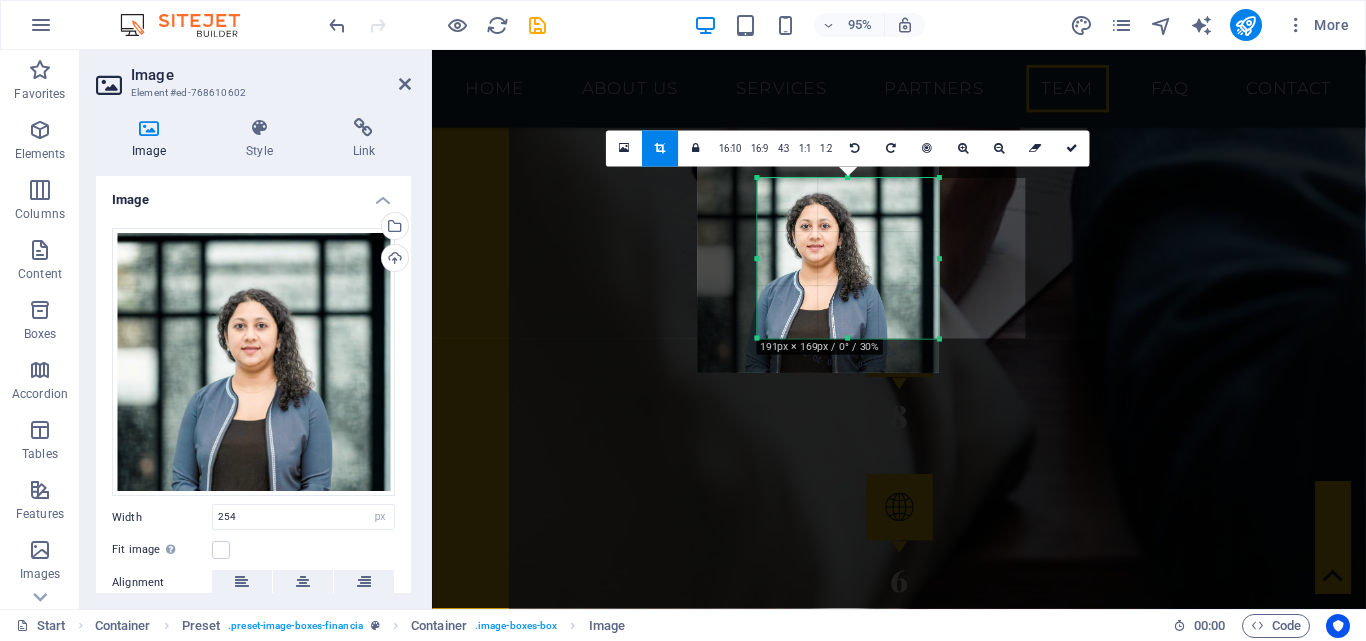 drag, startPoint x: 758, startPoint y: 264, endPoint x: 821, endPoint y: 276, distance: 64.132675 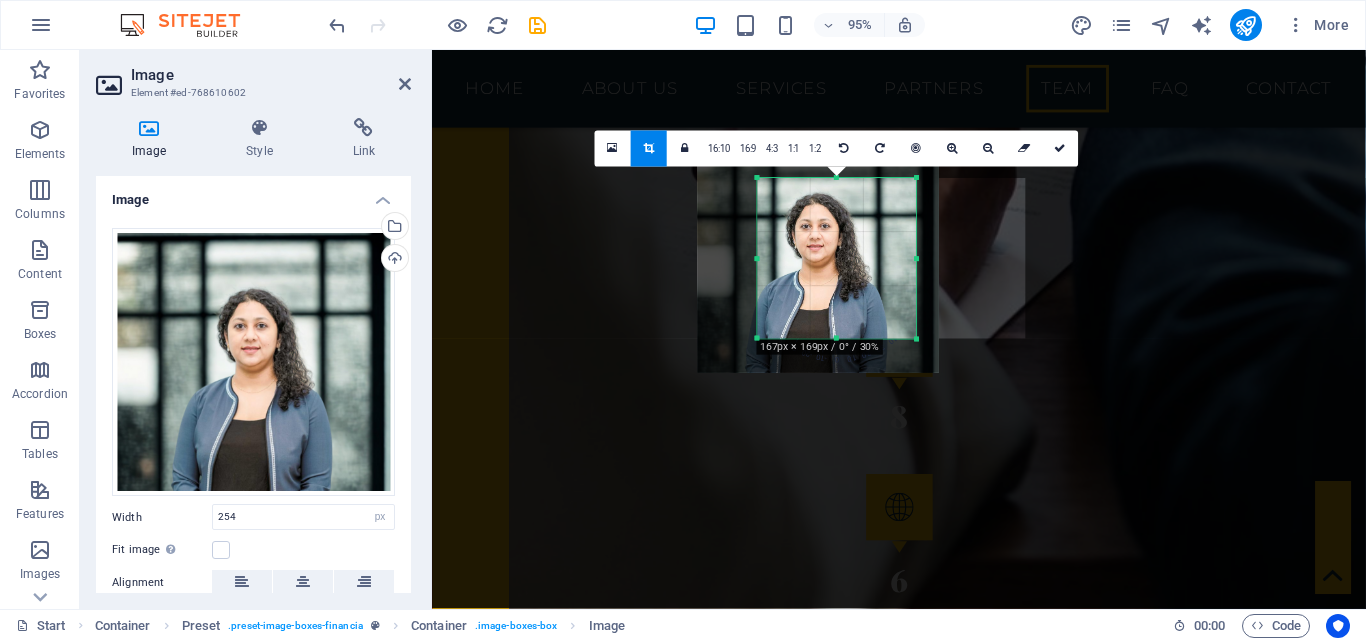 drag, startPoint x: 942, startPoint y: 263, endPoint x: 918, endPoint y: 263, distance: 24 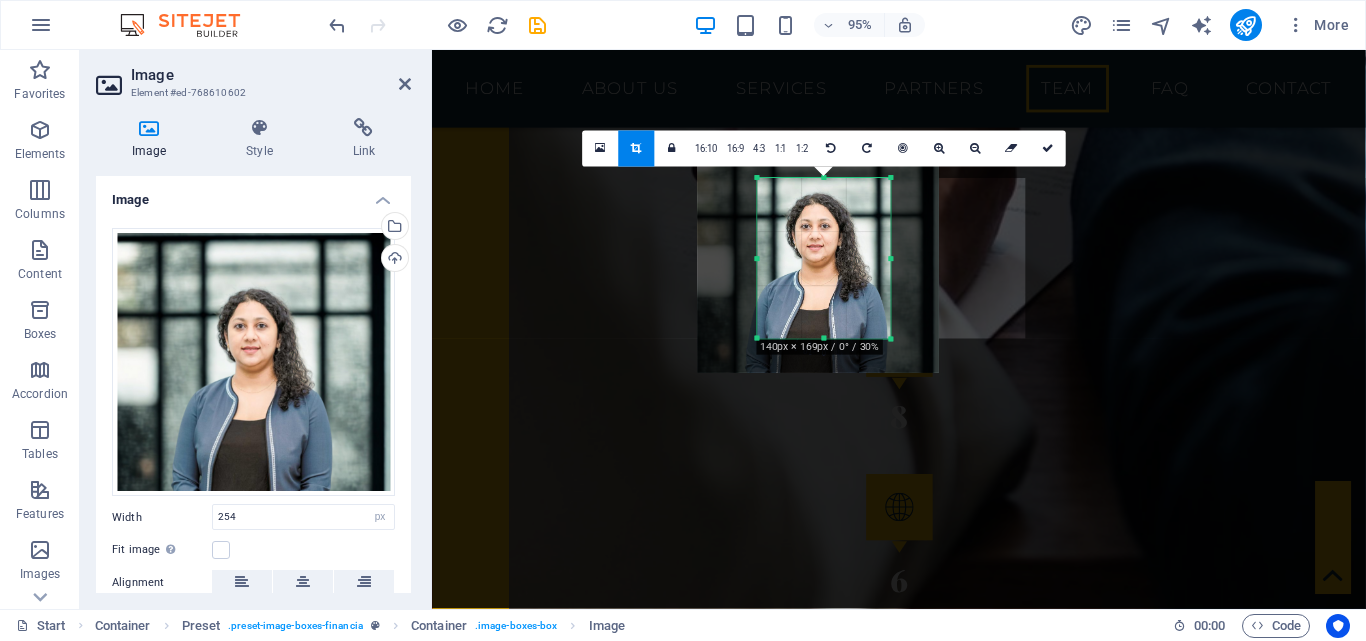 drag, startPoint x: 915, startPoint y: 260, endPoint x: 888, endPoint y: 265, distance: 27.45906 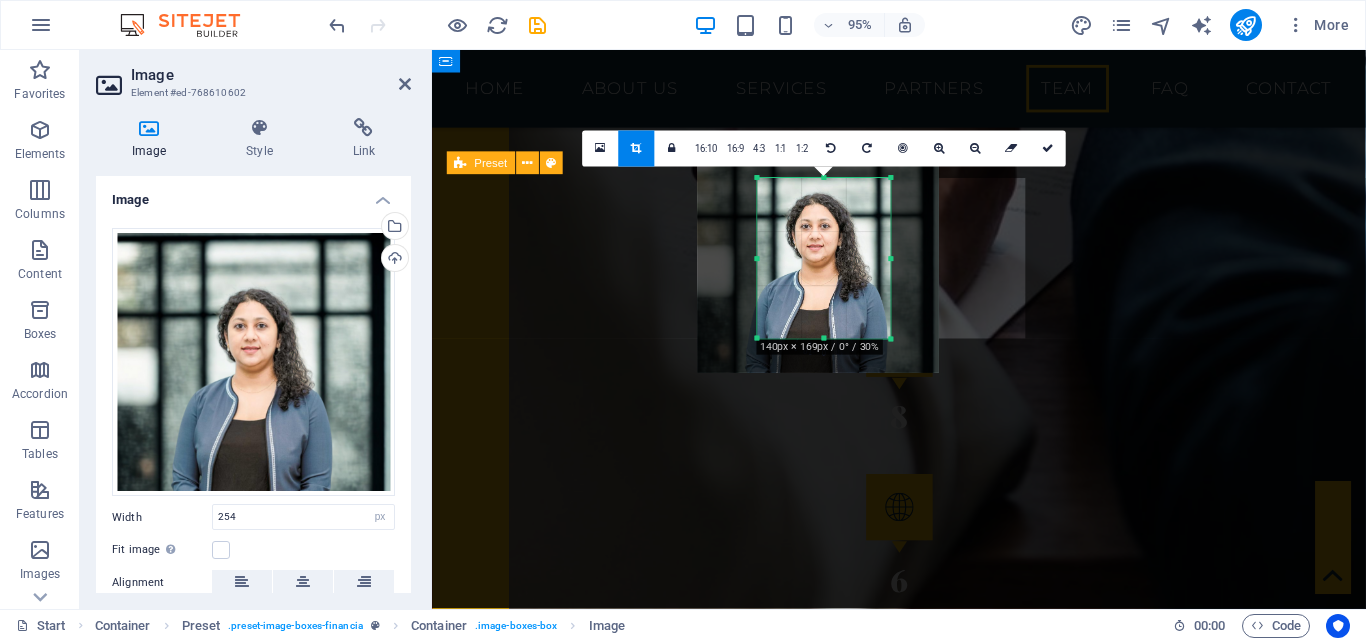 click on "[FIRST] [LAST] [TITLE] [FIRST] [LAST] [TITLE] [FIRST] [LAST] [TITLE]" at bounding box center (924, 4910) 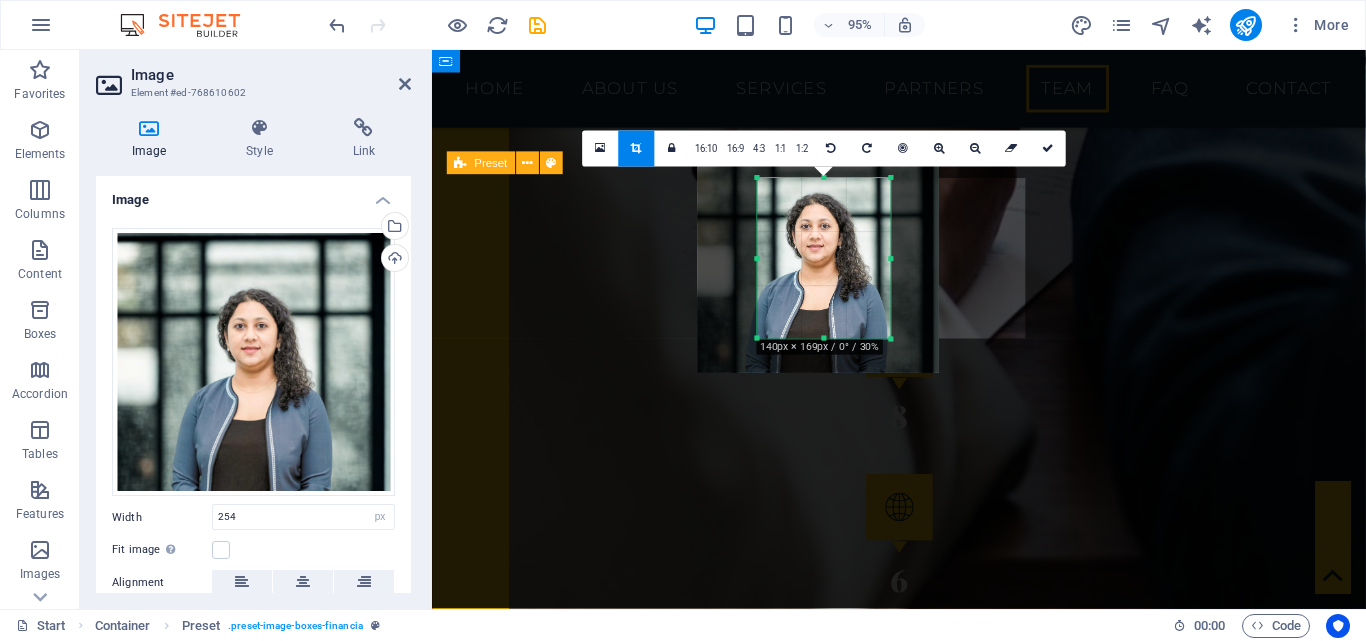 type on "140" 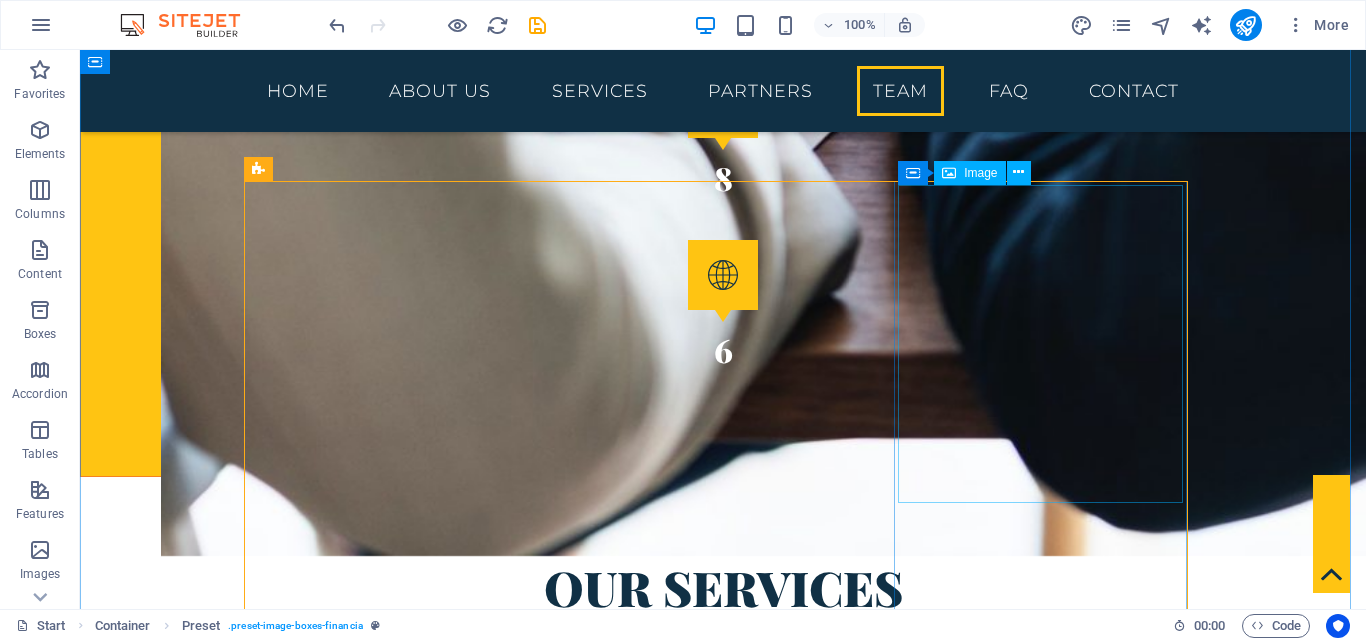 scroll, scrollTop: 3934, scrollLeft: 0, axis: vertical 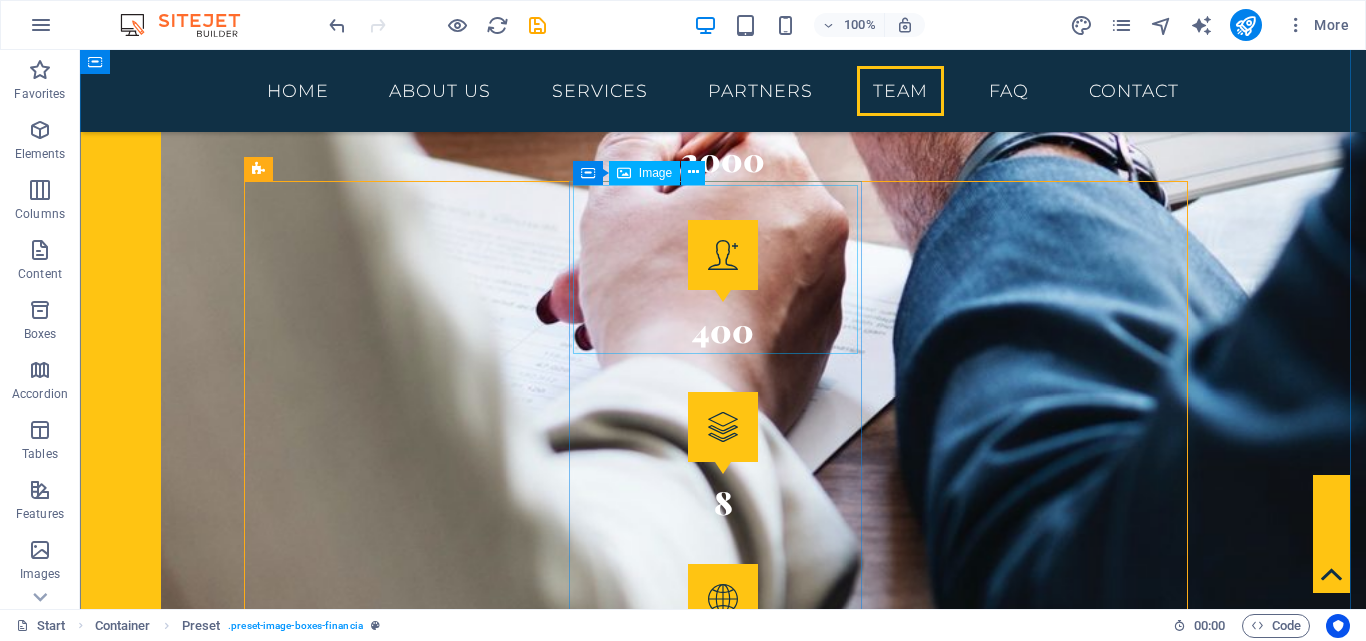click at bounding box center (723, 5223) 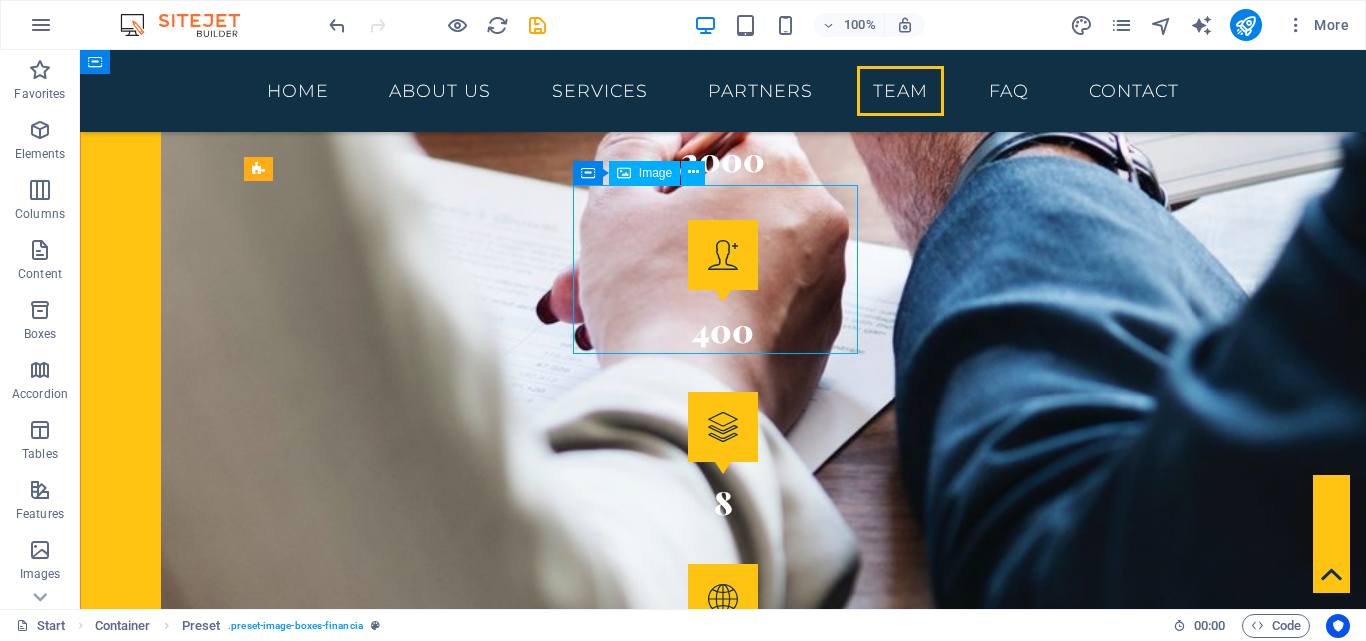 click at bounding box center (723, 5223) 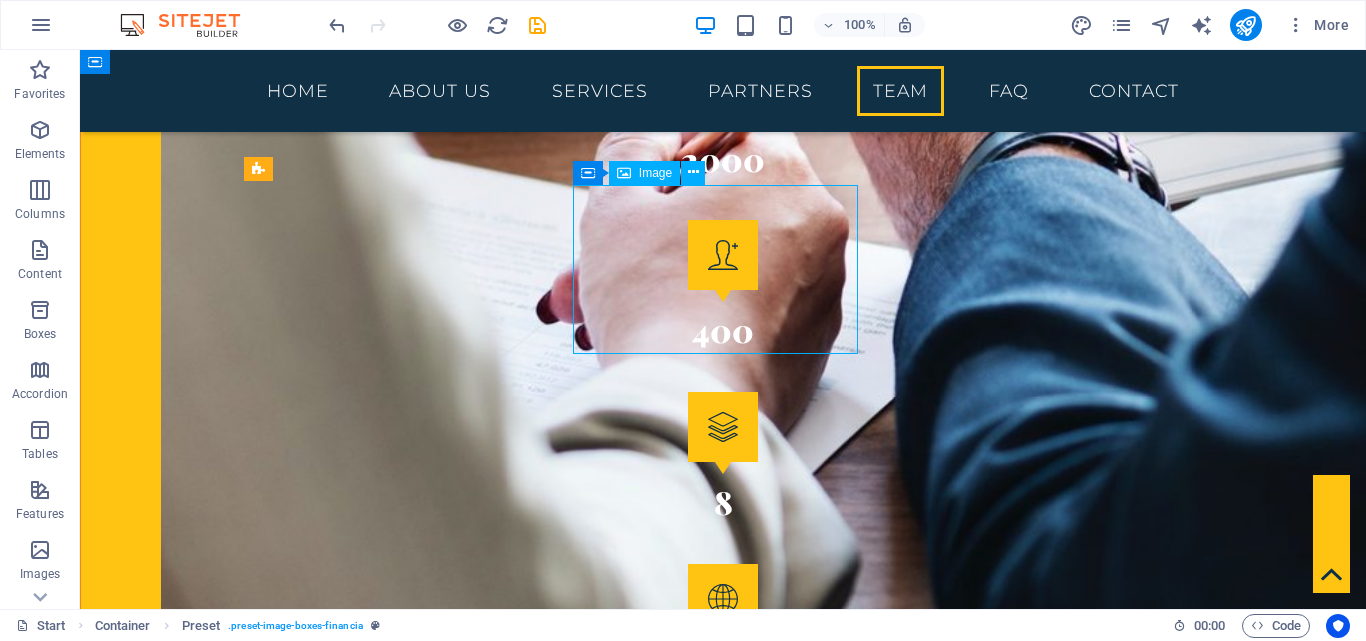 select on "px" 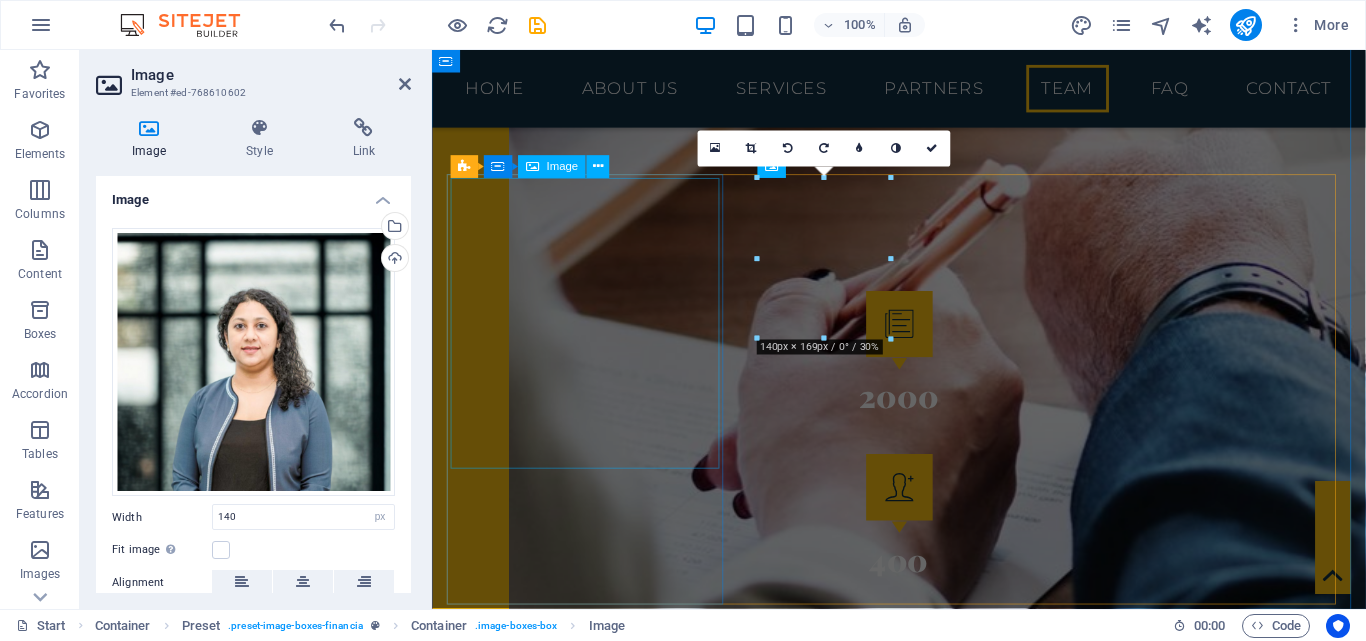 scroll, scrollTop: 4258, scrollLeft: 0, axis: vertical 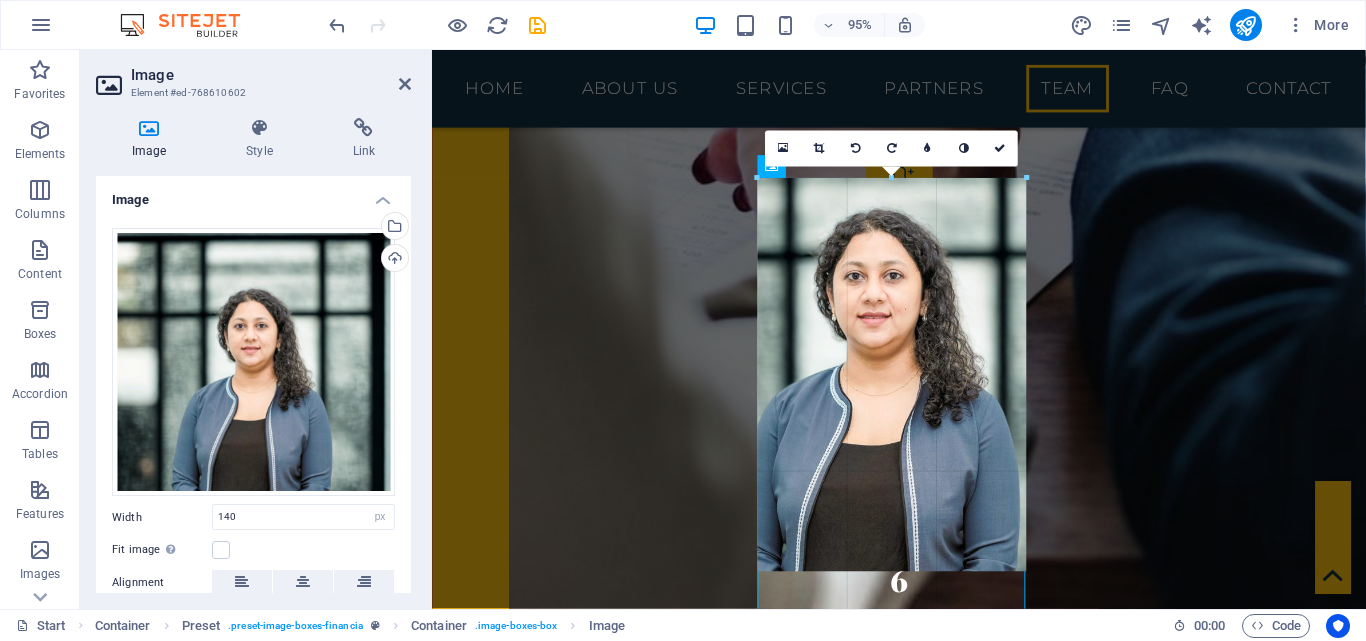 drag, startPoint x: 892, startPoint y: 340, endPoint x: 647, endPoint y: 372, distance: 247.08096 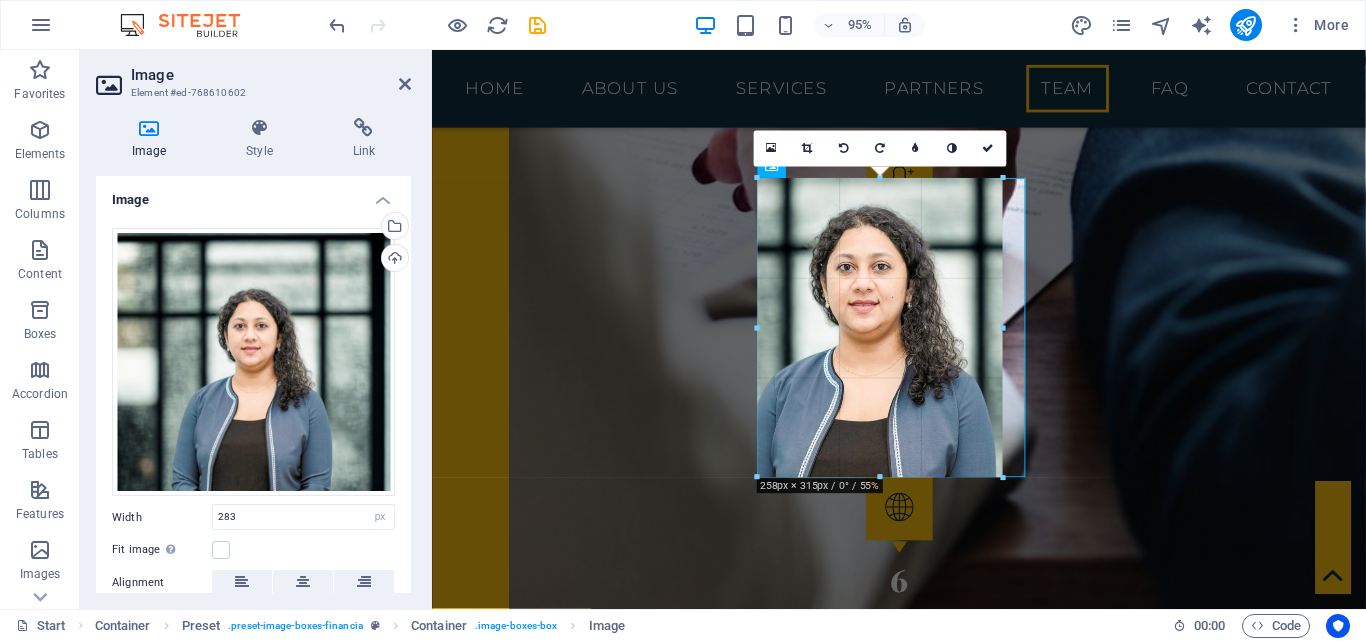 drag, startPoint x: 1023, startPoint y: 503, endPoint x: 595, endPoint y: 404, distance: 439.30057 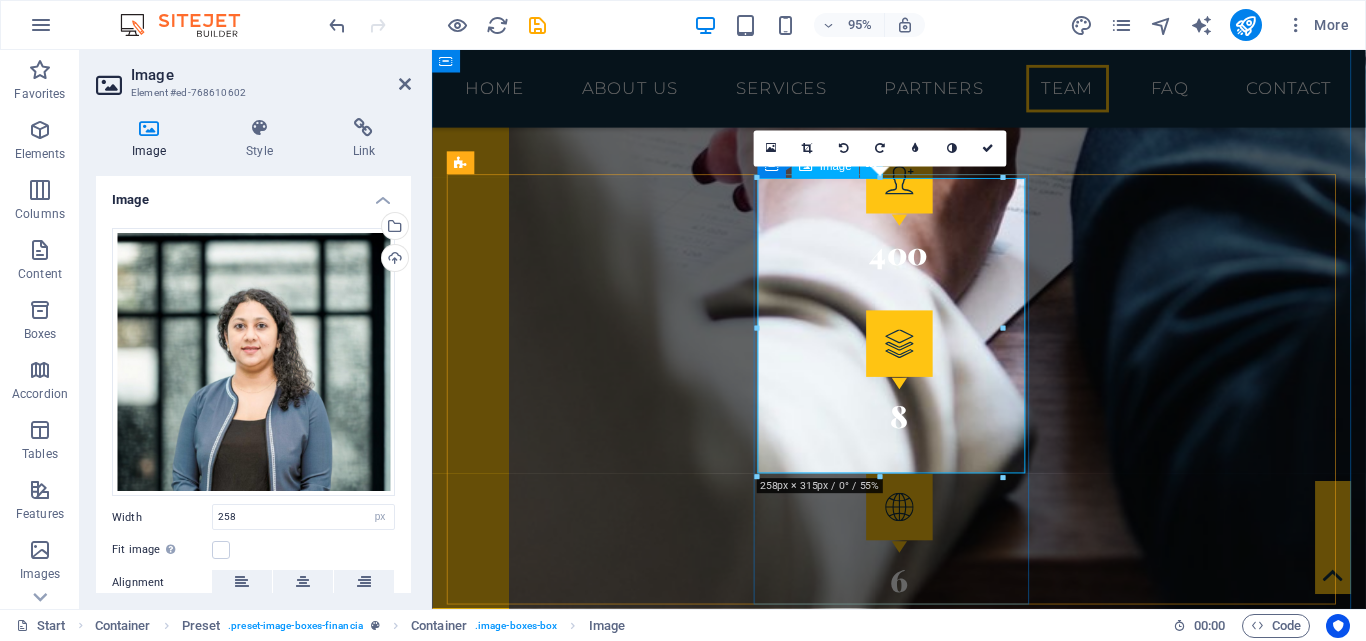 click at bounding box center (924, 5240) 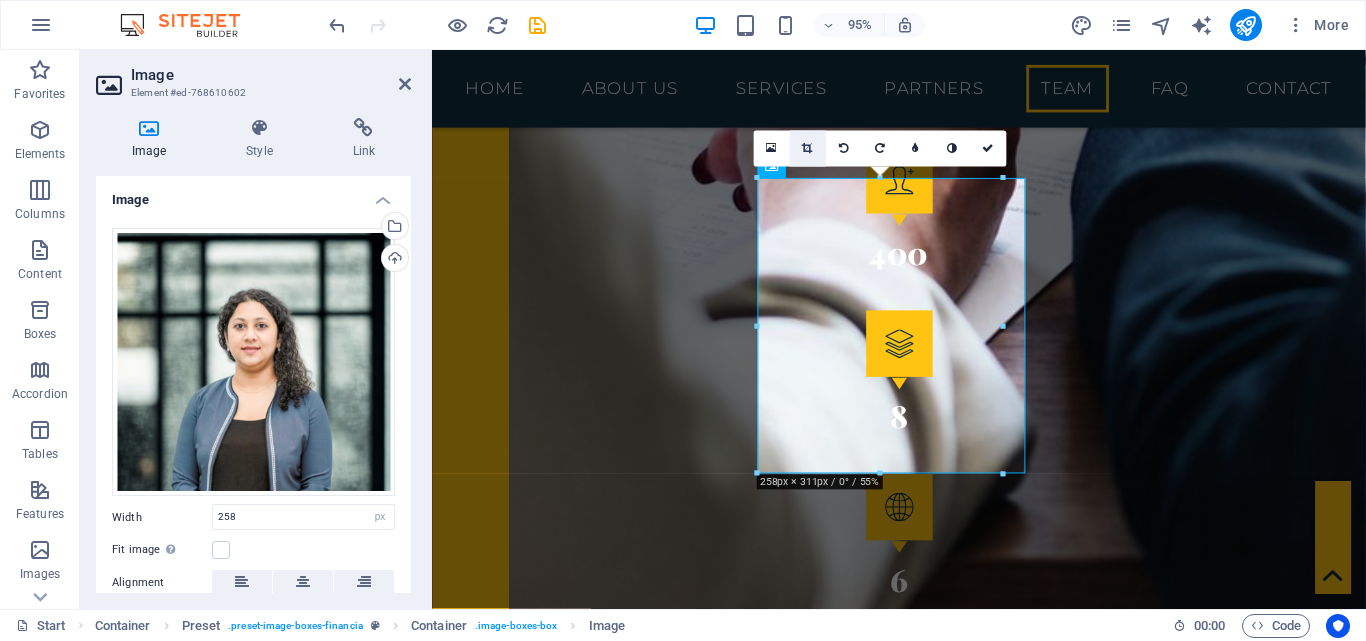 click at bounding box center (808, 149) 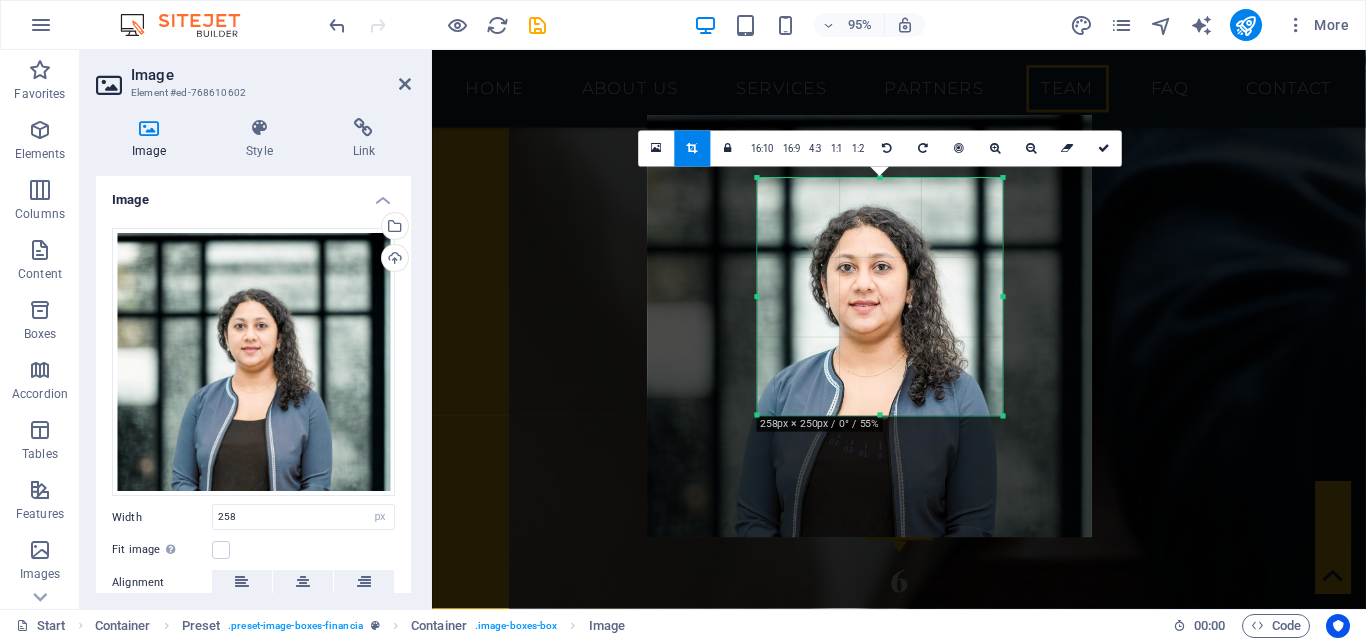 drag, startPoint x: 886, startPoint y: 472, endPoint x: 912, endPoint y: 411, distance: 66.309875 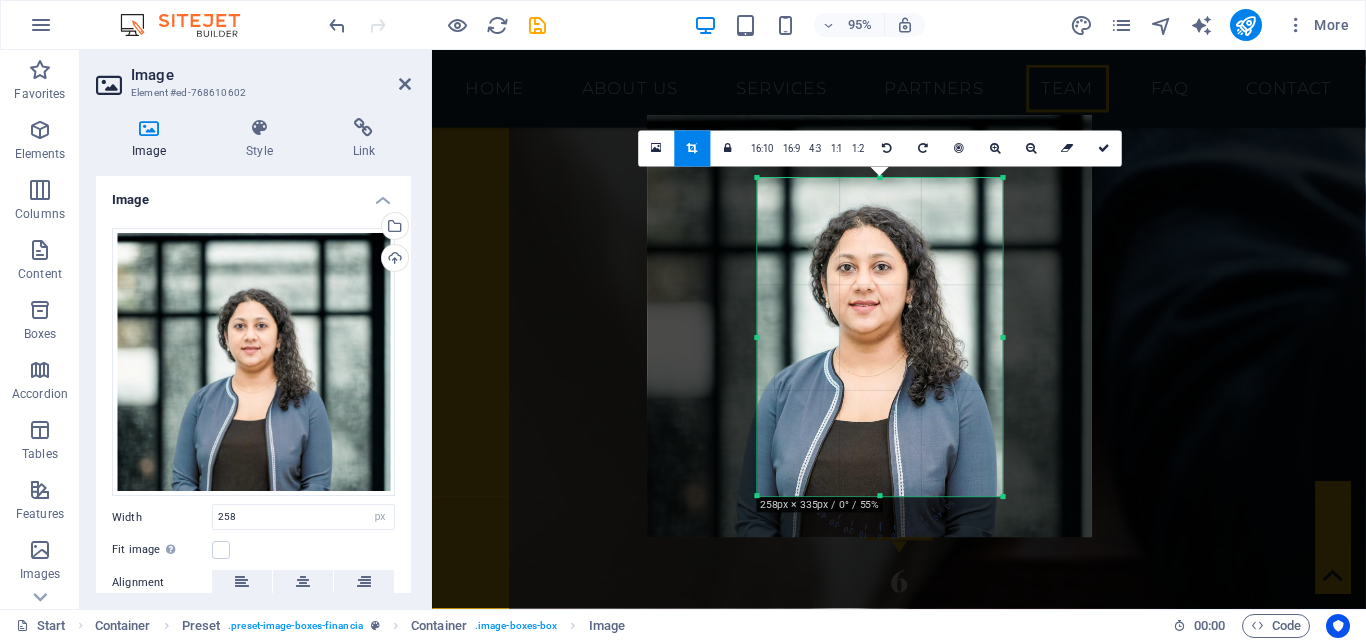 drag, startPoint x: 886, startPoint y: 415, endPoint x: 889, endPoint y: 500, distance: 85.052925 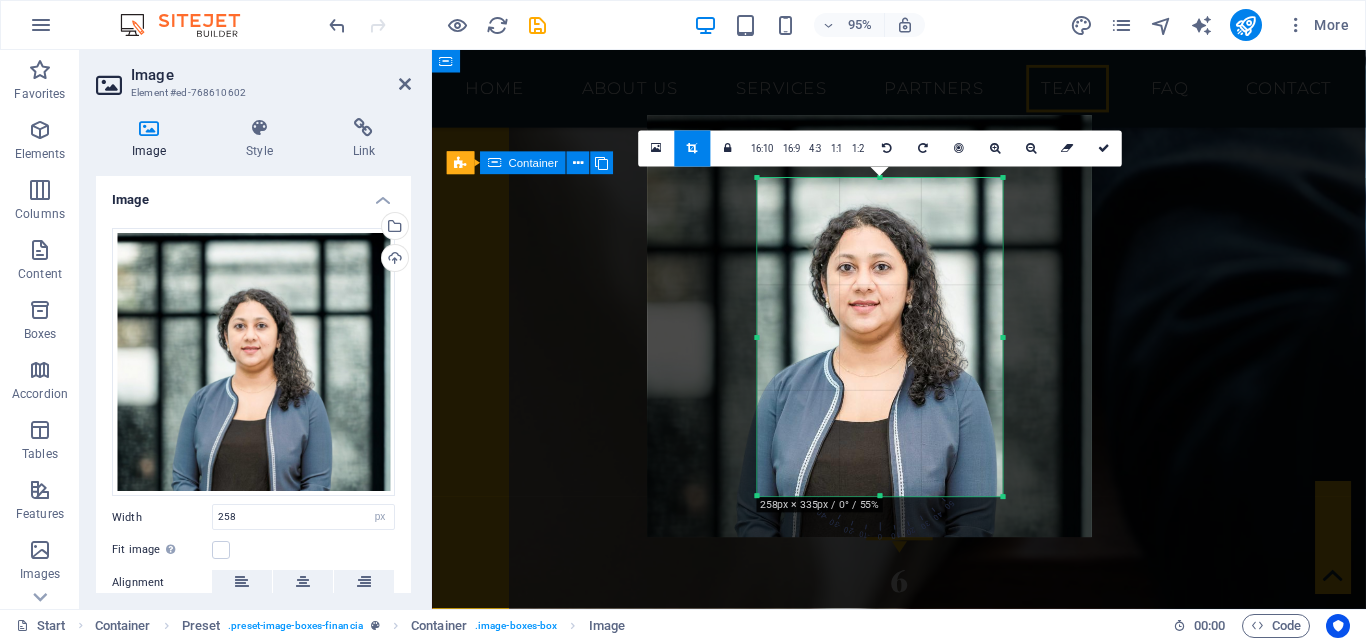 click on "RAMESH IDAYAKUMAR Executive Director" at bounding box center (924, 4468) 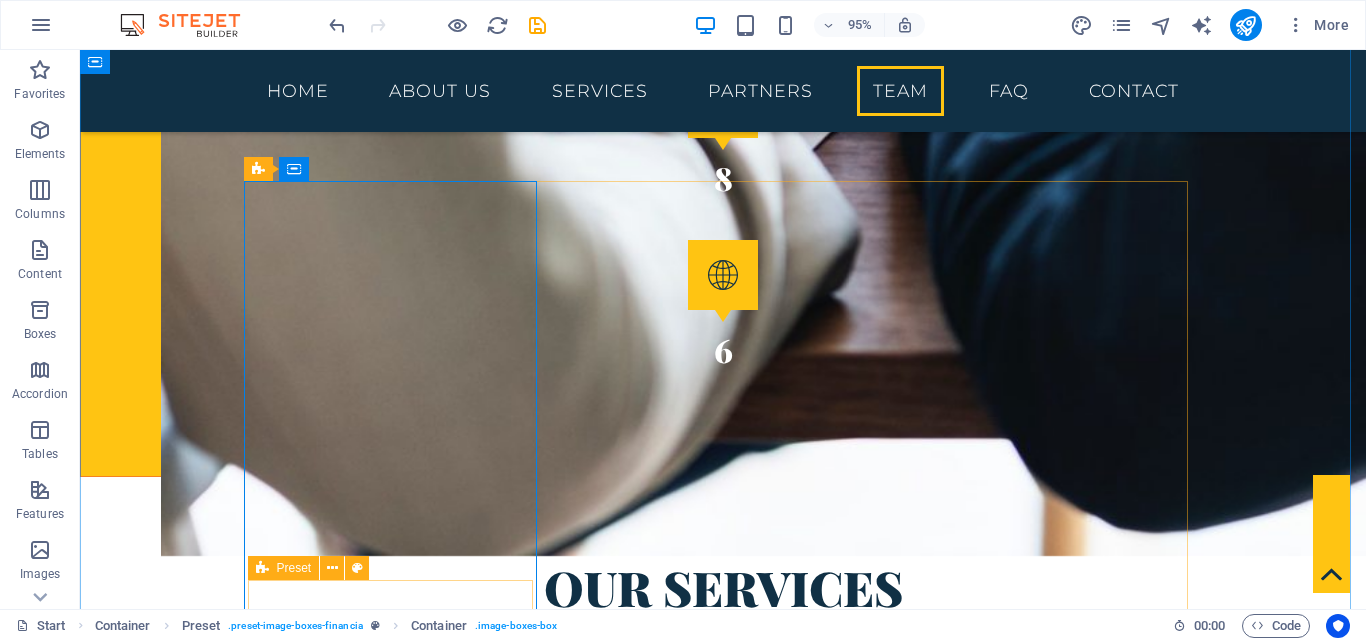 scroll, scrollTop: 3934, scrollLeft: 0, axis: vertical 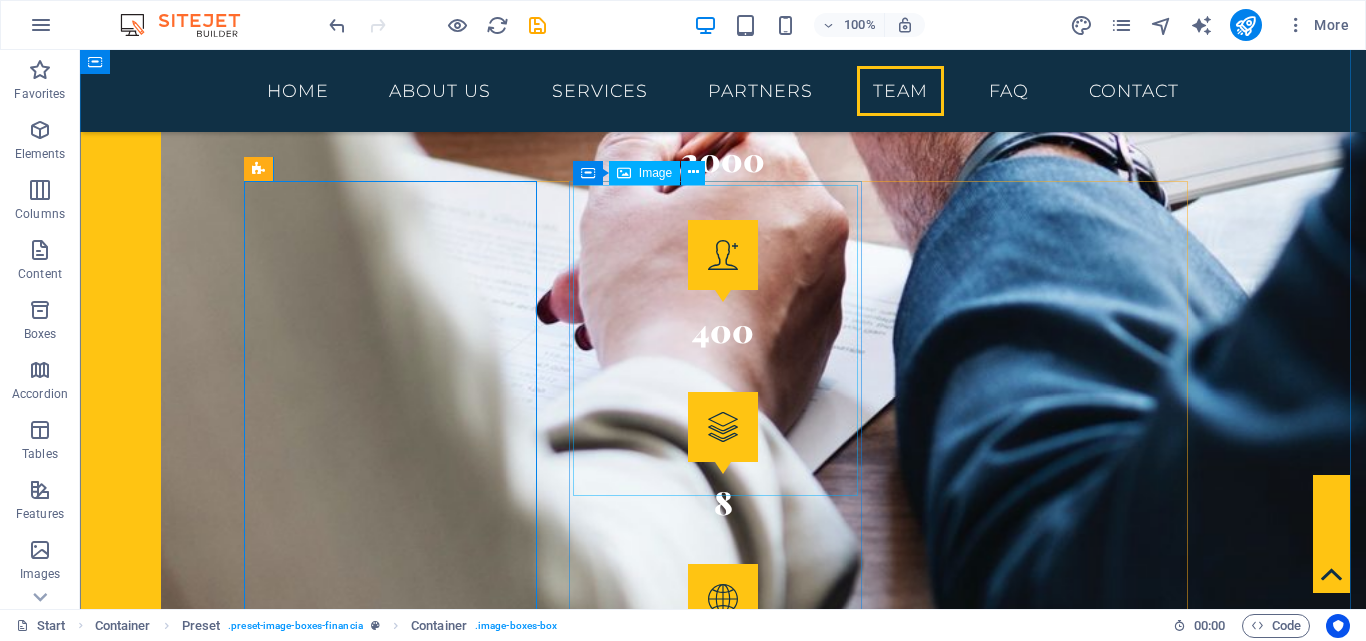 click at bounding box center (723, 5306) 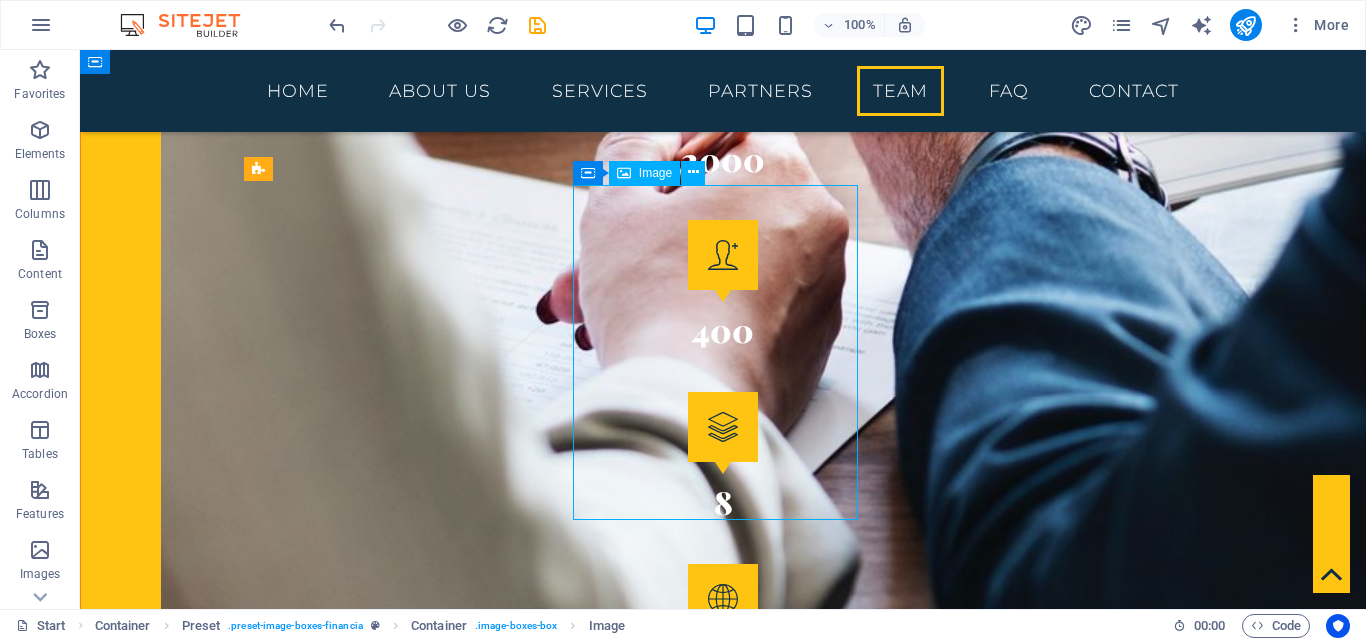 click at bounding box center [723, 5306] 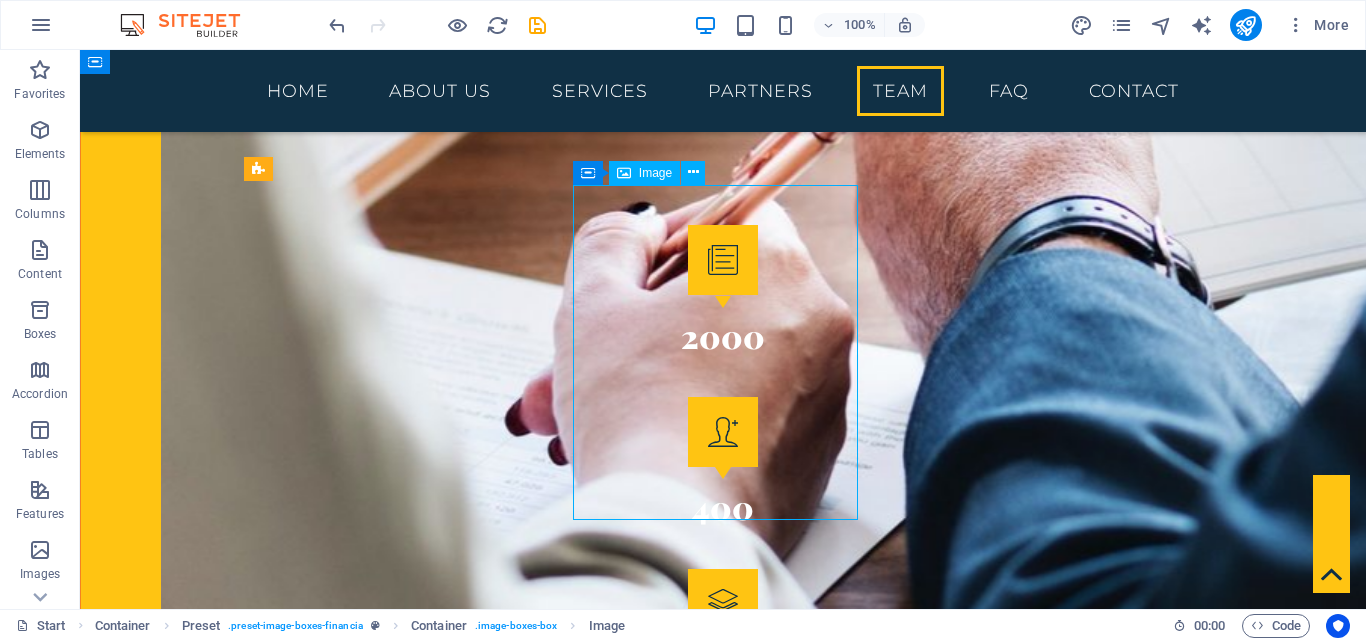 select on "px" 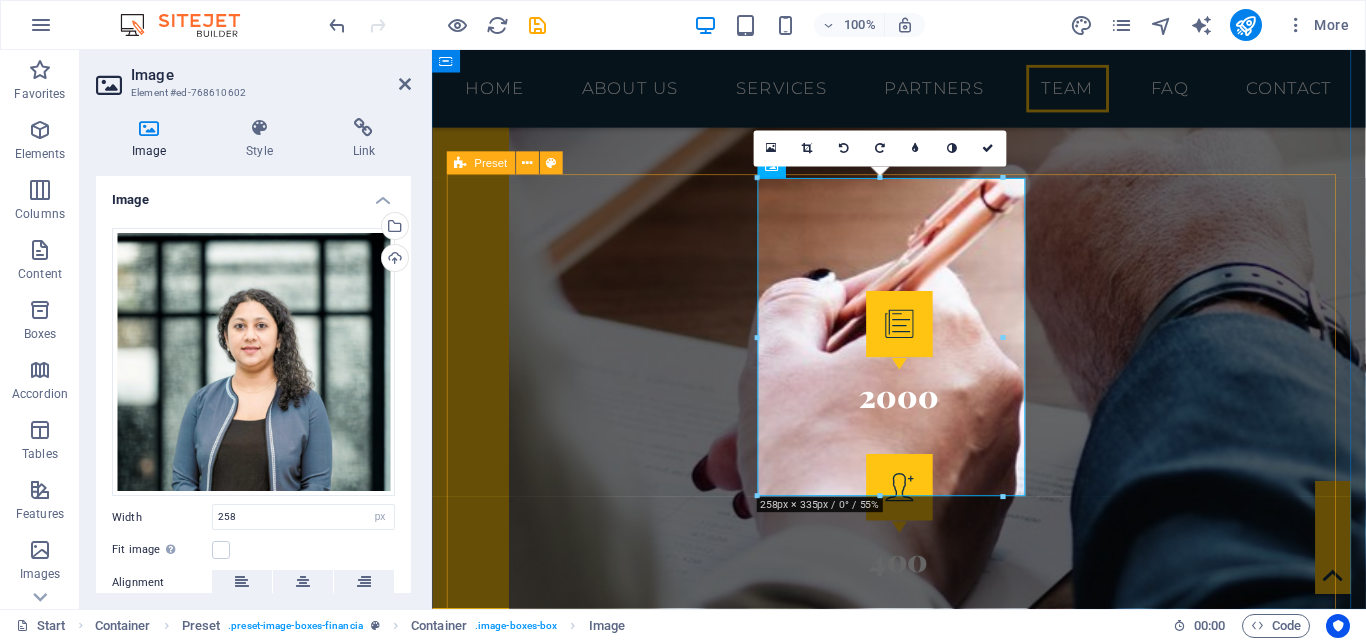 scroll, scrollTop: 4258, scrollLeft: 0, axis: vertical 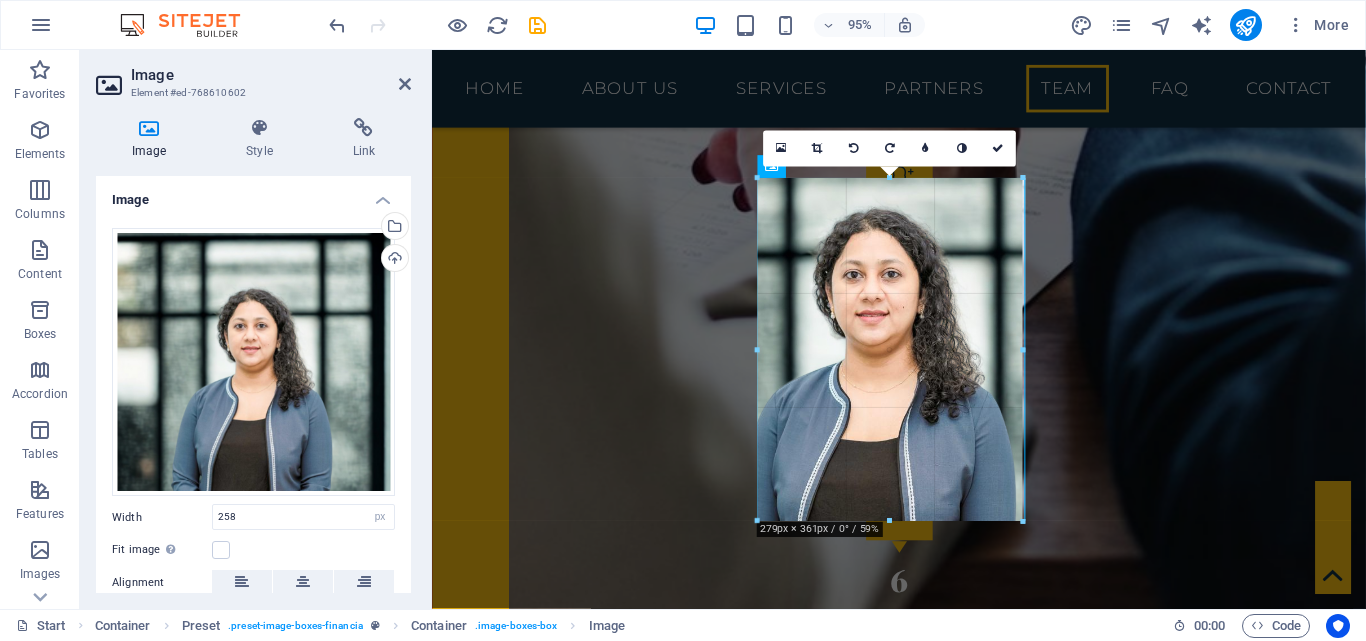 drag, startPoint x: 1003, startPoint y: 343, endPoint x: 1024, endPoint y: 349, distance: 21.84033 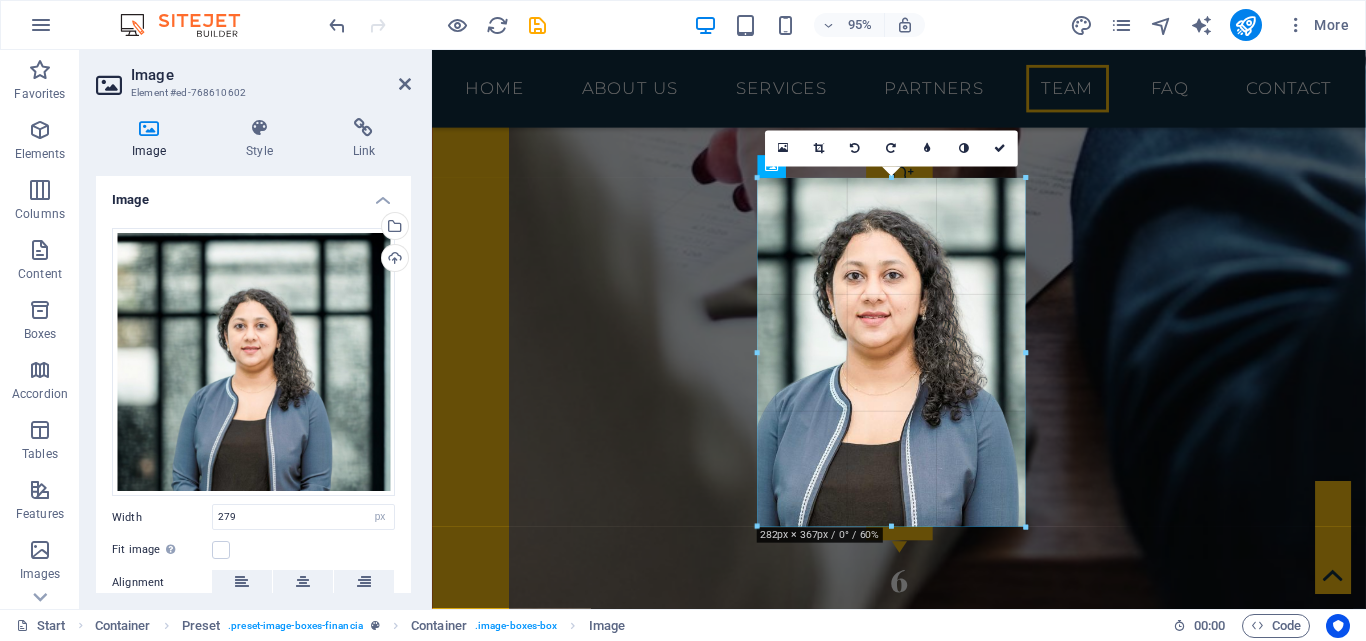drag, startPoint x: 890, startPoint y: 522, endPoint x: 910, endPoint y: 526, distance: 20.396078 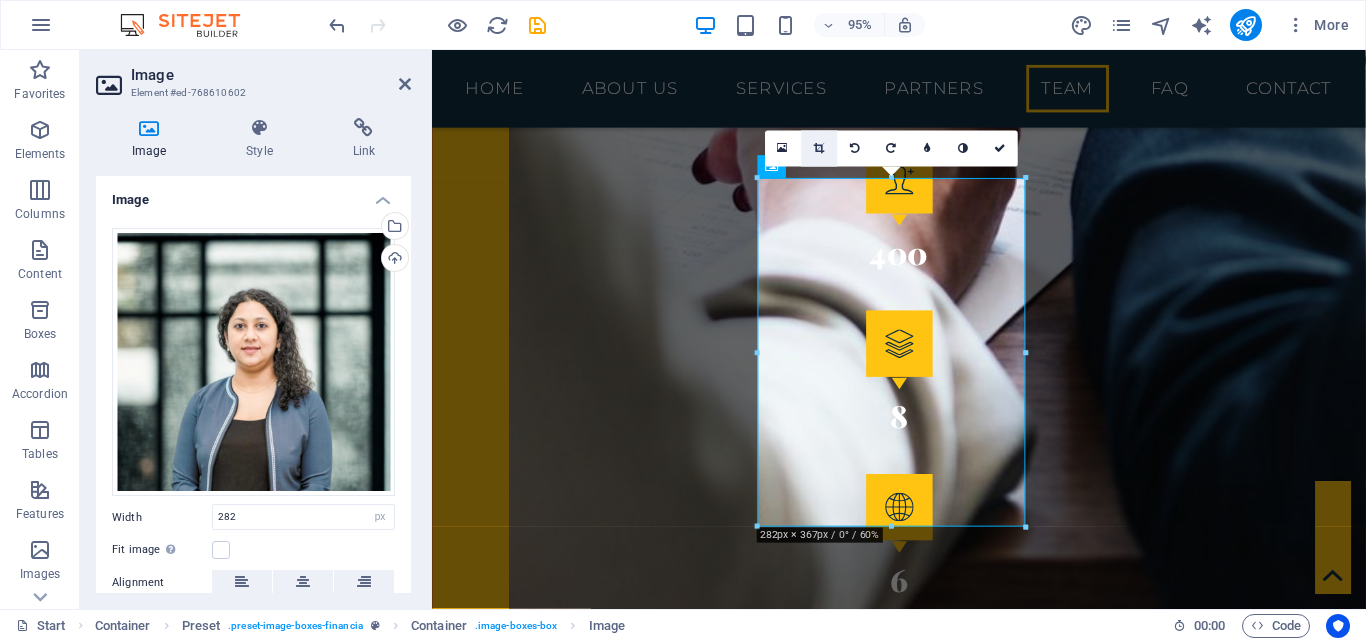 click at bounding box center (819, 148) 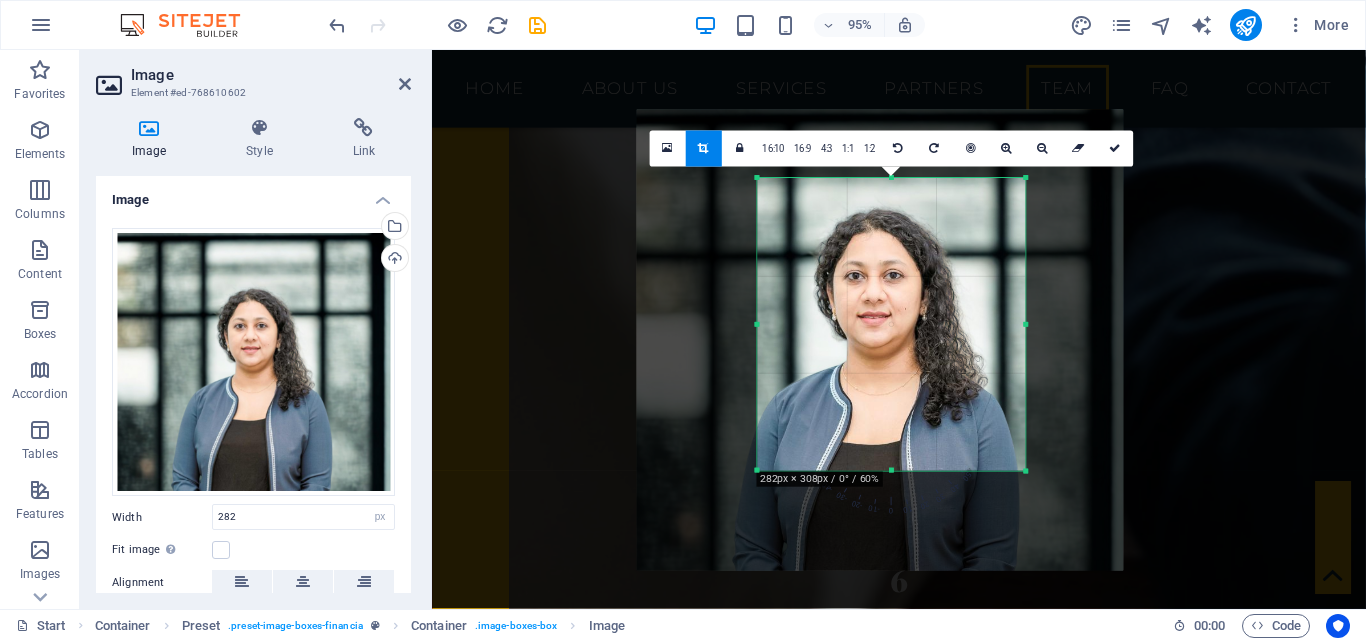 drag, startPoint x: 894, startPoint y: 527, endPoint x: 910, endPoint y: 469, distance: 60.166435 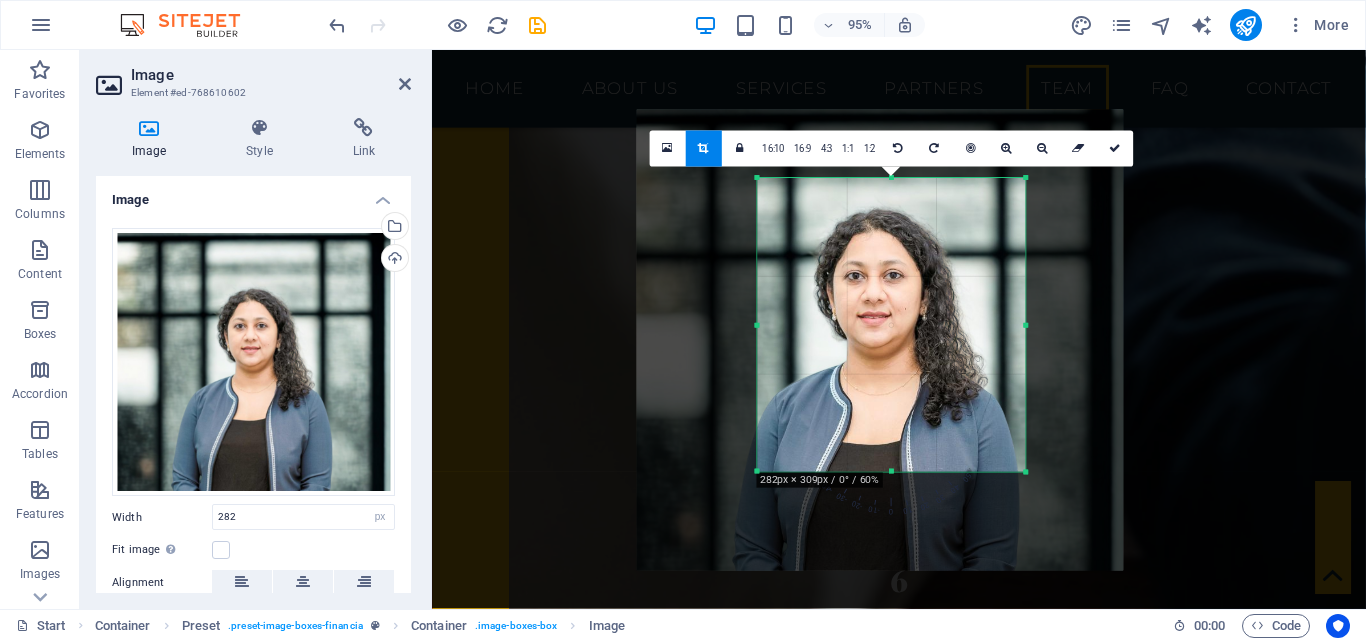 click on "Image Style Link Image Drag files here, click to choose files or select files from Files or our free stock photos & videos Select files from the file manager, stock photos, or upload file(s) Upload Width 282 Default auto px rem % em vh vw Fit image Automatically fit image to a fixed width and height Height Default auto px Alignment Lazyload Loading images after the page loads improves page speed. Responsive Automatically load retina image and smartphone optimized sizes. Lightbox Use as headline The image will be wrapped in an H1 headline tag. Useful for giving alternative text the weight of an H1 headline, e.g. for the logo. Leave unchecked if uncertain. Optimized Images are compressed to improve page speed. Position Direction Custom X offset 50 px rem % vh vw Y offset 50 px rem % vh vw Text Float No float Image left Image right Determine how text should behave around the image. Text Alternative text Image caption Paragraph Format Normal Heading 1 Heading 2 Heading 3 Heading 4 Heading 5 Heading 6 Code Arial 8" at bounding box center [253, 355] 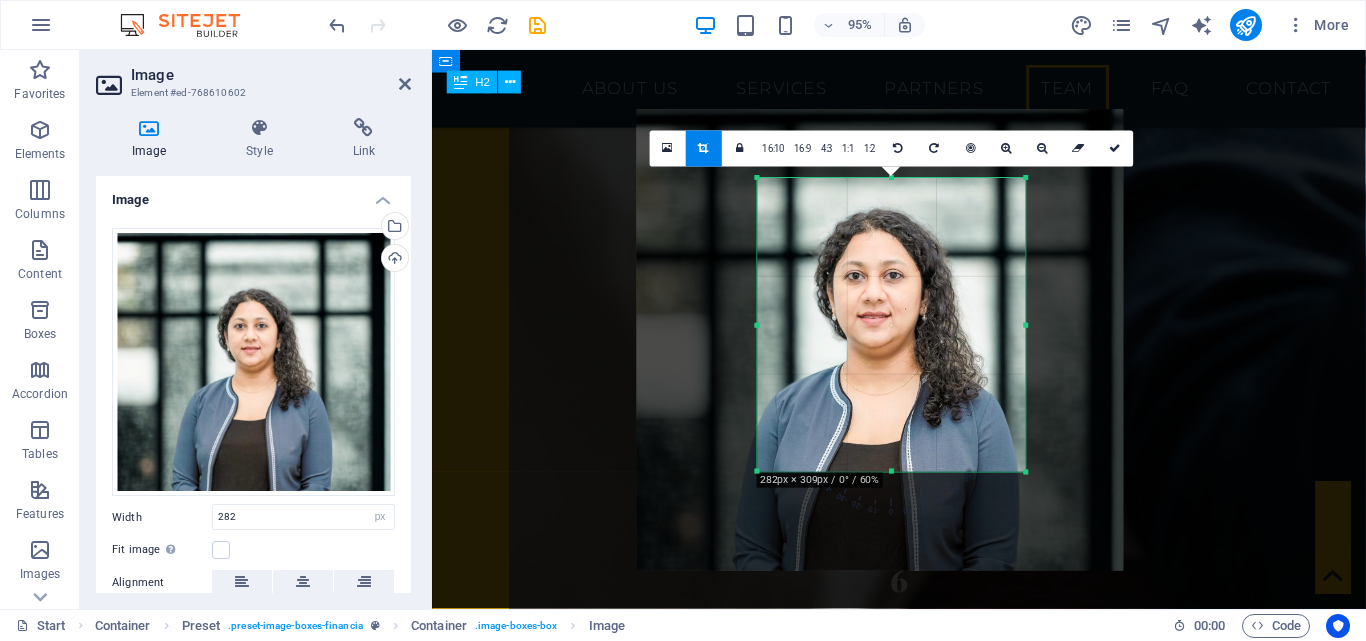 click on "TechNet Worths   Team" at bounding box center (924, 3815) 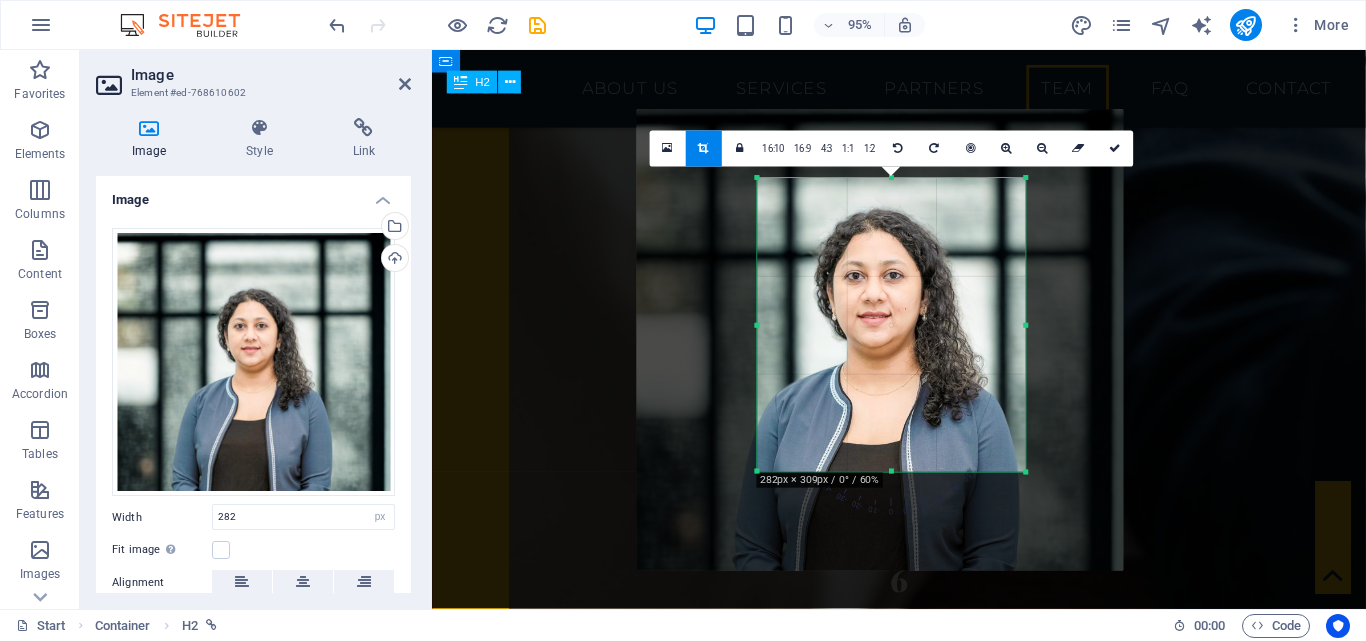 scroll, scrollTop: 3934, scrollLeft: 0, axis: vertical 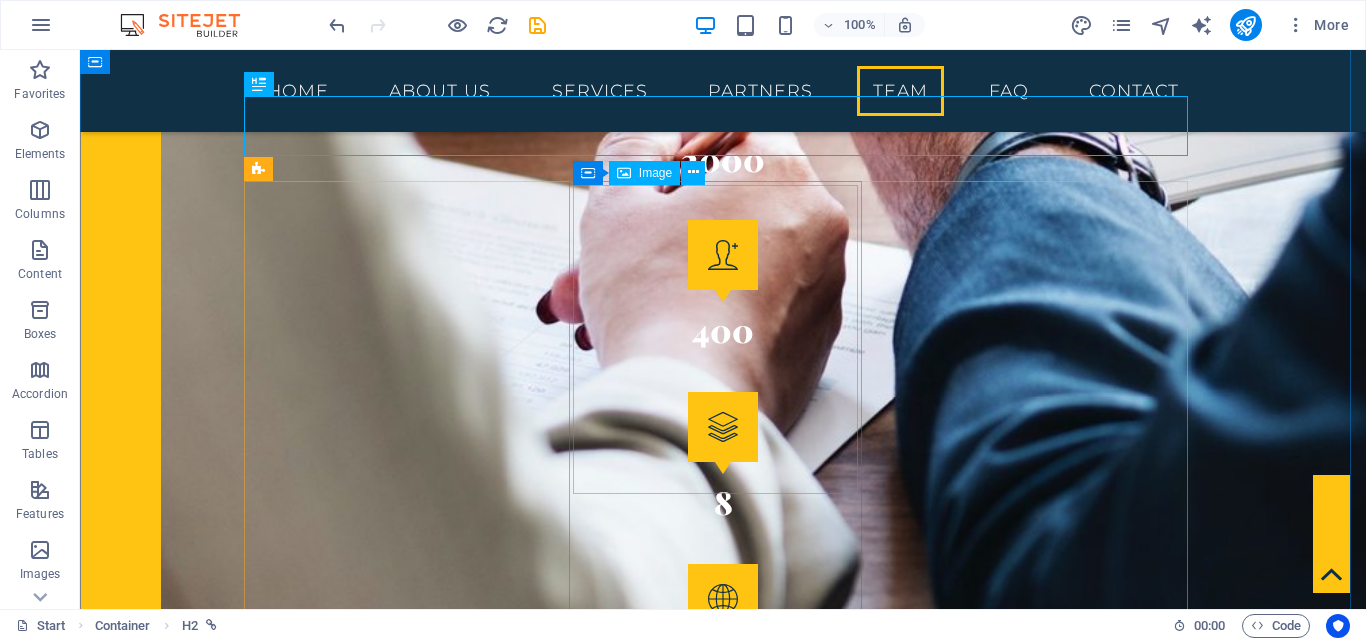 click at bounding box center [723, 5293] 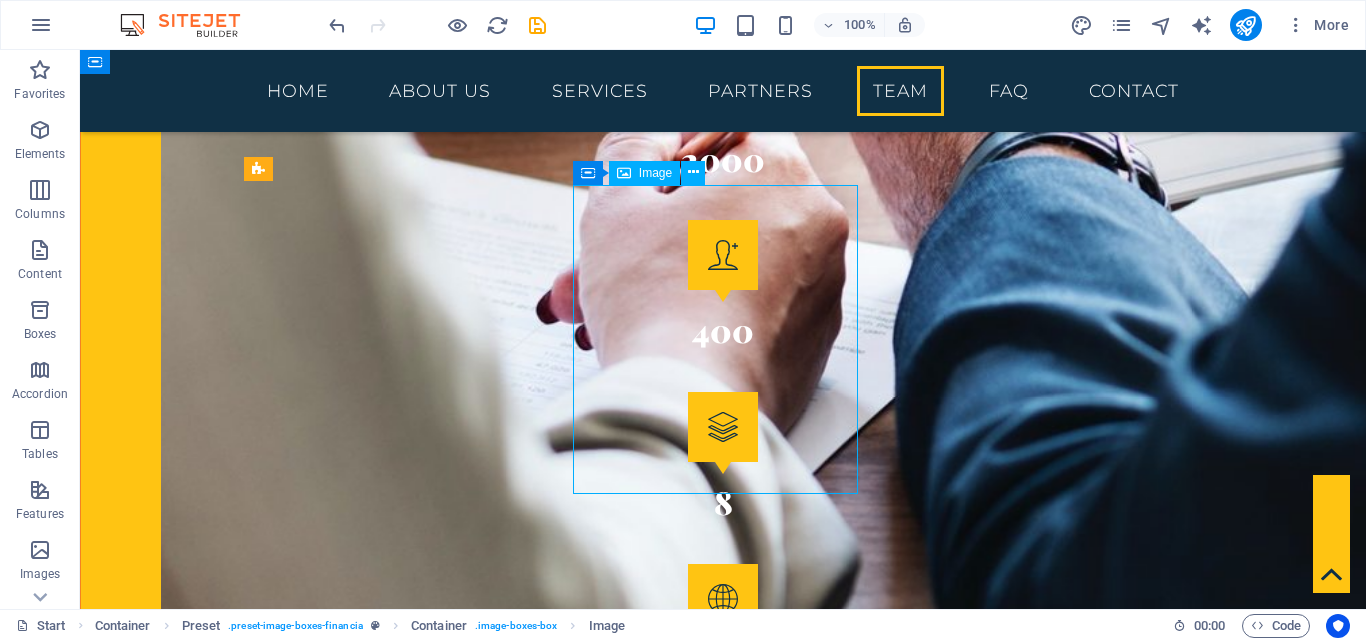 click at bounding box center [723, 5293] 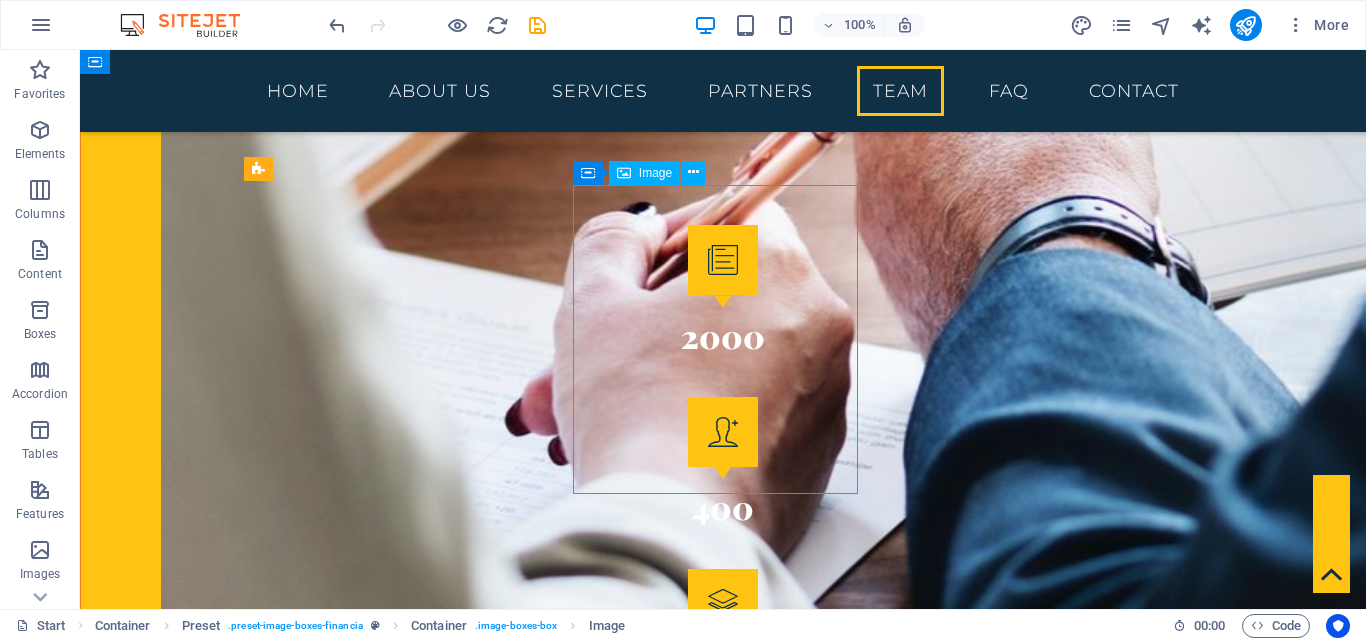 select on "px" 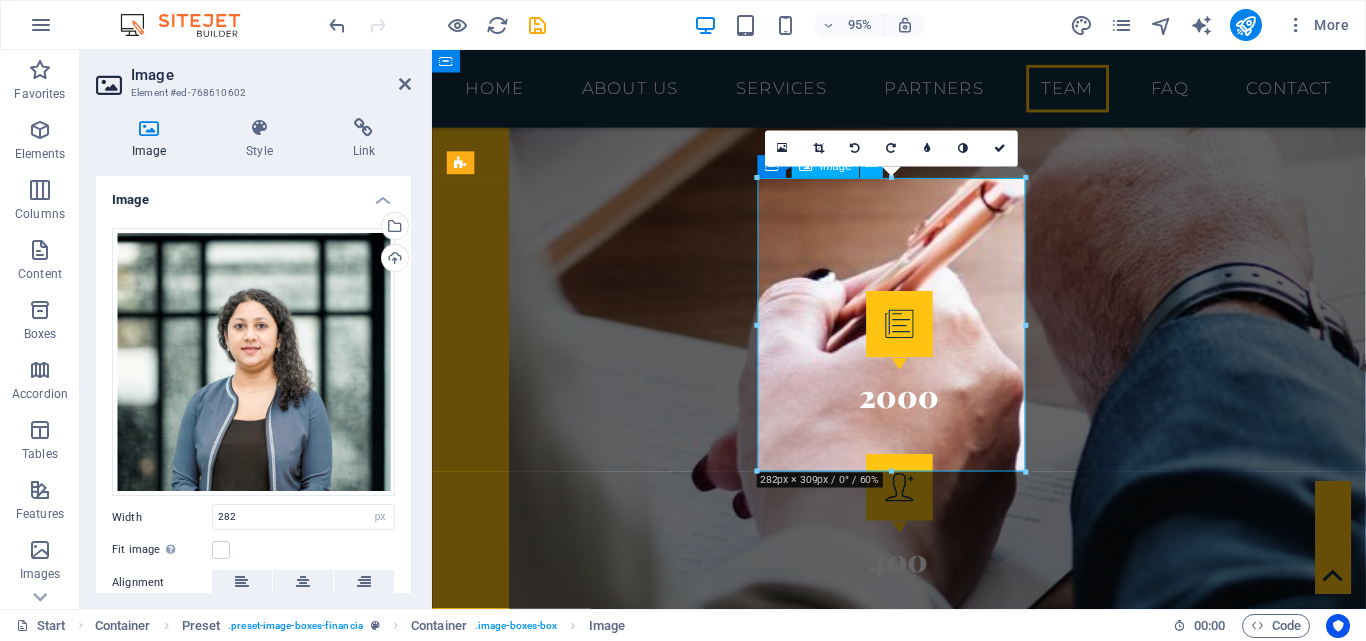 scroll, scrollTop: 4258, scrollLeft: 0, axis: vertical 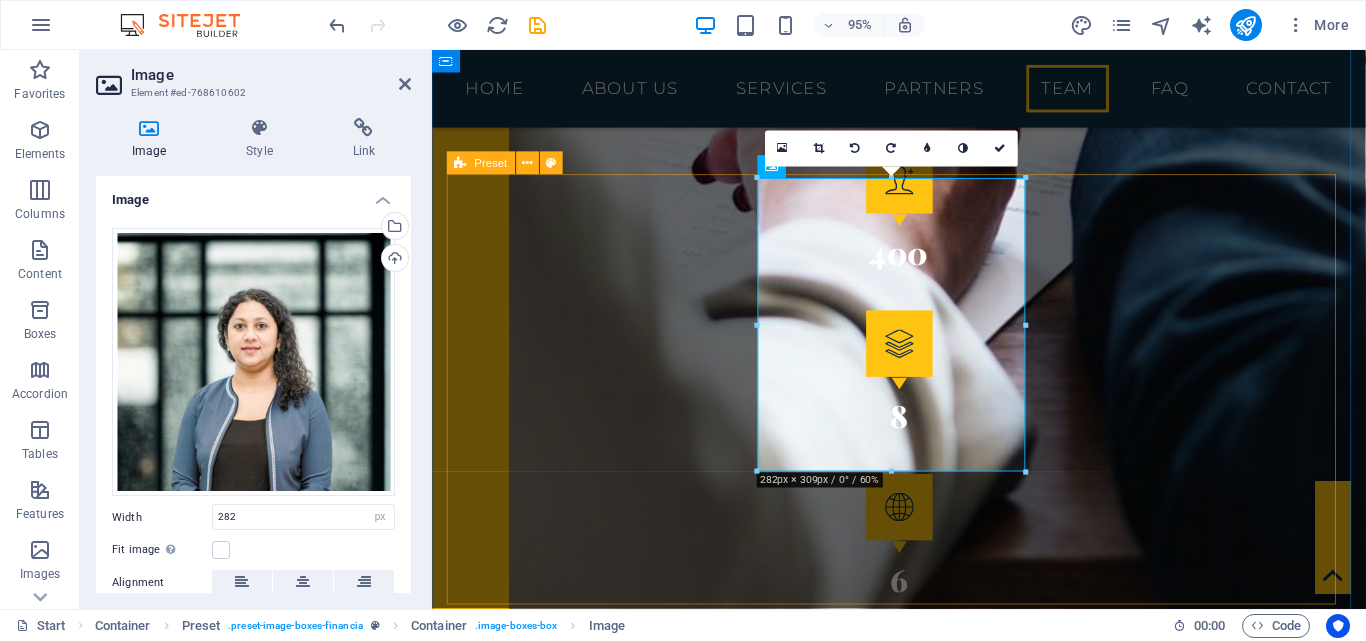 click on "[FIRST] [LAST] [TITLE] [FIRST] [LAST] [TITLE] [FIRST] [LAST] [TITLE]" at bounding box center (924, 4980) 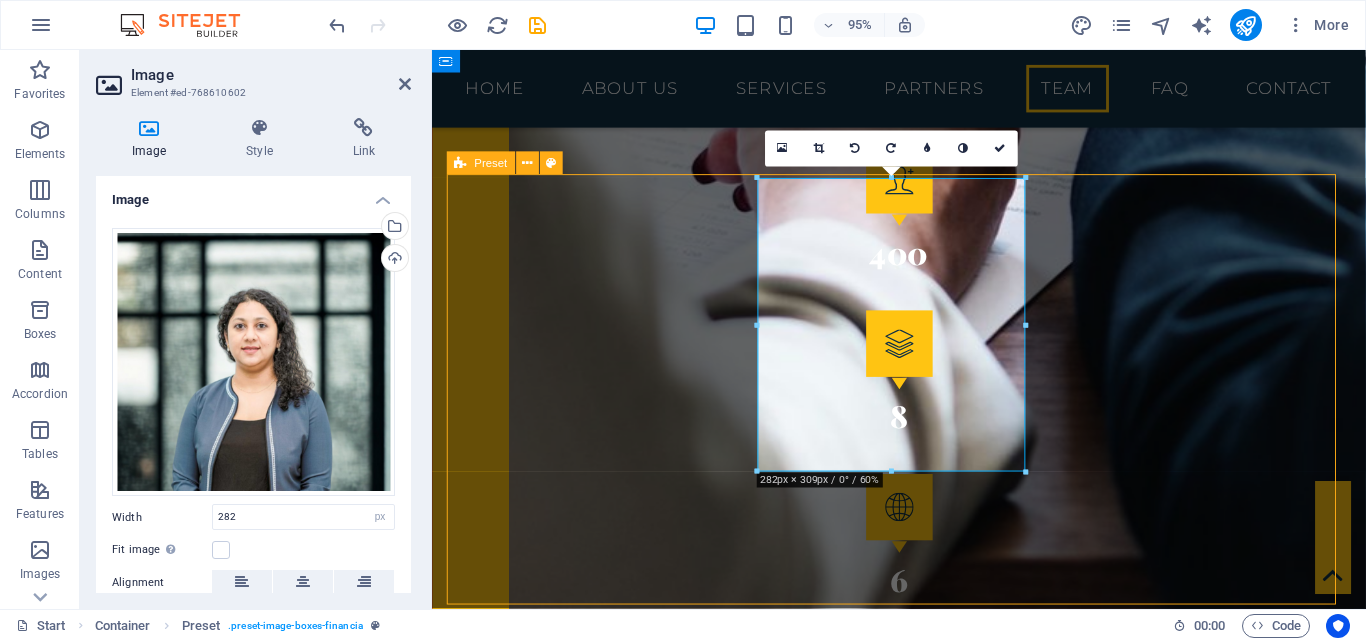 click on "[FIRST] [LAST] [TITLE] [FIRST] [LAST] [TITLE] [FIRST] [LAST] [TITLE]" at bounding box center (924, 4980) 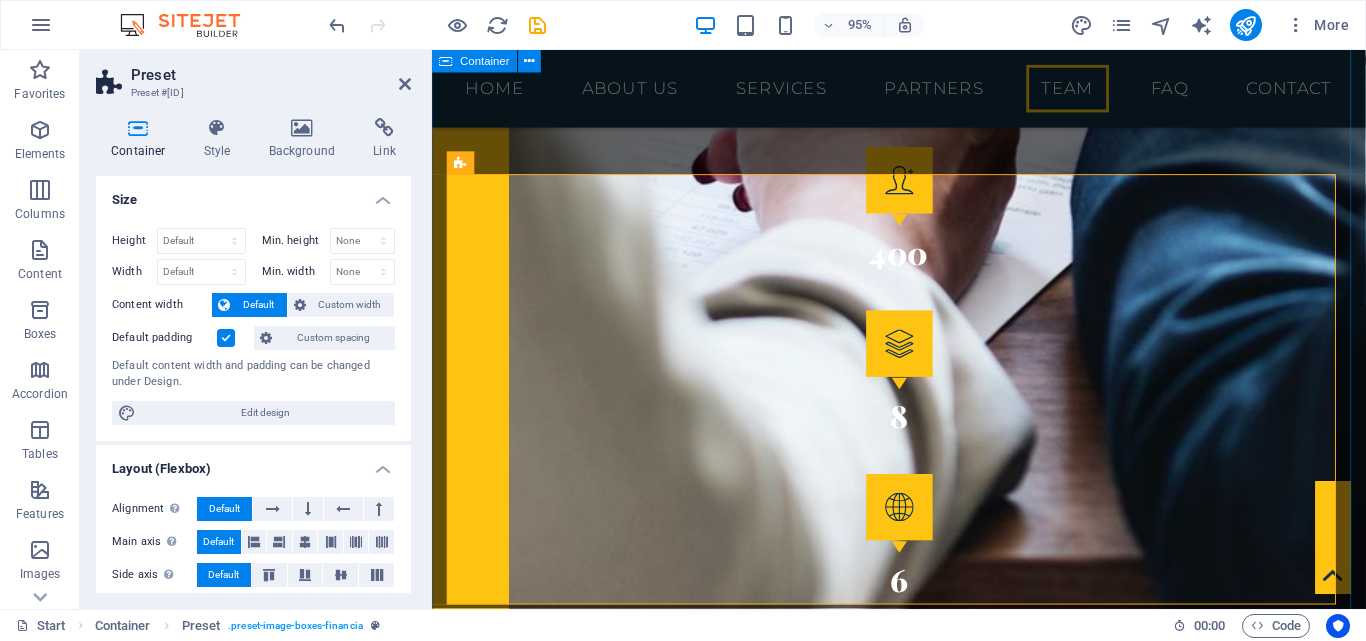 click on "TechNet Worths   Team RAMESH IDAYAKUMAR Executive Director JOANNA NIRUNI Consultant REUBAN JEGASOTHY Consultant" at bounding box center (923, 4937) 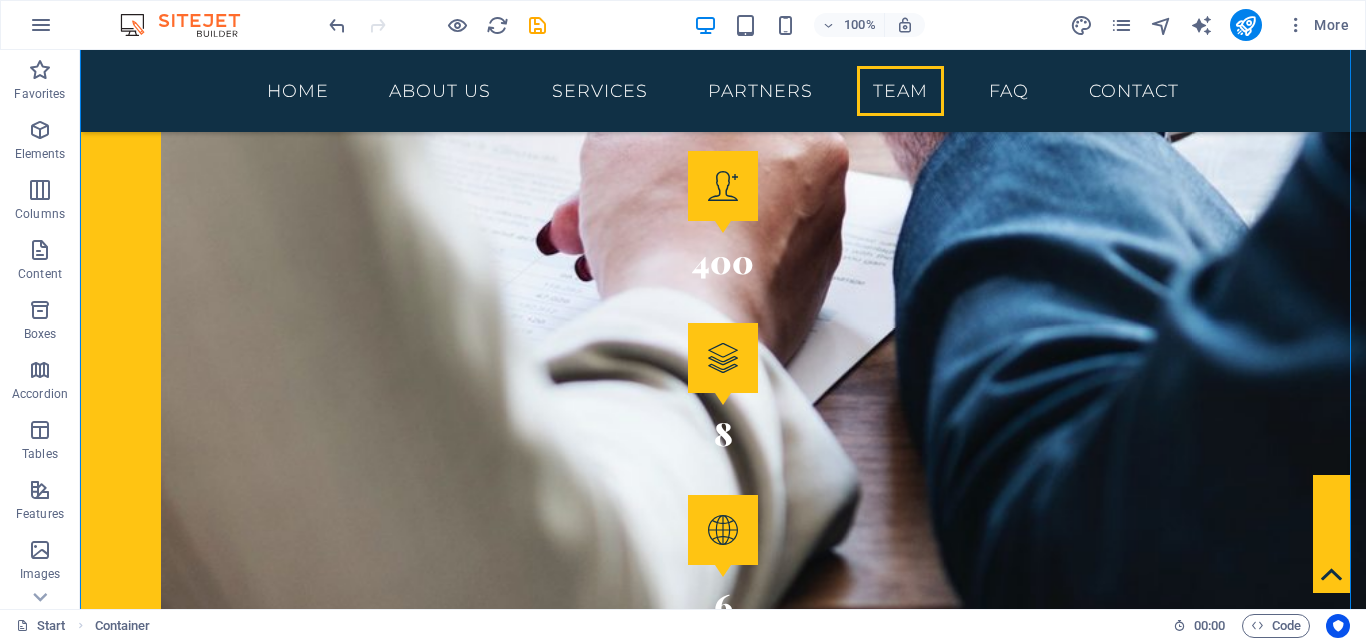 scroll, scrollTop: 3989, scrollLeft: 0, axis: vertical 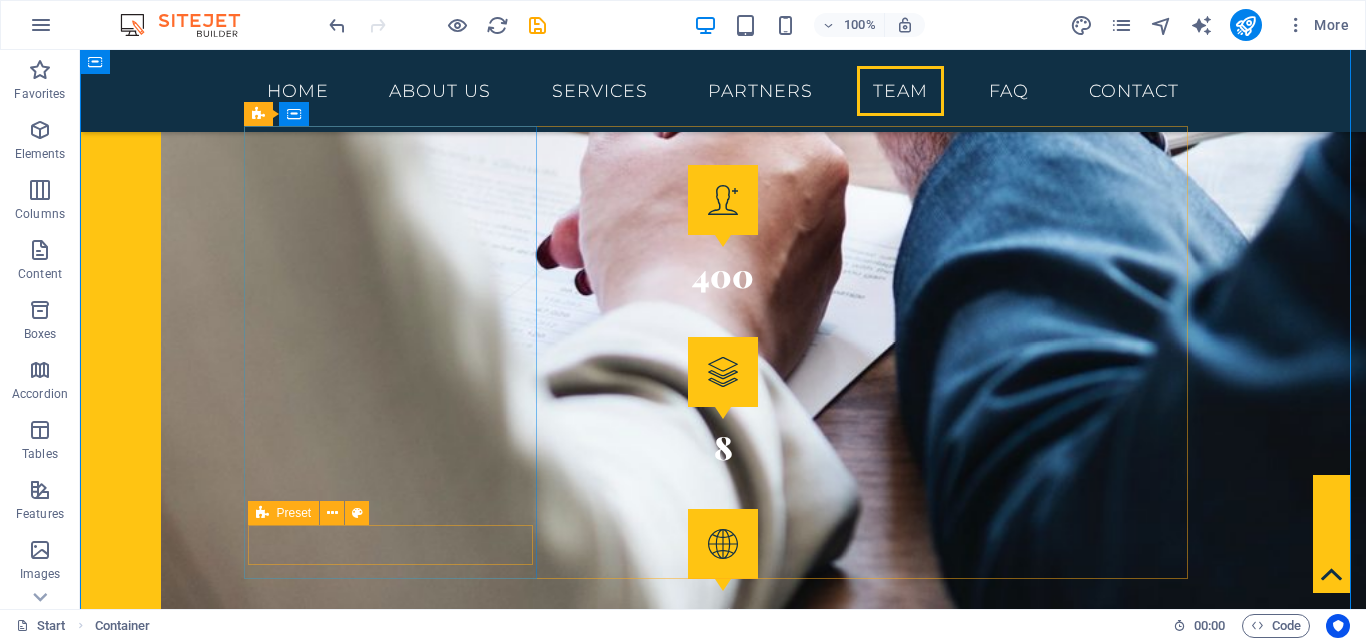 click at bounding box center [723, 5016] 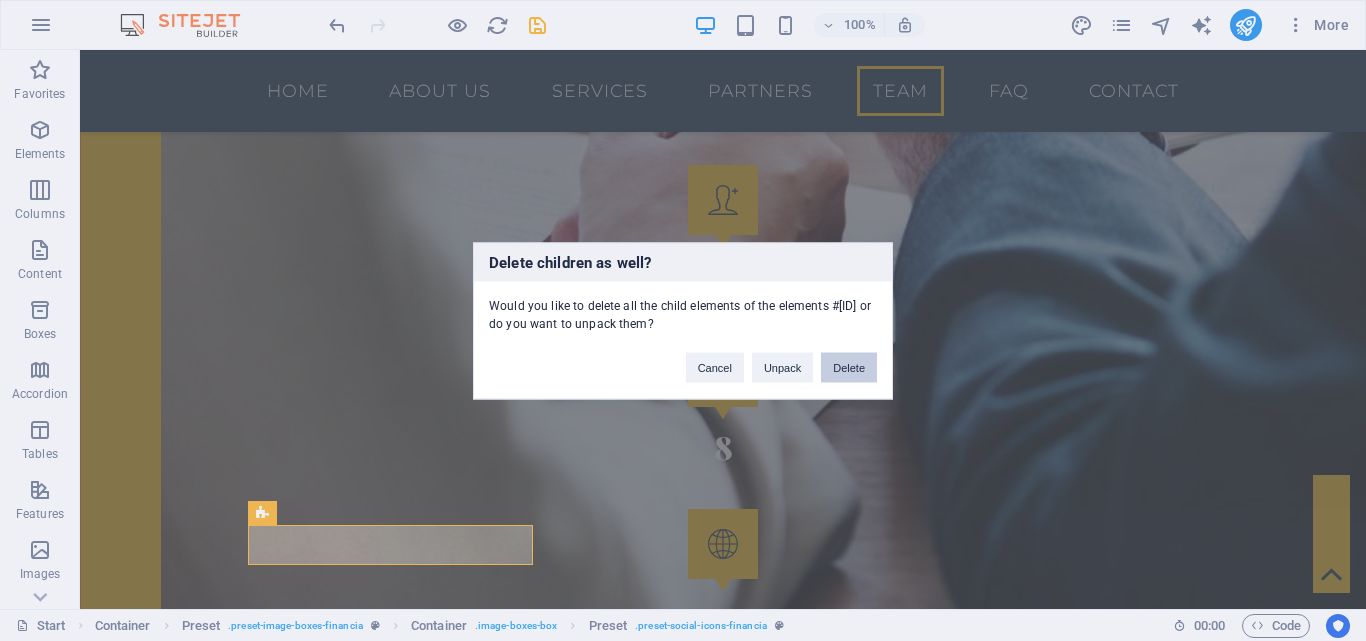 click on "Delete" at bounding box center [849, 367] 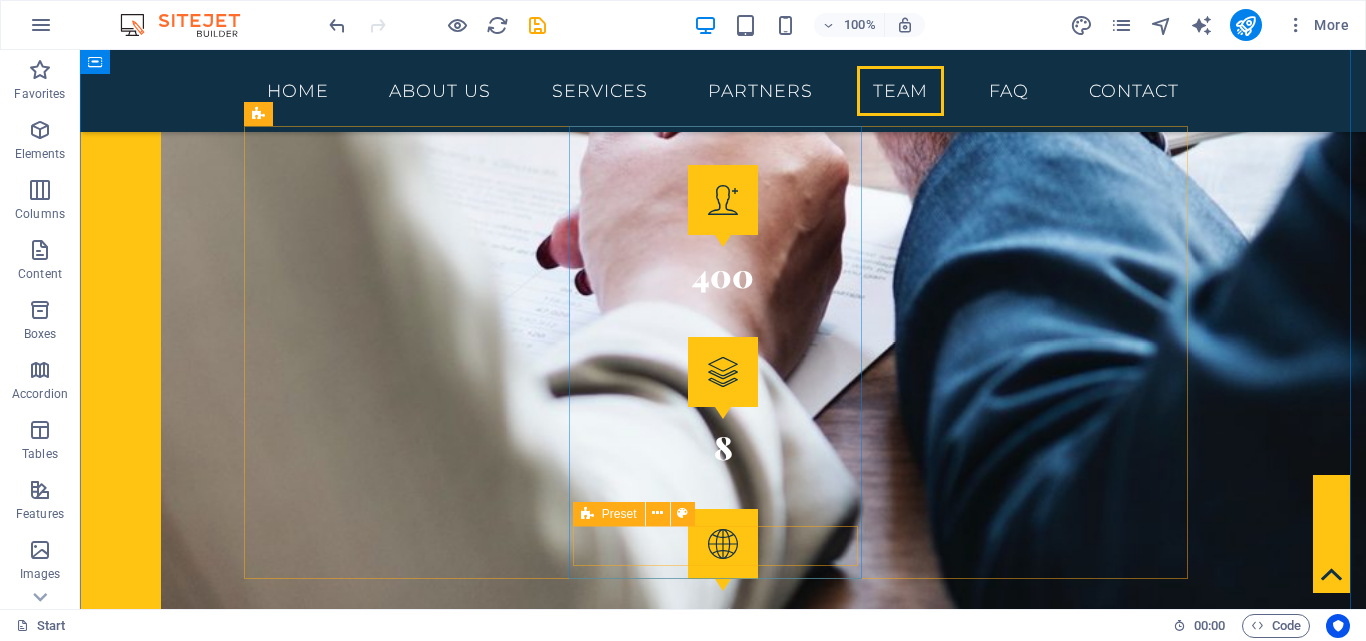 click at bounding box center (723, 5456) 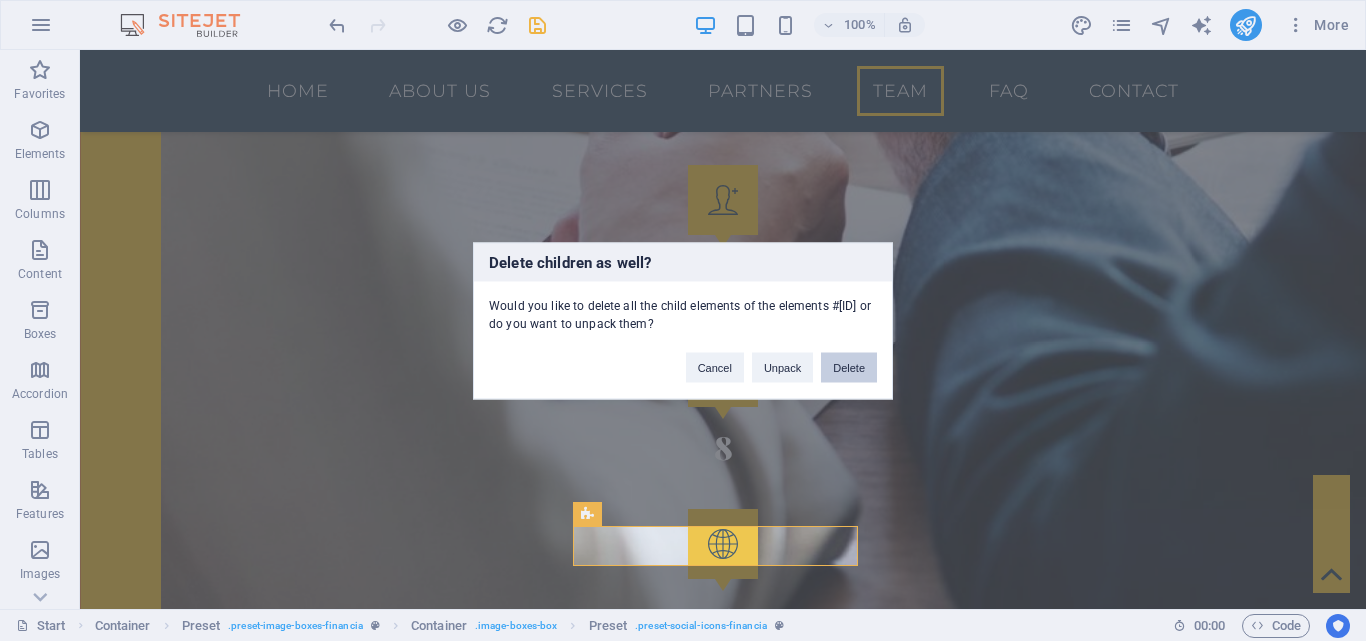 click on "Delete" at bounding box center (849, 367) 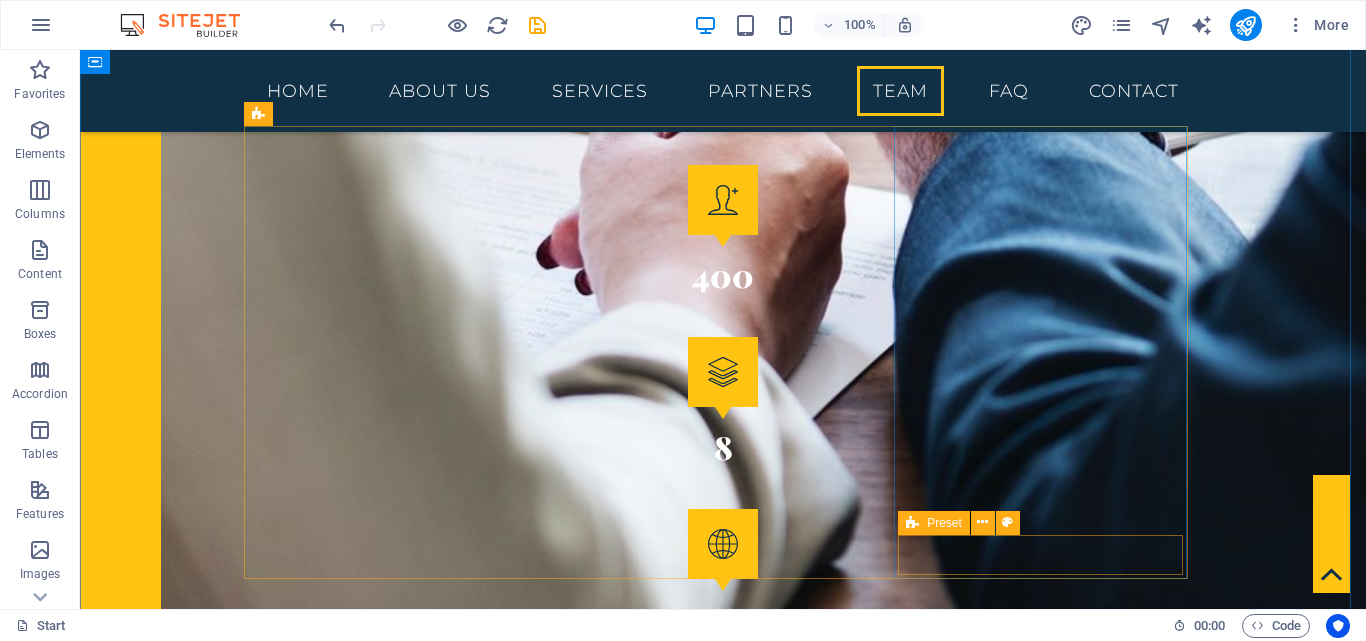click at bounding box center (723, 5913) 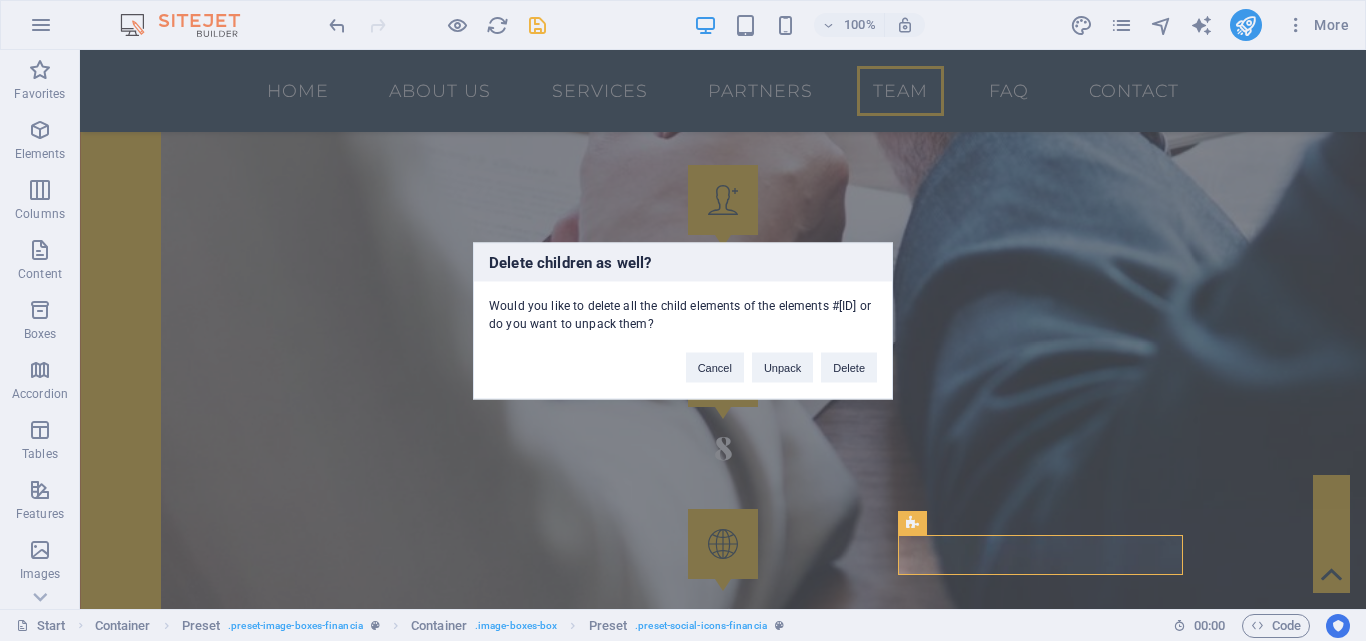 type 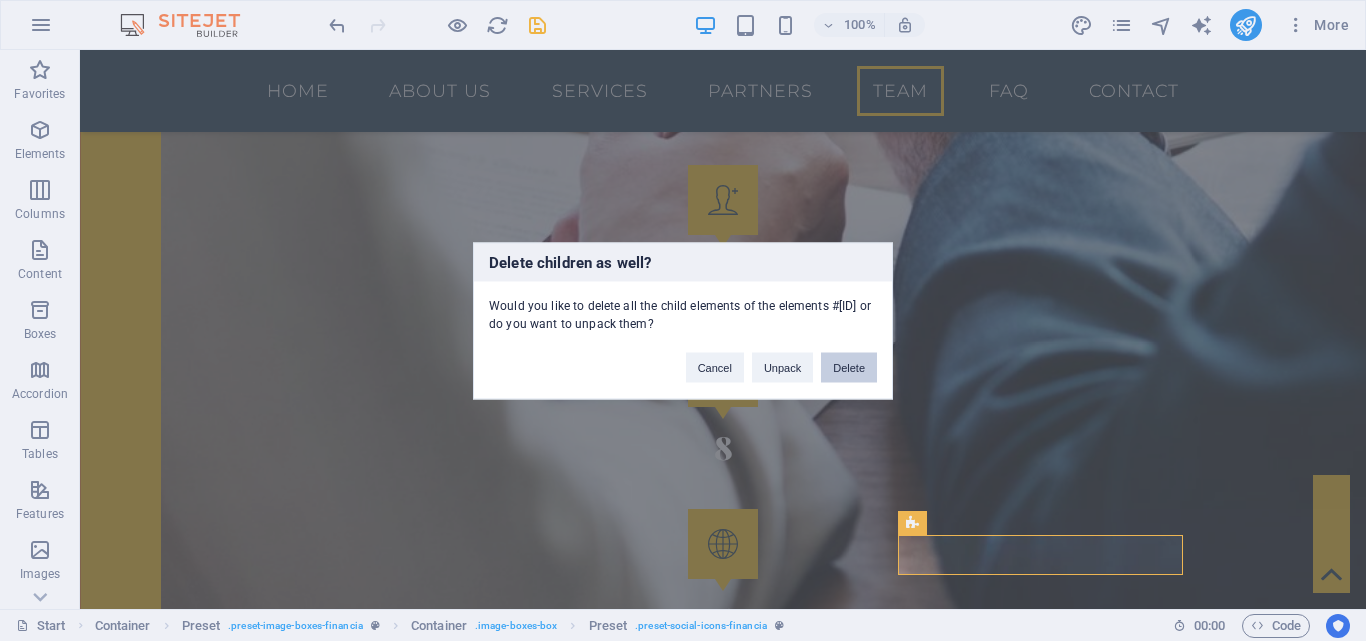 click on "Delete" at bounding box center (849, 367) 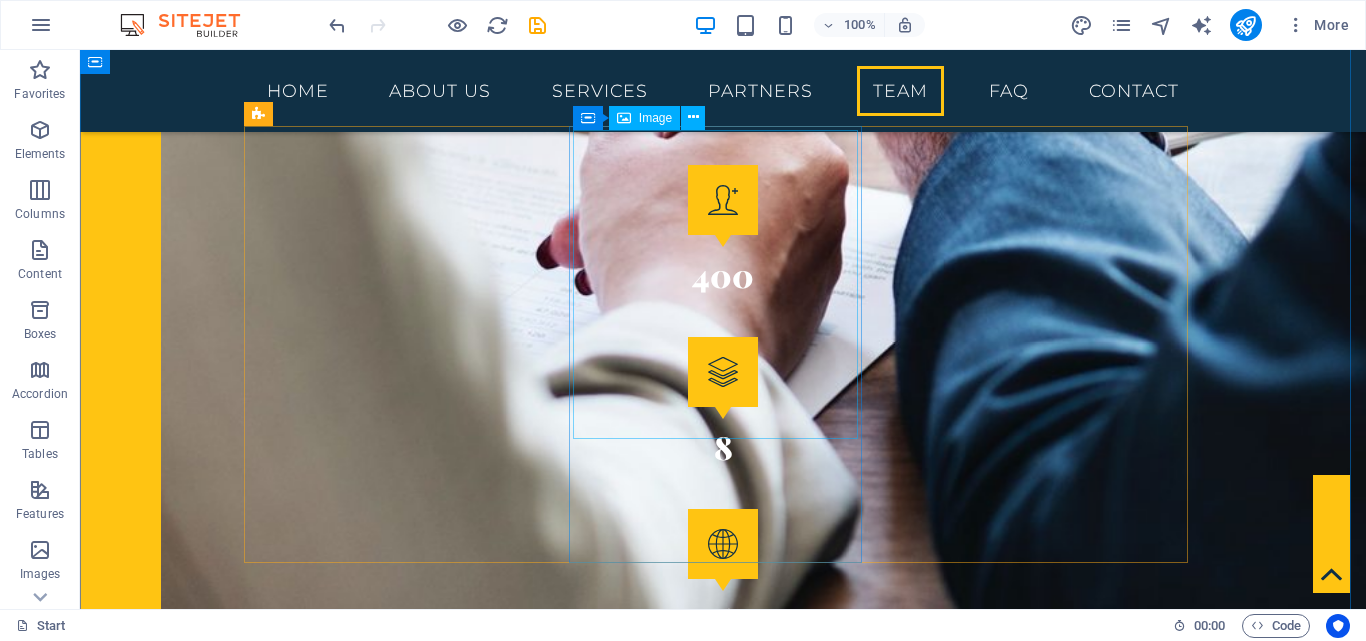 click at bounding box center [723, 5174] 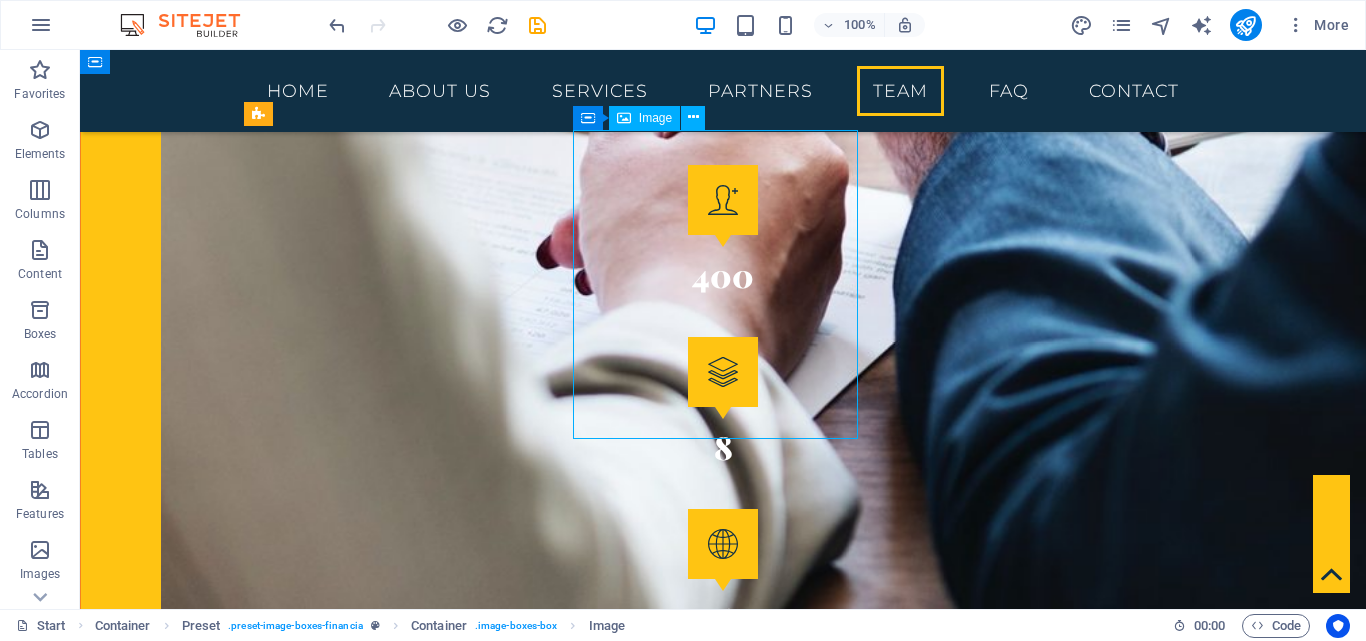 drag, startPoint x: 915, startPoint y: 423, endPoint x: 835, endPoint y: 373, distance: 94.33981 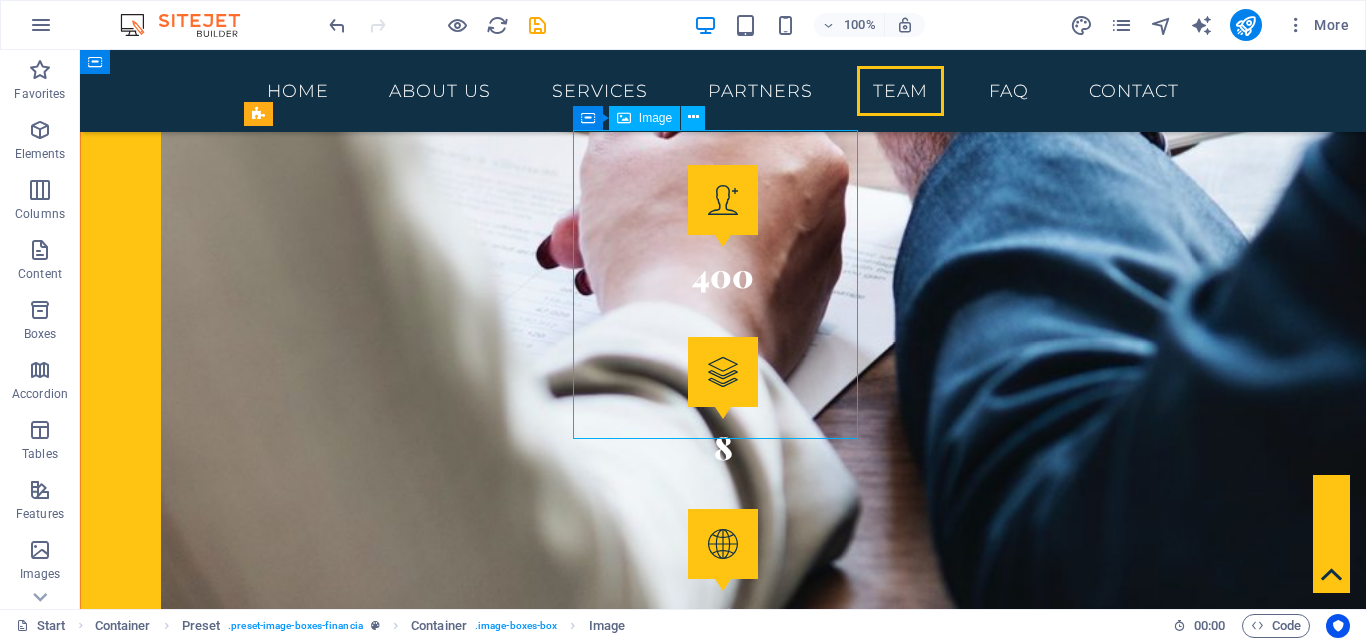 click at bounding box center [723, 5174] 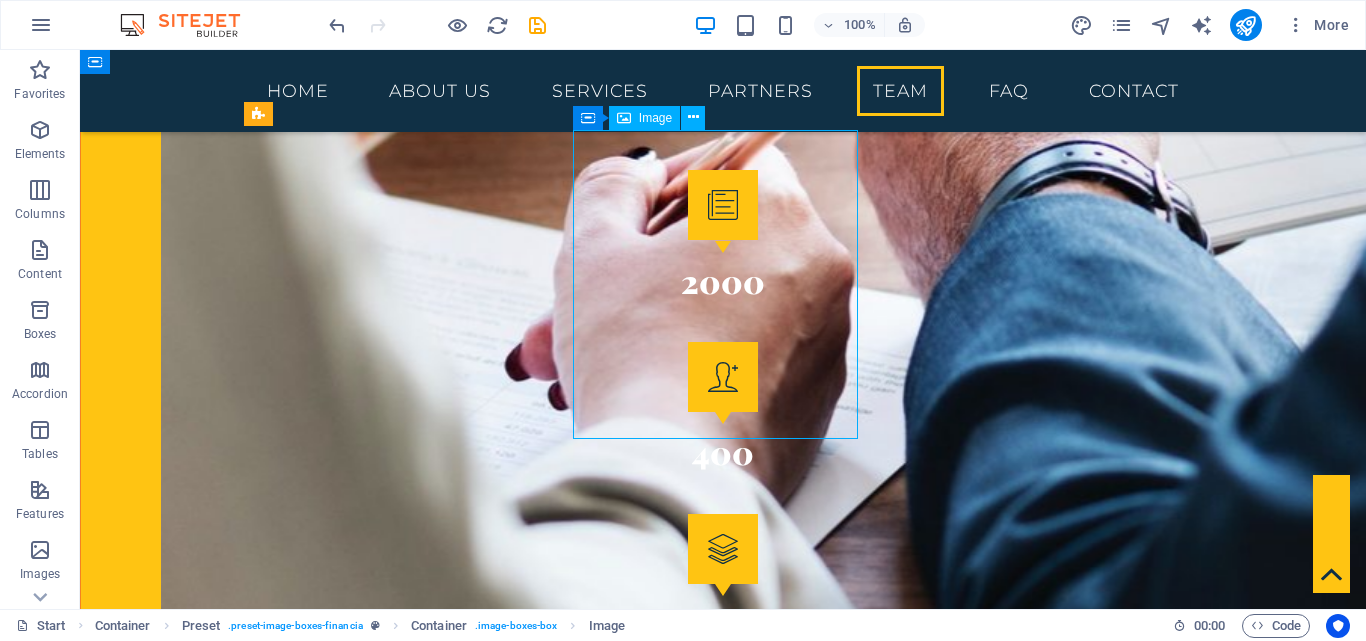select on "px" 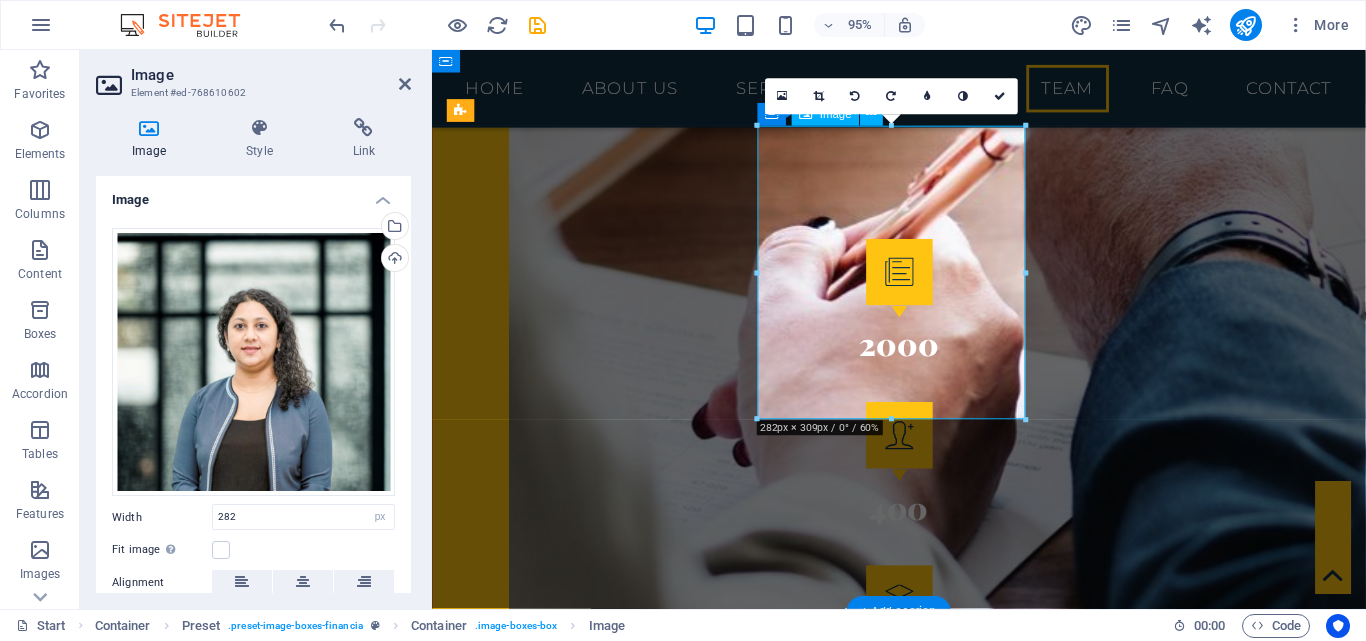 scroll, scrollTop: 4313, scrollLeft: 0, axis: vertical 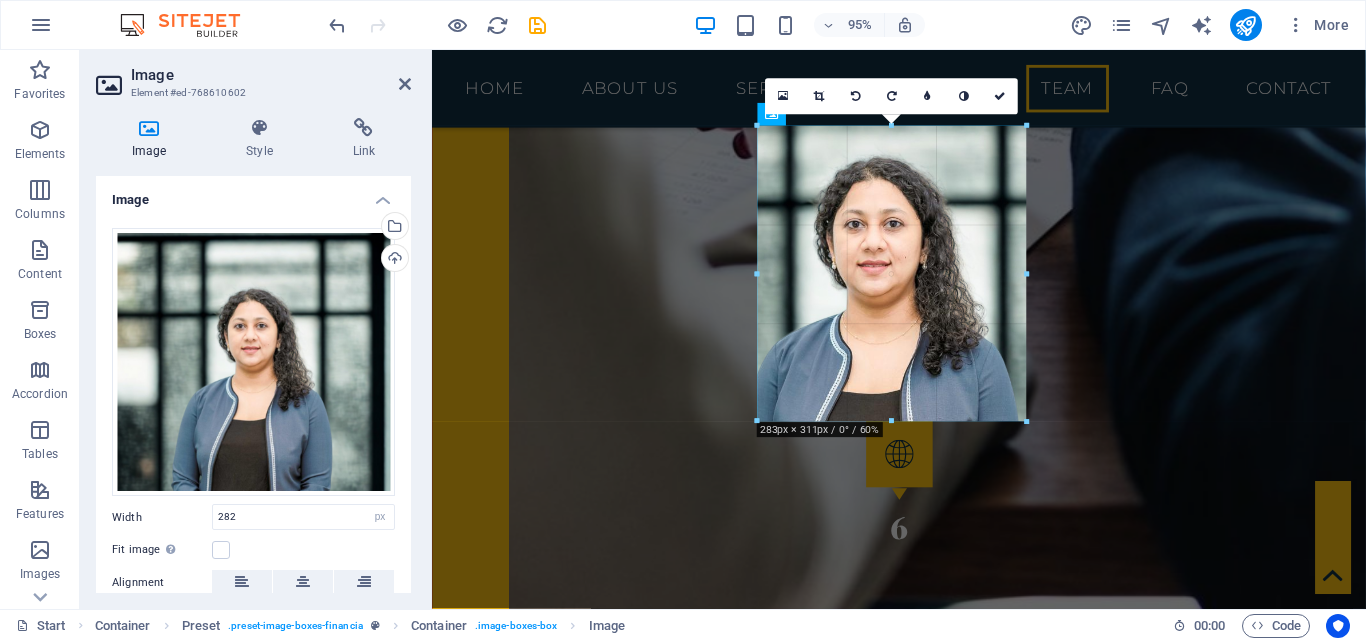 type on "283" 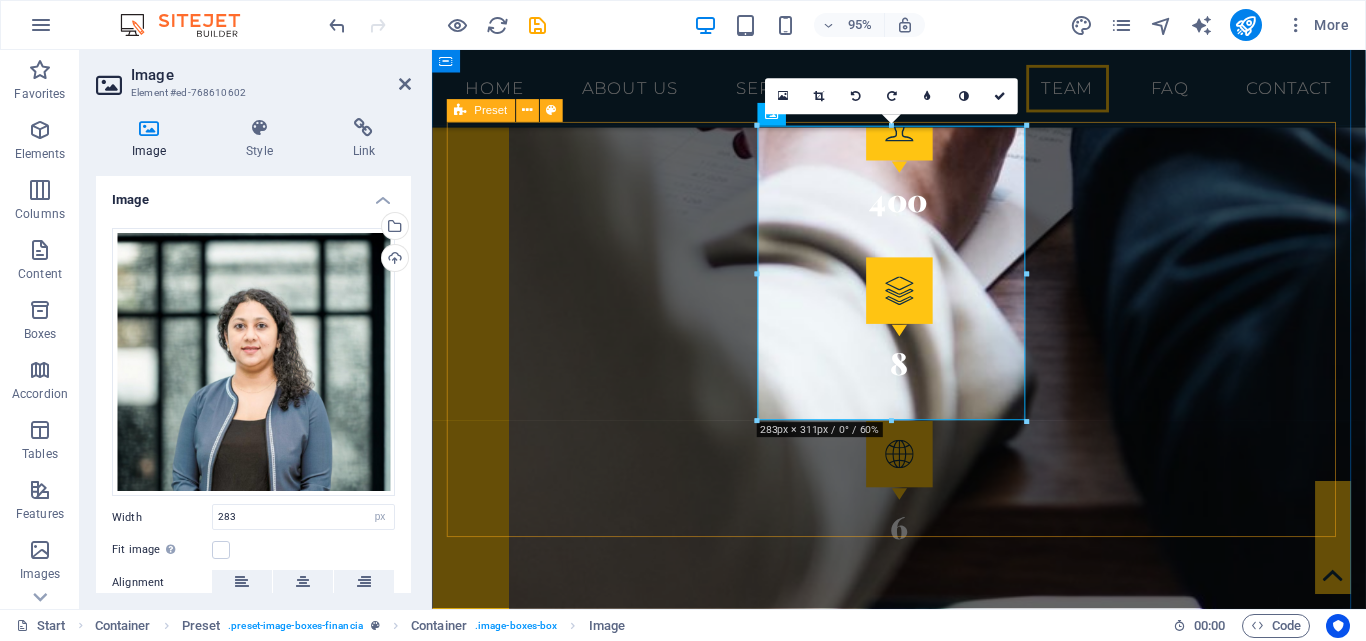 click on "[FIRST] [LAST] [TITLE] [FIRST] [LAST] [TITLE] [FIRST] [LAST] [TITLE]" at bounding box center (924, 4829) 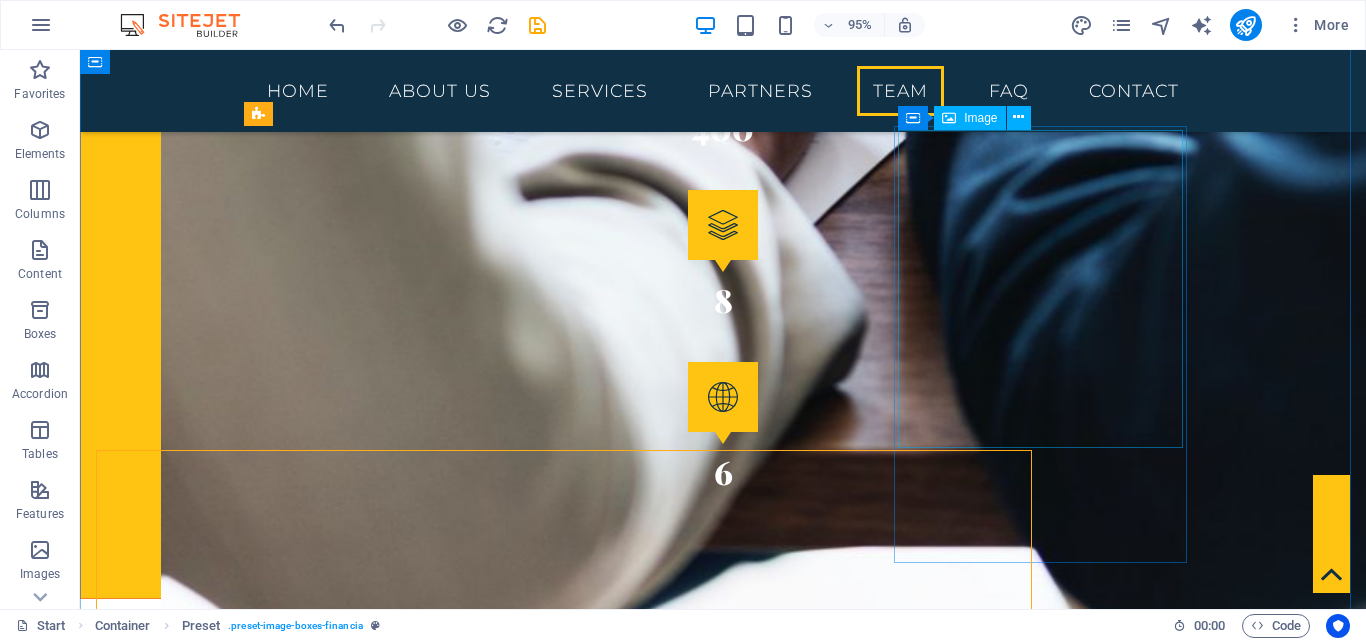 scroll, scrollTop: 3989, scrollLeft: 0, axis: vertical 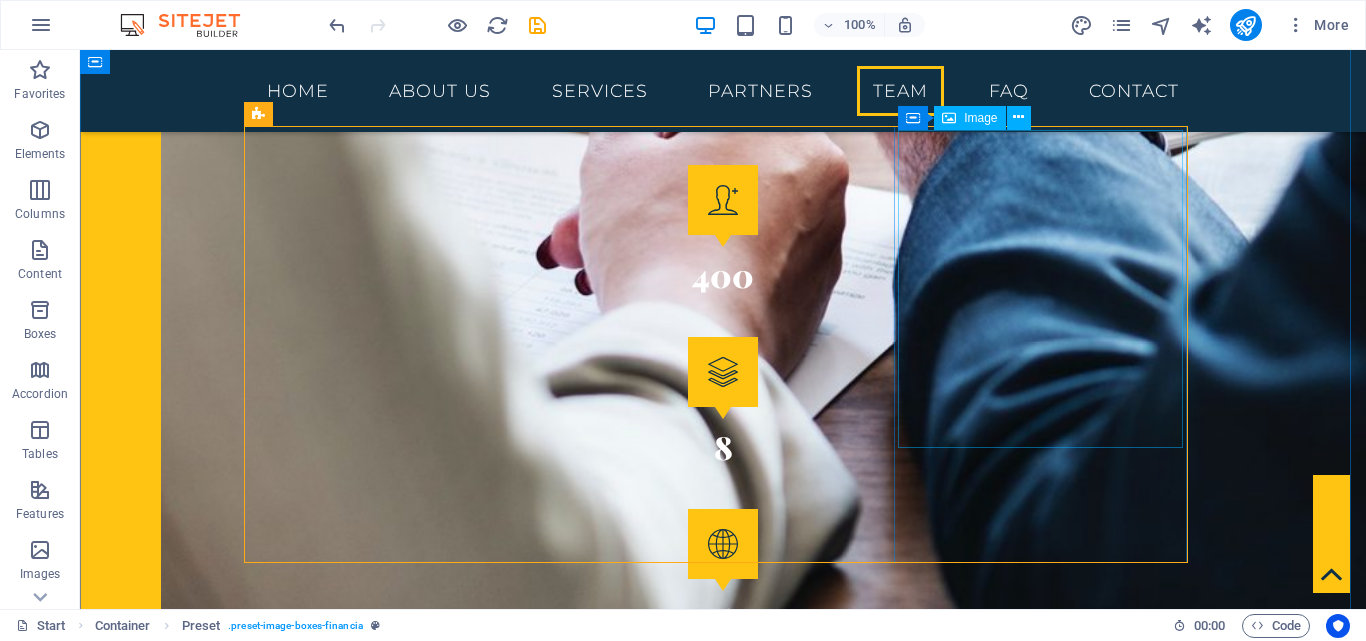 click at bounding box center (723, 5624) 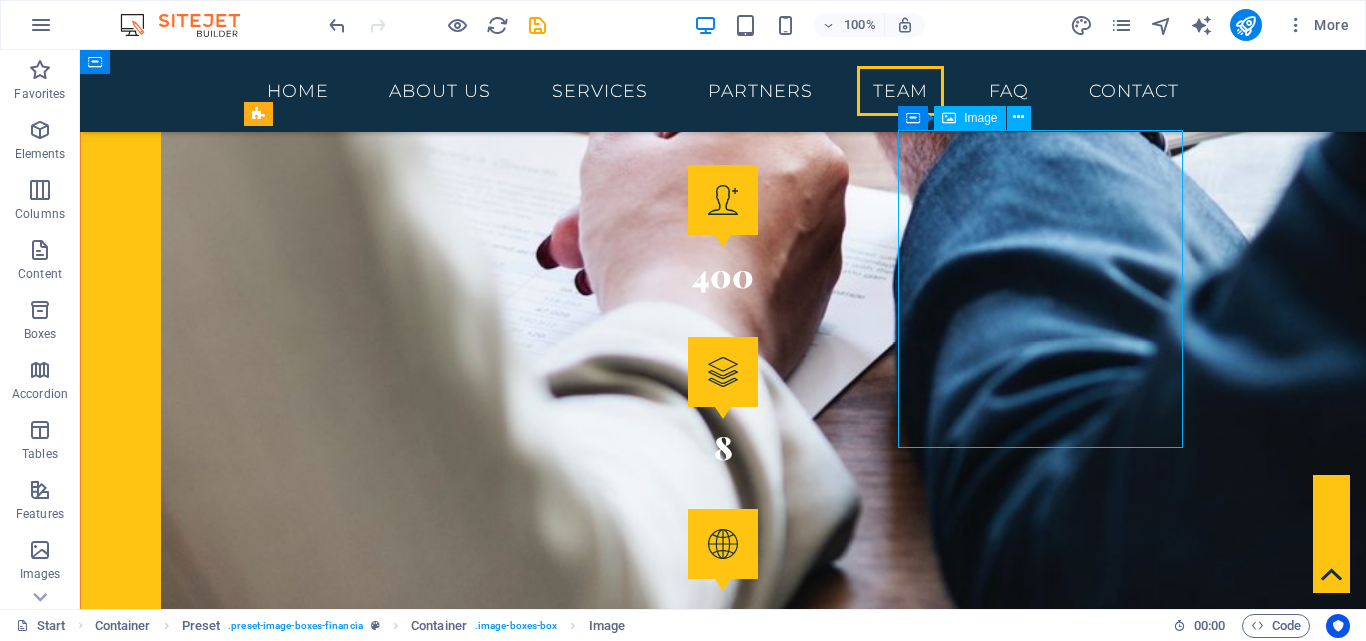 click at bounding box center [723, 5624] 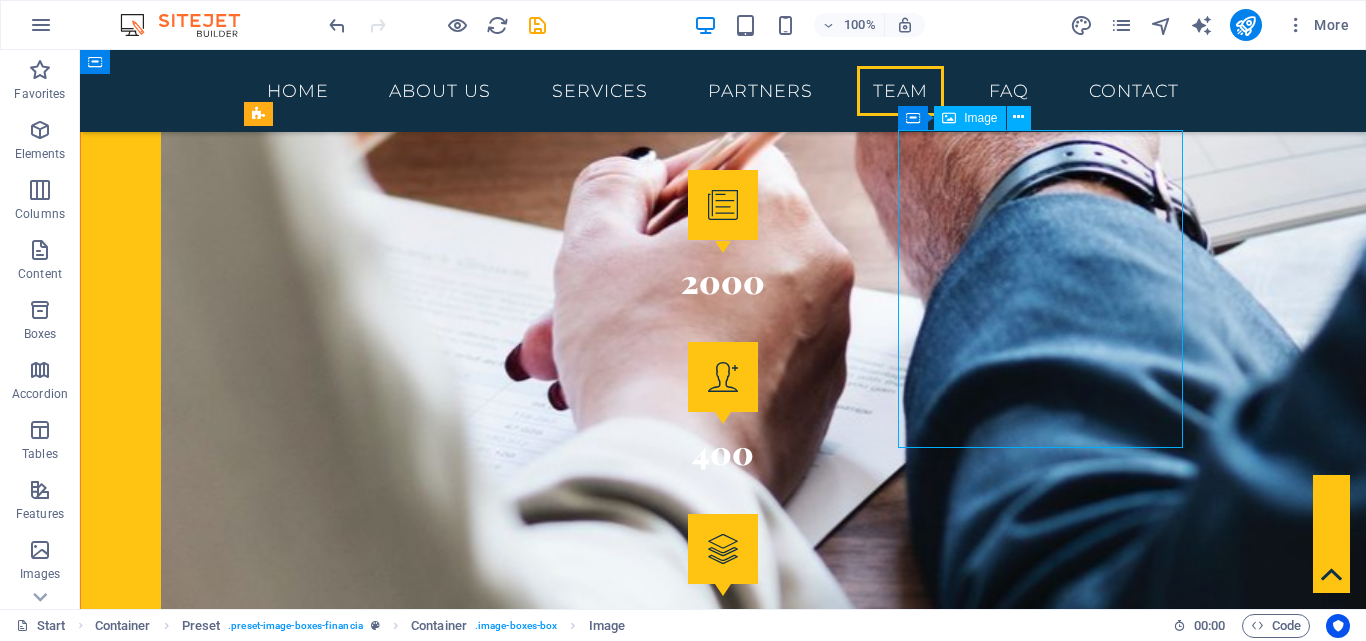 scroll, scrollTop: 4313, scrollLeft: 0, axis: vertical 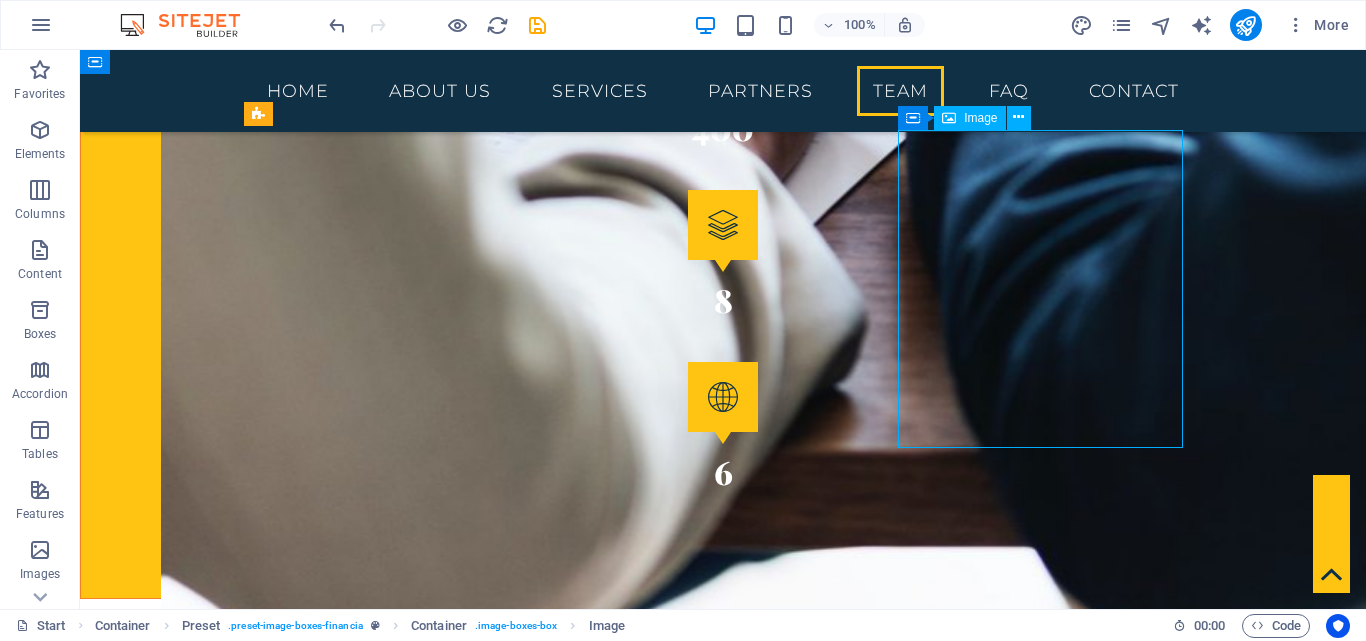 select on "px" 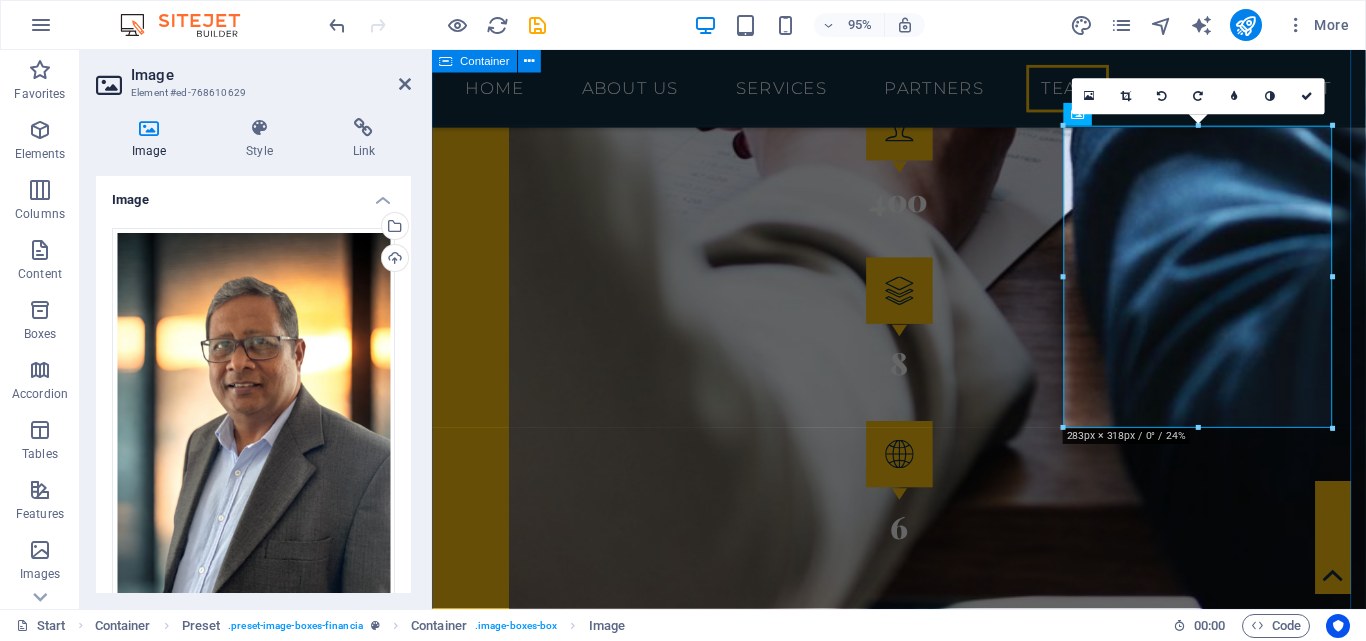 drag, startPoint x: 1768, startPoint y: 324, endPoint x: 1398, endPoint y: 291, distance: 371.46872 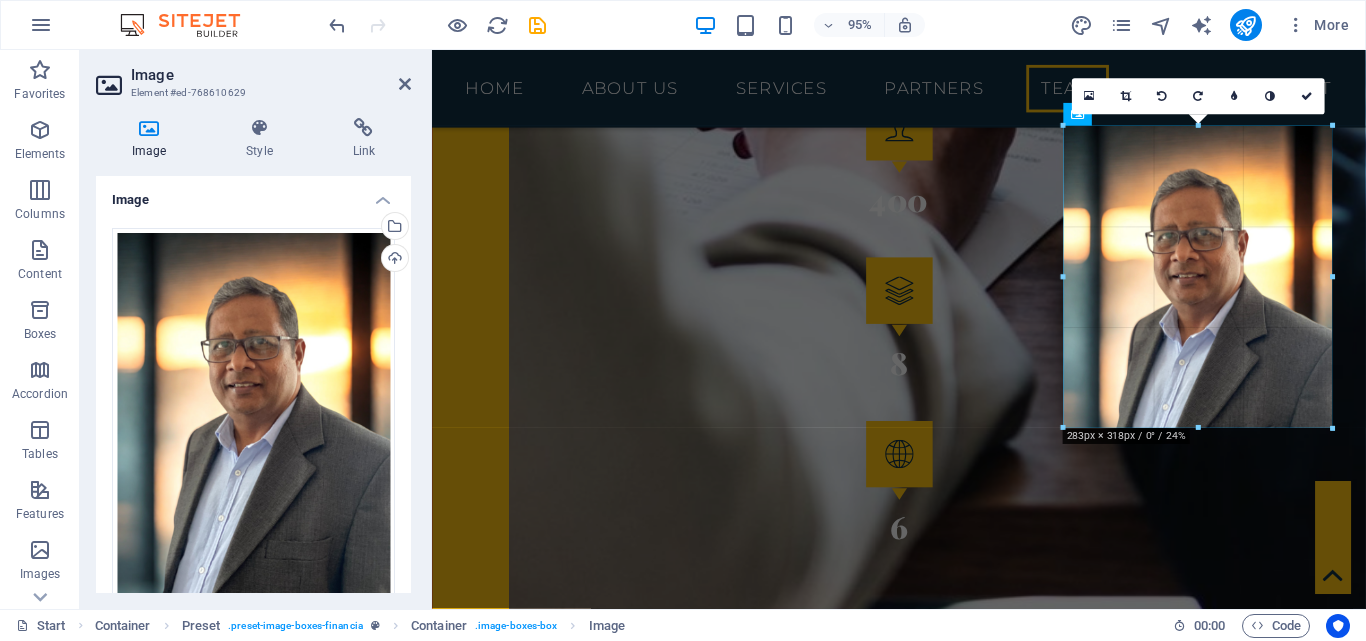 drag, startPoint x: 1332, startPoint y: 269, endPoint x: 956, endPoint y: 230, distance: 378.01718 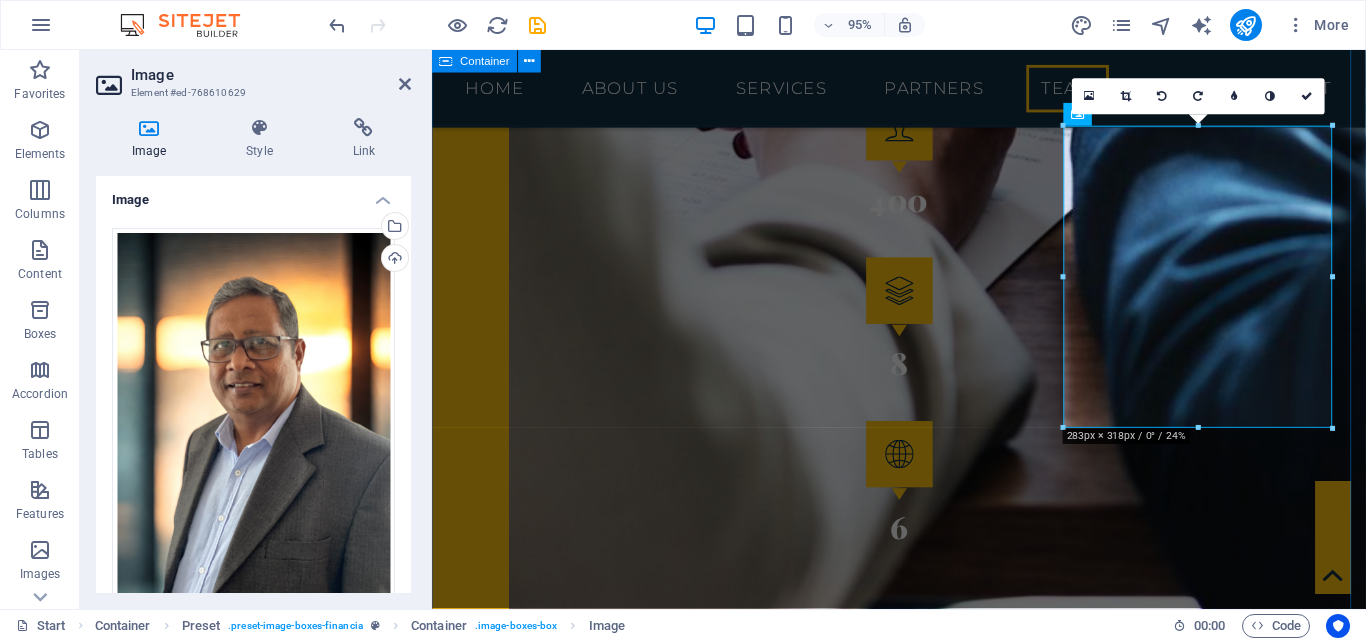 click on "TechNet Worths   Team RAMESH IDAYAKUMAR Executive Director JOANNA NIRUNI Consultant REUBAN JEGASOTHY Consultant" at bounding box center (923, 4787) 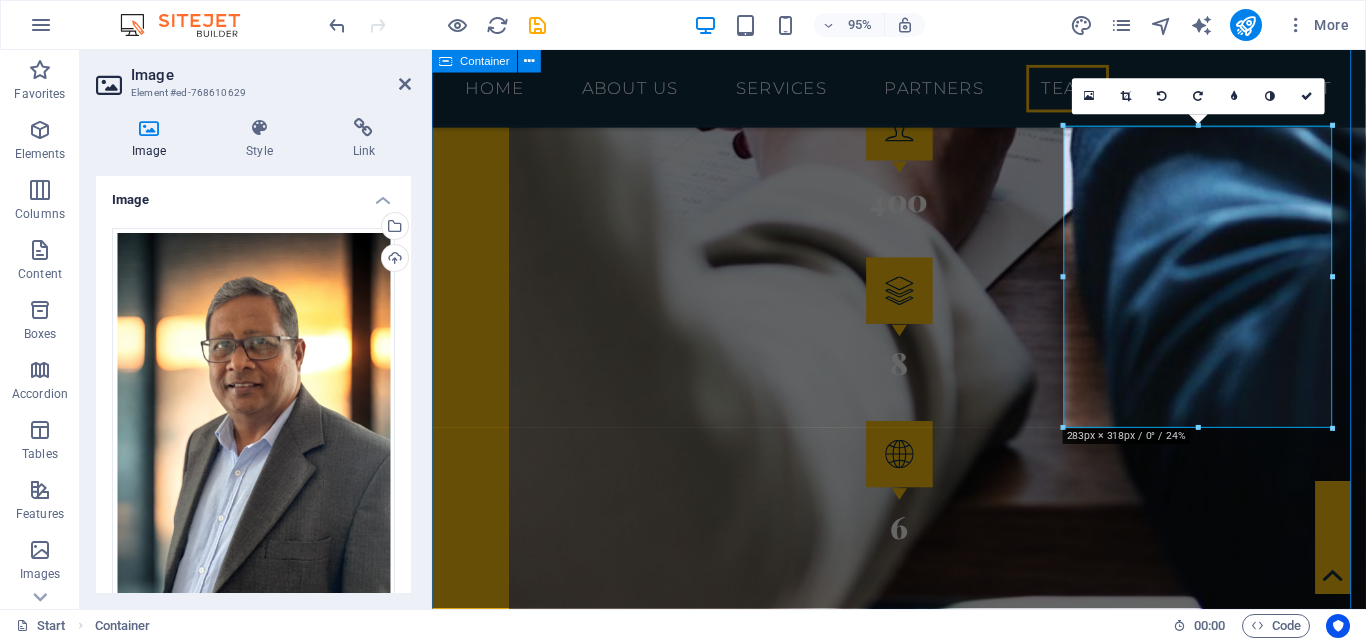 scroll, scrollTop: 3989, scrollLeft: 0, axis: vertical 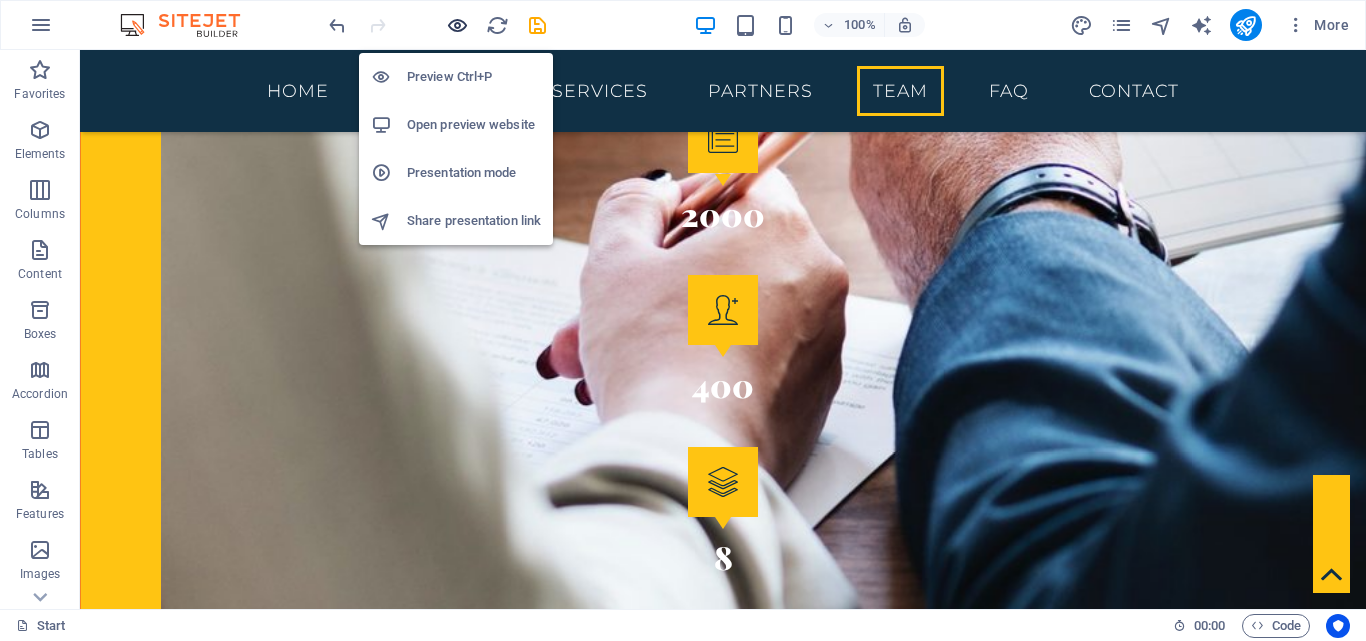 click at bounding box center (457, 25) 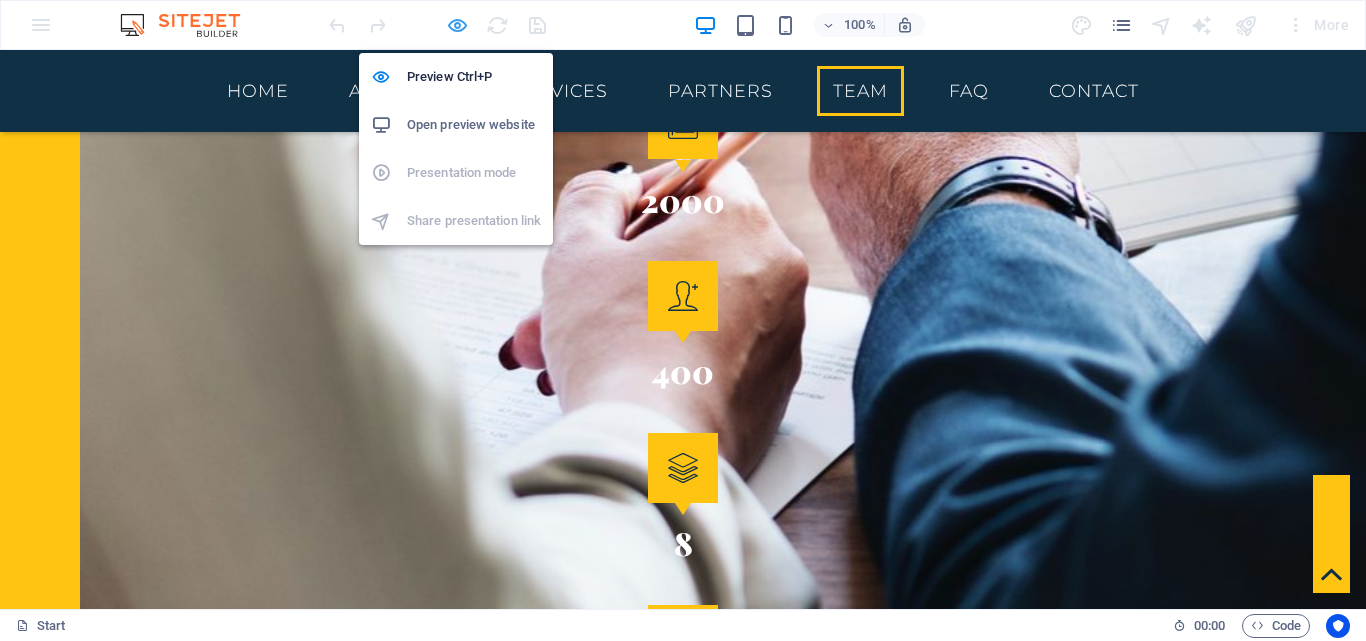 scroll, scrollTop: 3852, scrollLeft: 0, axis: vertical 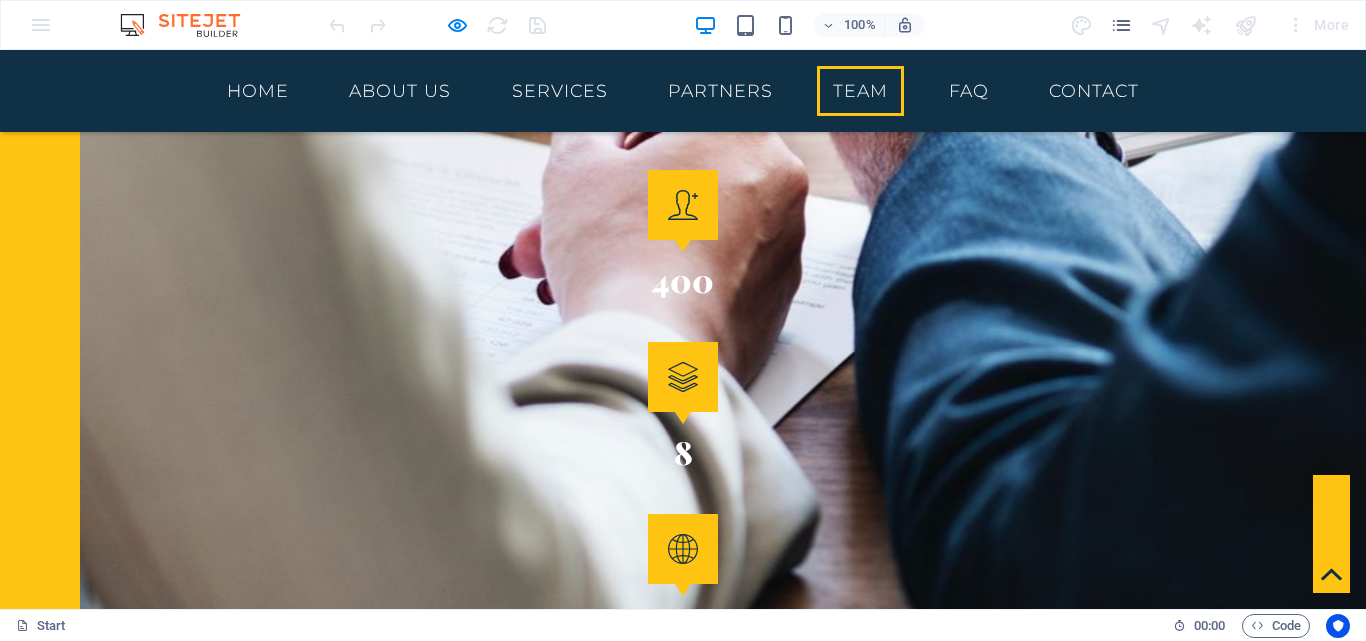 click on "[FIRST] [LAST]" at bounding box center (683, 5823) 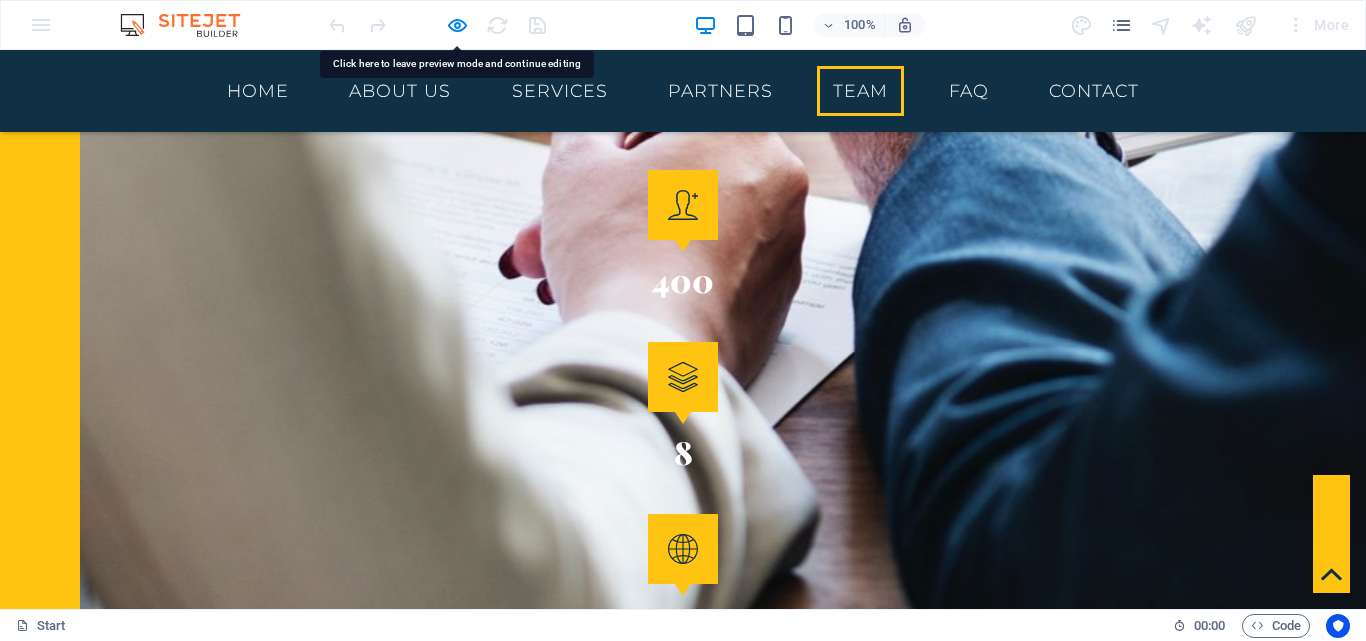 click on "[FIRST] [LAST]" at bounding box center (683, 5823) 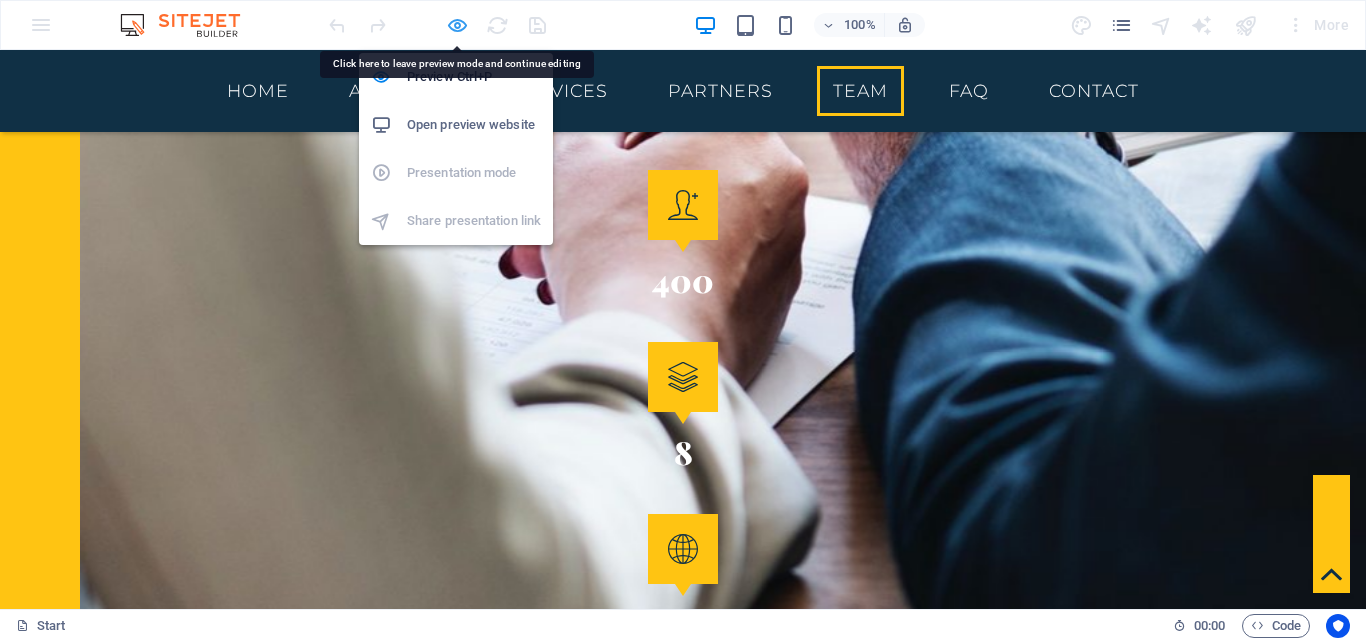 click at bounding box center [457, 25] 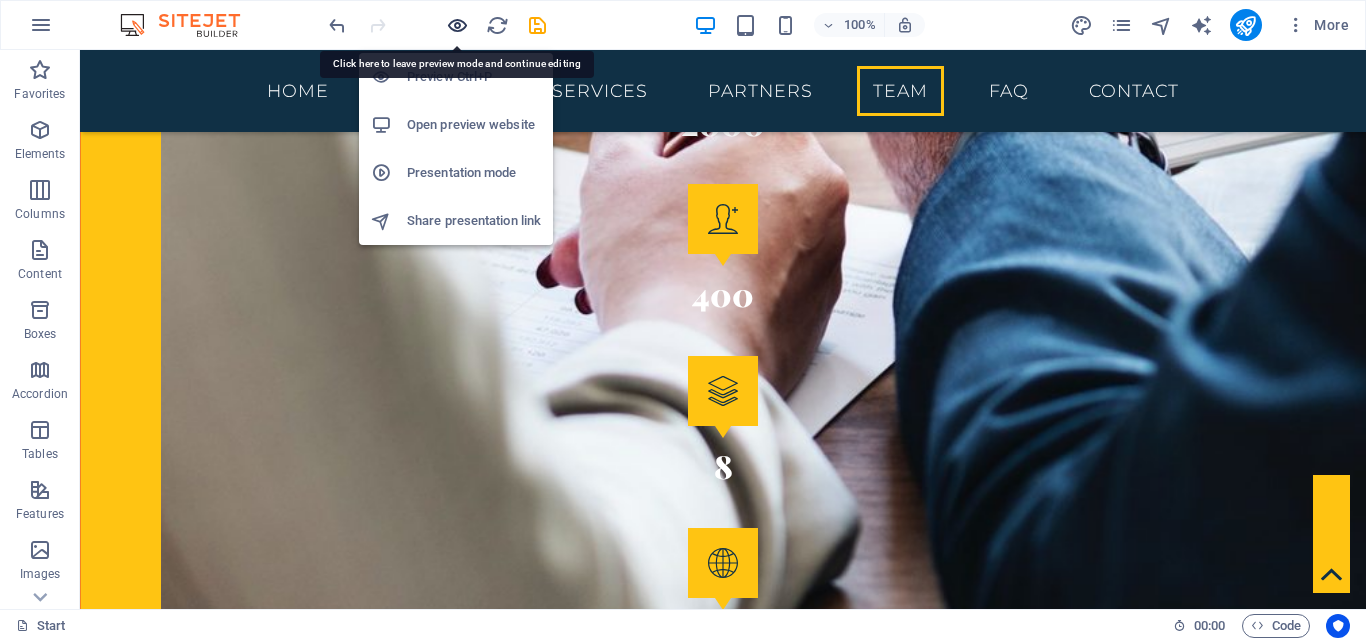 scroll, scrollTop: 3996, scrollLeft: 0, axis: vertical 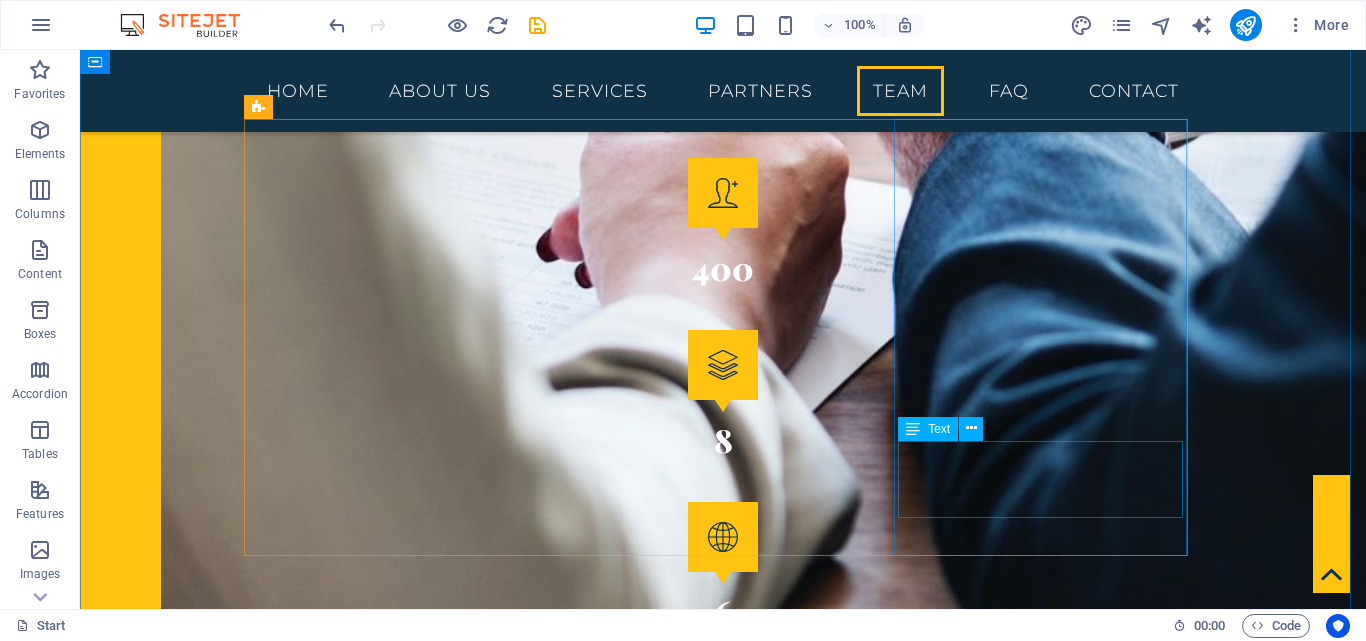 click on "REUBAN JEGASOTHY Consultant" at bounding box center (723, 5814) 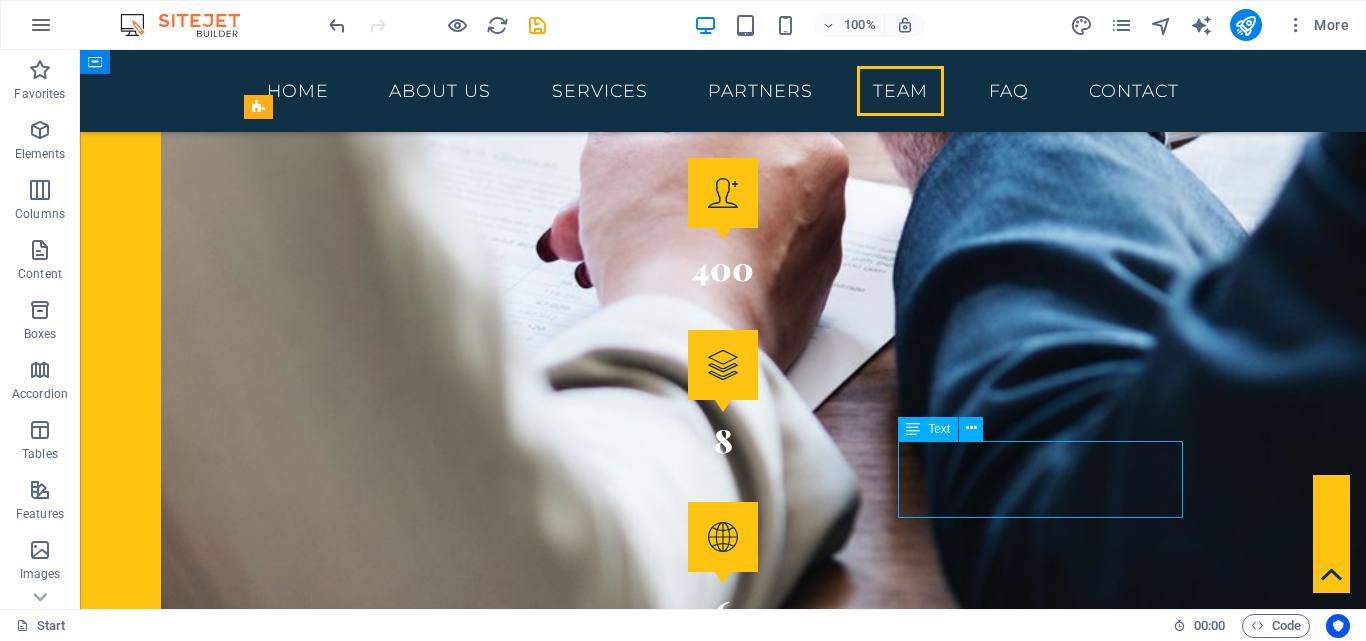 click on "REUBAN JEGASOTHY Consultant" at bounding box center (723, 5814) 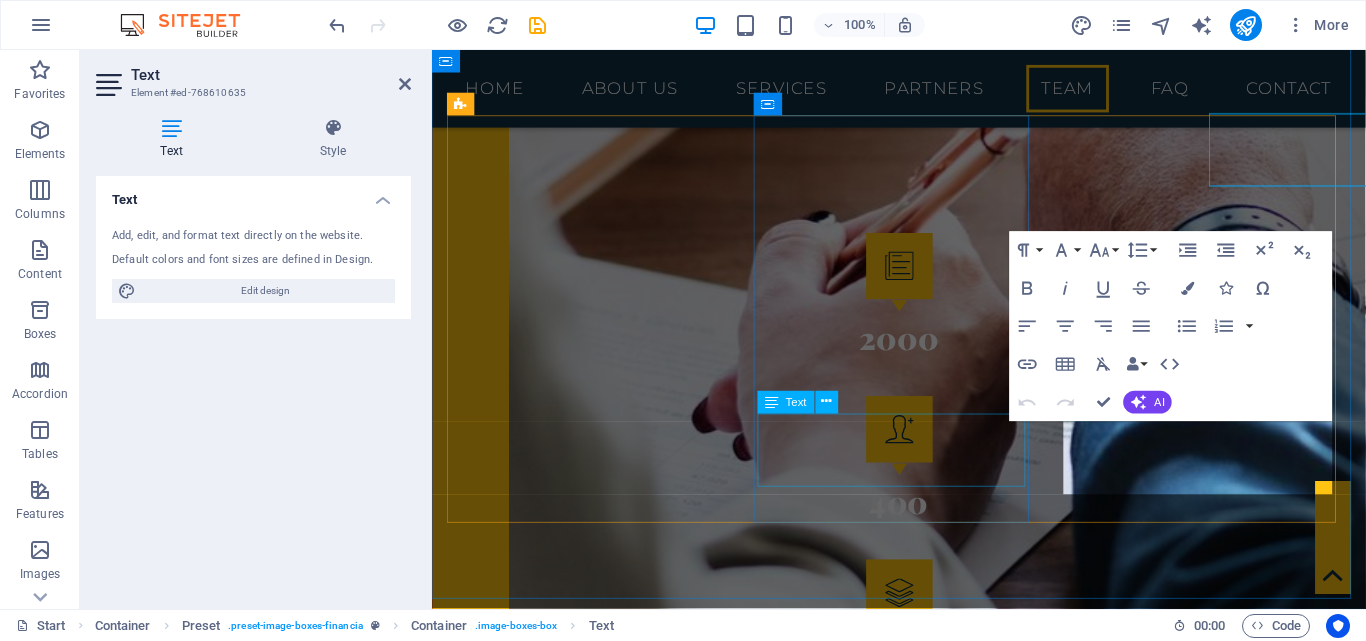 scroll, scrollTop: 4320, scrollLeft: 0, axis: vertical 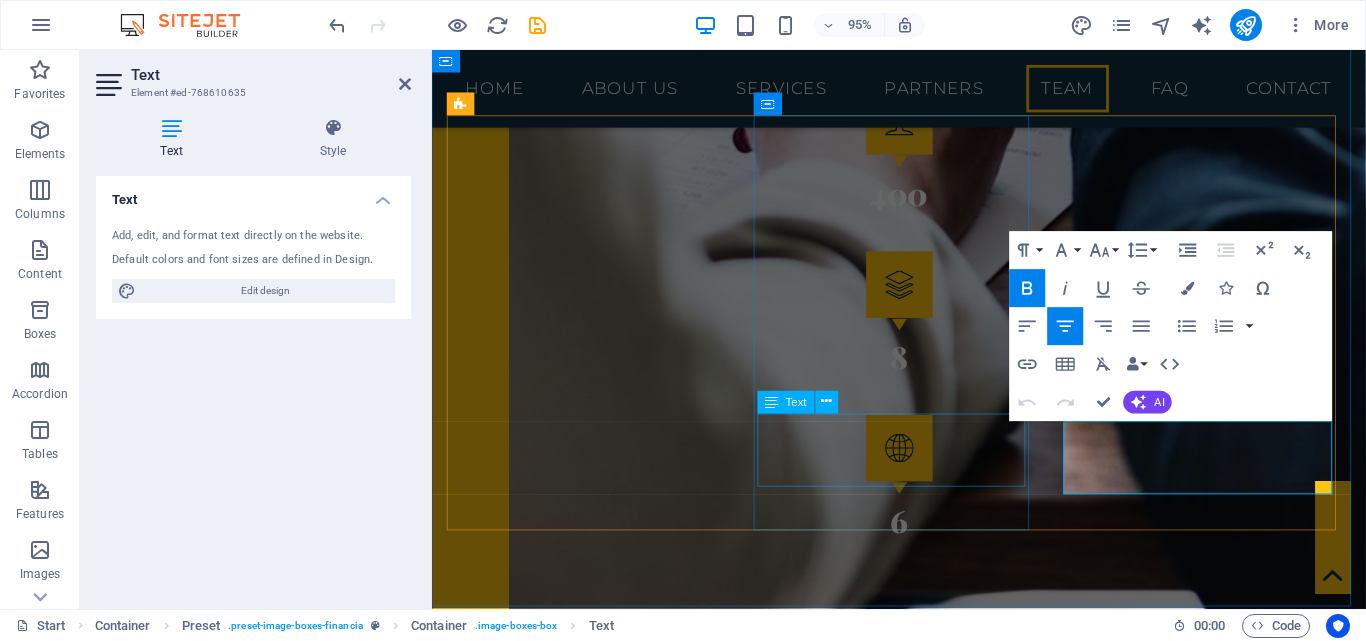 click on "JOANNA NIRUNI Consultant" at bounding box center (924, 5307) 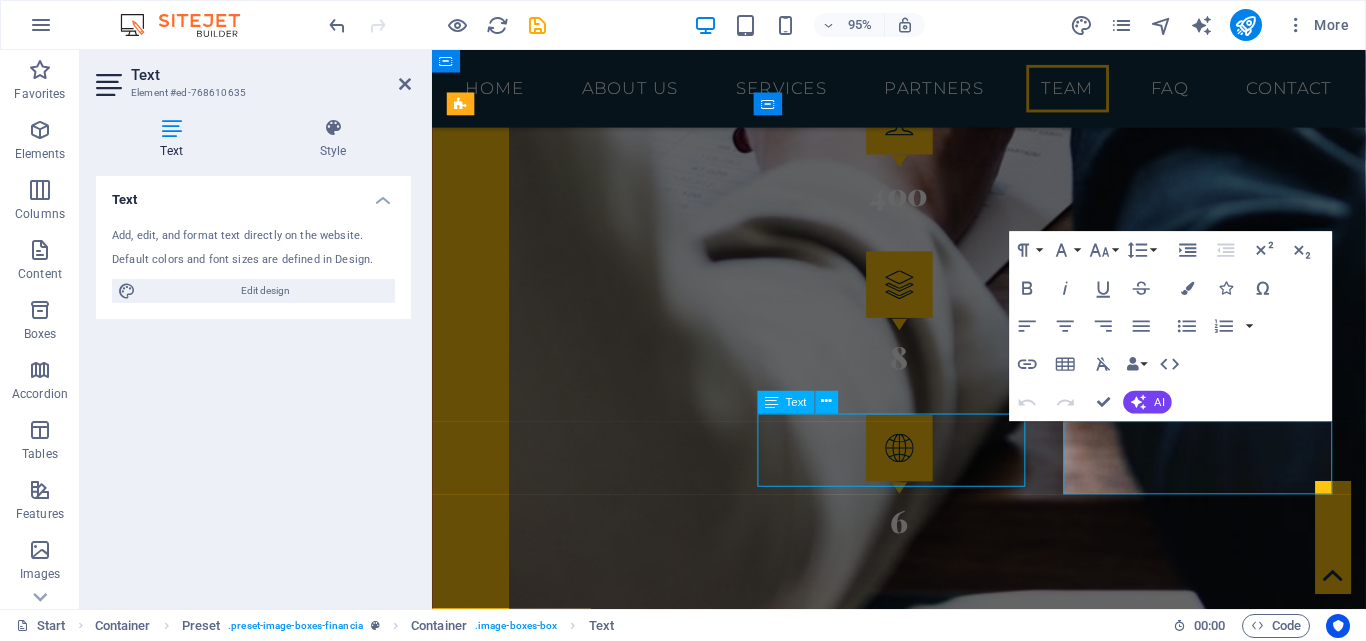 click on "JOANNA NIRUNI Consultant" at bounding box center (924, 5307) 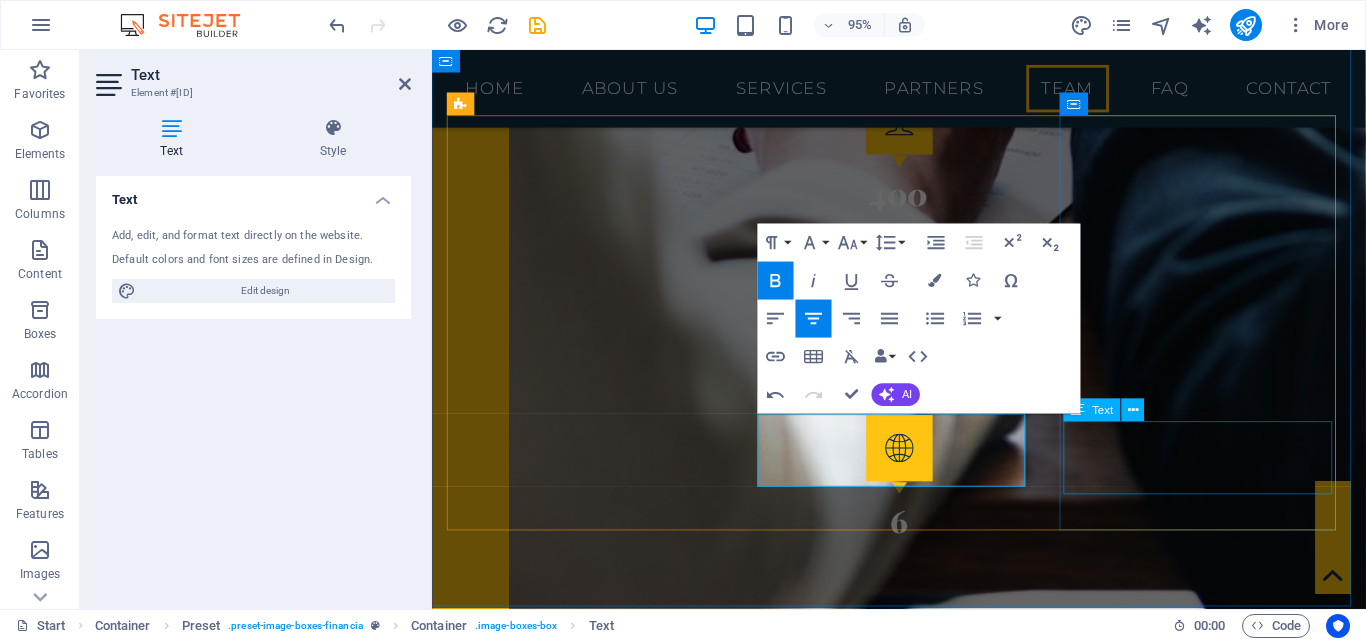 click on "REUBAN JEGASOTHY Consultant" at bounding box center [924, 5760] 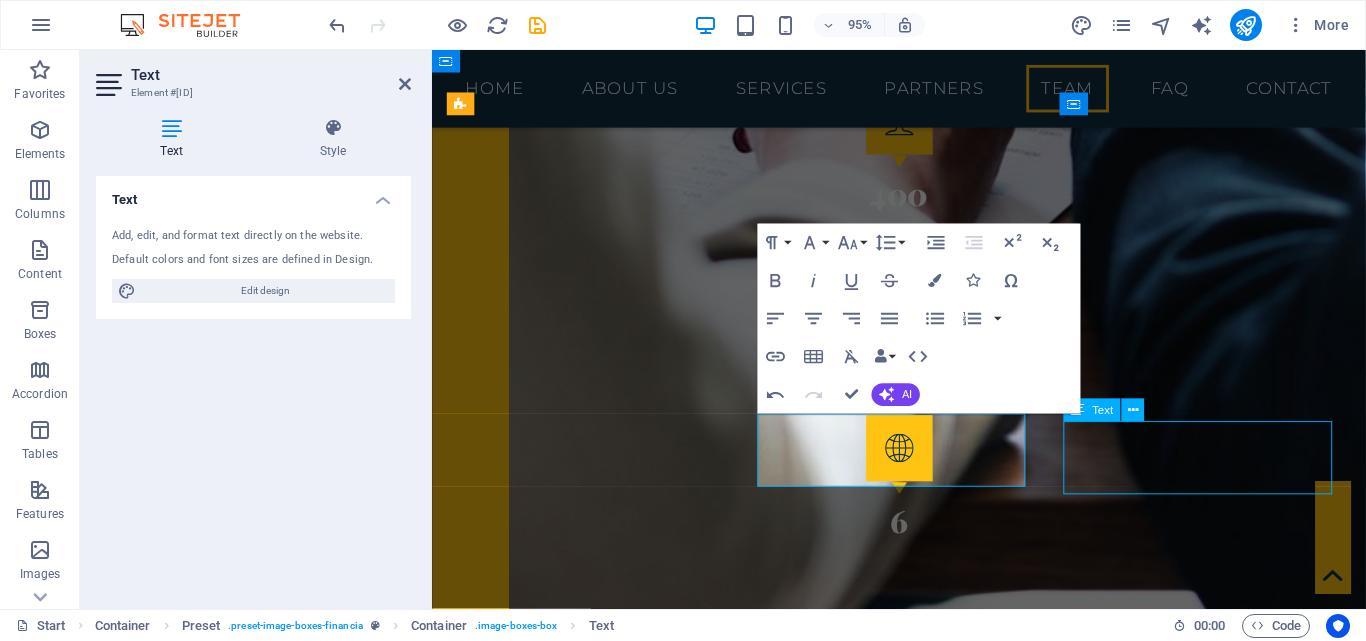 click on "REUBAN JEGASOTHY Consultant" at bounding box center (924, 5760) 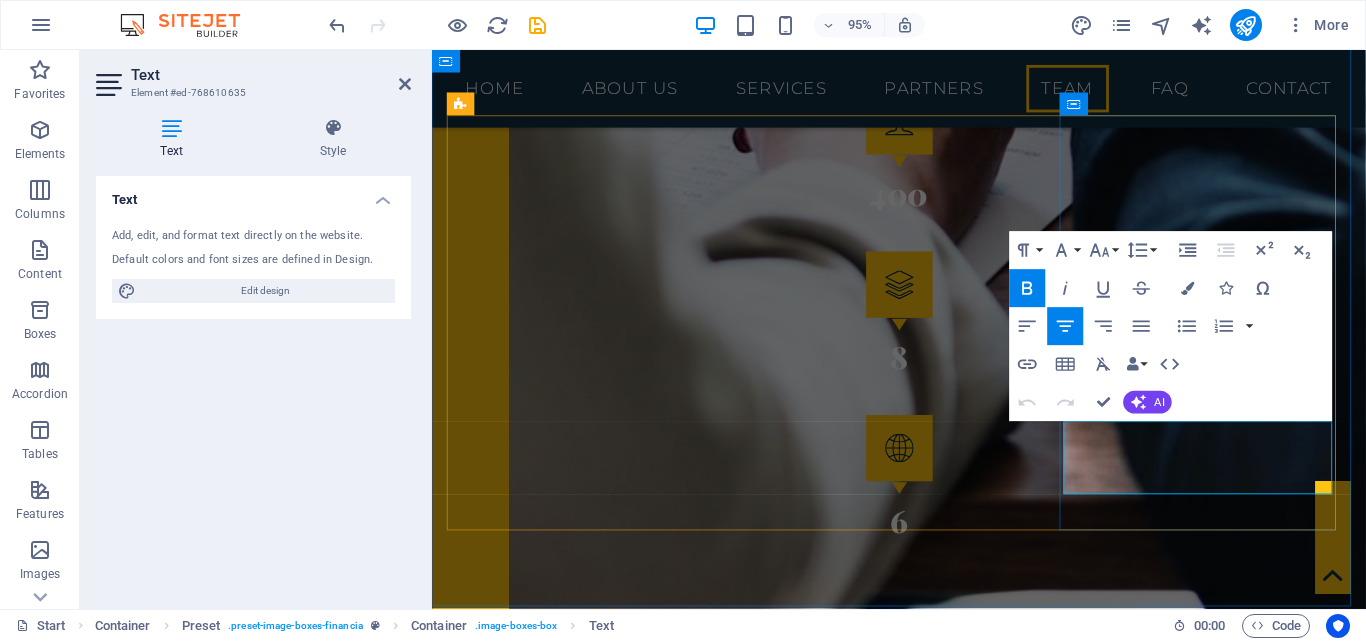 drag, startPoint x: 1334, startPoint y: 472, endPoint x: 1140, endPoint y: 476, distance: 194.04123 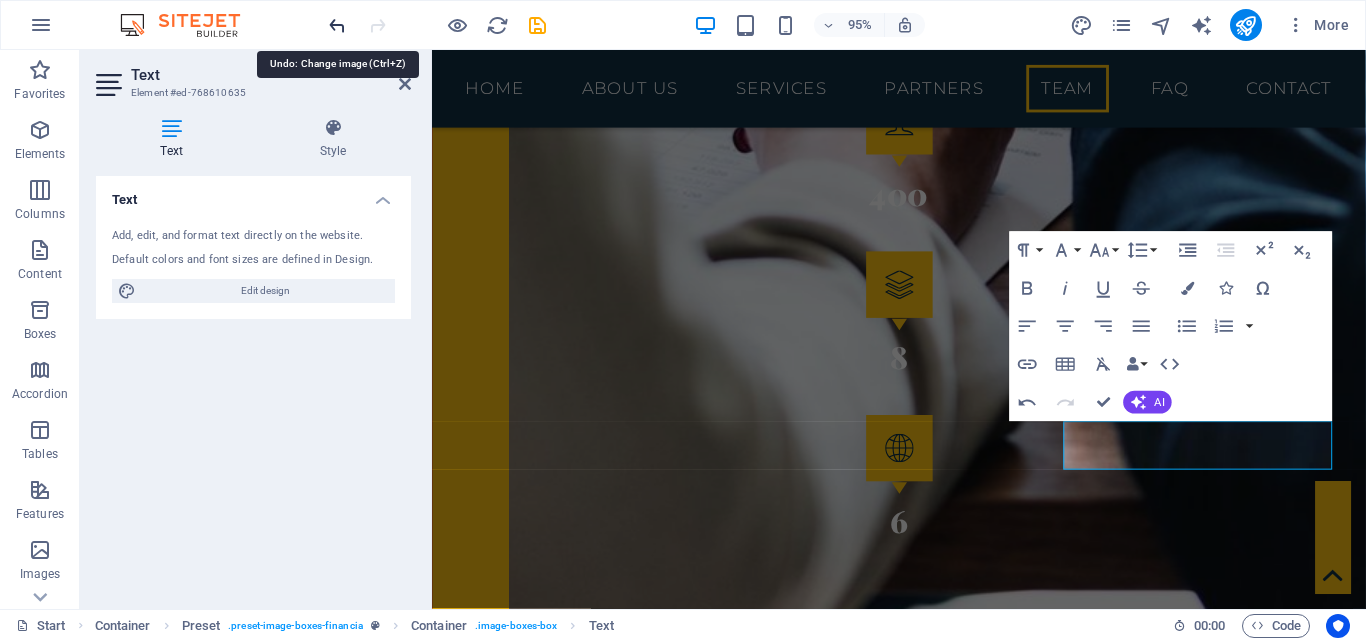 click at bounding box center (337, 25) 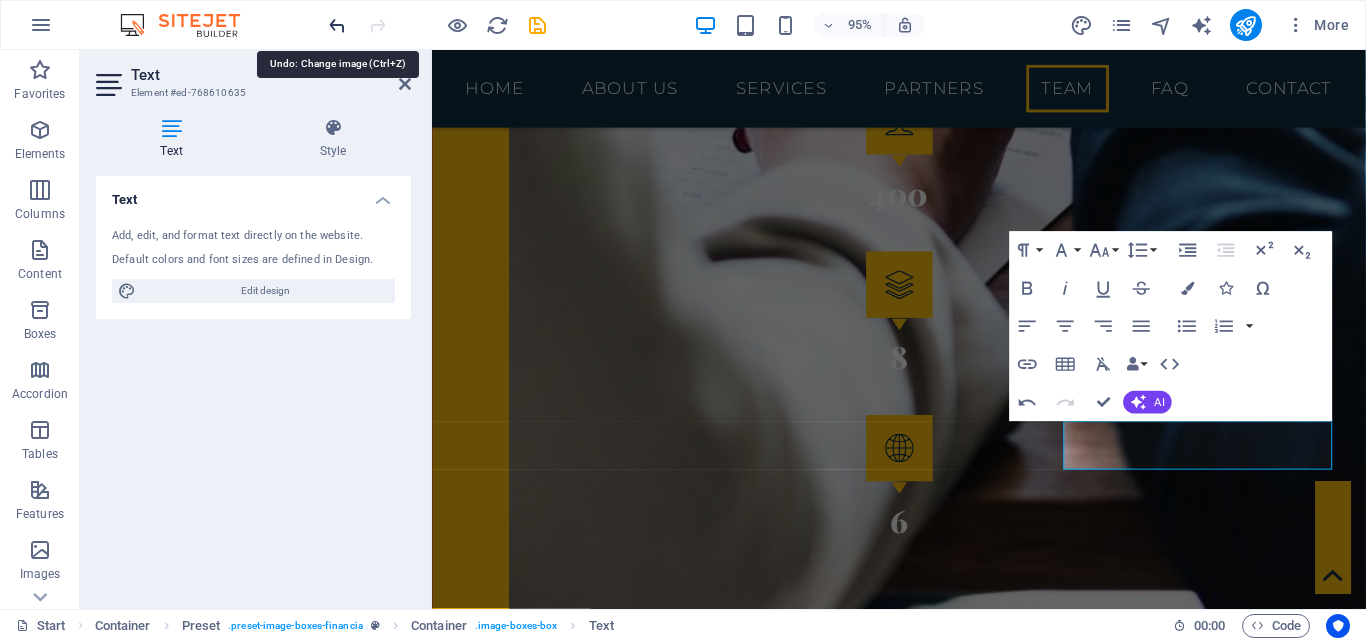 click at bounding box center [337, 25] 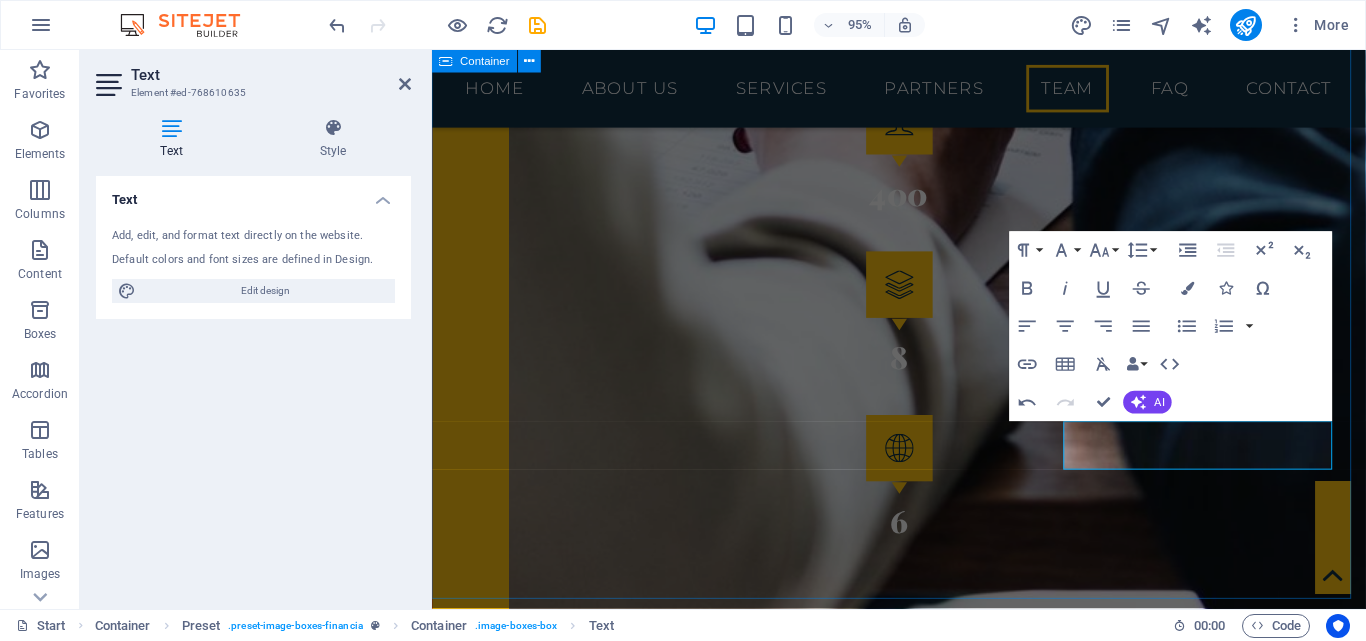 click on "TechNet Worths   Team RAMESH IDAYAKUMAR Executive Director JOANNA NIRUNI Consultant Consultant" at bounding box center [923, 4767] 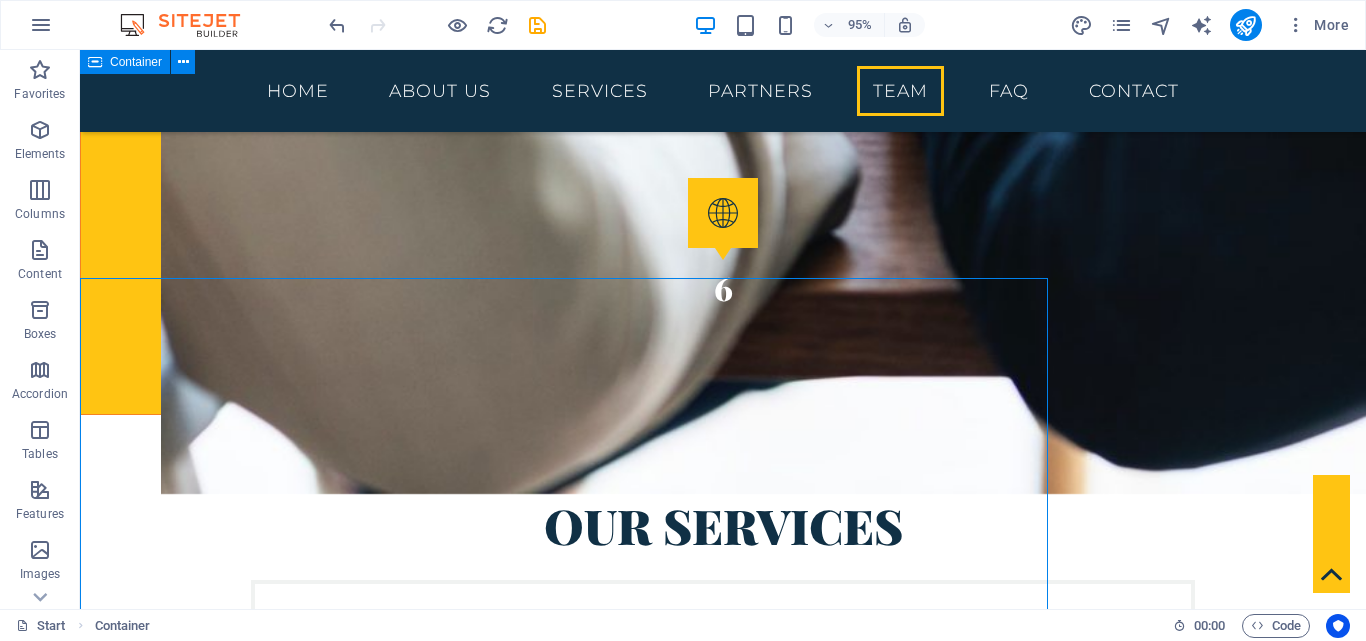 scroll, scrollTop: 3996, scrollLeft: 0, axis: vertical 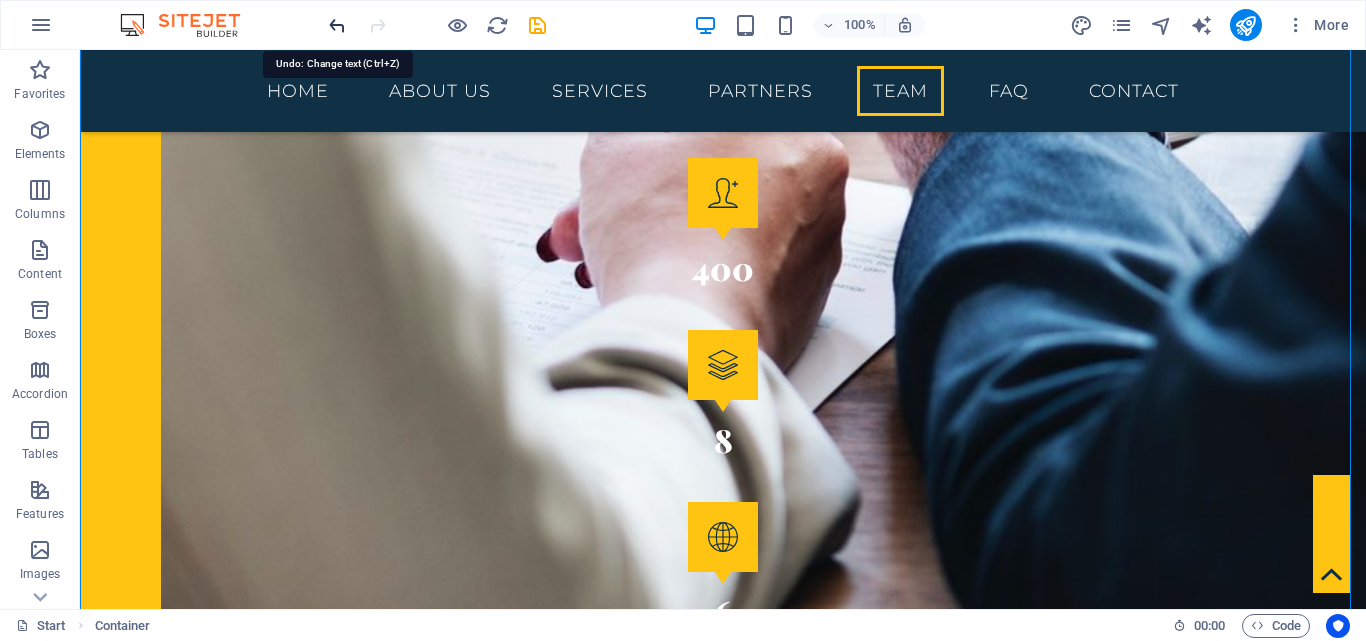 click at bounding box center [337, 25] 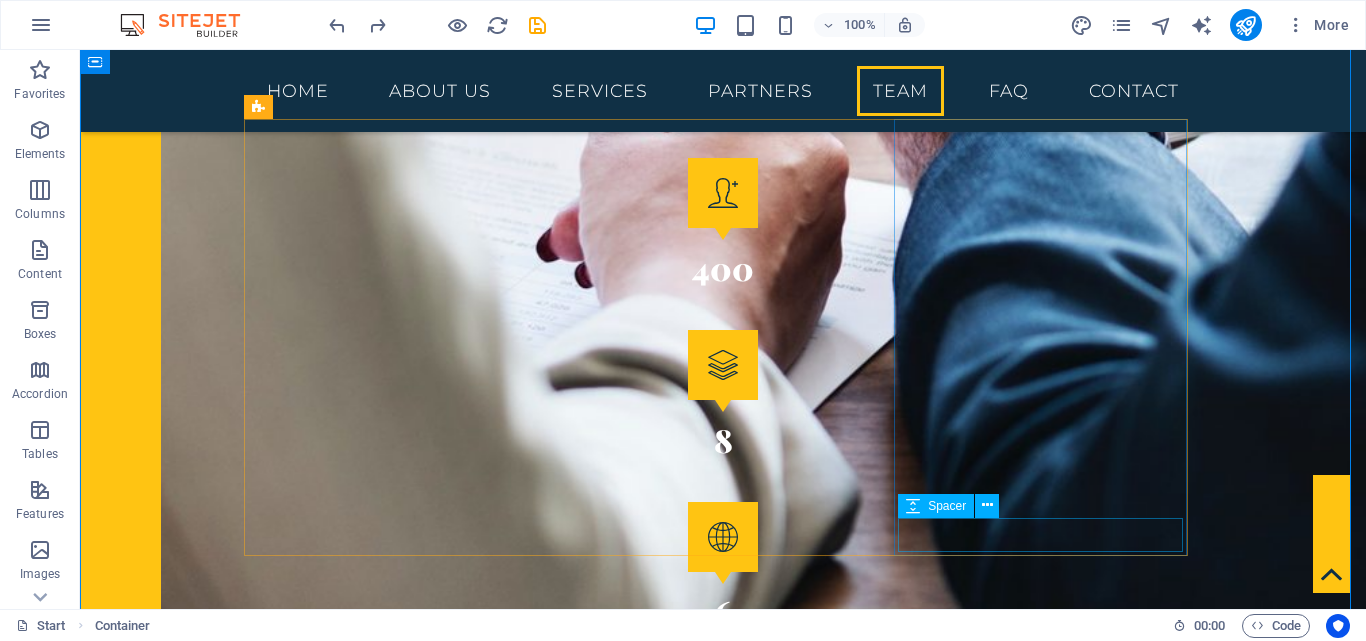 click at bounding box center (723, 5870) 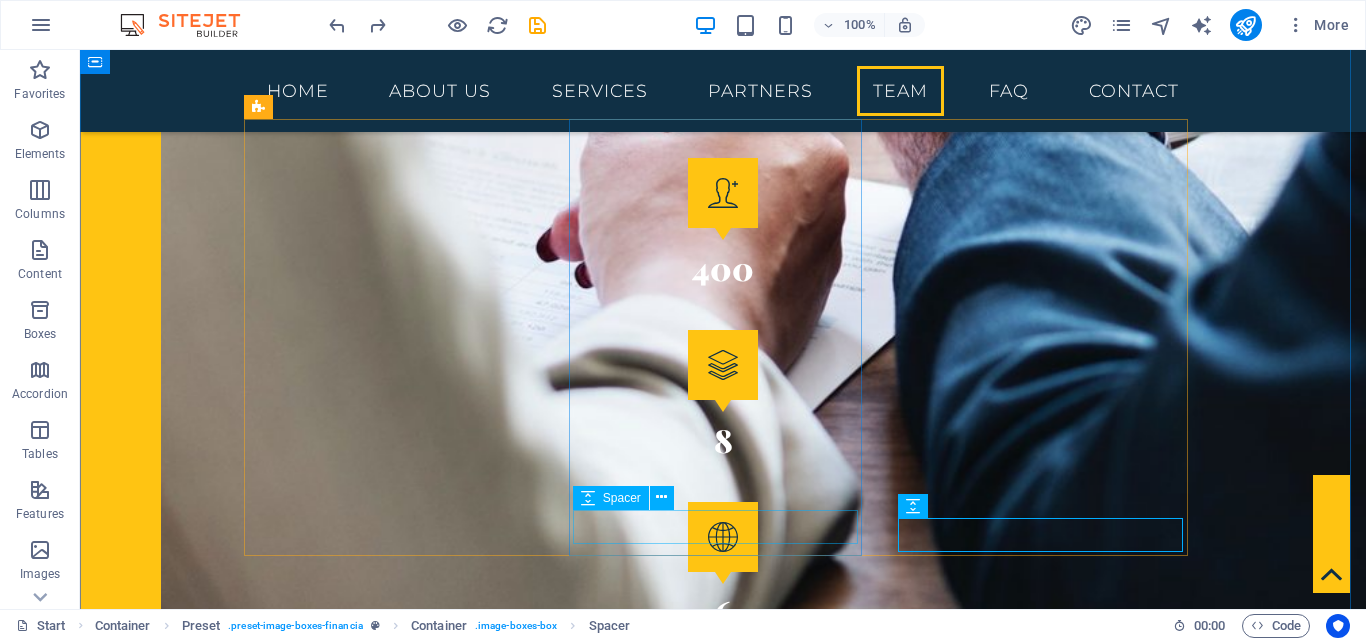 click at bounding box center [723, 5417] 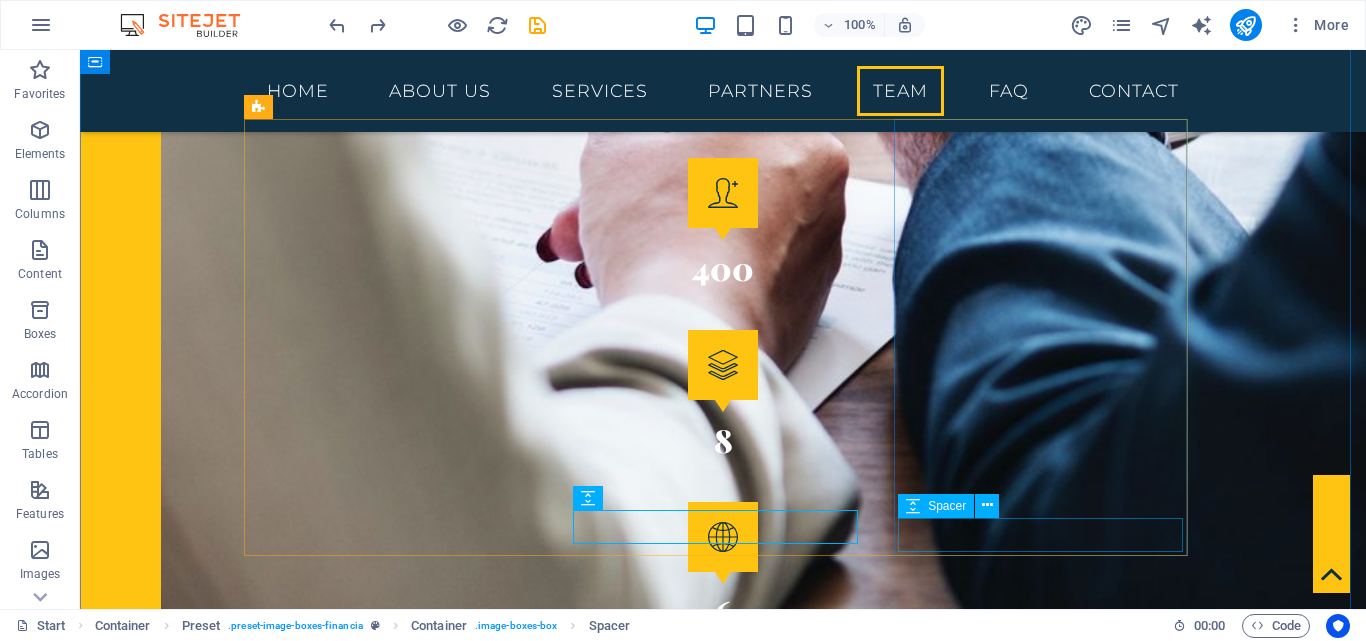 click at bounding box center (723, 5870) 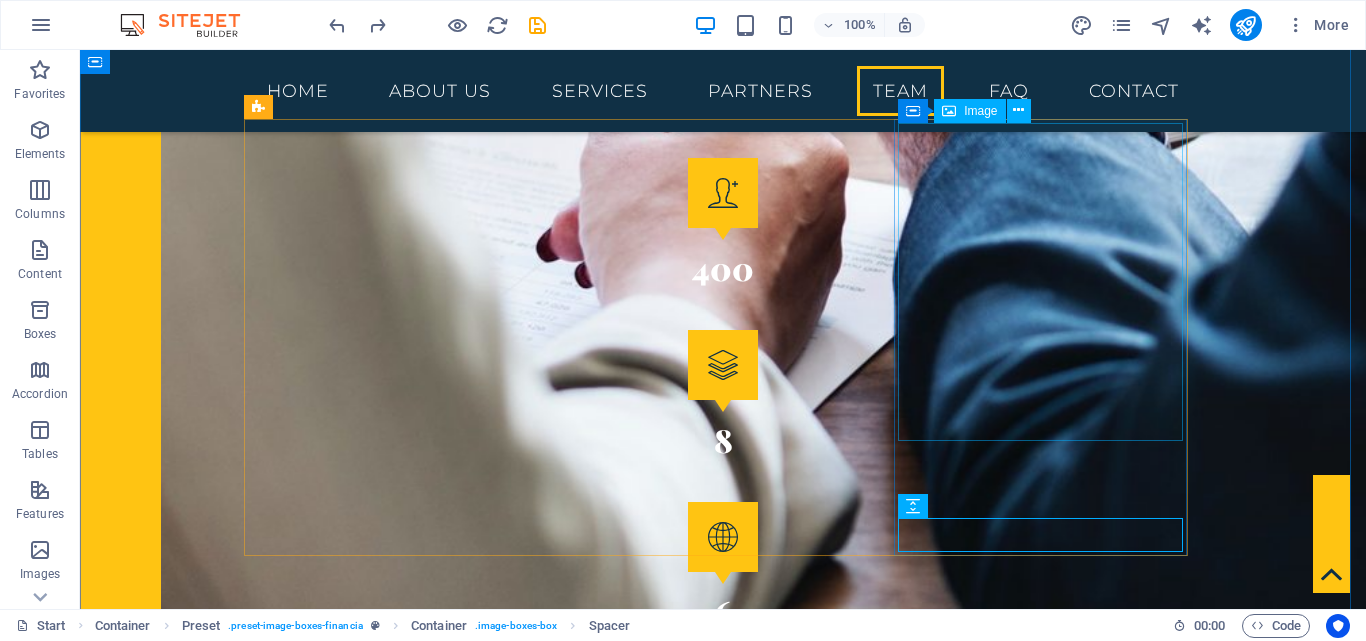 click at bounding box center (723, 5617) 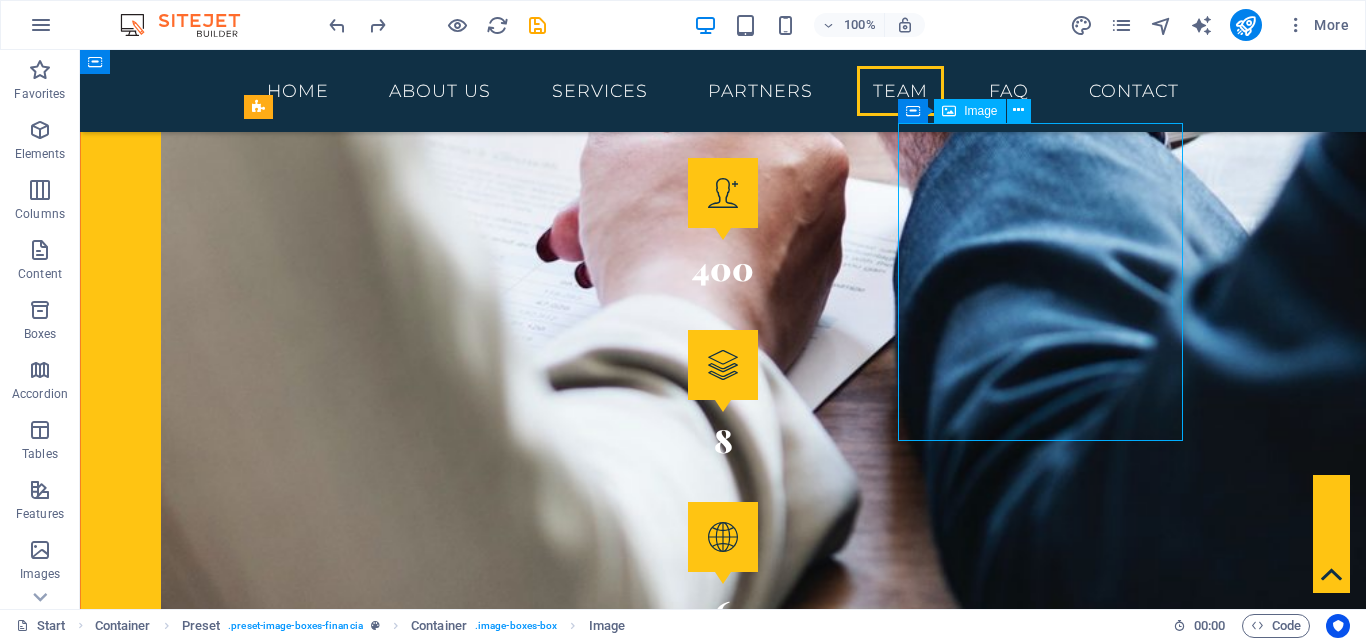 click at bounding box center (723, 5617) 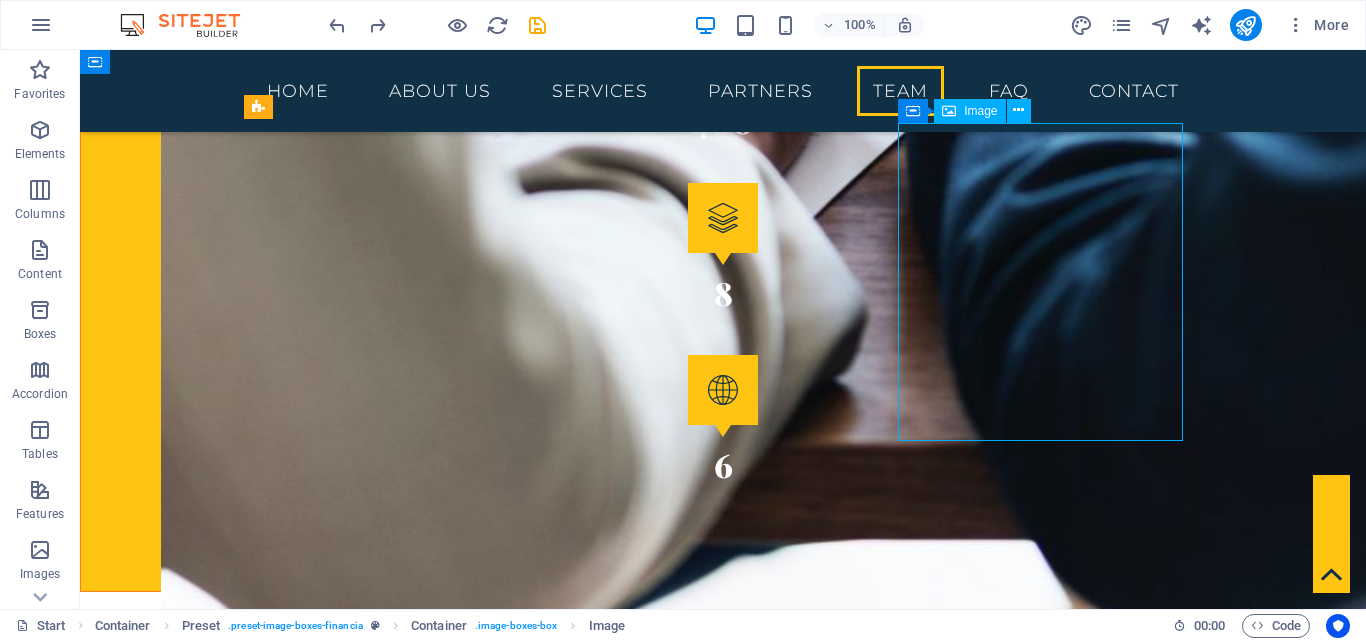 select on "px" 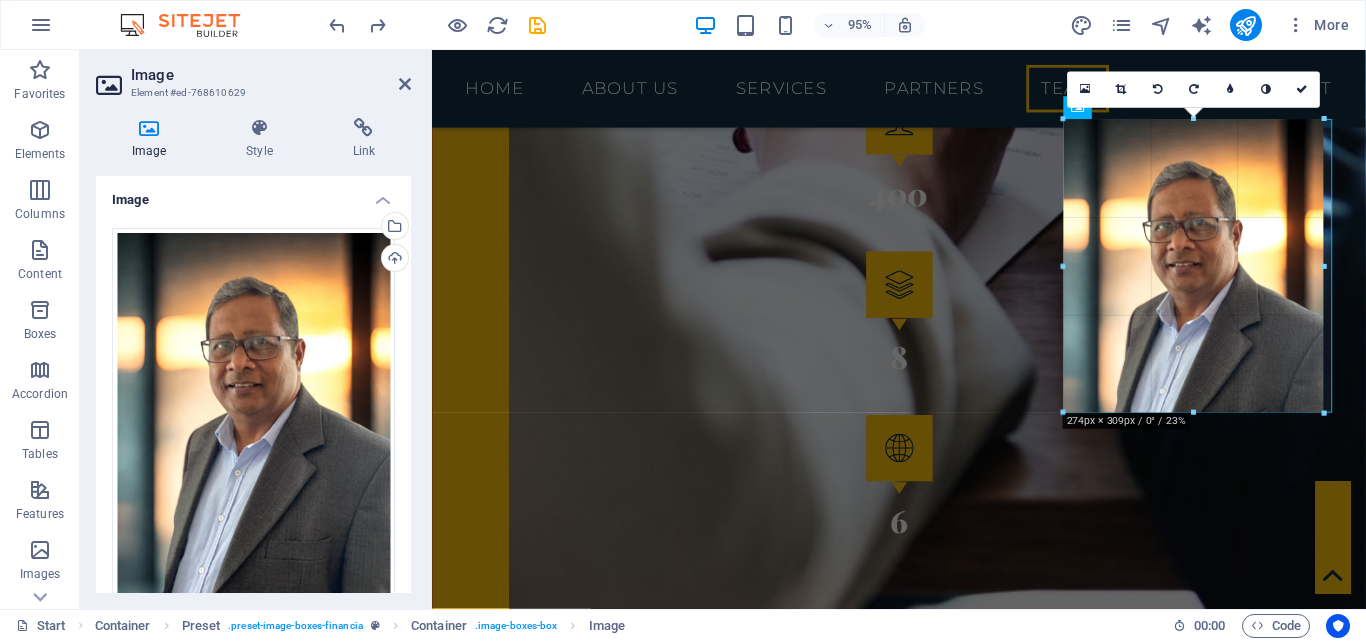 type on "274" 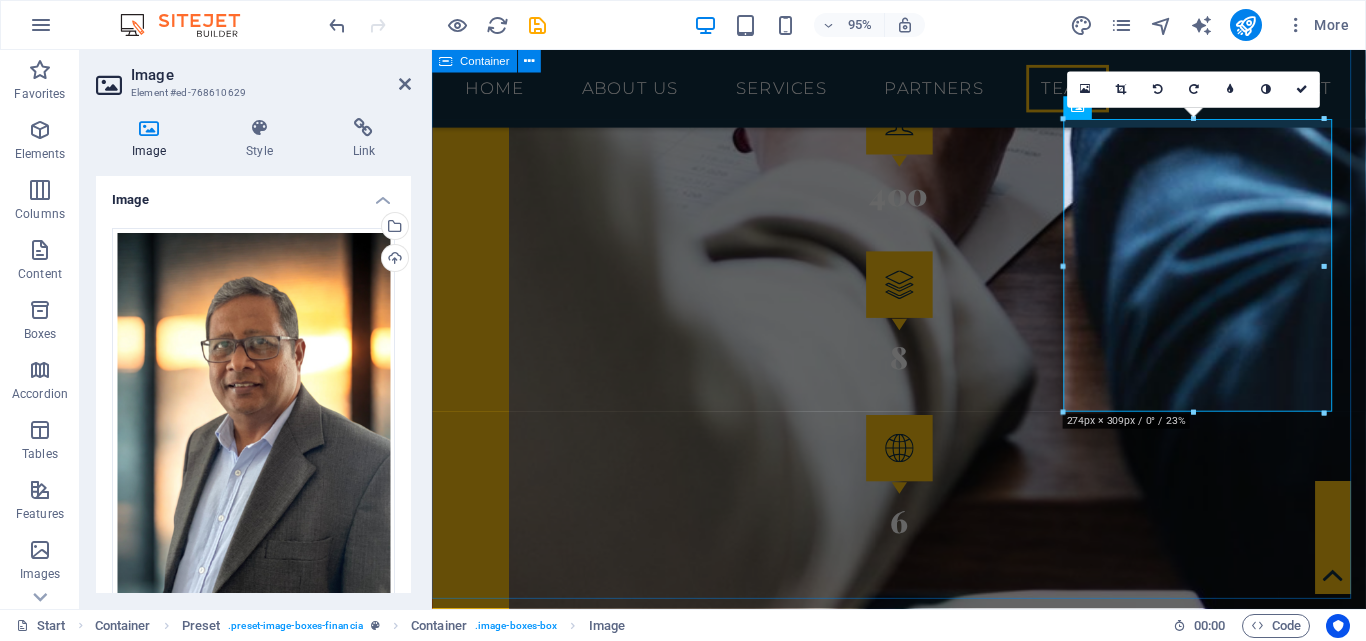 click on "TechNet Worths   Team RAMESH IDAYAKUMAR Executive Director JOANNA NIRUNI Consultant REUBAN JEGASOTHY Consultant" at bounding box center [923, 4775] 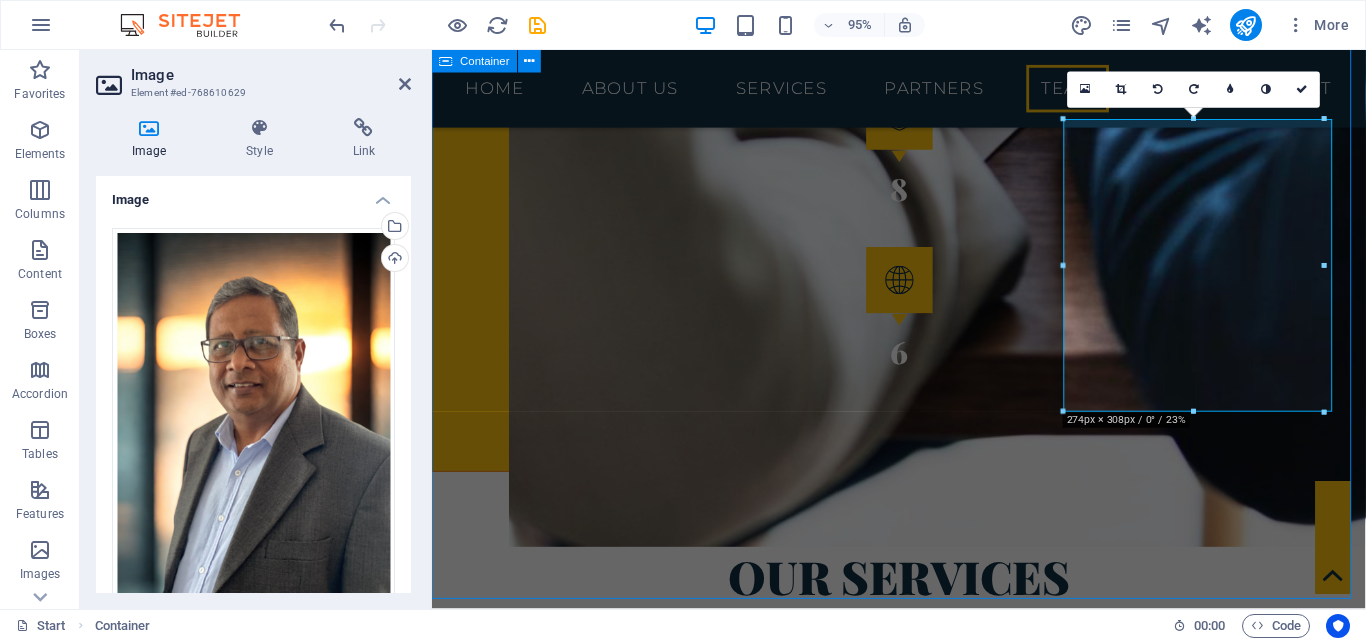 scroll, scrollTop: 3996, scrollLeft: 0, axis: vertical 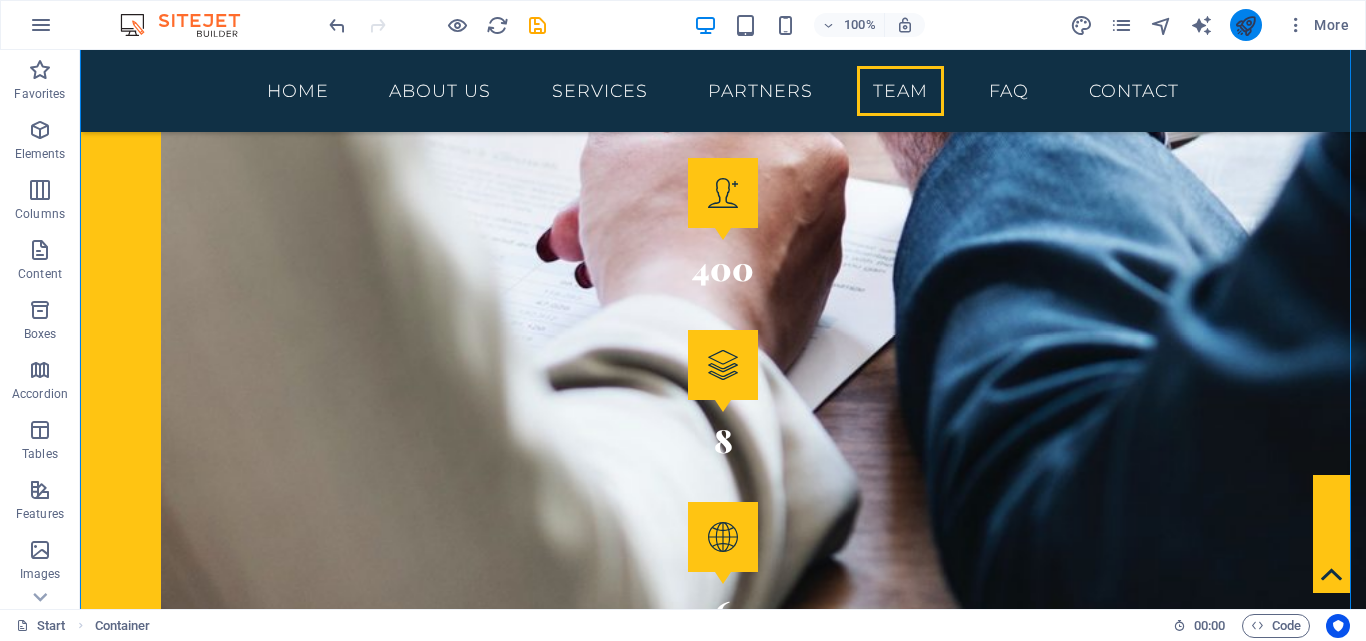 click at bounding box center (1246, 25) 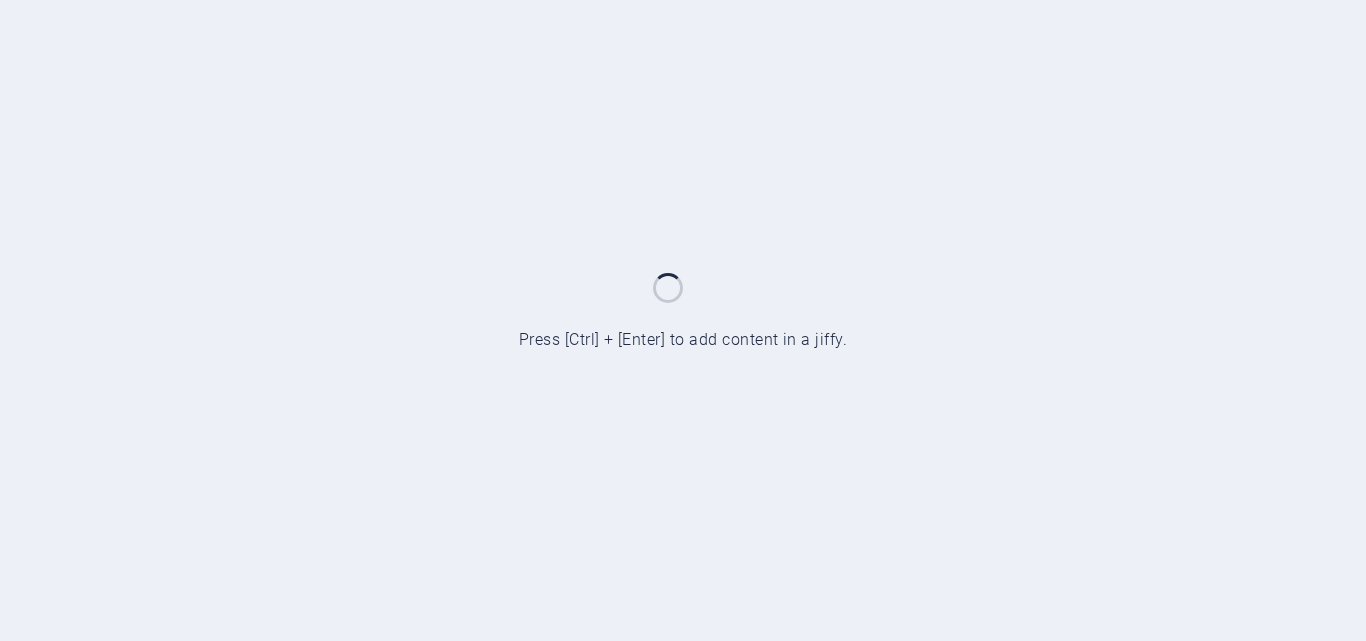 scroll, scrollTop: 0, scrollLeft: 0, axis: both 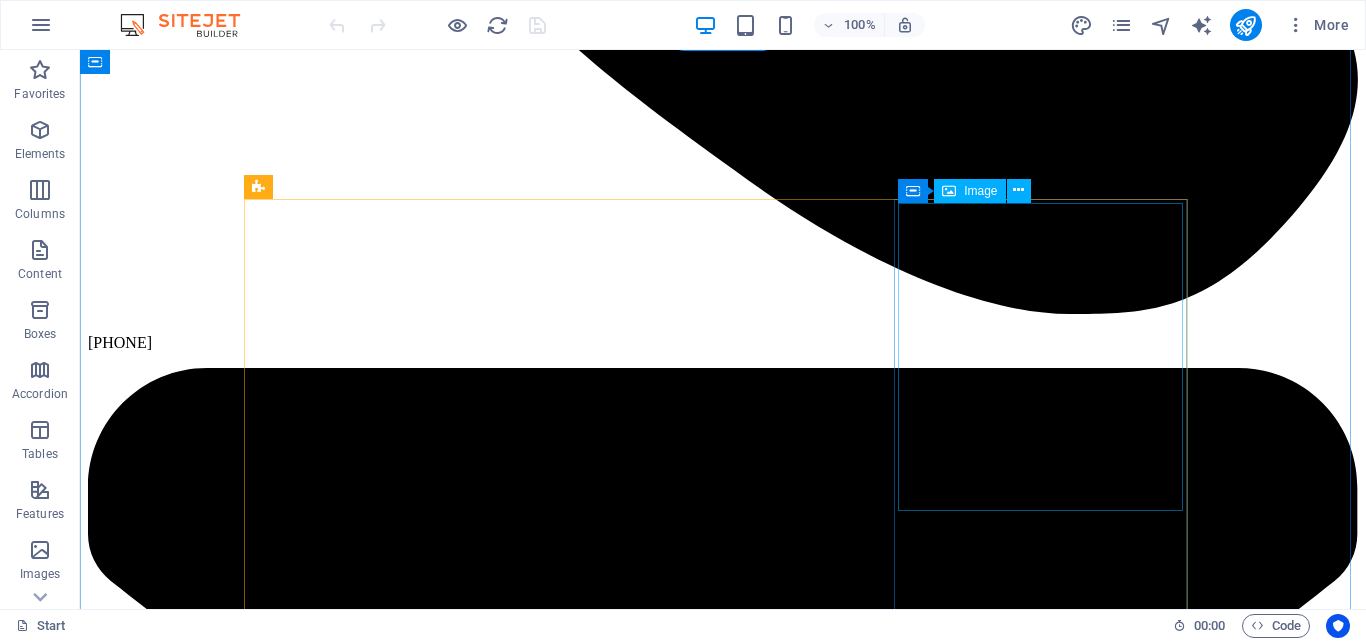 click at bounding box center [723, 26612] 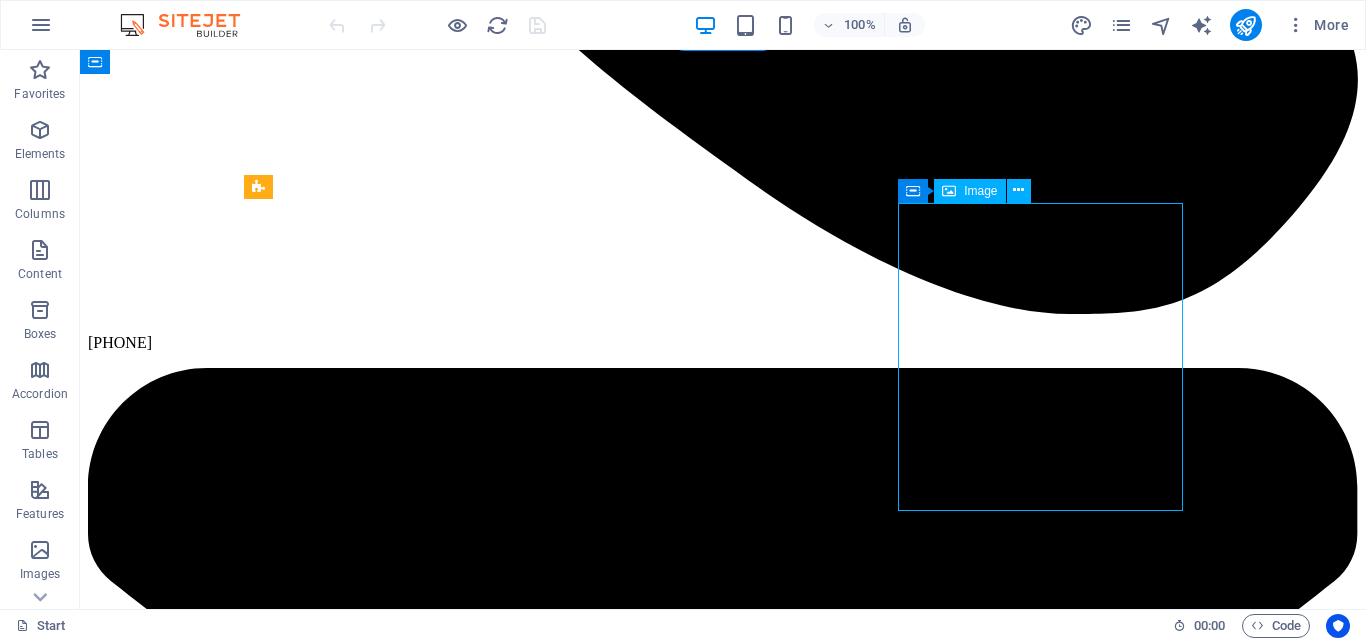 click at bounding box center (723, 26612) 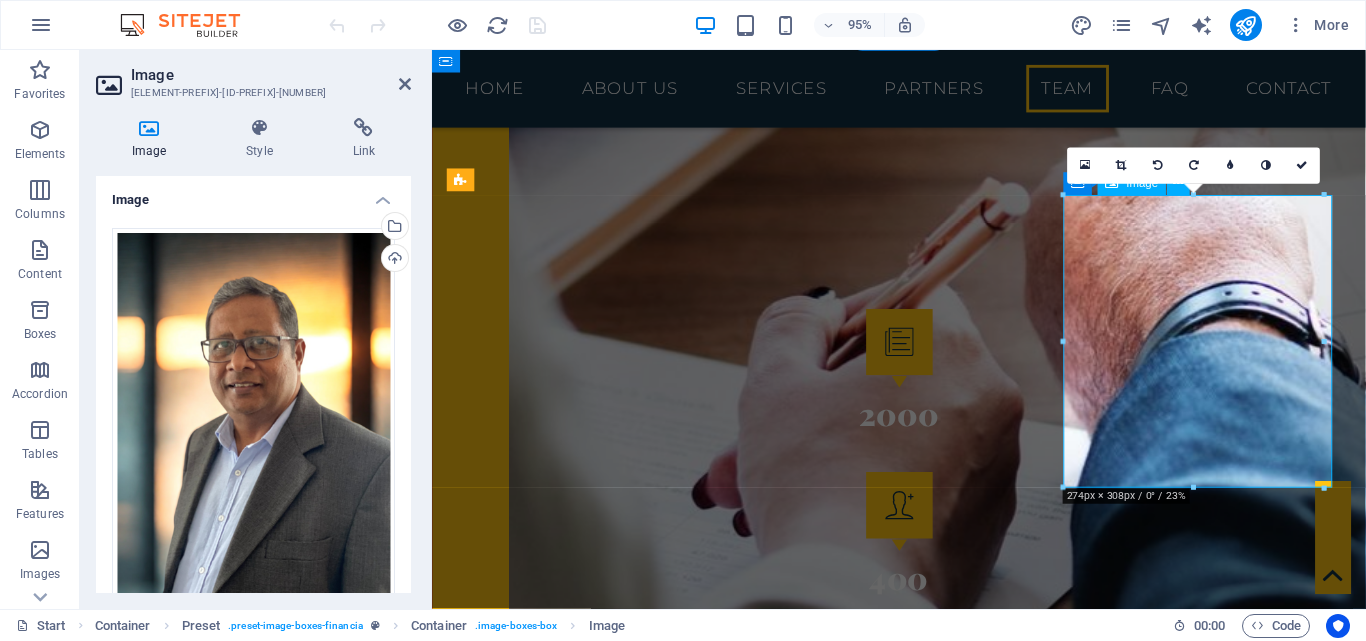 scroll, scrollTop: 4240, scrollLeft: 0, axis: vertical 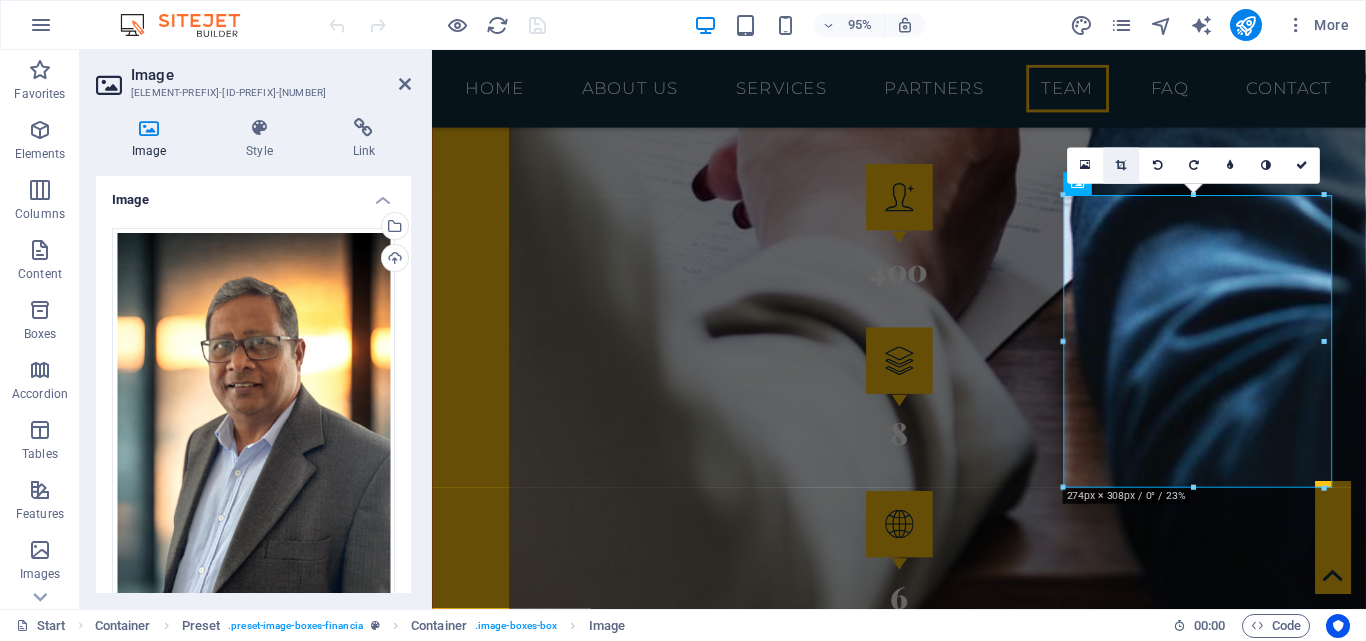 click at bounding box center [1122, 166] 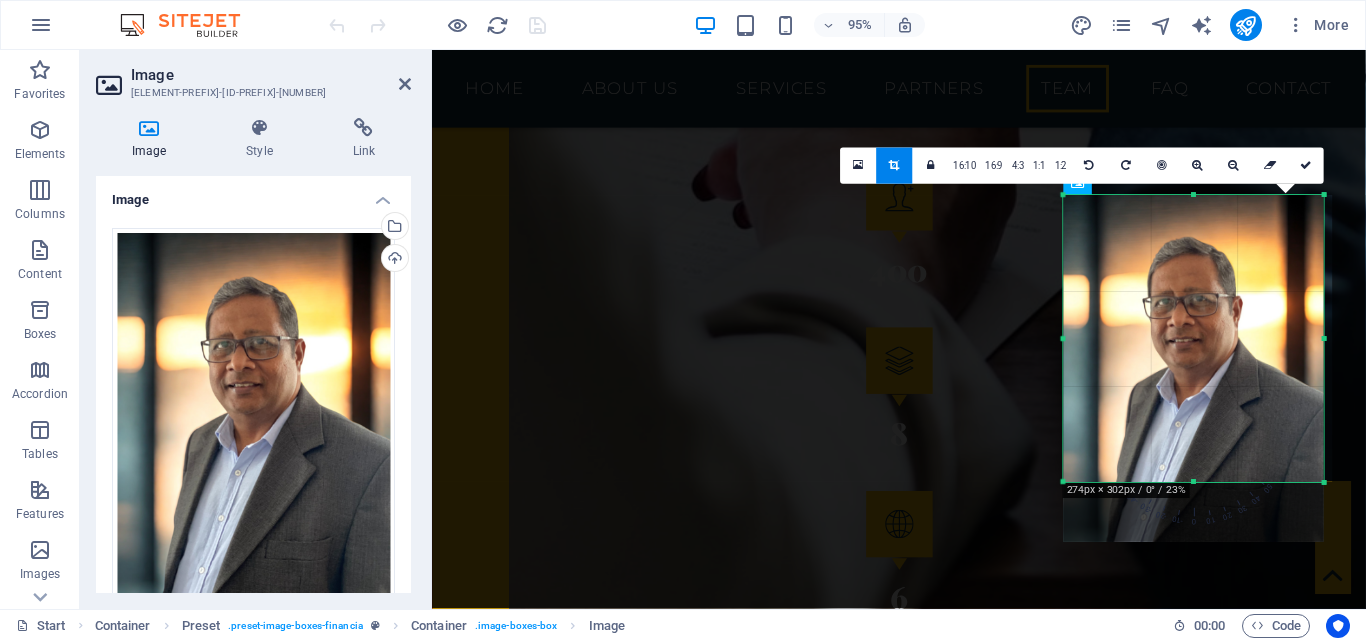 click at bounding box center (1194, 483) 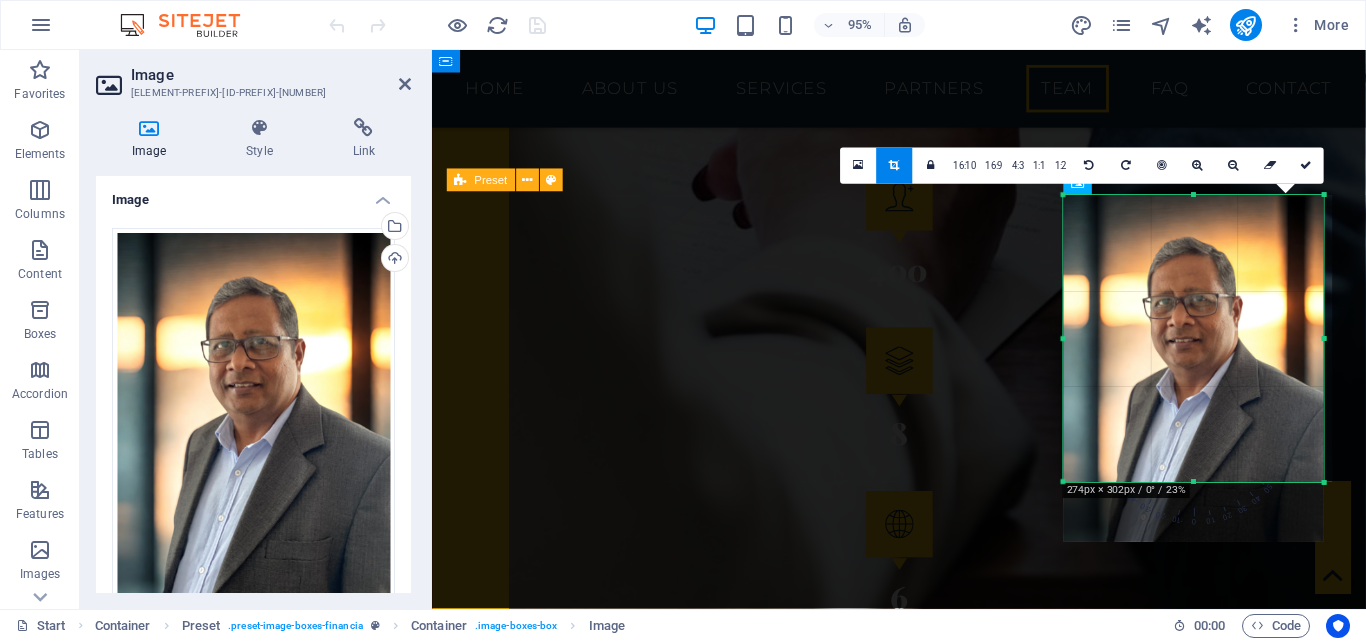 click on "[FIRST] [LAST] [TITLE] [FIRST] [LAST] [TITLE] [FIRST] [LAST] [TITLE]" at bounding box center (924, 4894) 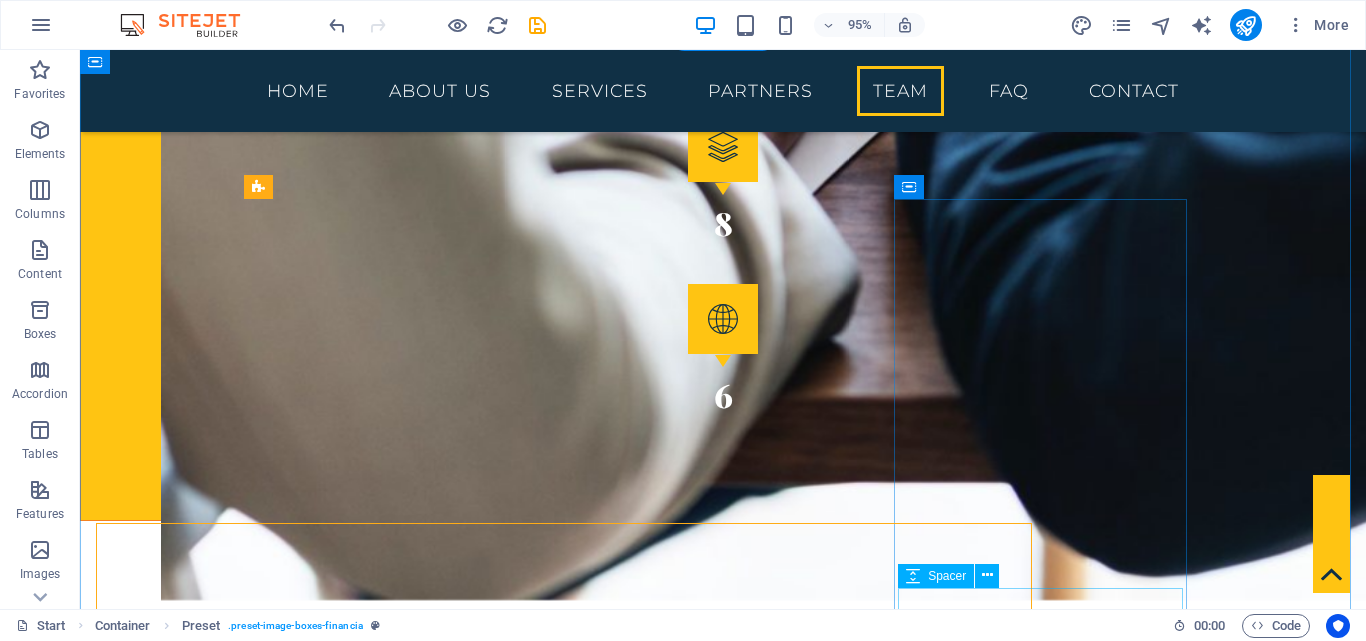 scroll, scrollTop: 3916, scrollLeft: 0, axis: vertical 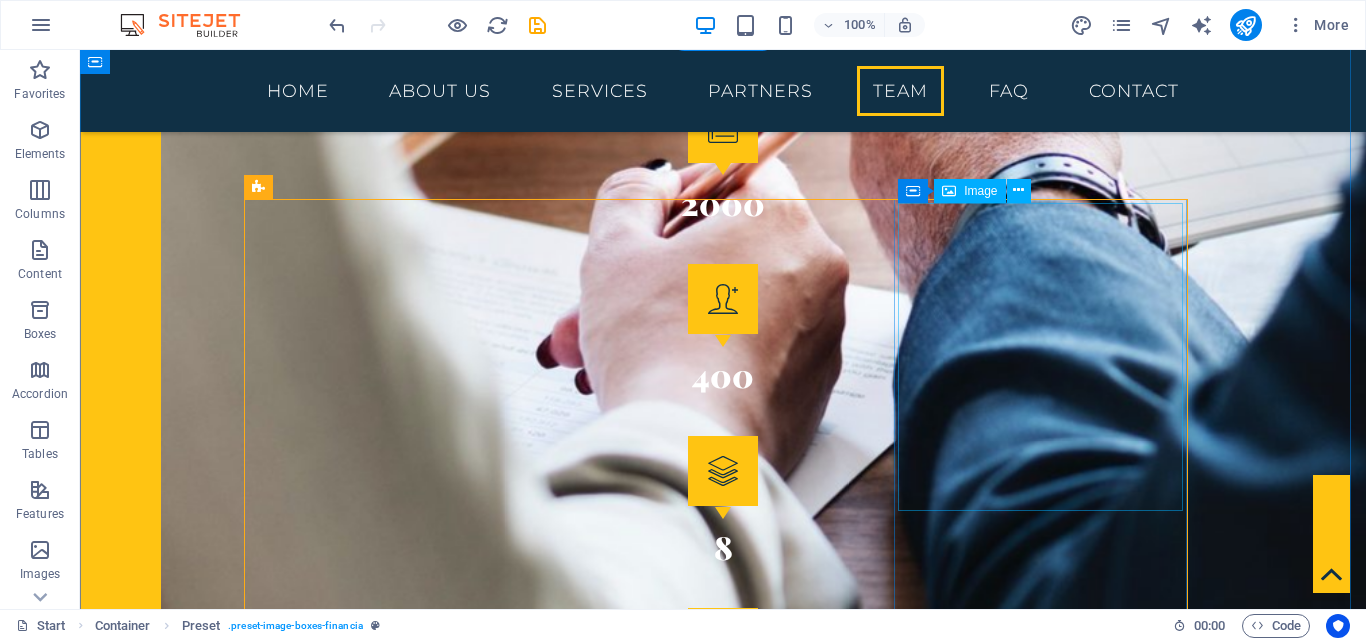 click at bounding box center (723, 5715) 